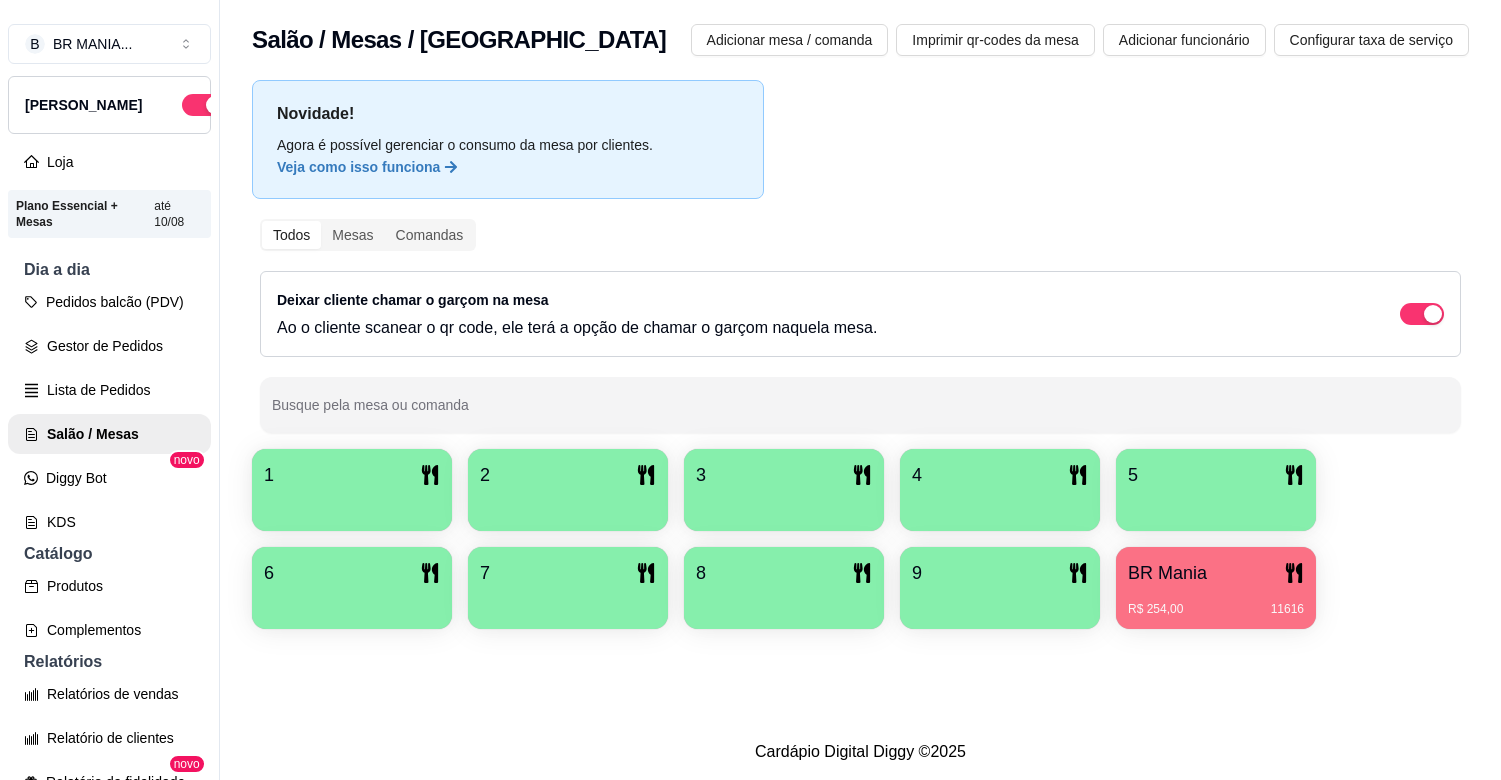 scroll, scrollTop: 0, scrollLeft: 0, axis: both 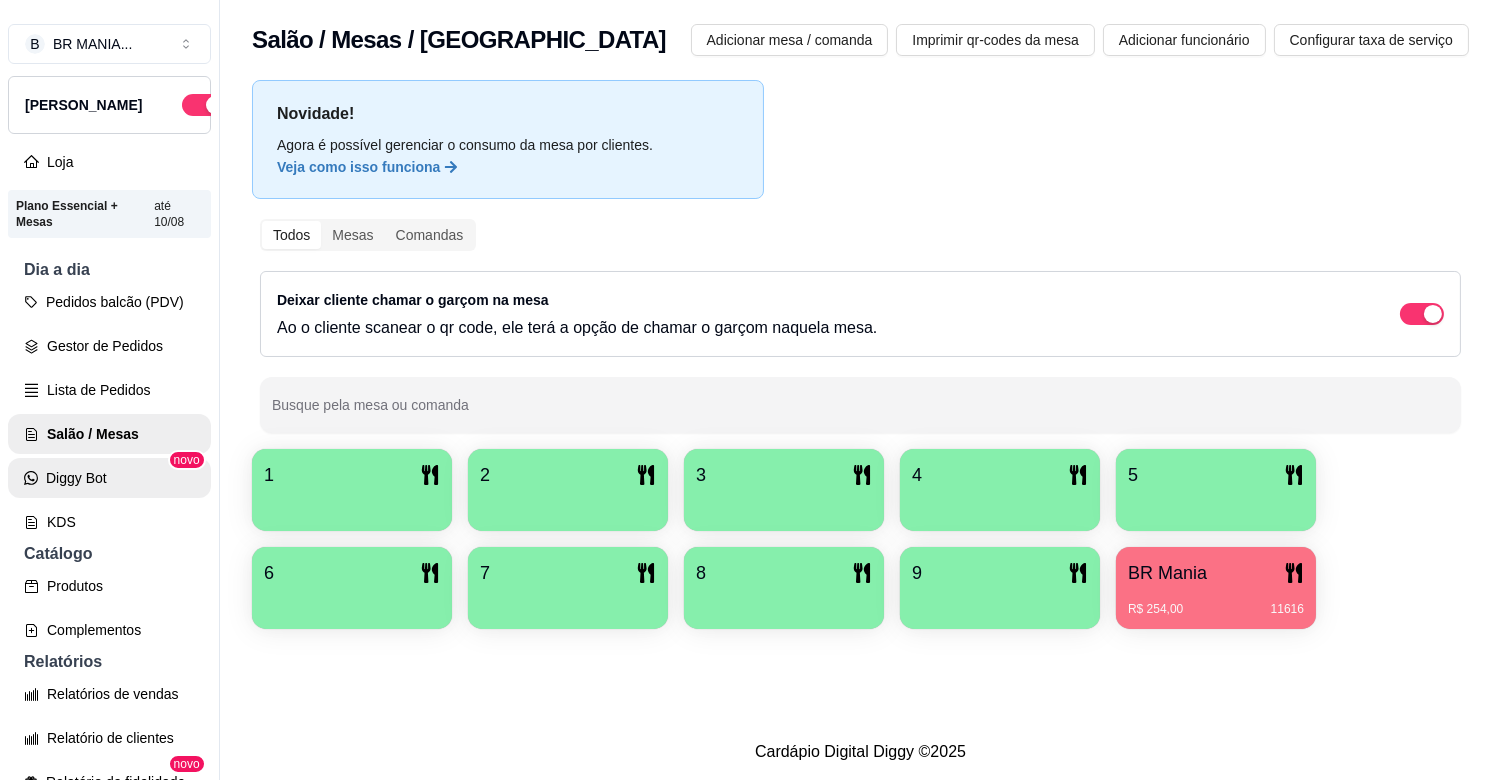 click on "Diggy Bot" at bounding box center [109, 478] 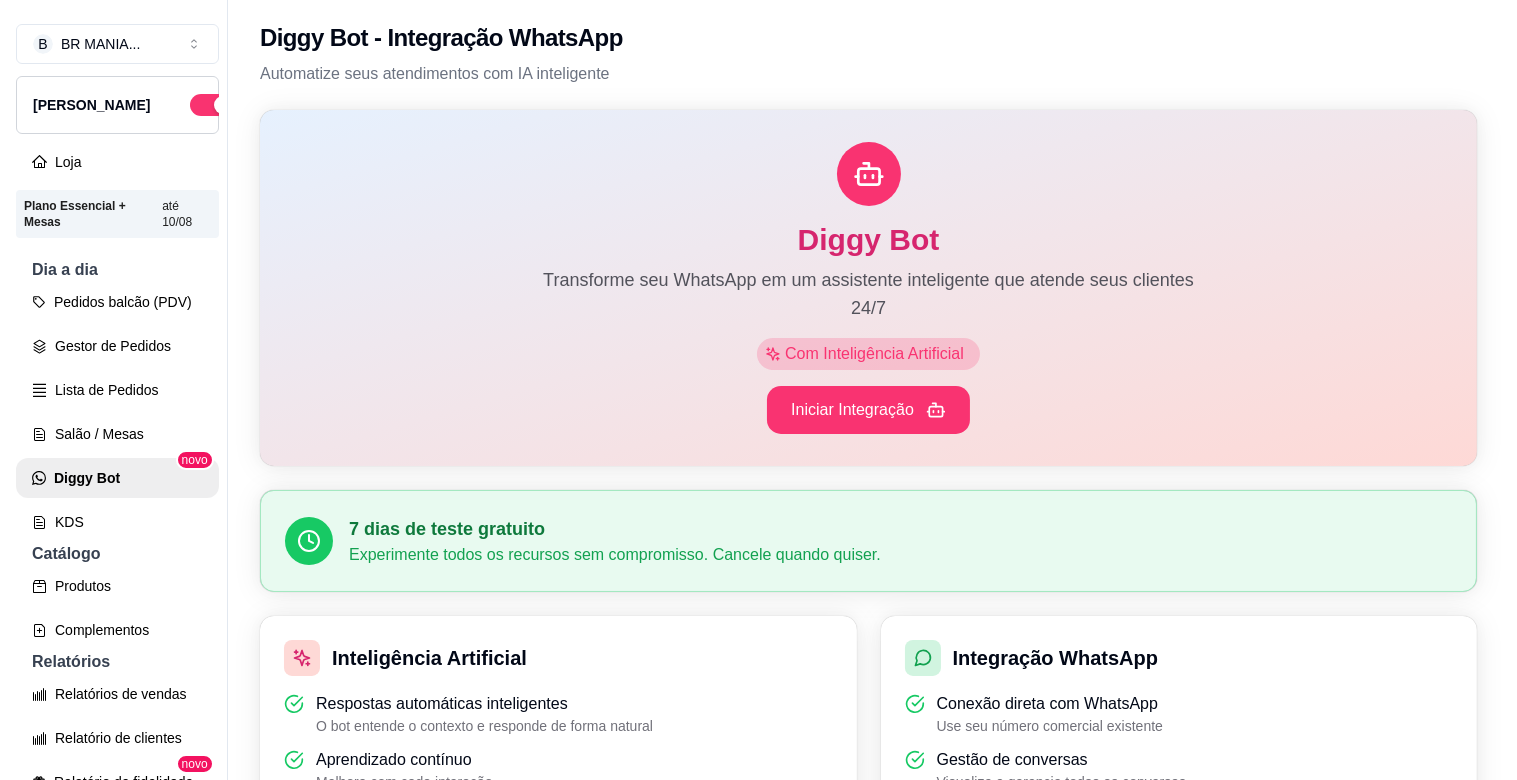 scroll, scrollTop: 0, scrollLeft: 0, axis: both 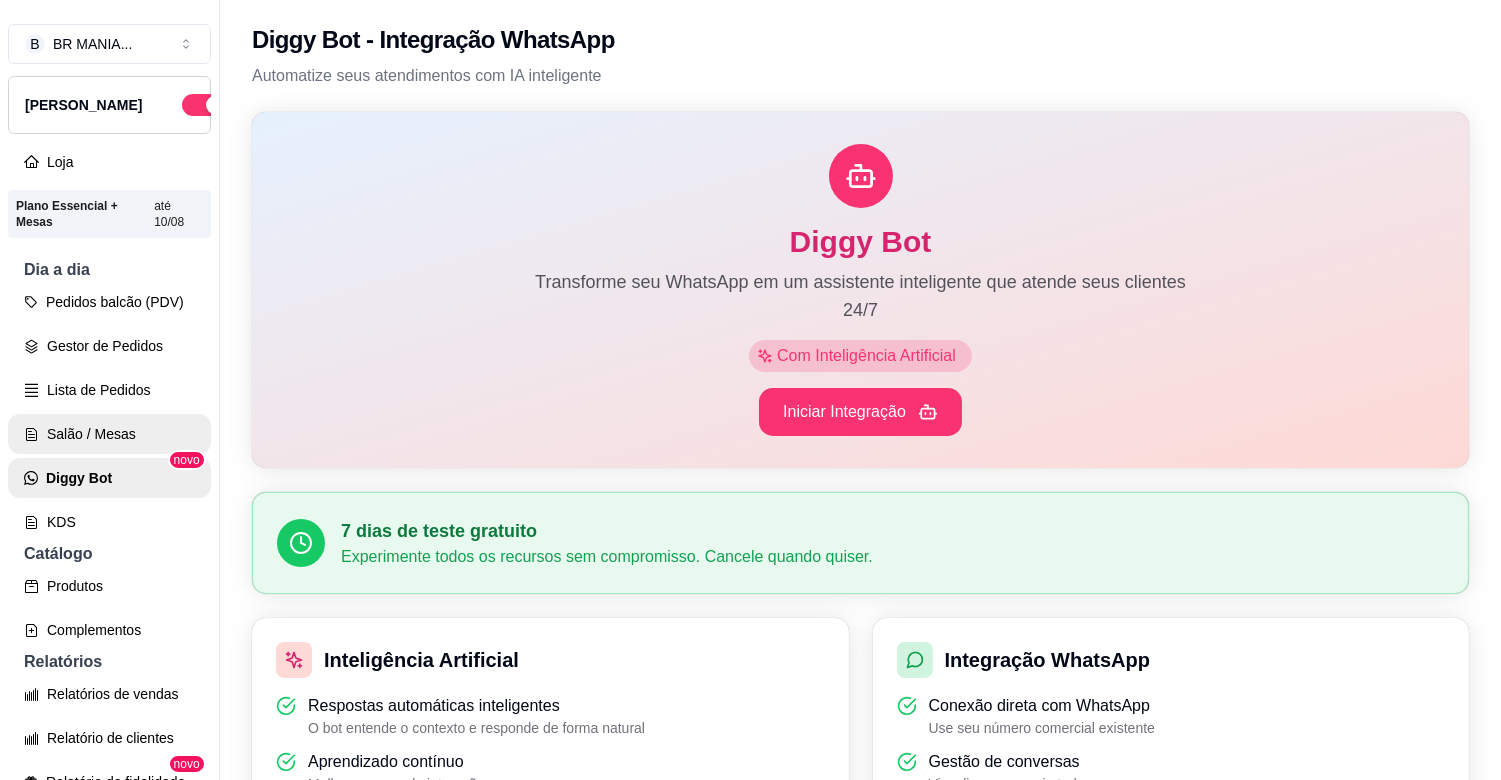 click on "Salão / Mesas" at bounding box center [109, 434] 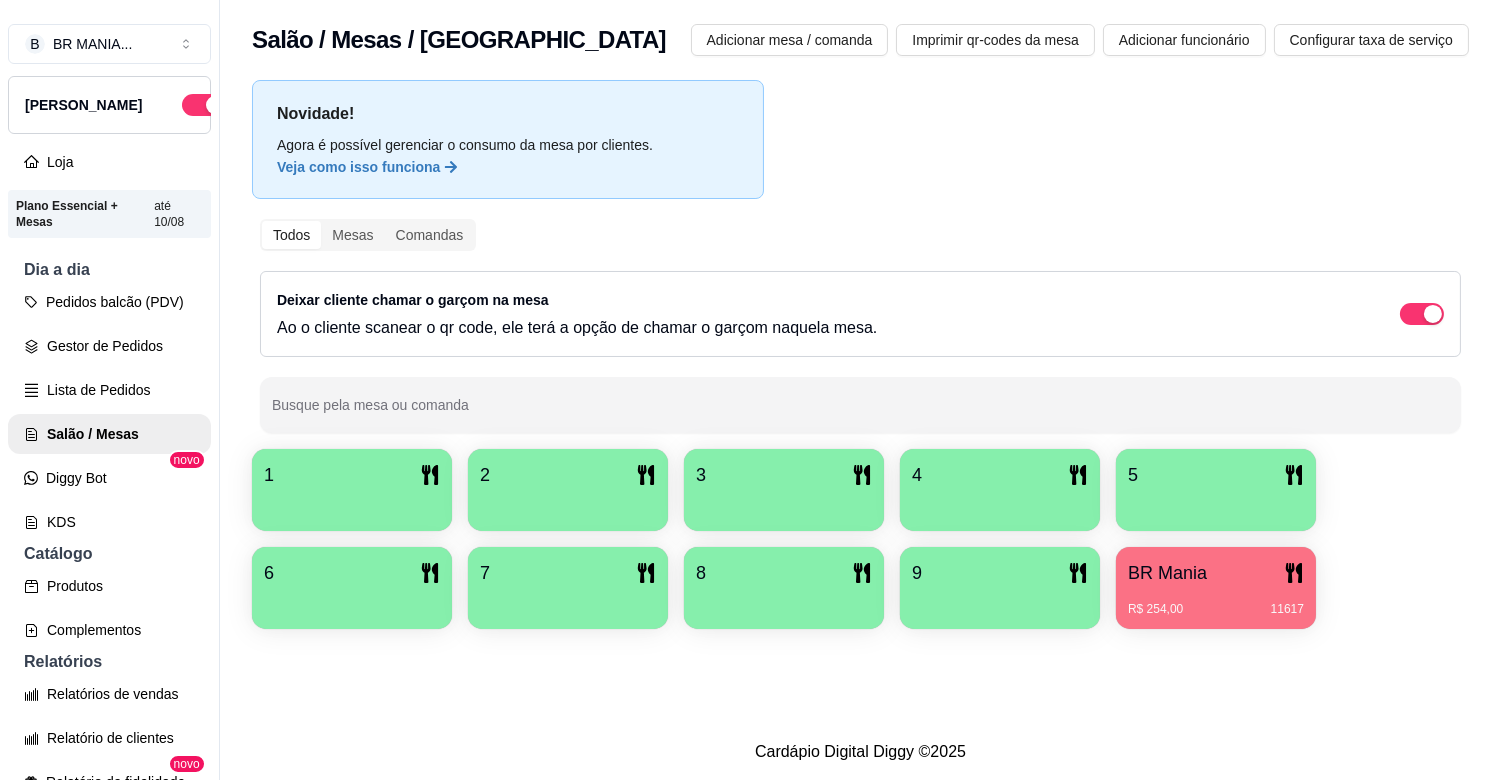 click on "BR Mania" at bounding box center (1216, 573) 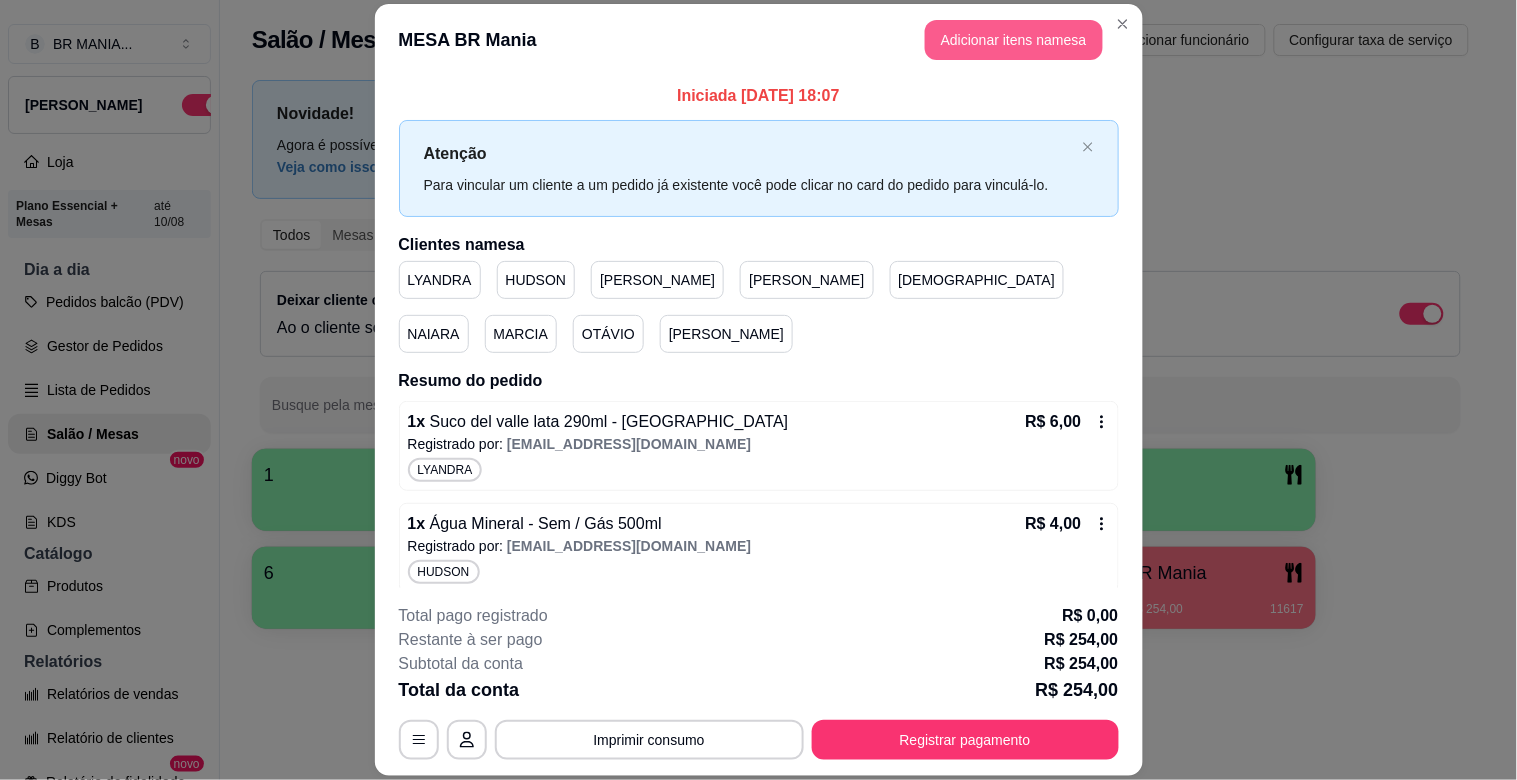 click on "Adicionar itens na  mesa" at bounding box center [1014, 40] 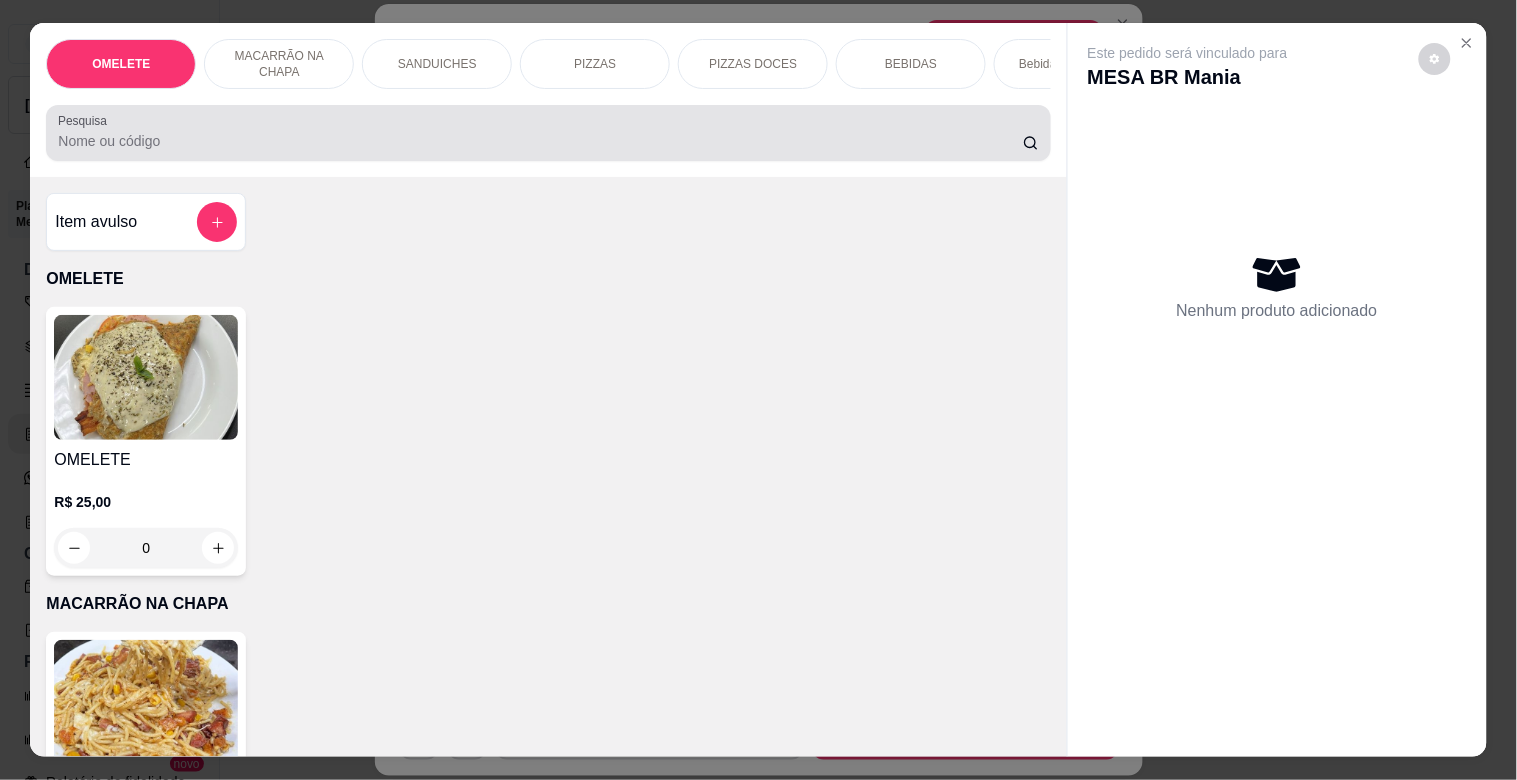 click at bounding box center (548, 133) 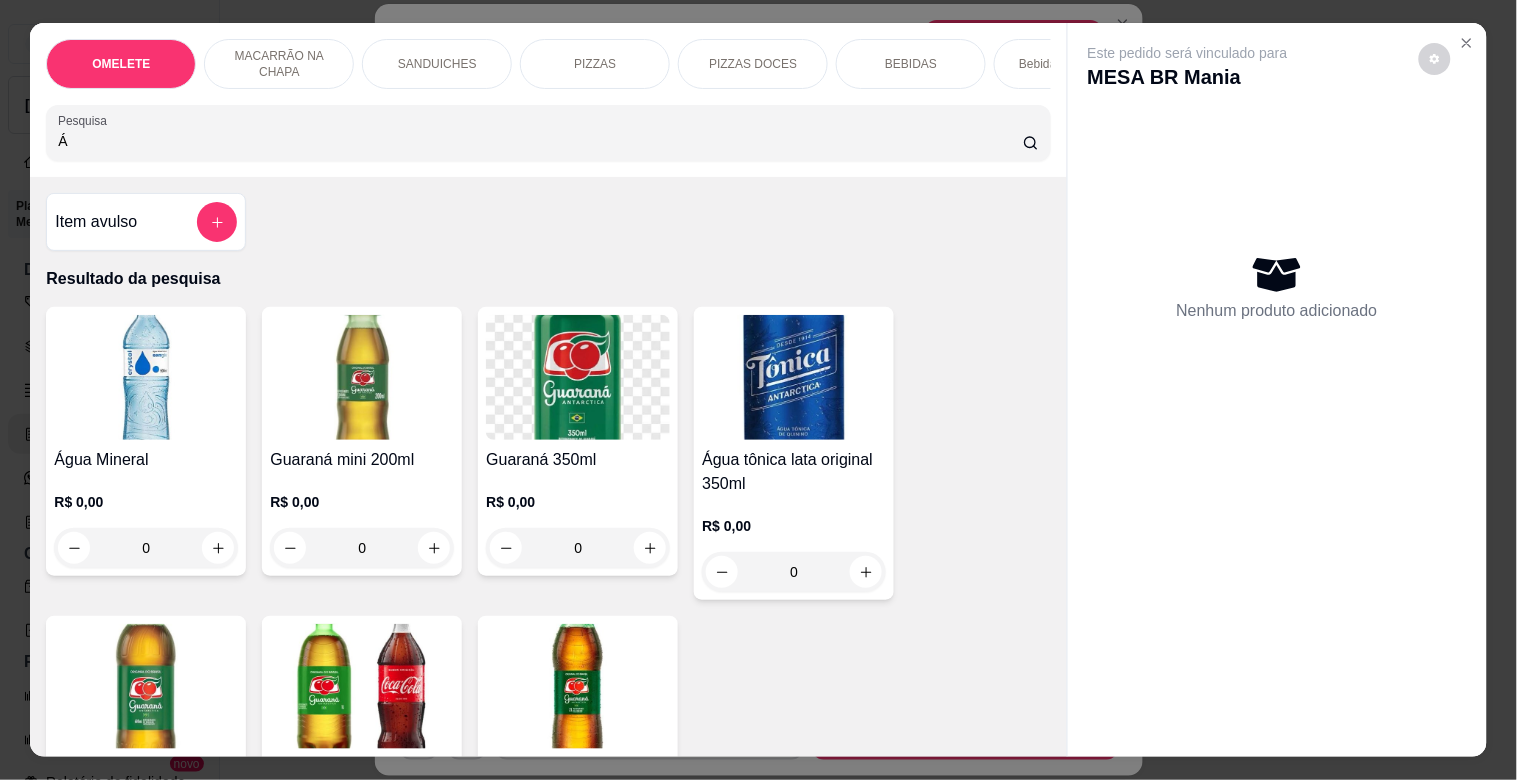 type on "Á" 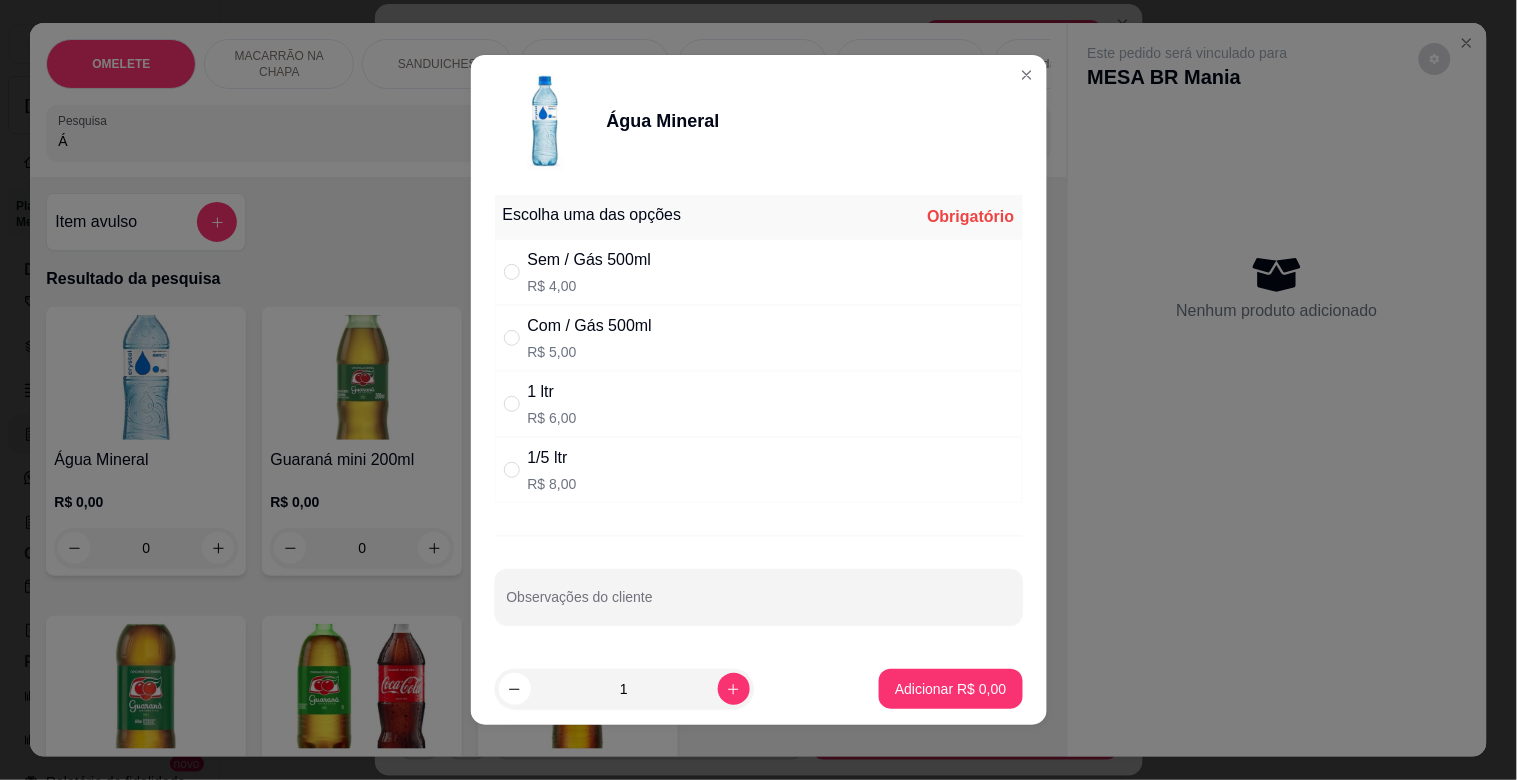 click on "Sem / Gás 500ml R$ 4,00" at bounding box center [759, 272] 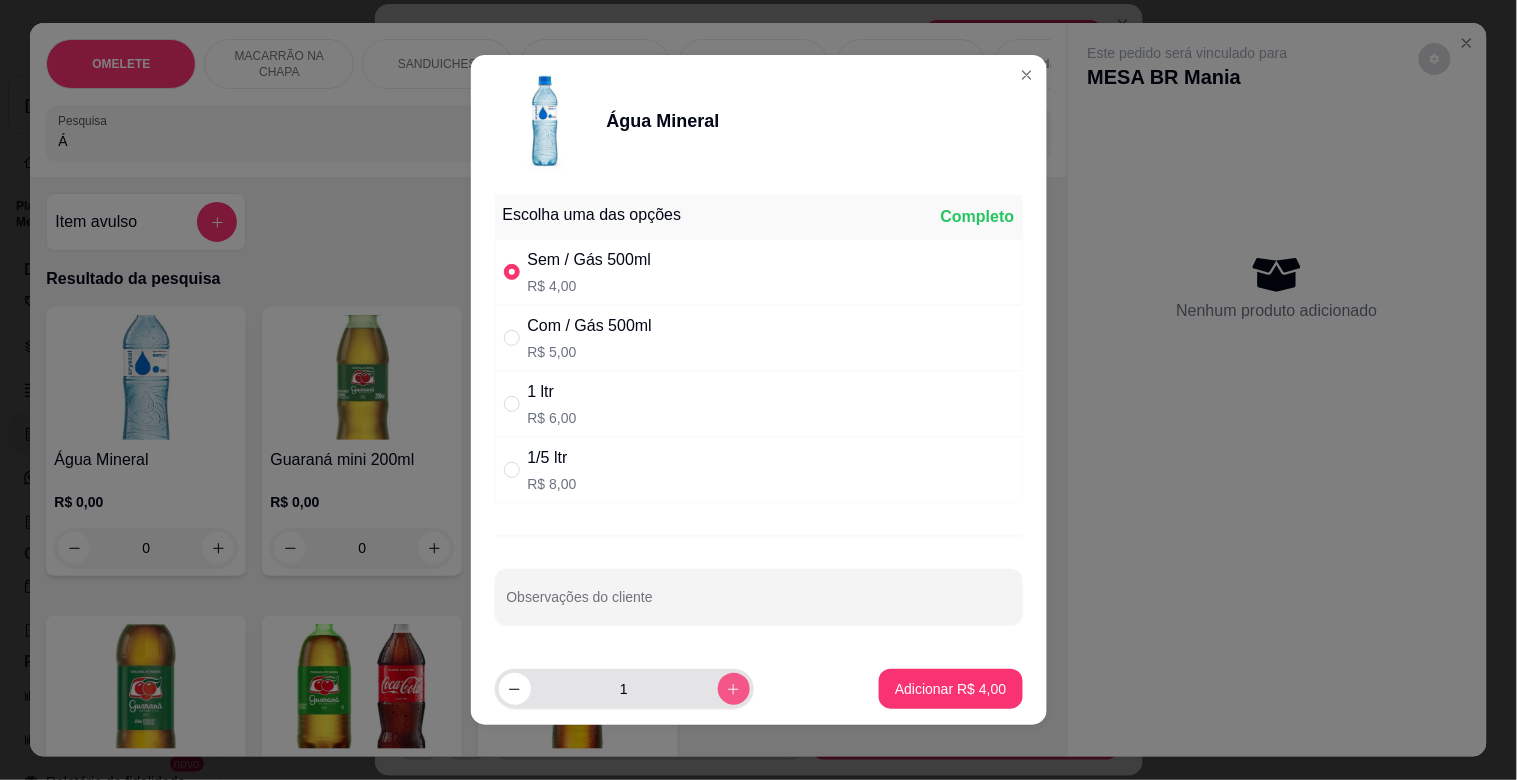 click 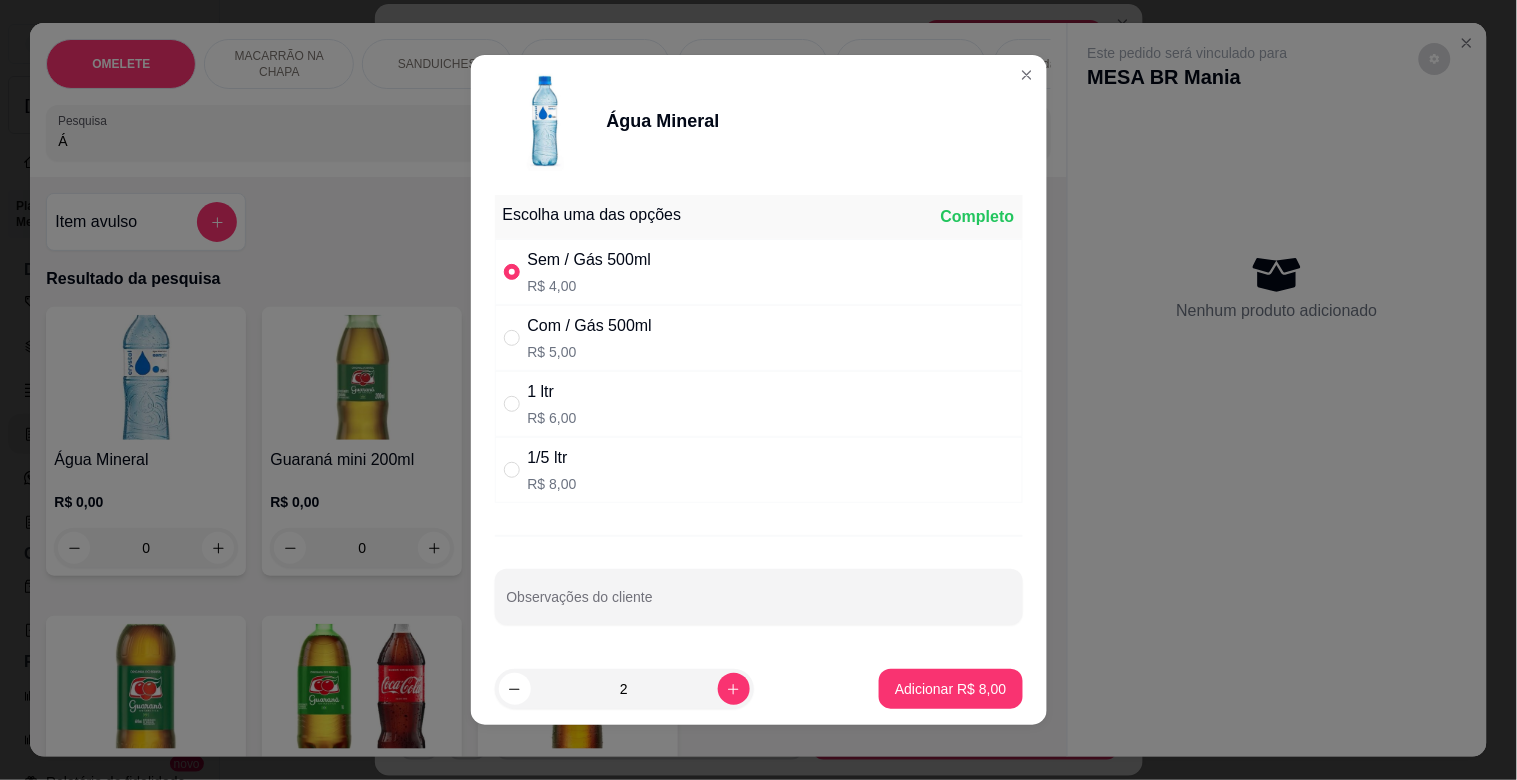 click on "2 Adicionar   R$ 8,00" at bounding box center (759, 689) 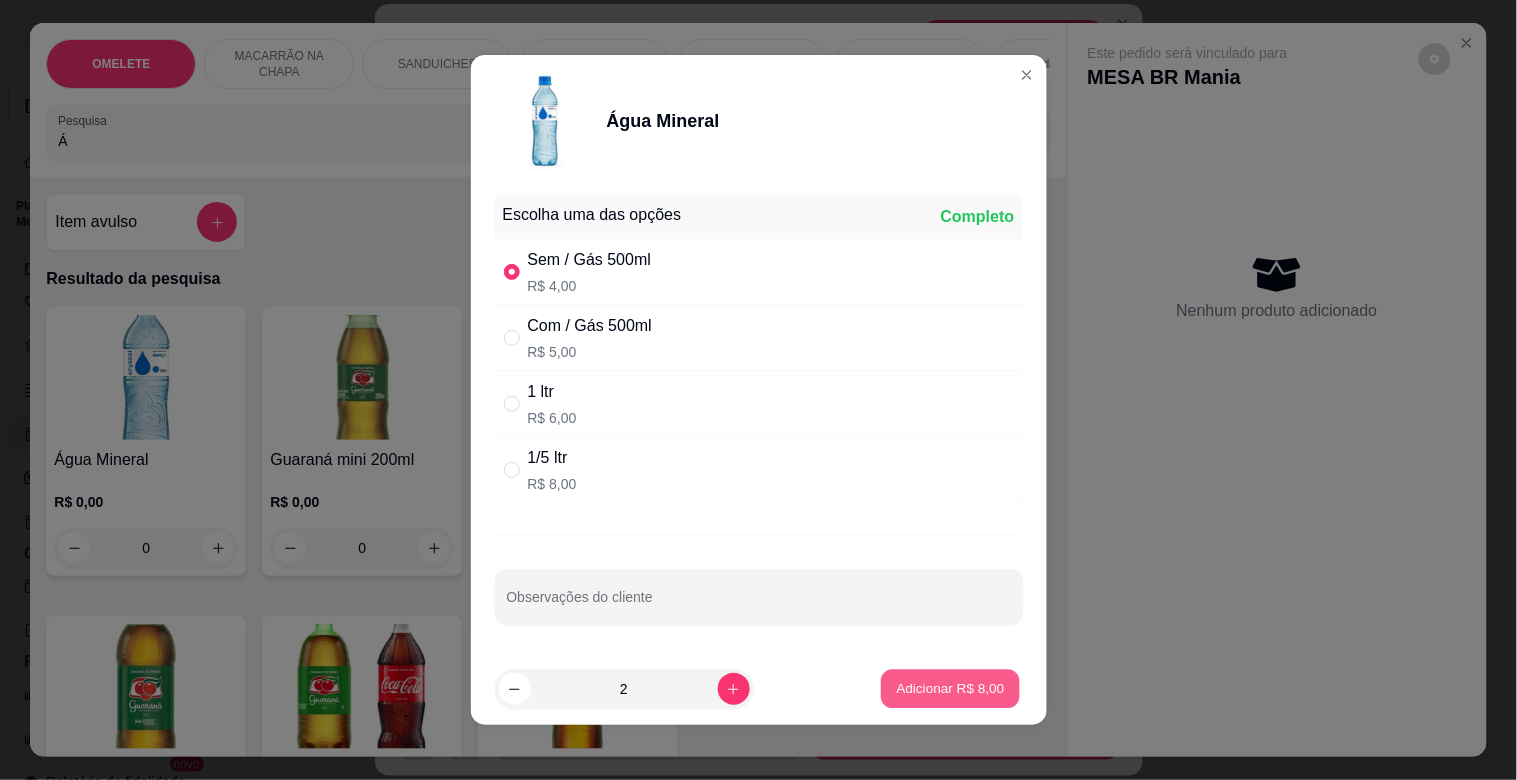 click on "Adicionar   R$ 8,00" at bounding box center (950, 689) 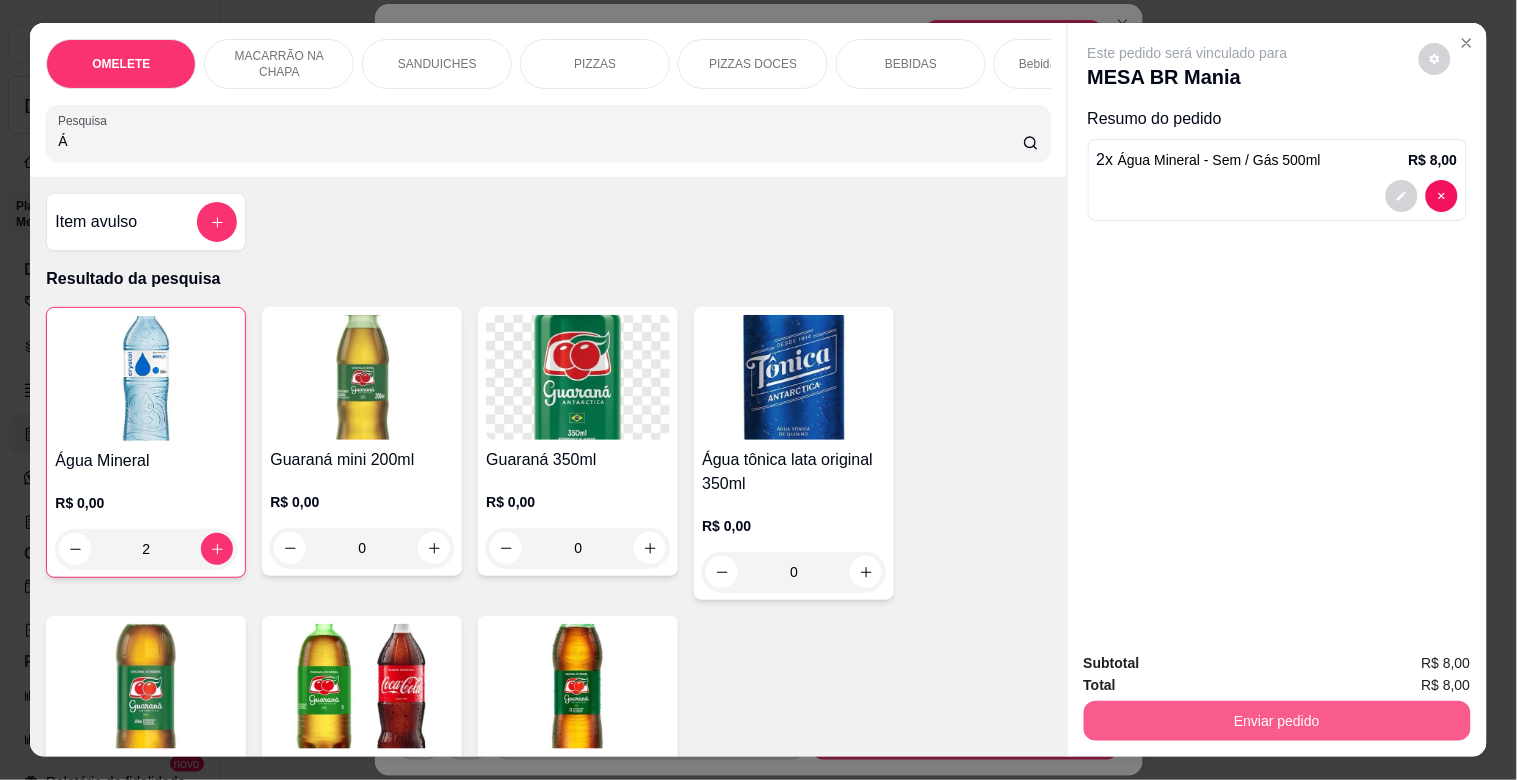 click on "Enviar pedido" at bounding box center [1277, 721] 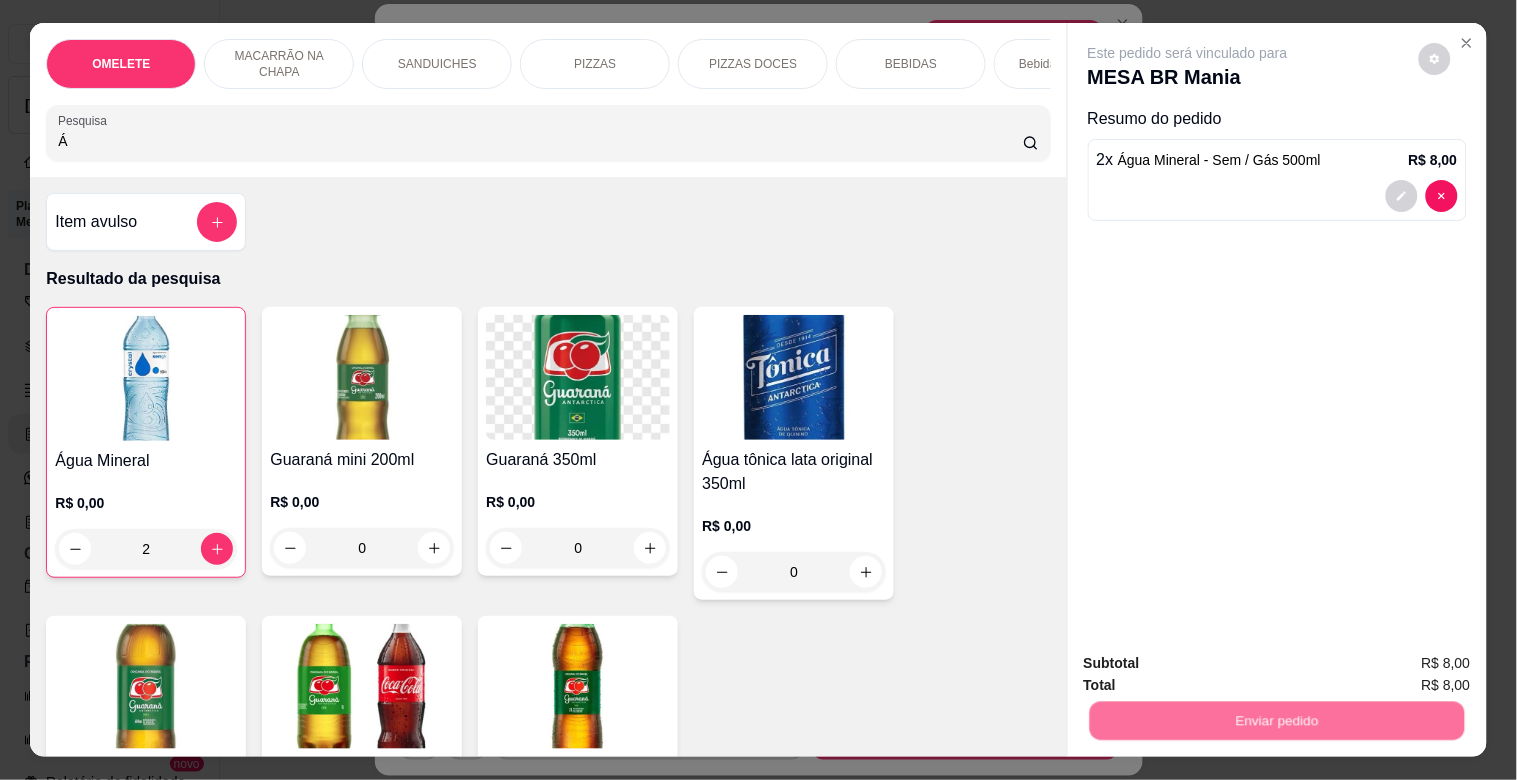 click on "Sim, quero registrar" at bounding box center (1400, 663) 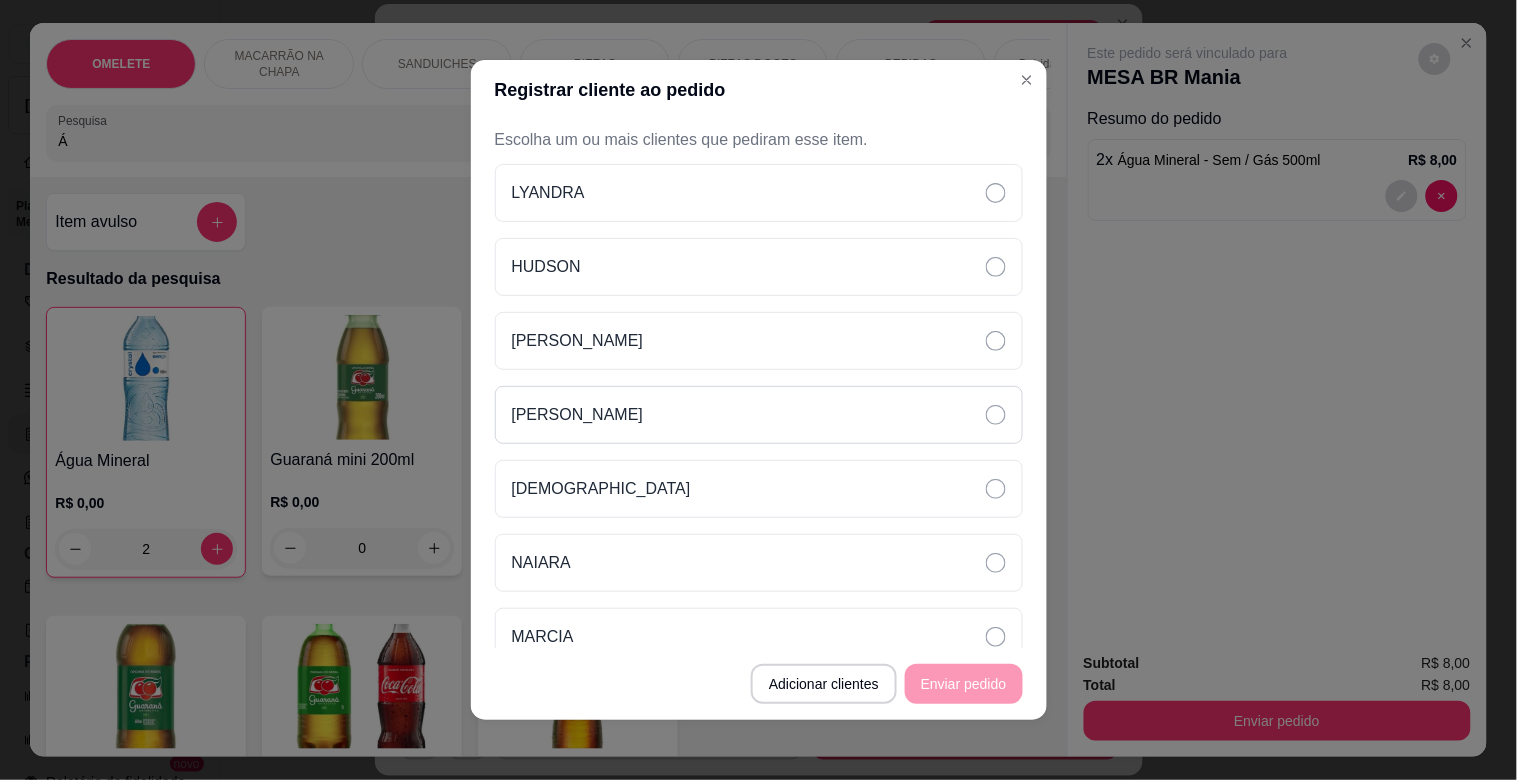 drag, startPoint x: 657, startPoint y: 267, endPoint x: 860, endPoint y: 441, distance: 267.3668 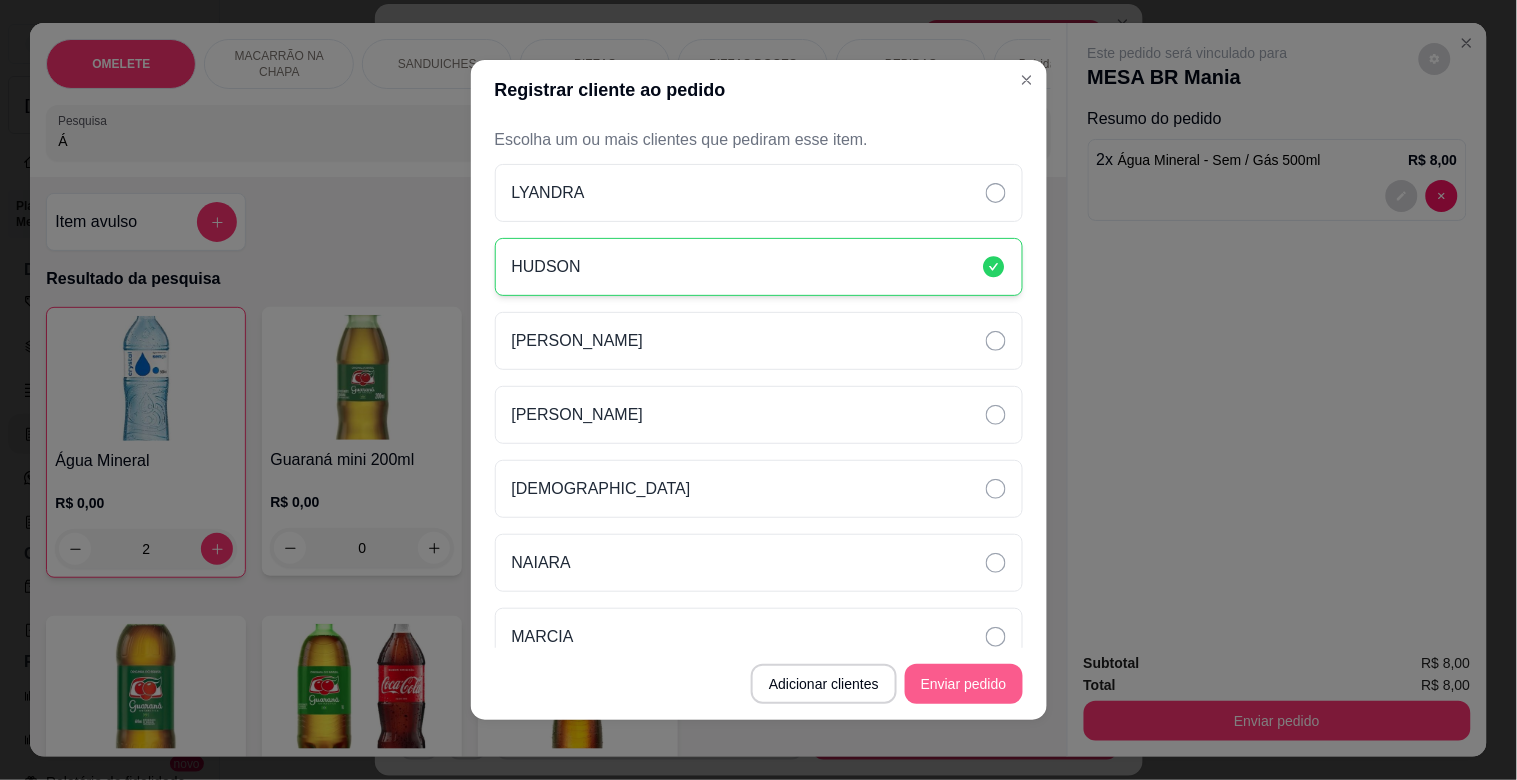 click on "Enviar pedido" at bounding box center [964, 684] 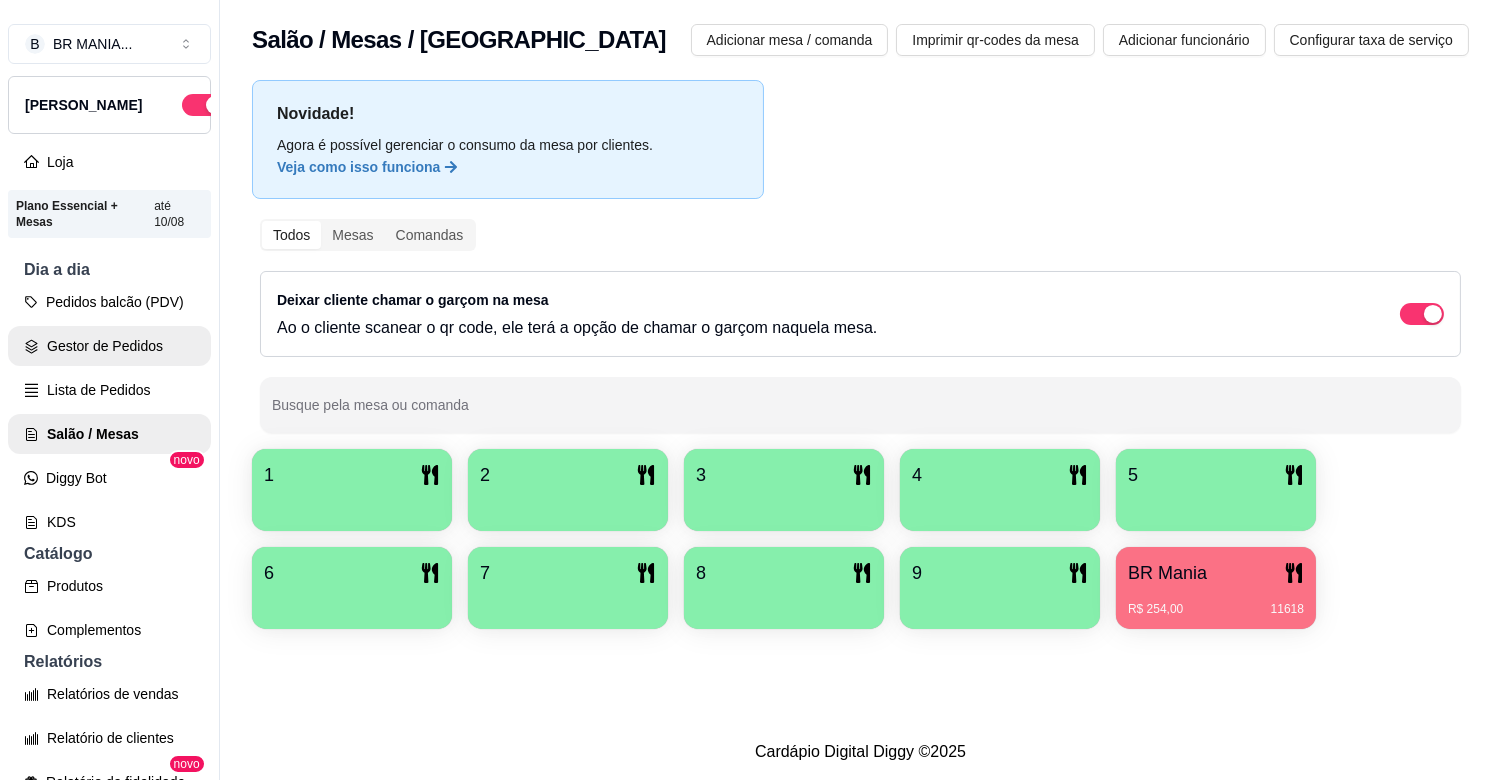 click on "Gestor de Pedidos" at bounding box center (109, 346) 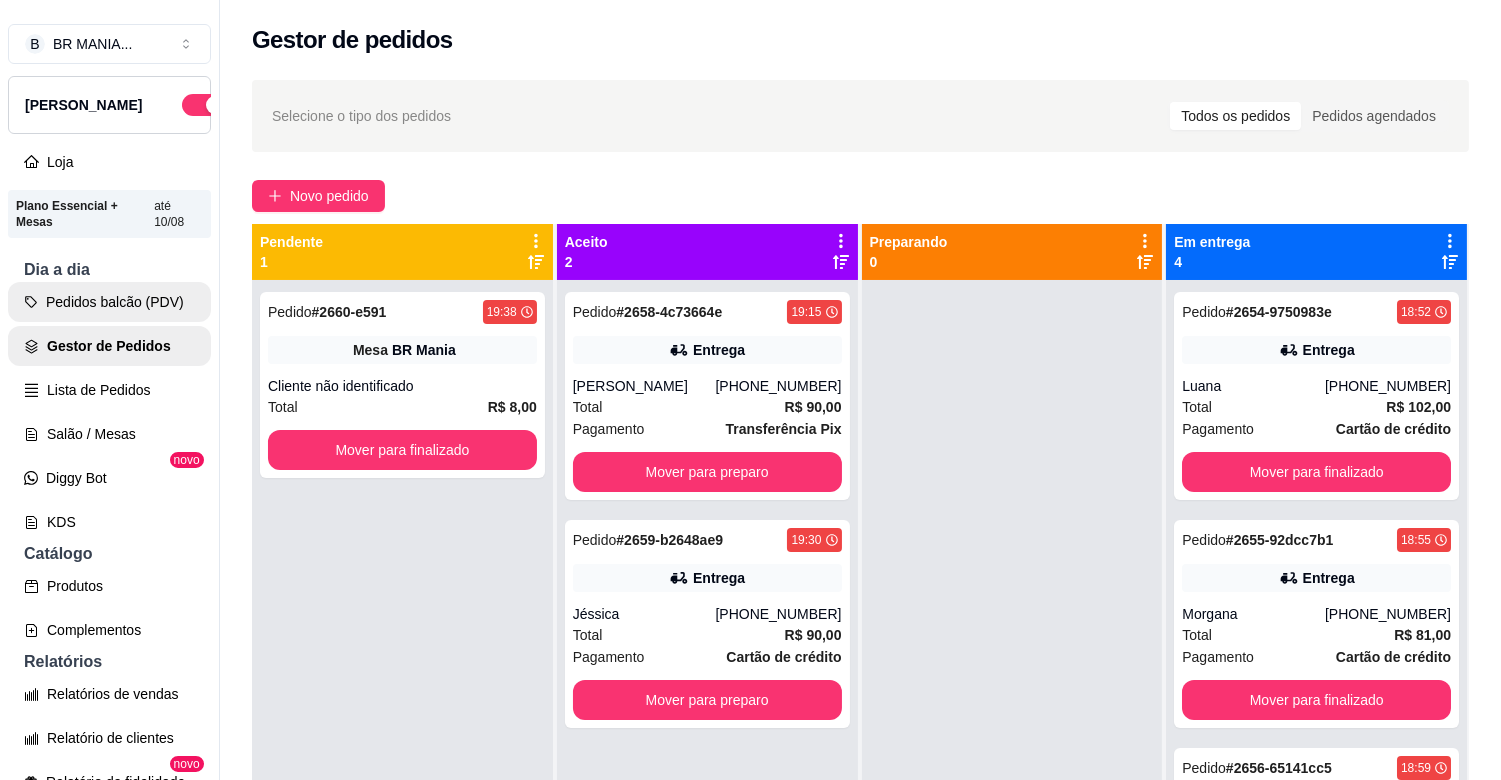 click on "Pedidos balcão (PDV)" at bounding box center (109, 302) 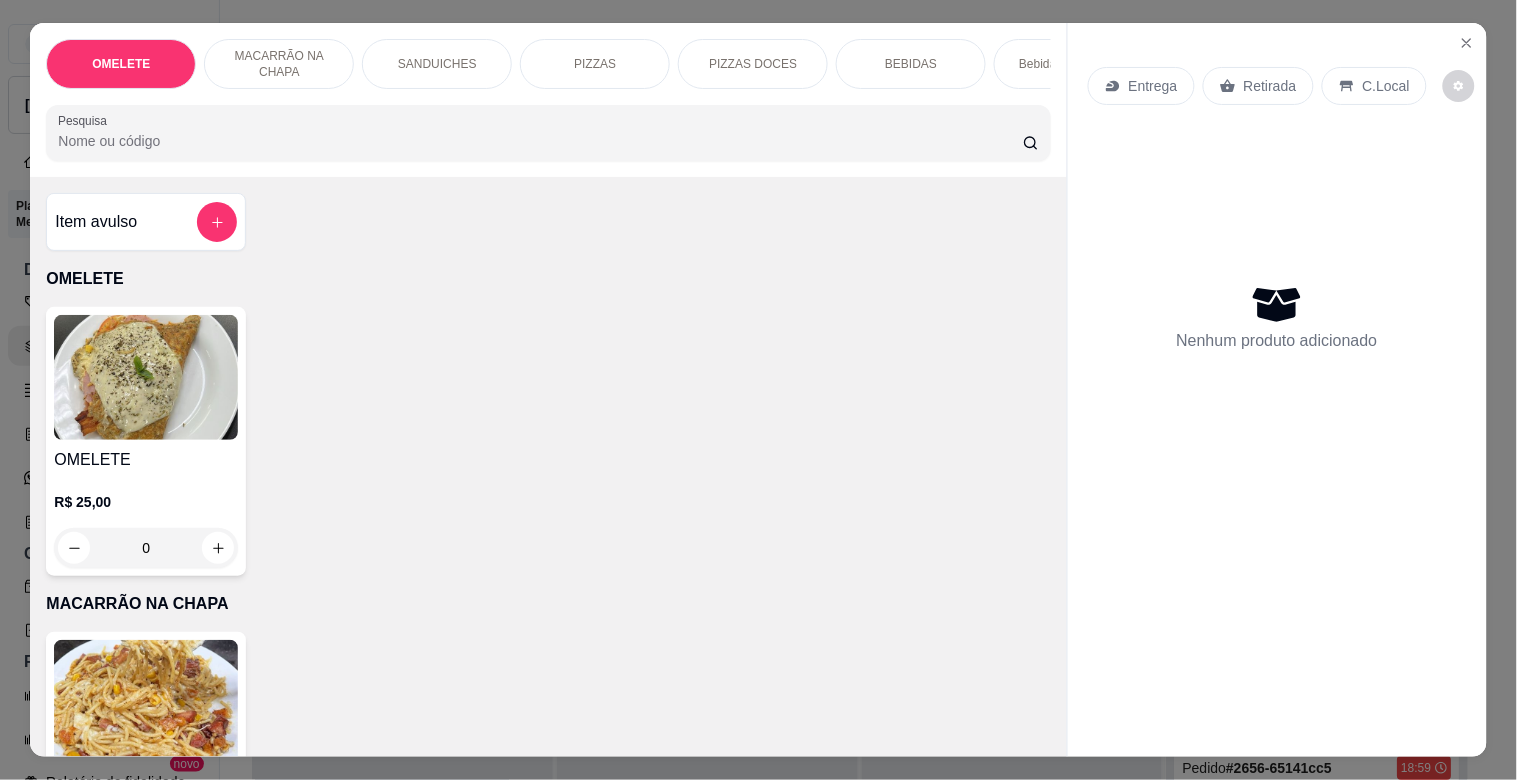 click on "PIZZAS" at bounding box center (595, 64) 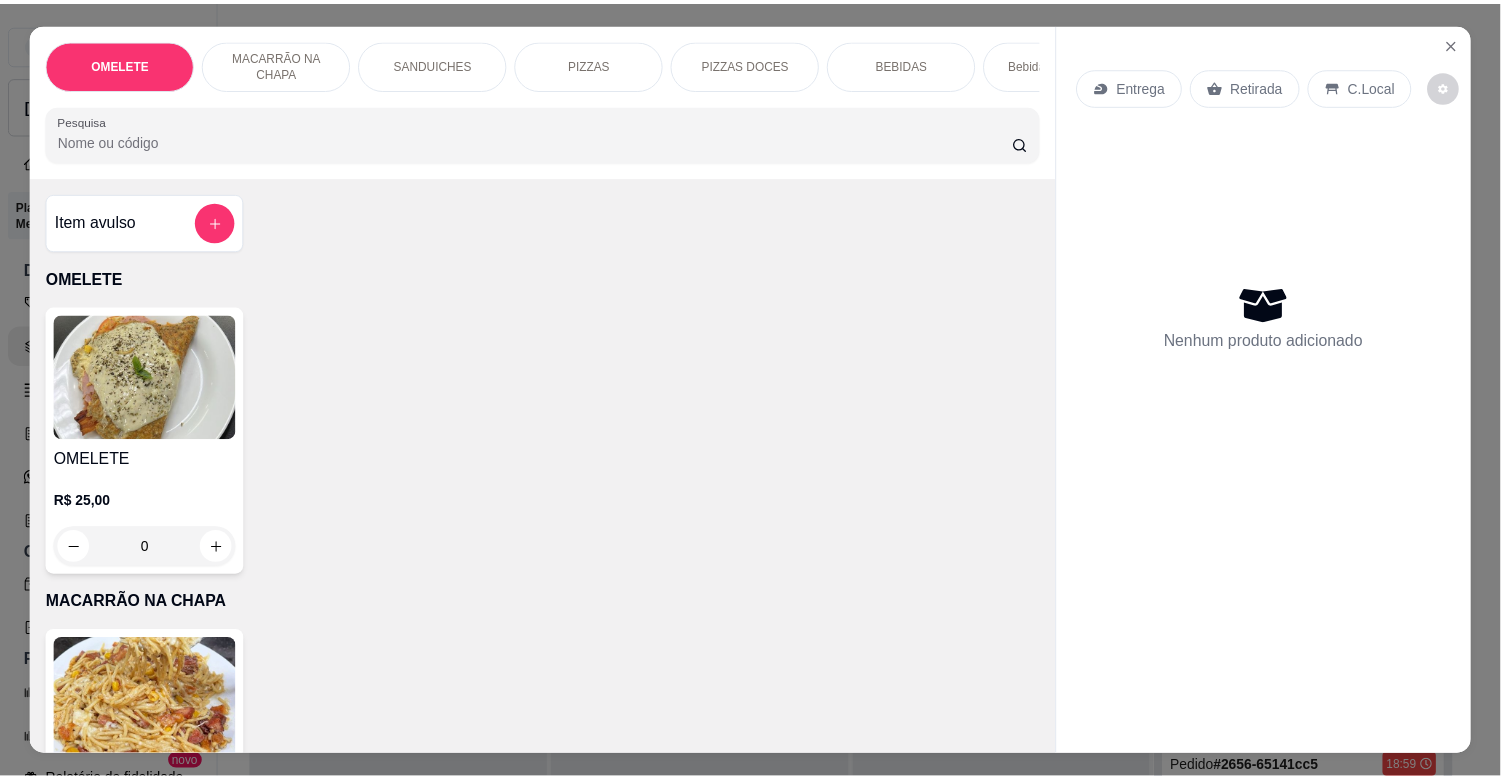 scroll, scrollTop: 48, scrollLeft: 0, axis: vertical 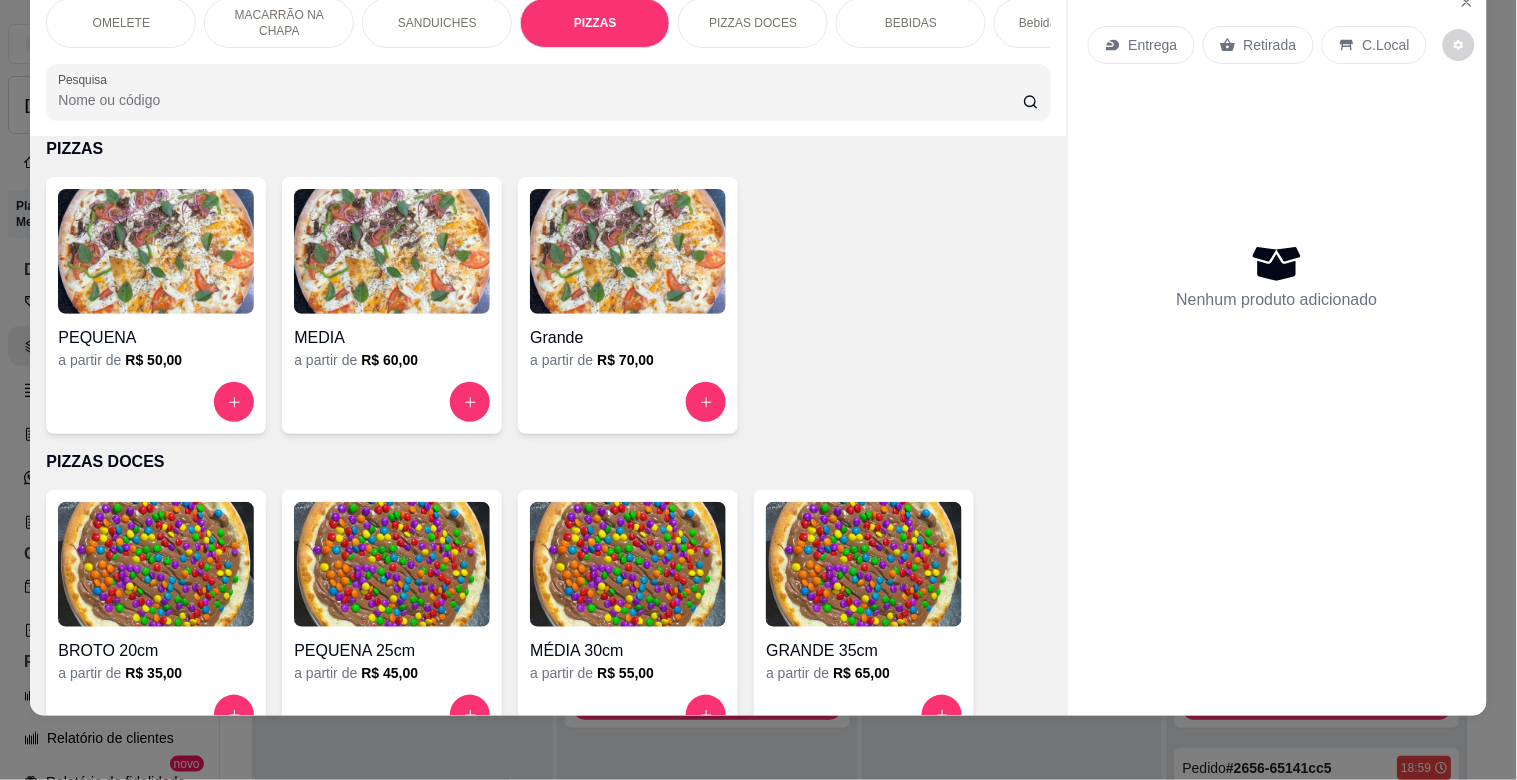 click at bounding box center (392, 564) 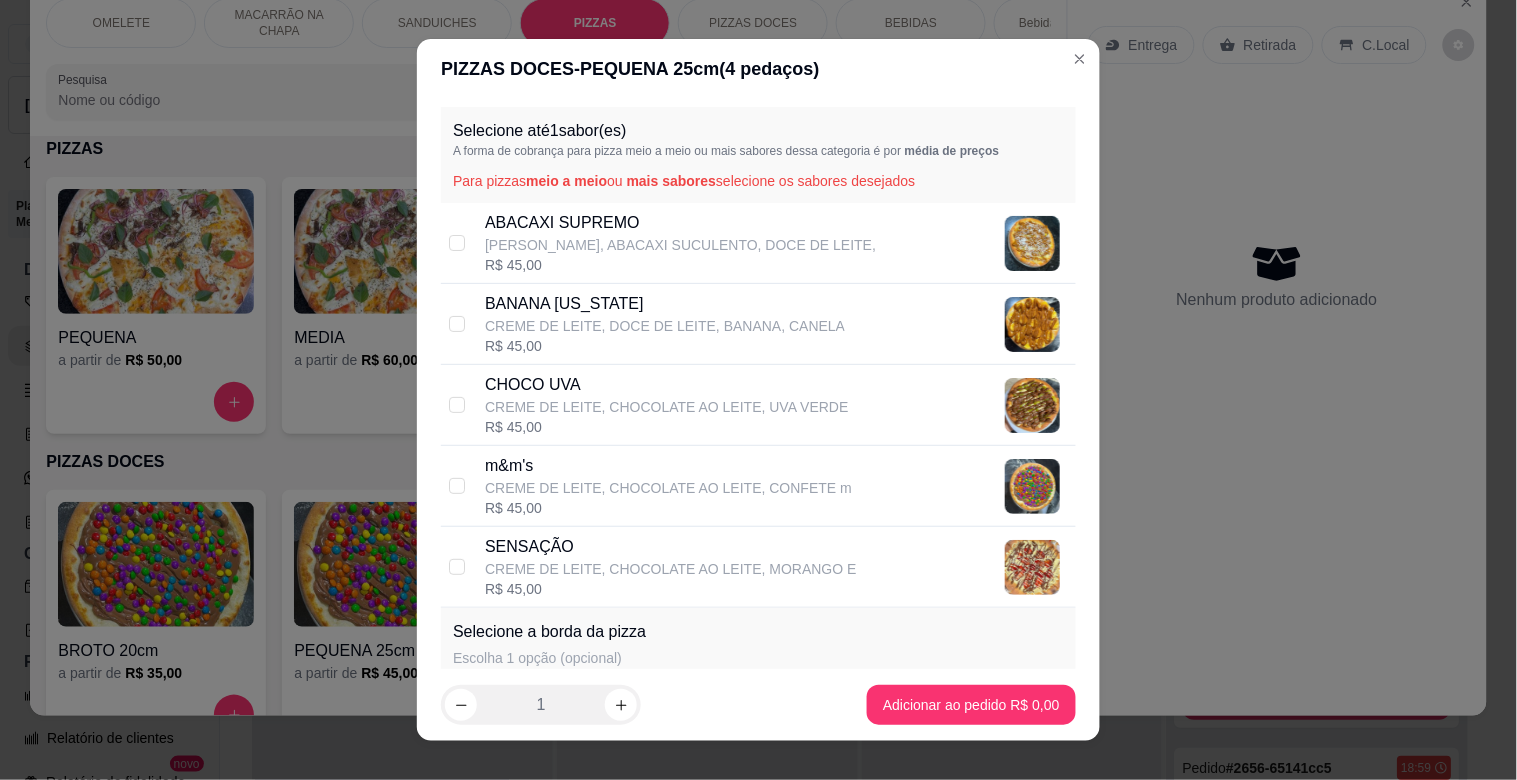 click on "CREME DE LEITE, CHOCOLATE AO LEITE, MORANGO E" at bounding box center [671, 569] 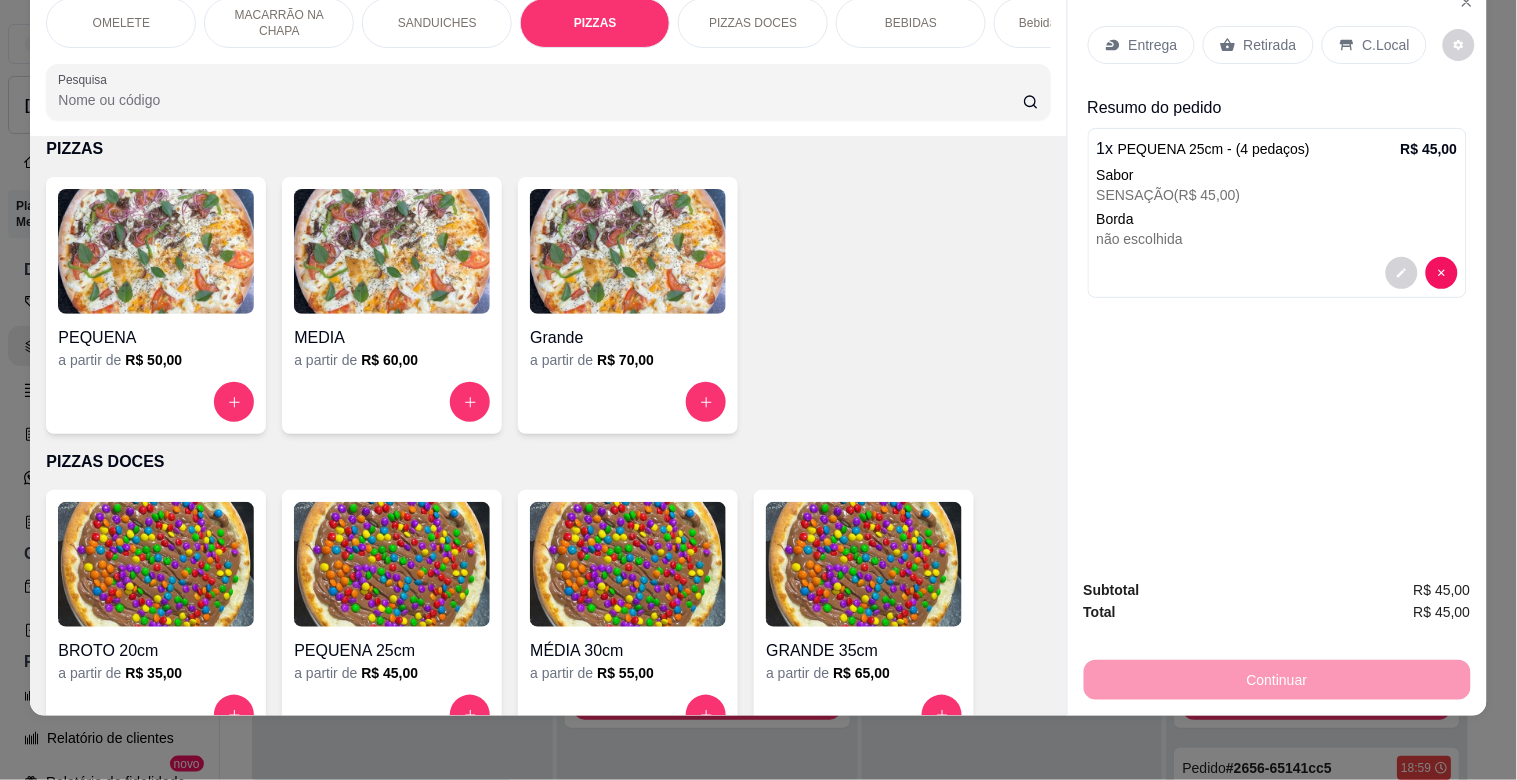 click on "Retirada" at bounding box center [1270, 45] 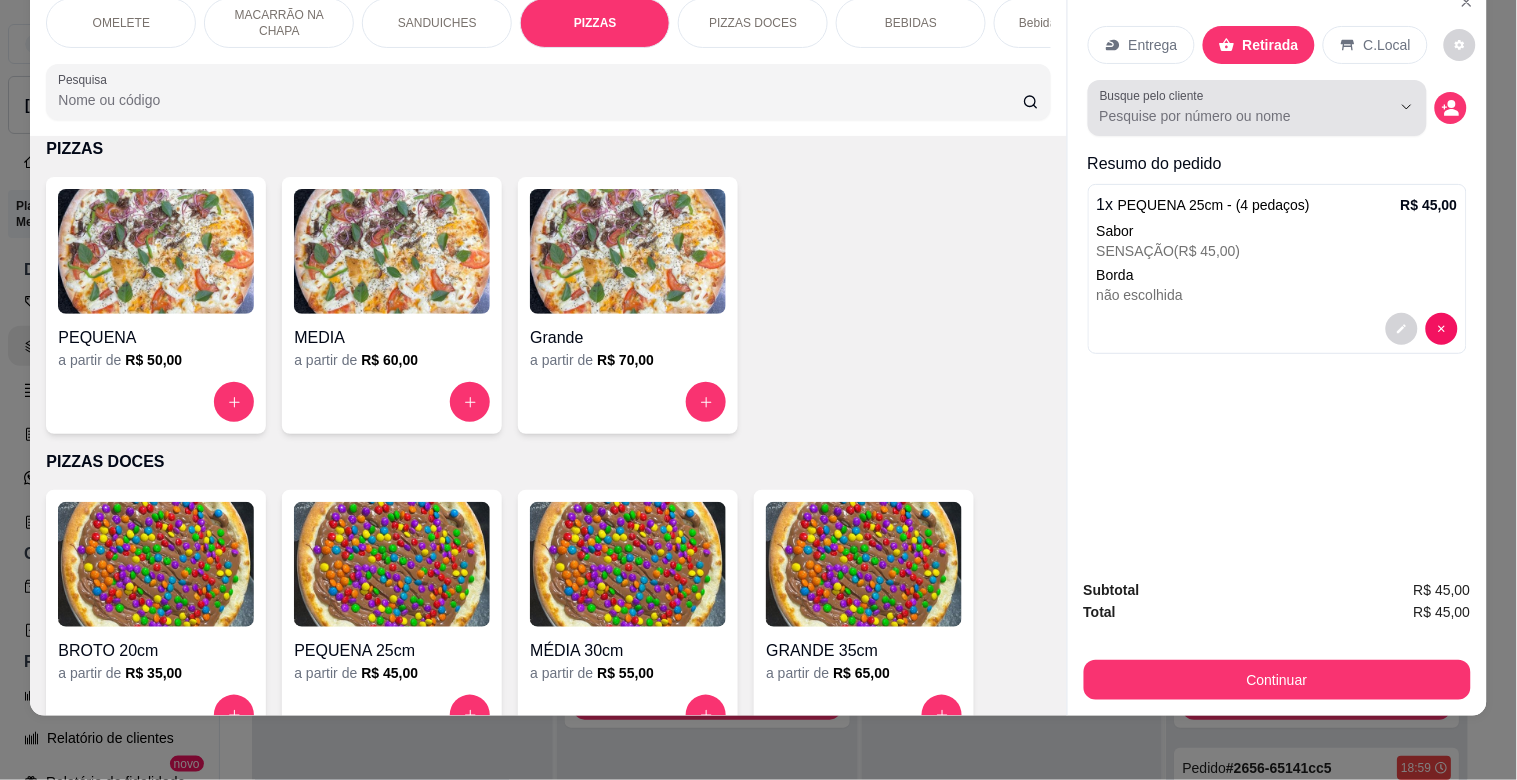 click on "Busque pelo cliente" at bounding box center [1229, 116] 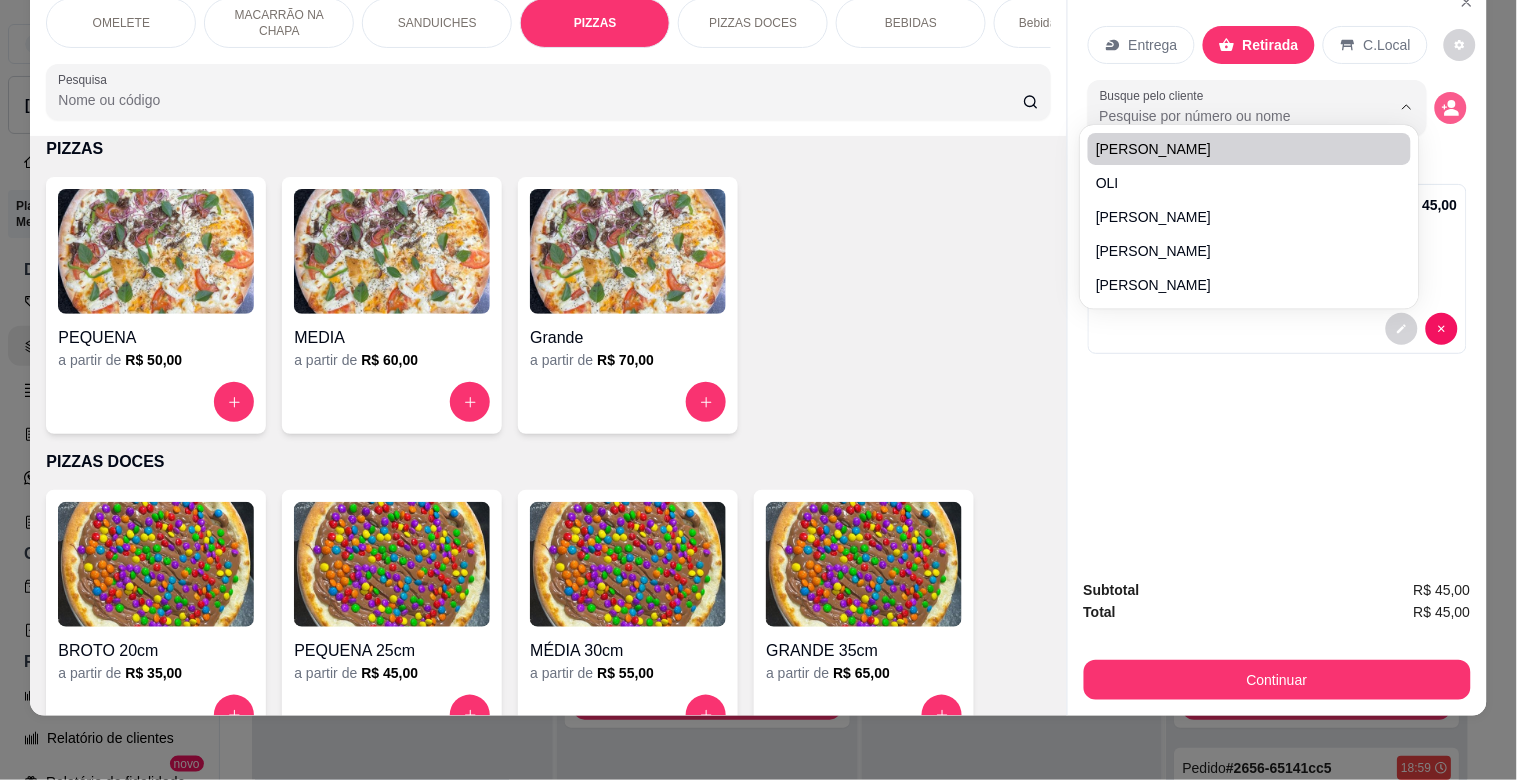 click 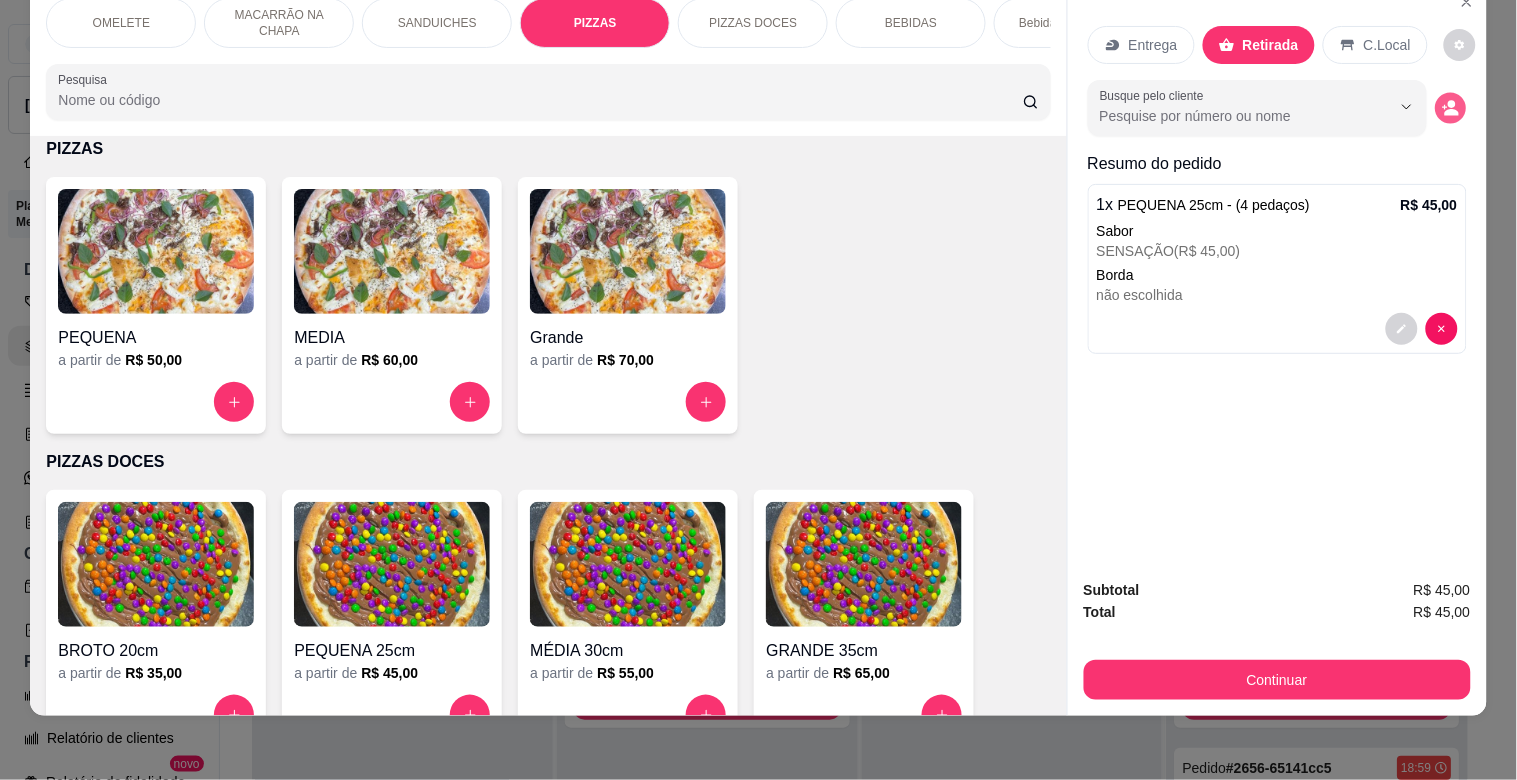 click 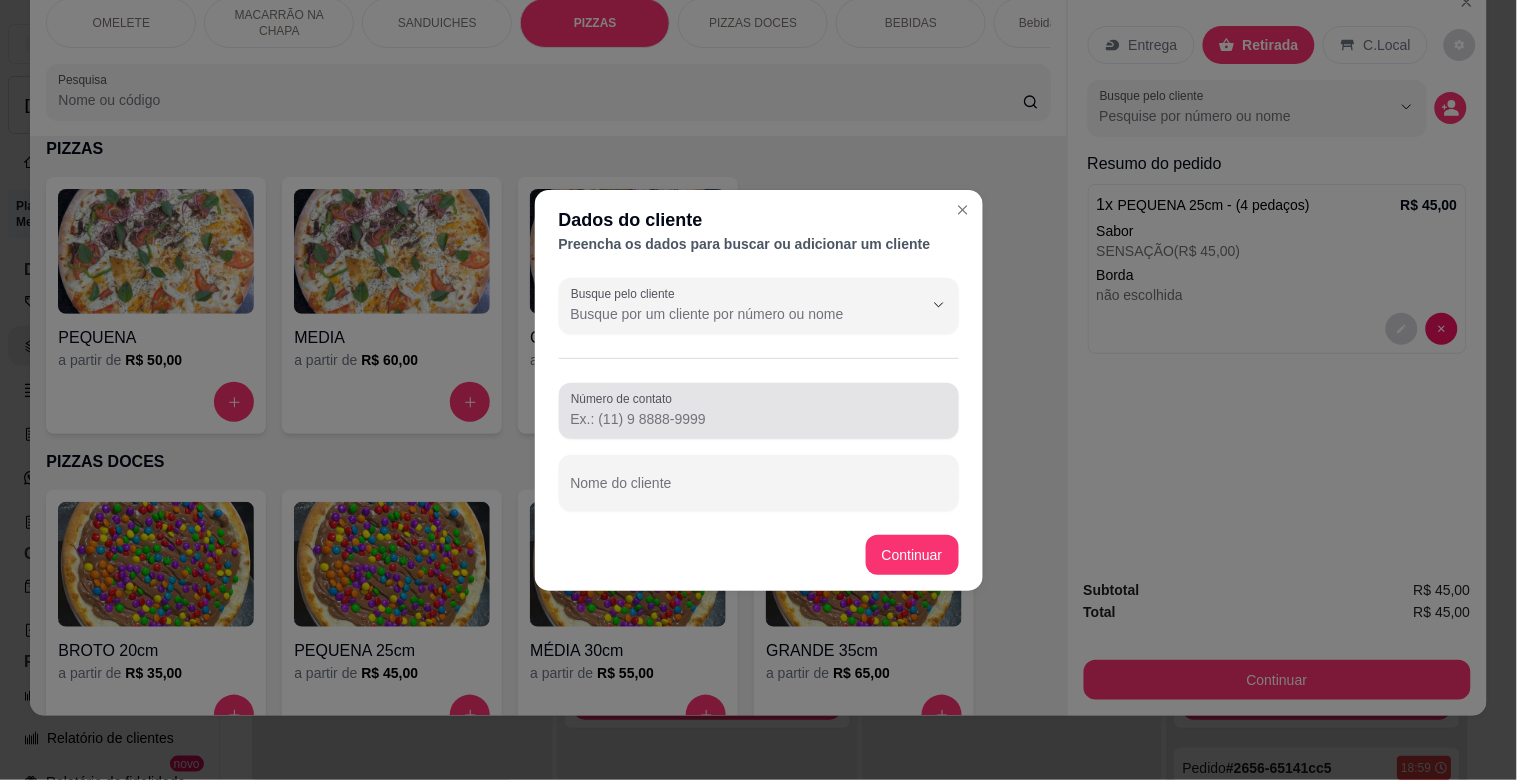 click on "Número de contato" at bounding box center (759, 419) 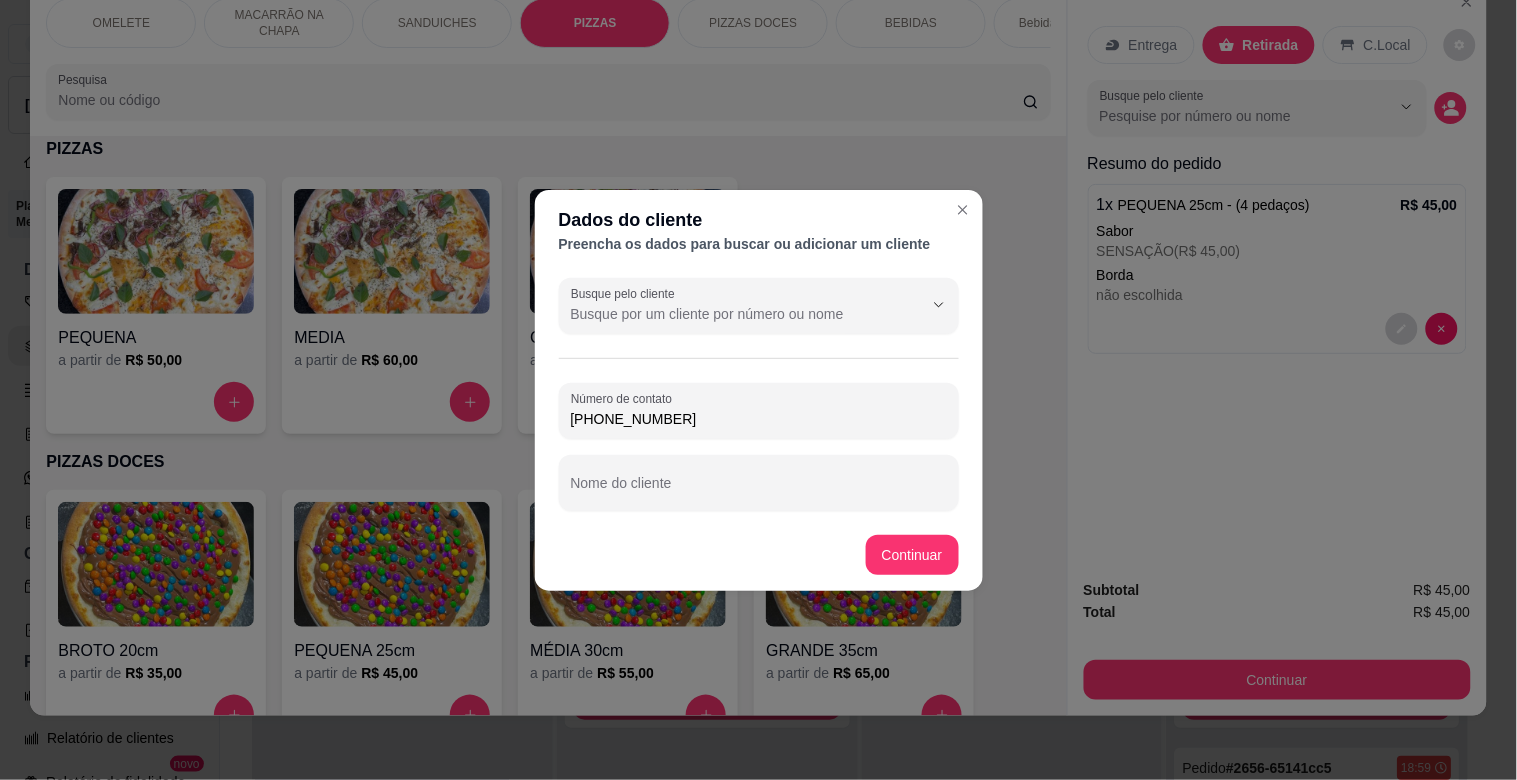 type on "[PHONE_NUMBER]" 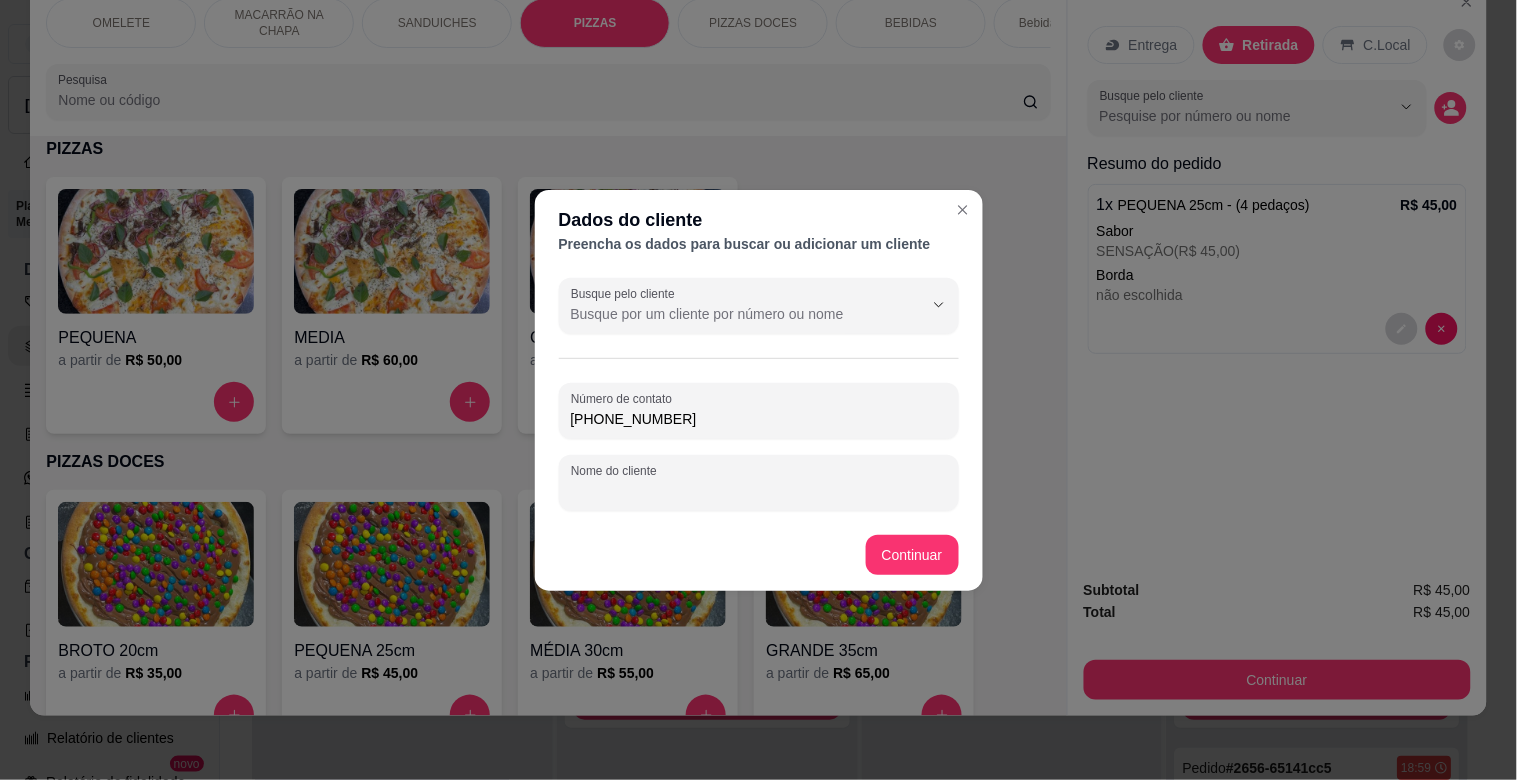 click on "Nome do cliente" at bounding box center [759, 491] 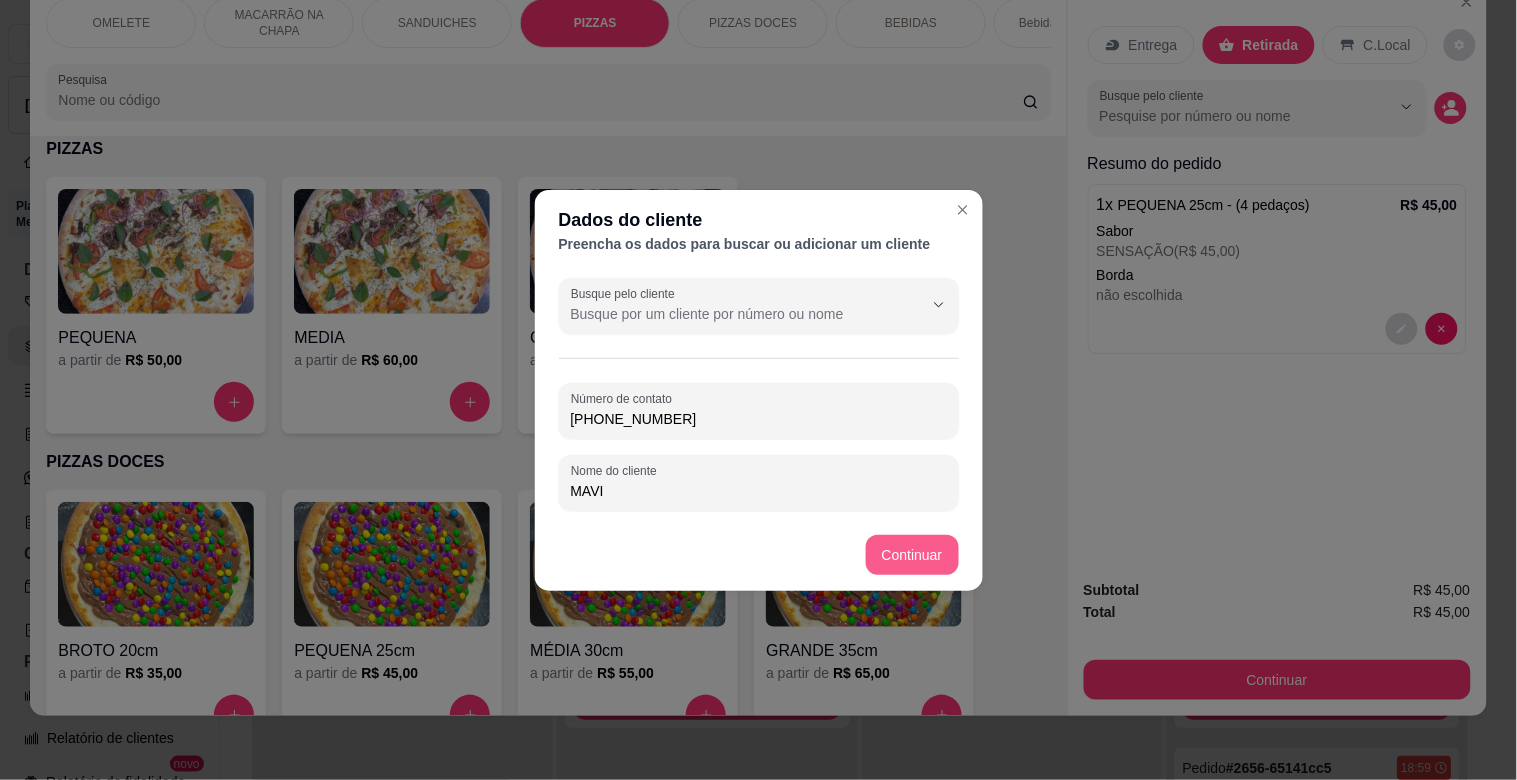 type on "MAVI" 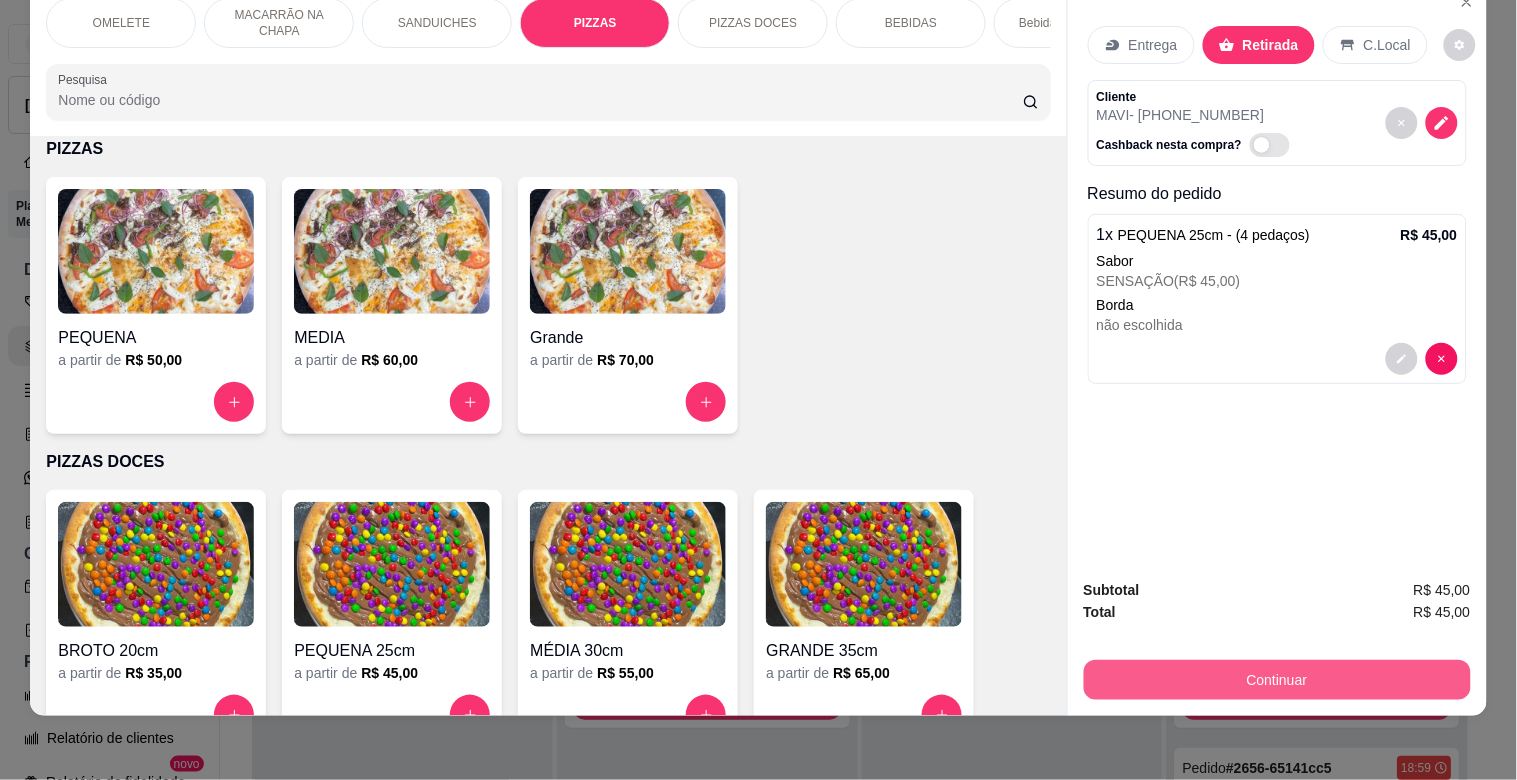 click on "Continuar" at bounding box center [1277, 680] 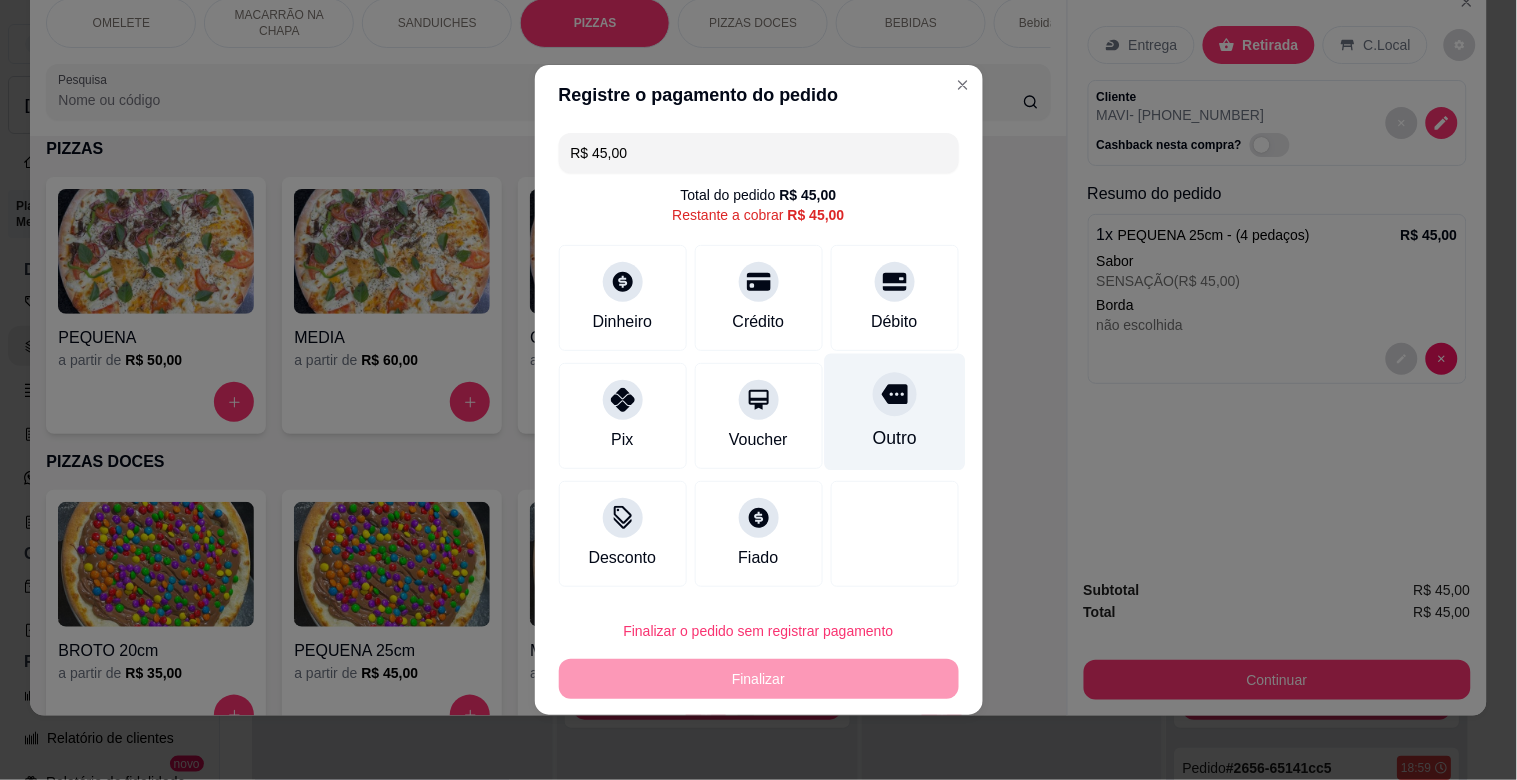 click at bounding box center [895, 394] 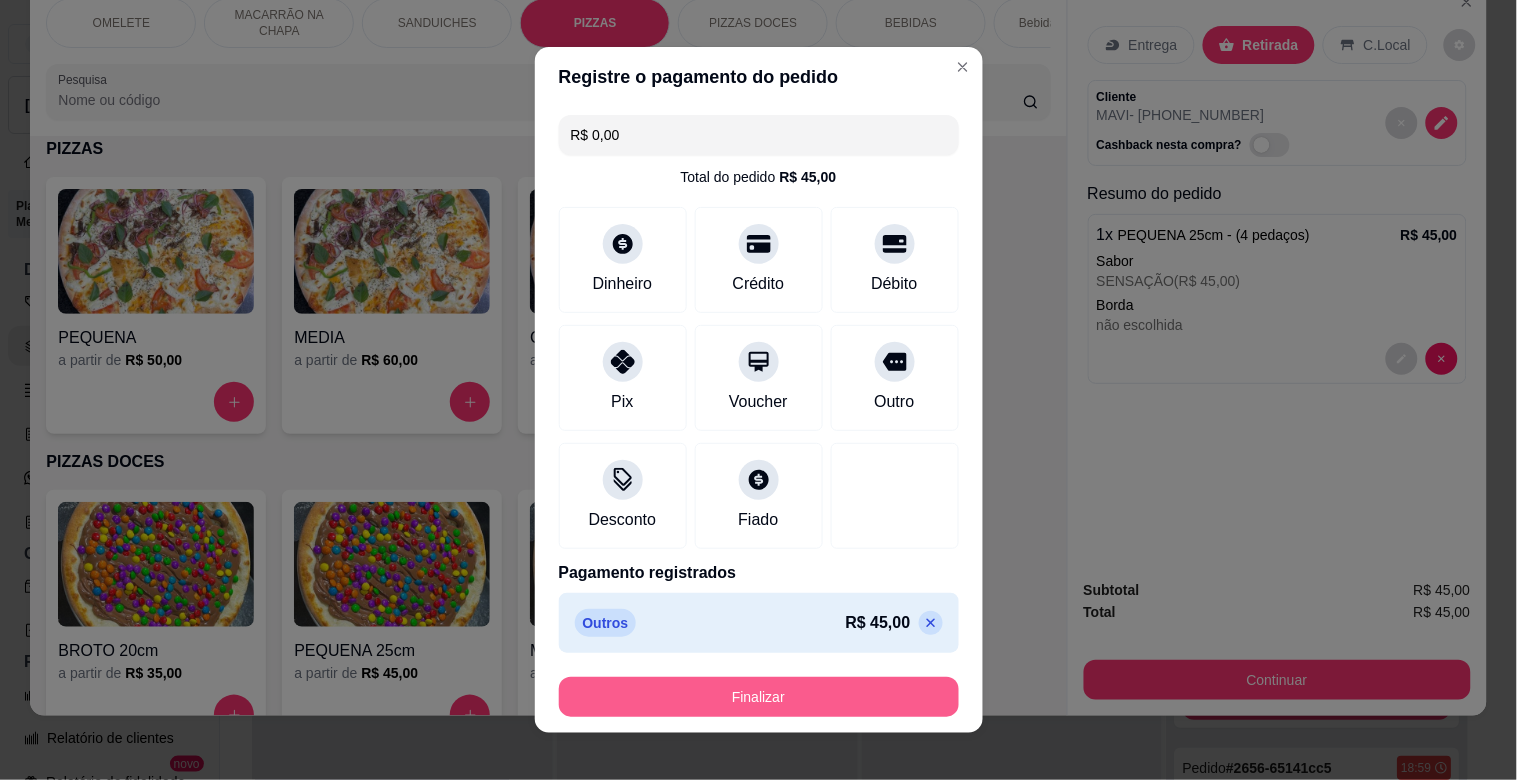 click on "Finalizar" at bounding box center [759, 697] 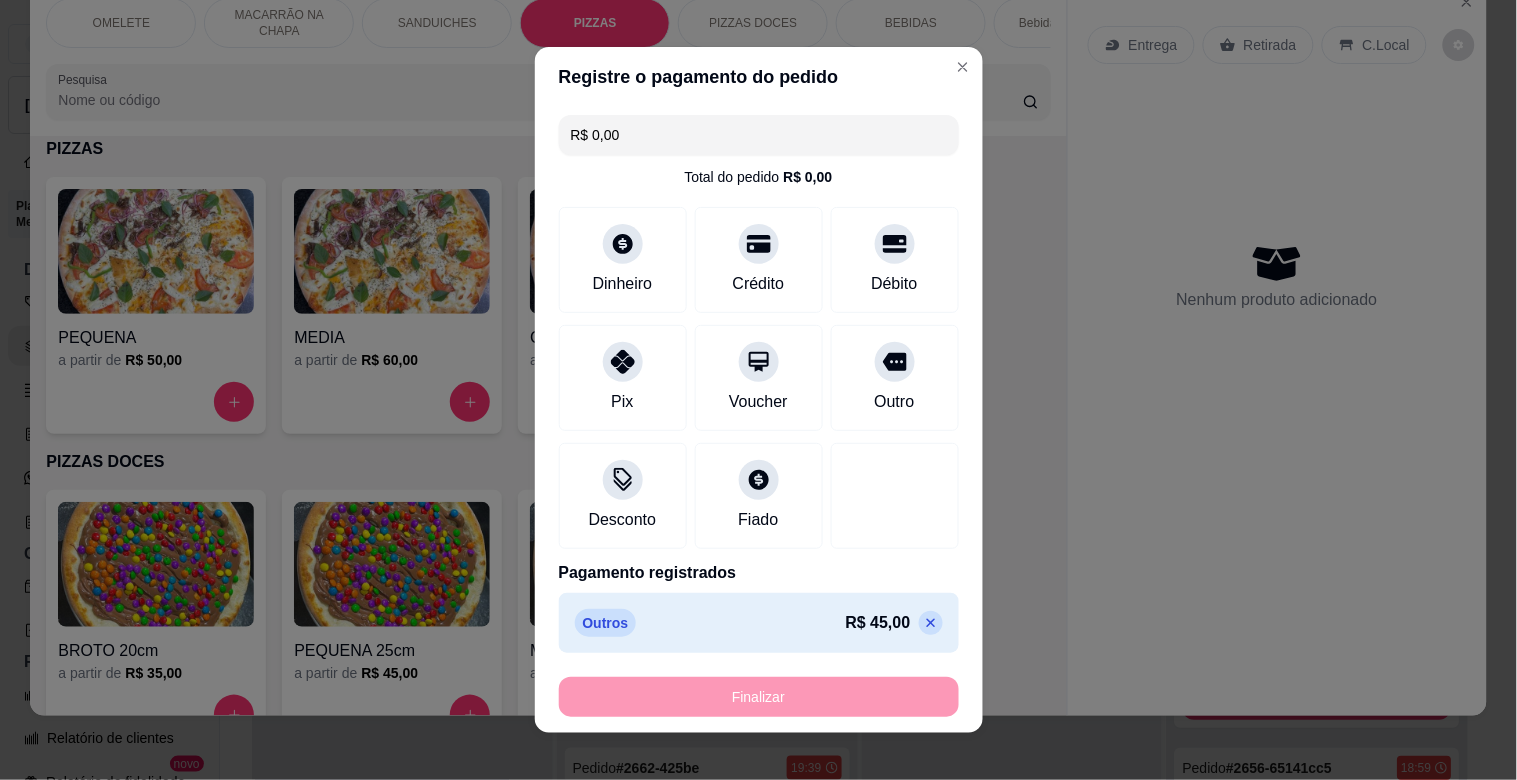 type on "-R$ 45,00" 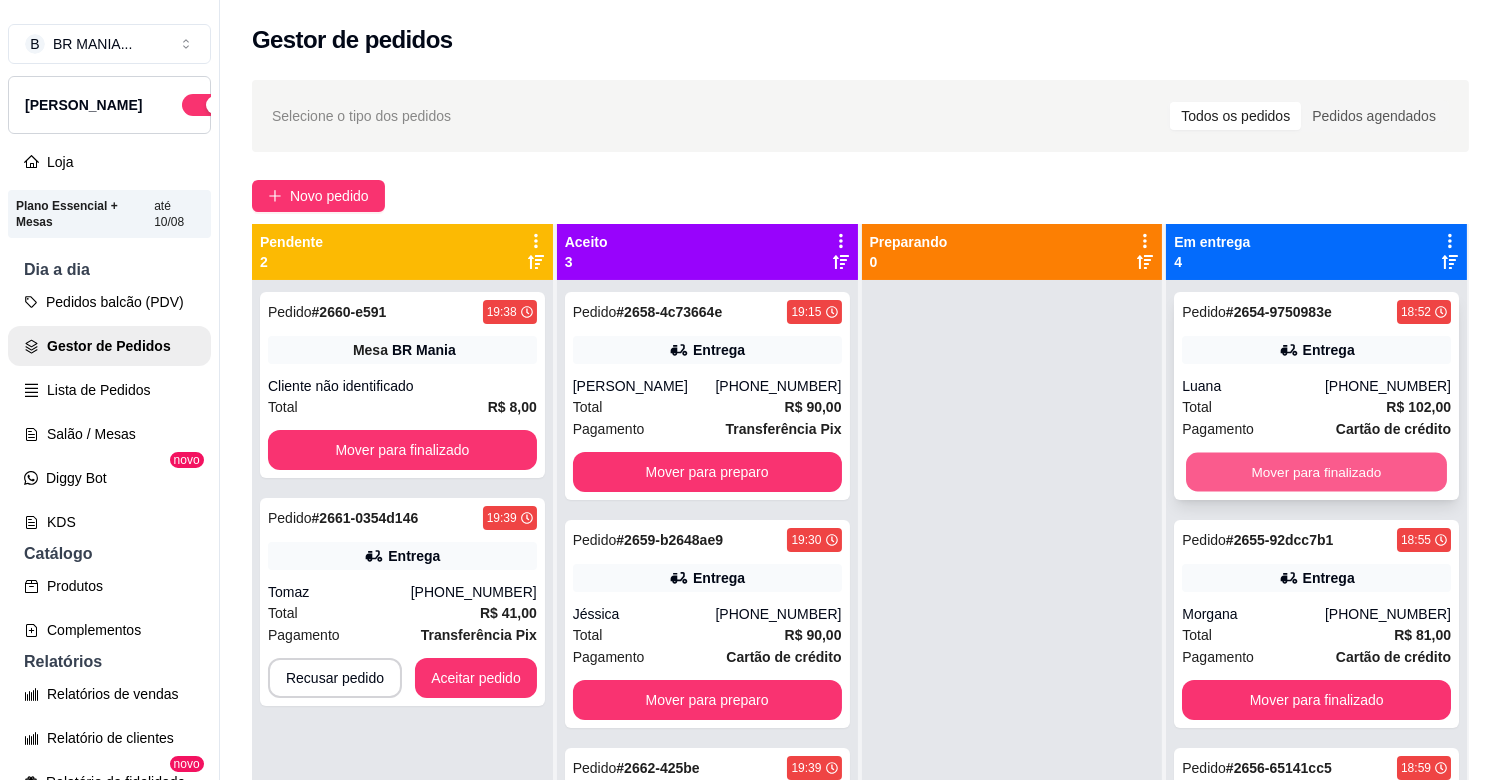 click on "Mover para finalizado" at bounding box center [1316, 472] 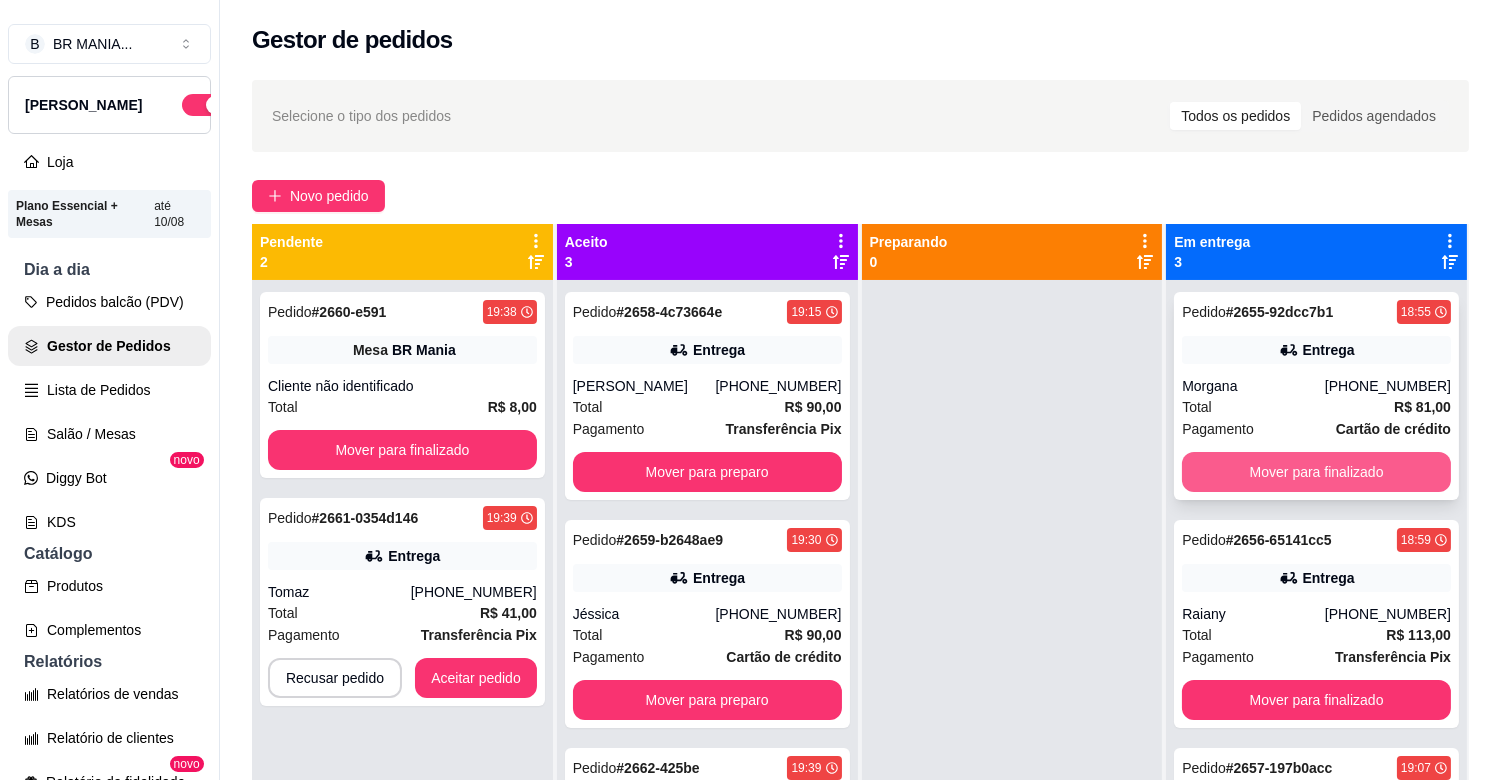 click on "Mover para finalizado" at bounding box center (1316, 472) 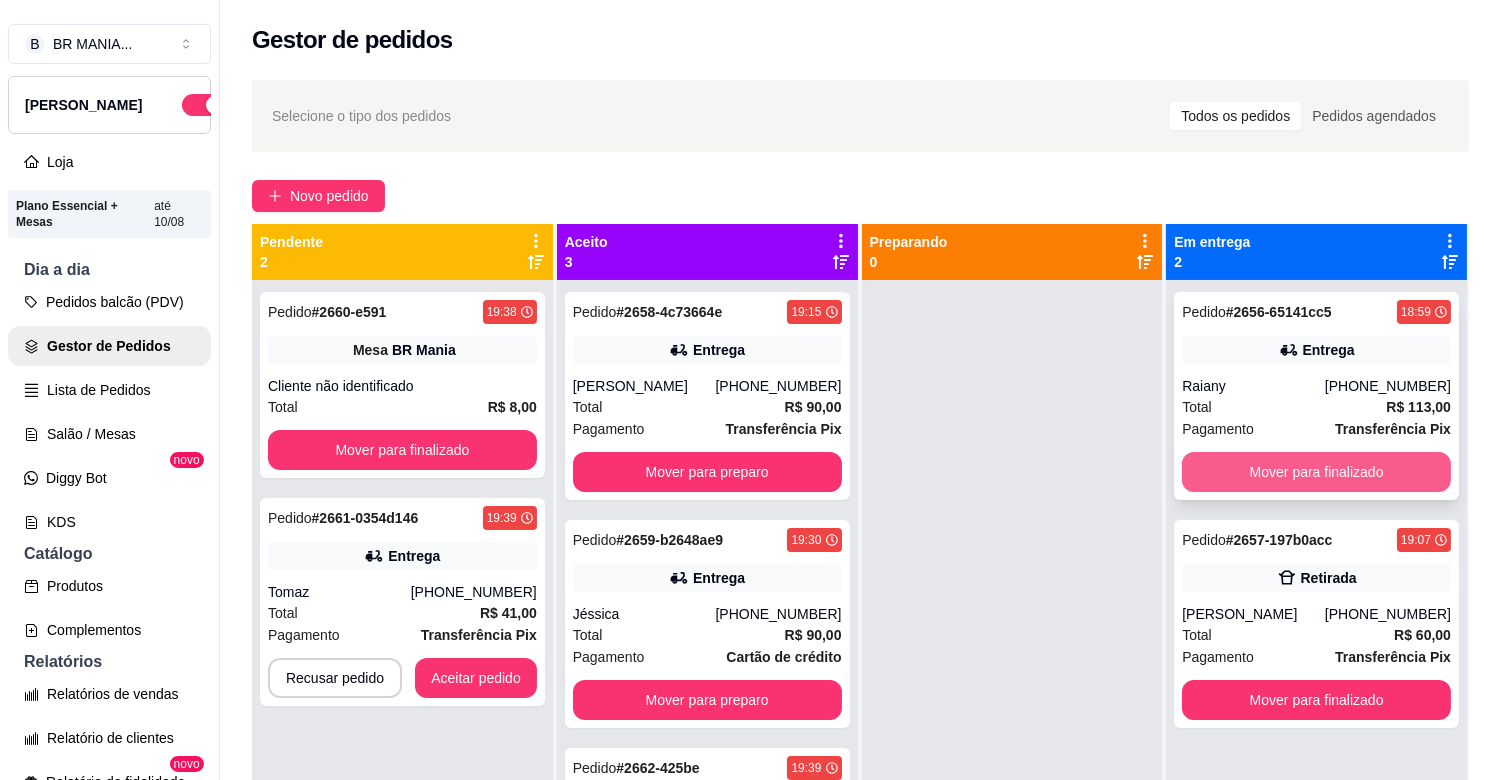 click on "Mover para finalizado" at bounding box center (1316, 472) 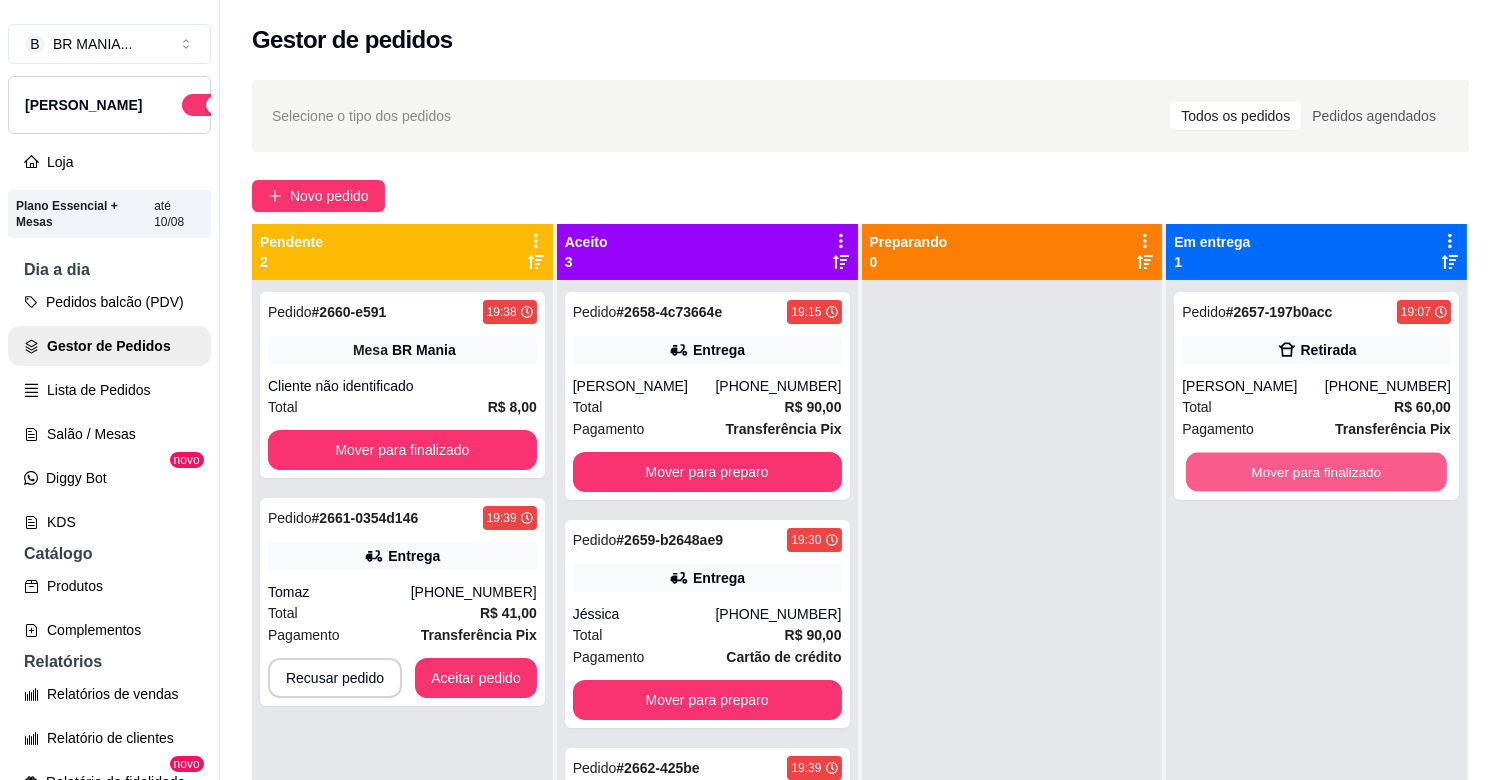 click on "Mover para finalizado" at bounding box center [1316, 472] 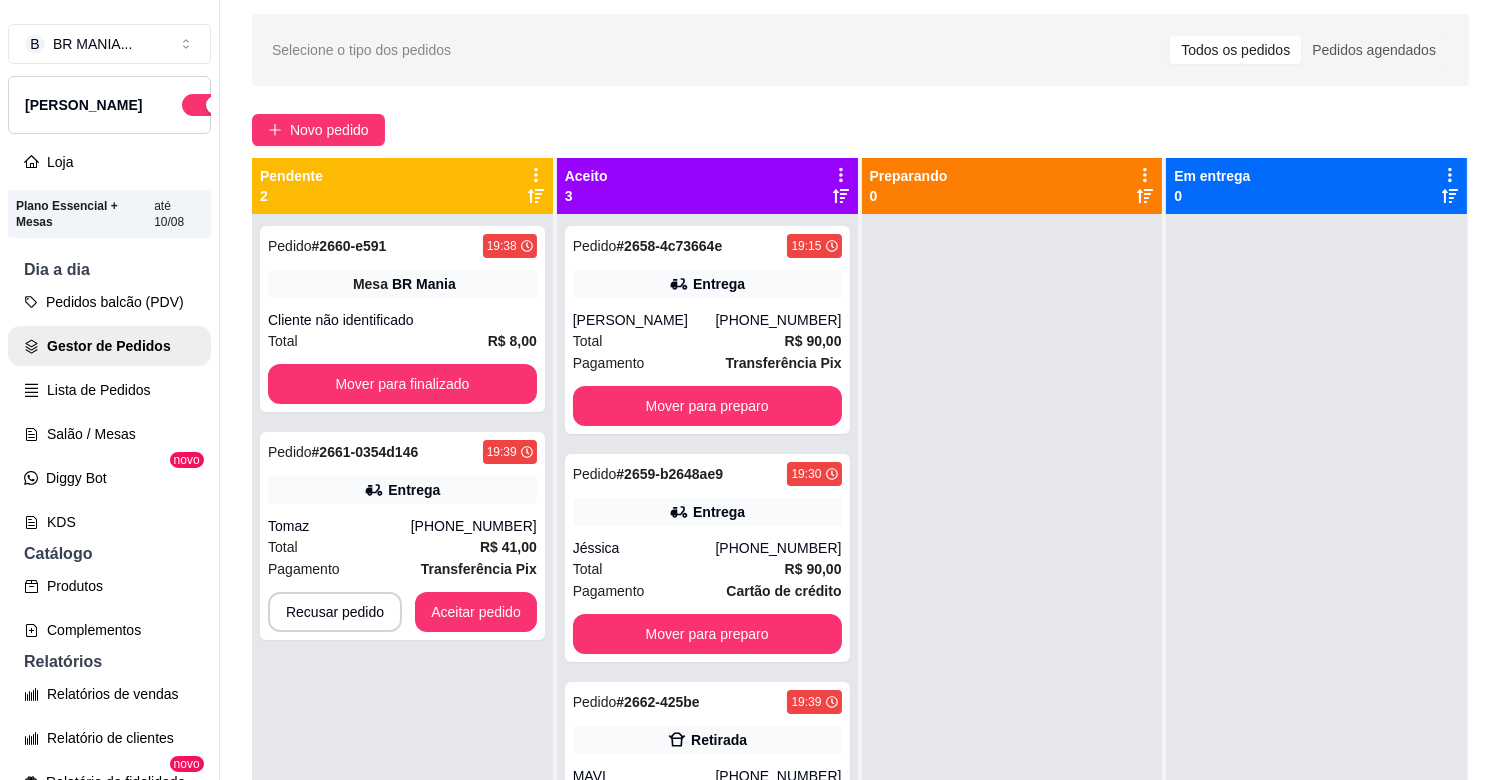 scroll, scrollTop: 253, scrollLeft: 0, axis: vertical 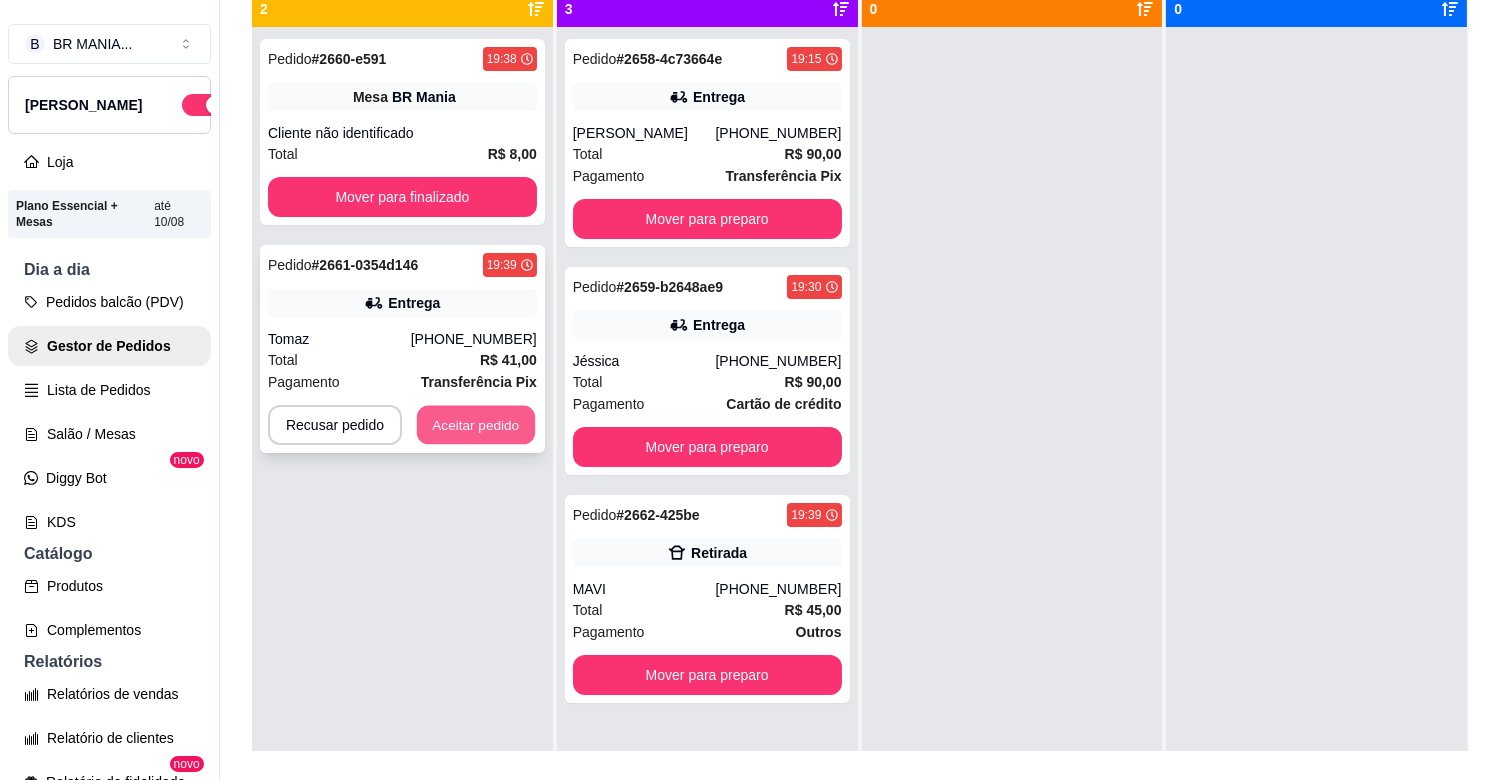 click on "Aceitar pedido" at bounding box center [476, 425] 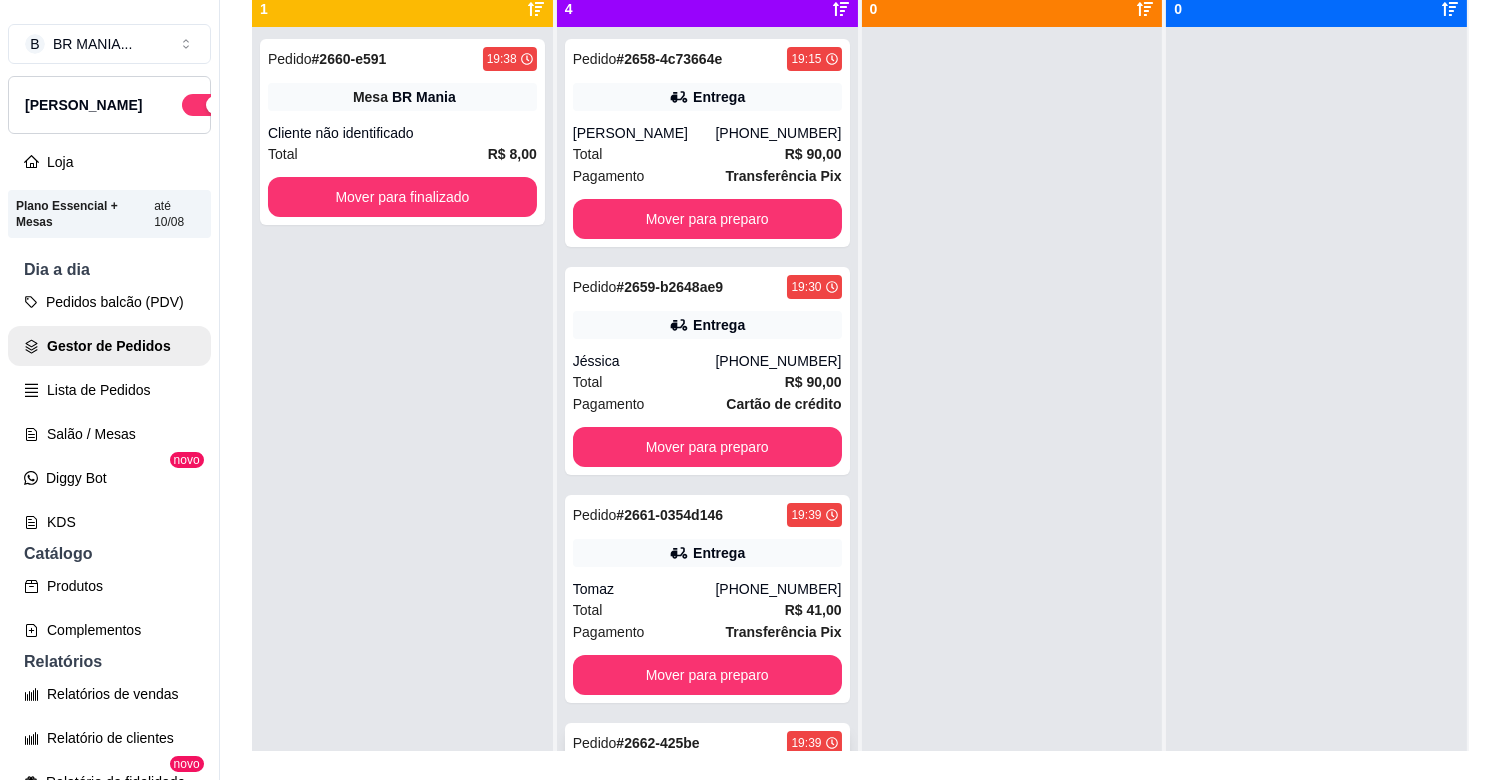 click on "# 2662-425be" at bounding box center [657, 743] 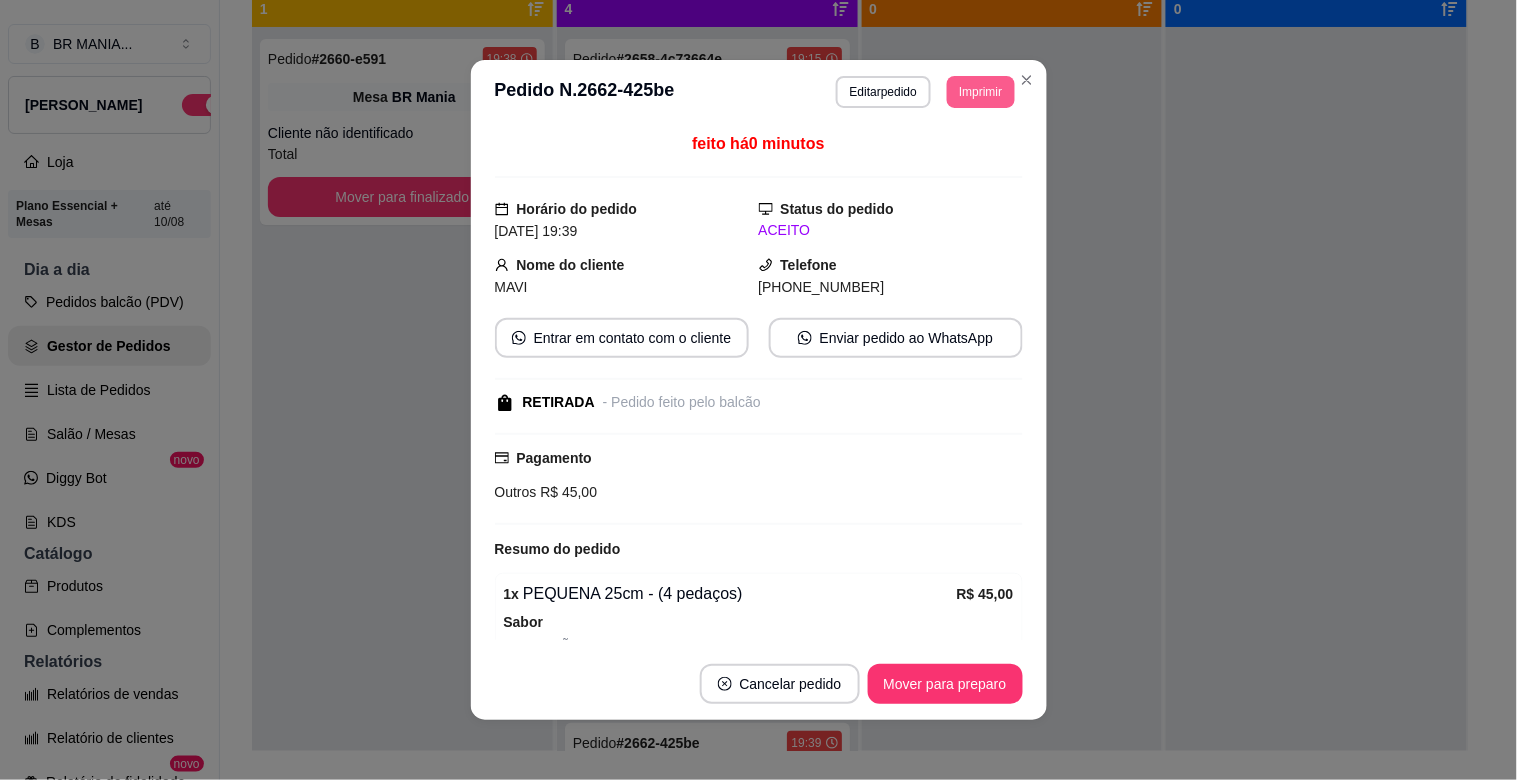 click on "Imprimir" at bounding box center (980, 92) 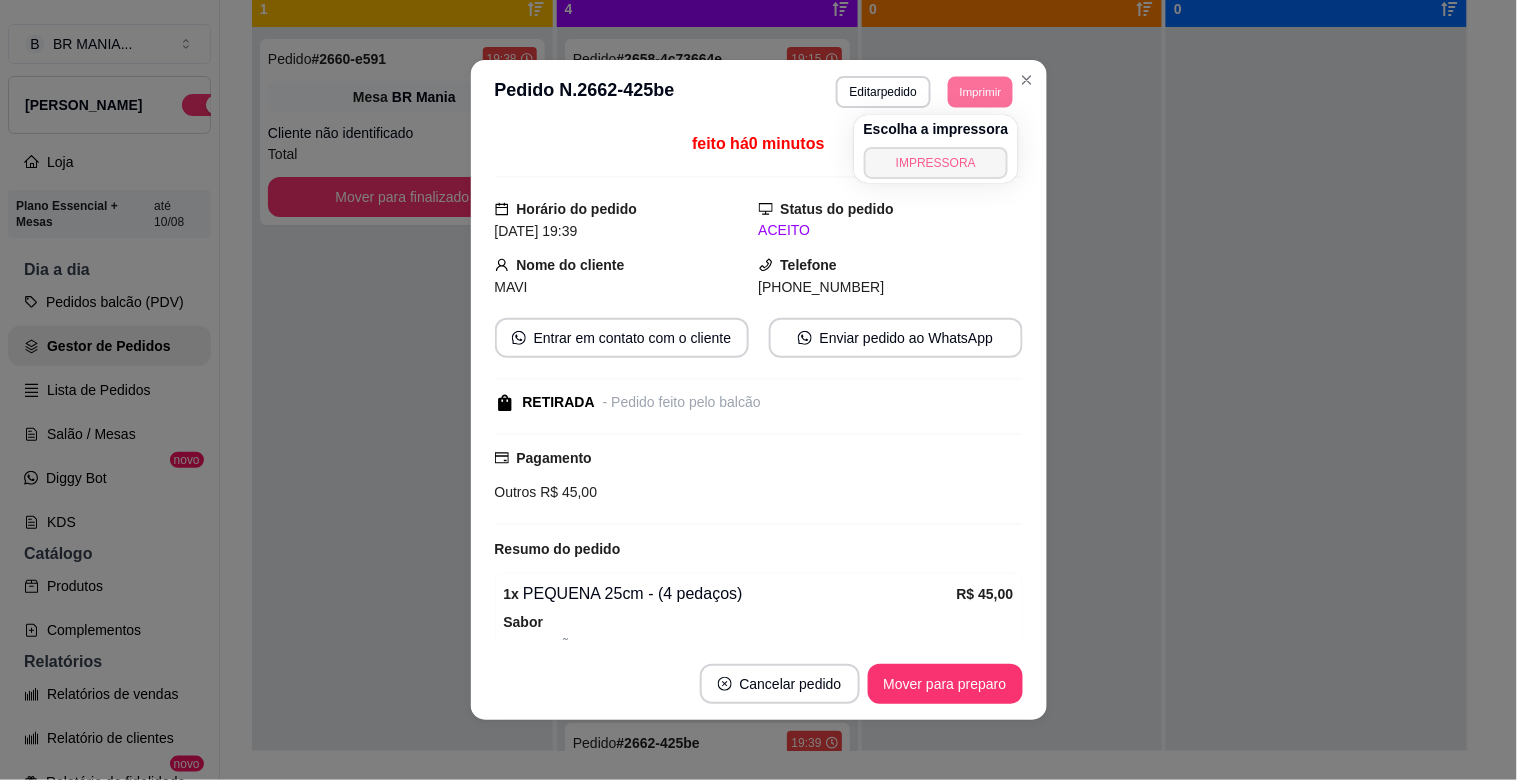 click on "IMPRESSORA" at bounding box center (936, 163) 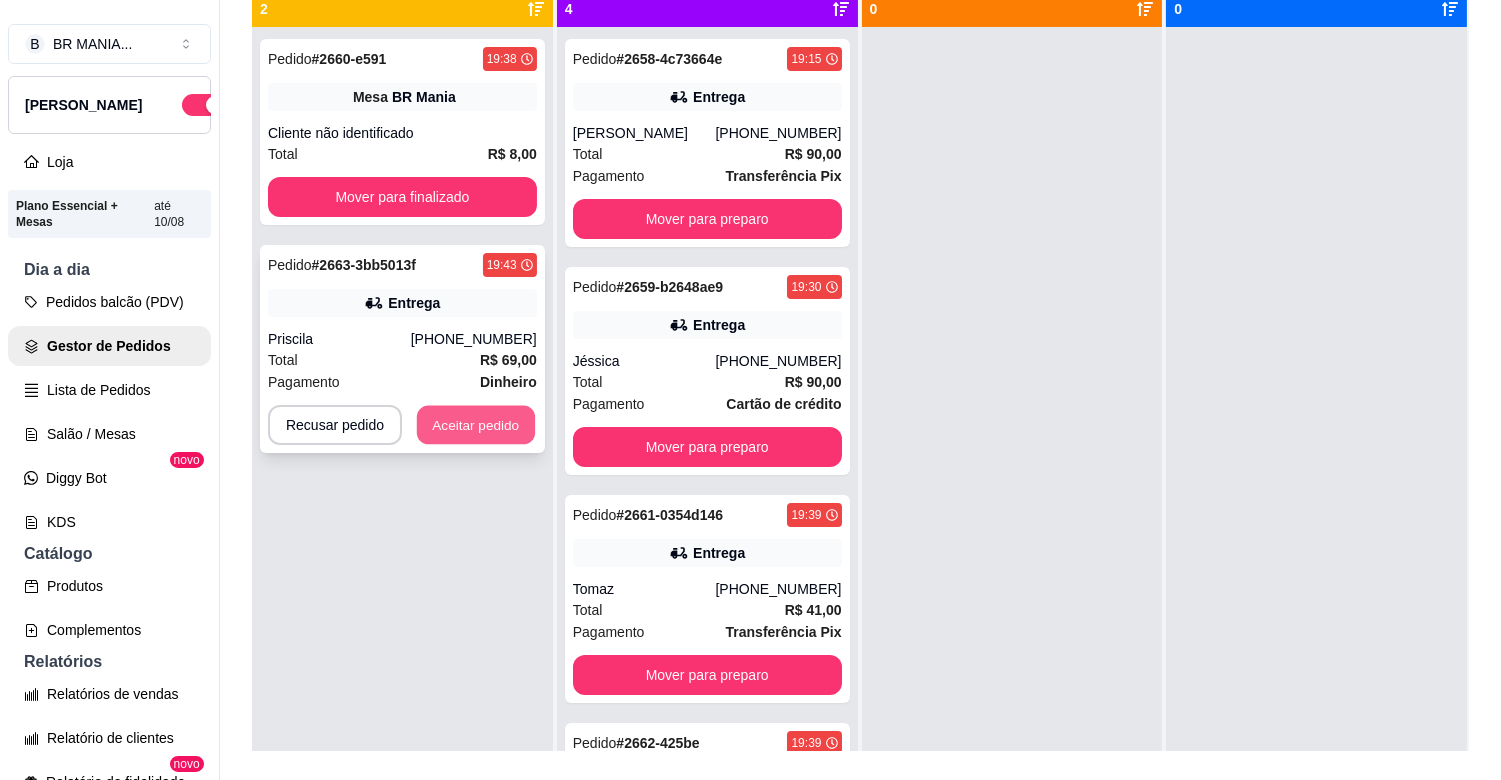 click on "Aceitar pedido" at bounding box center (476, 425) 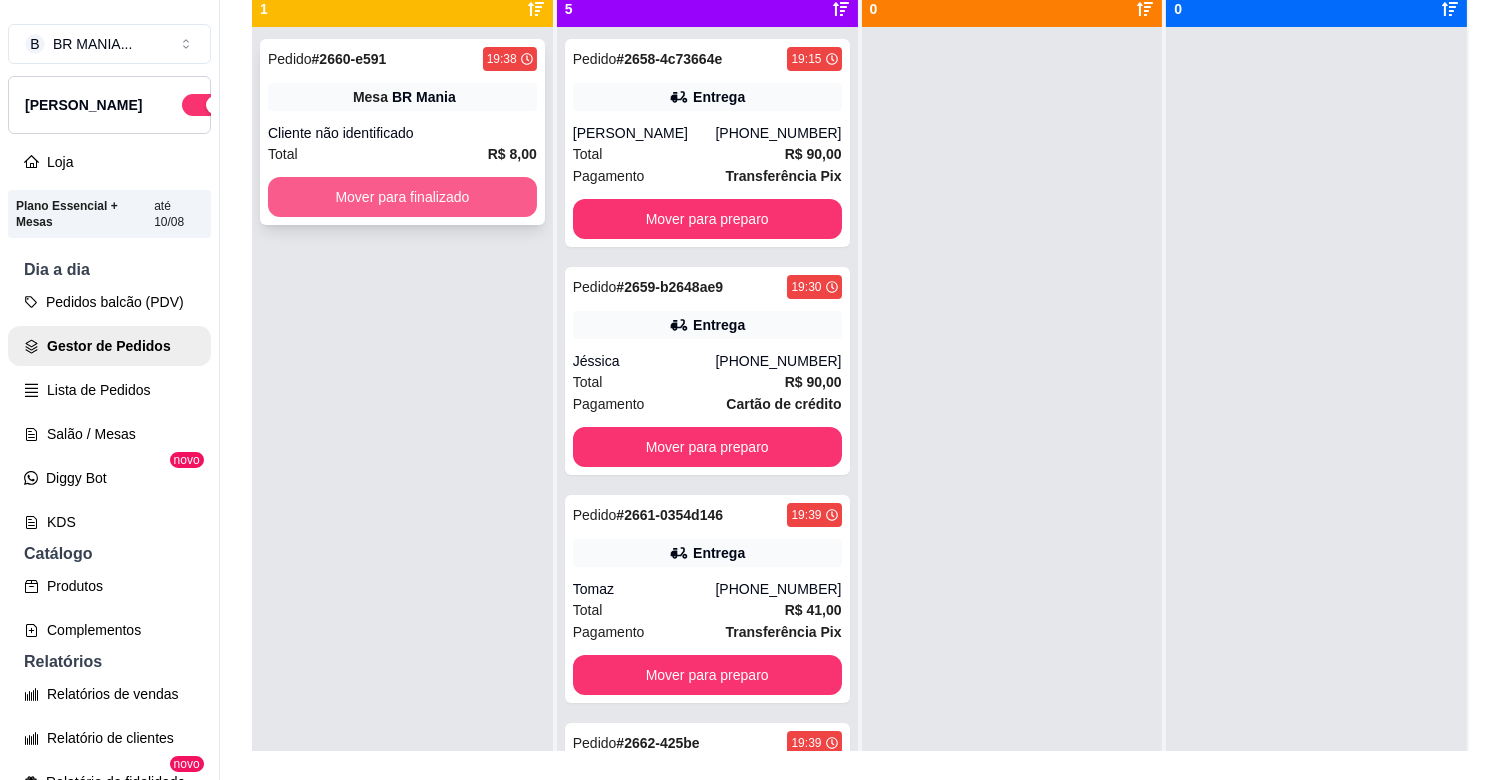 click on "Mover para finalizado" at bounding box center (402, 197) 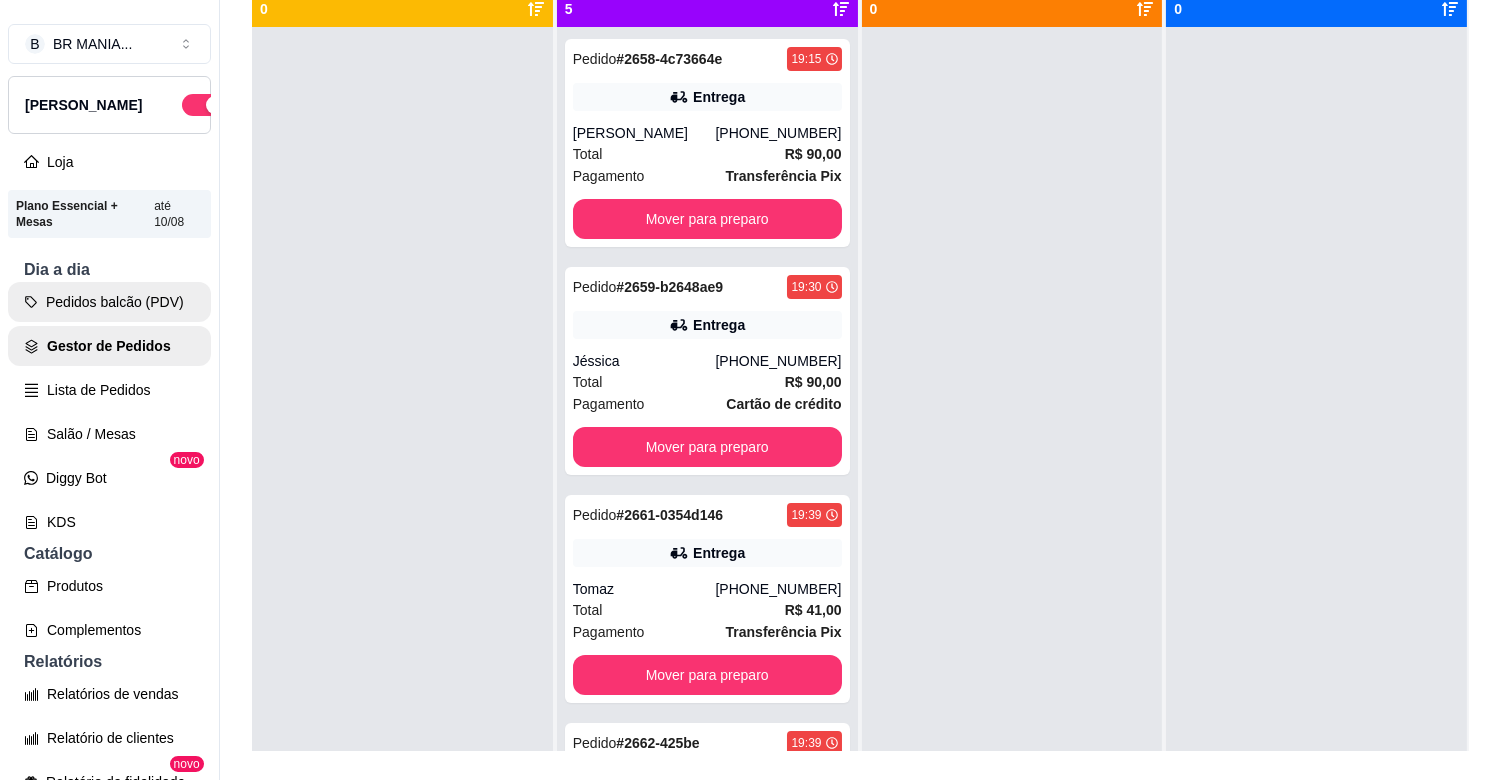click on "Pedidos balcão (PDV)" at bounding box center [109, 302] 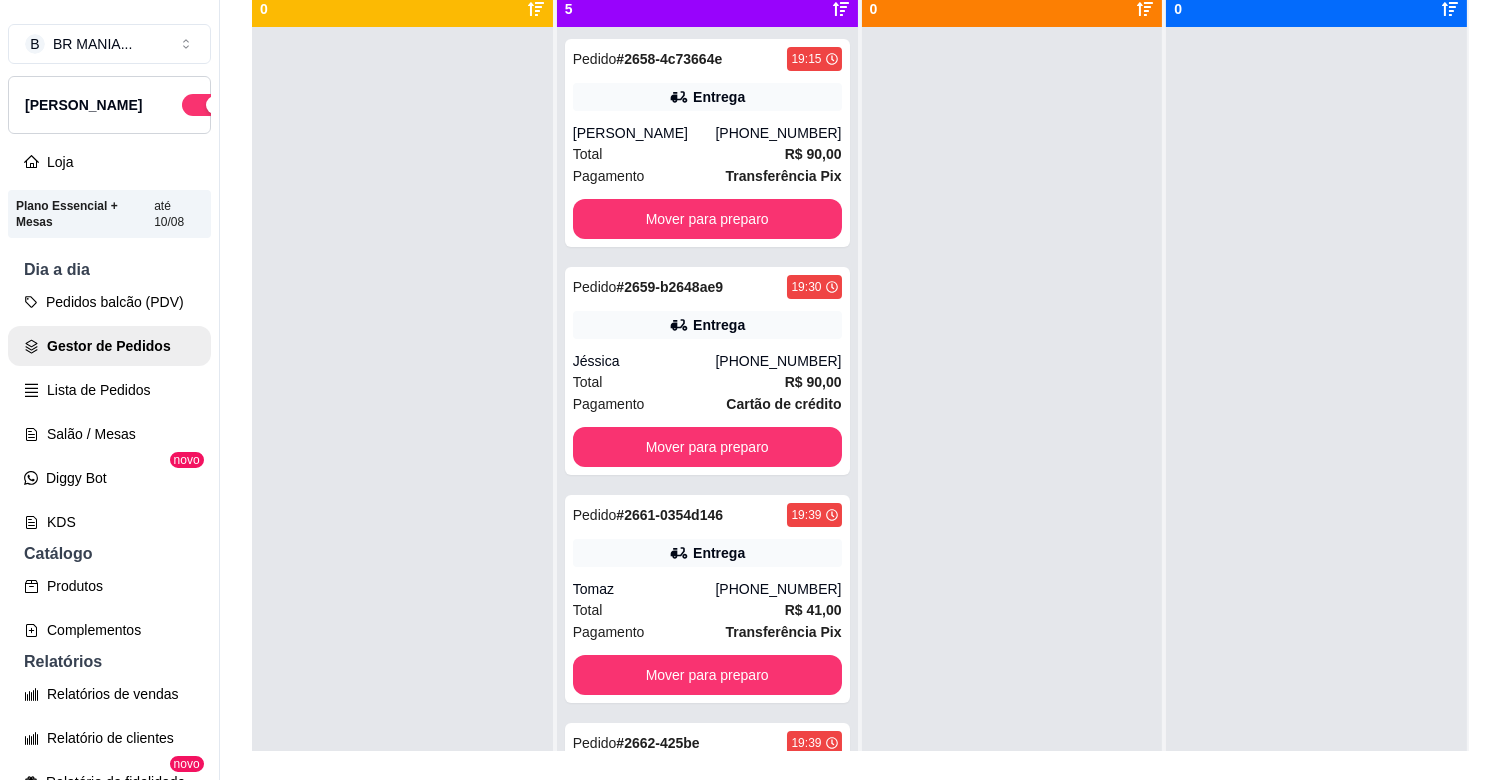 scroll, scrollTop: 0, scrollLeft: 0, axis: both 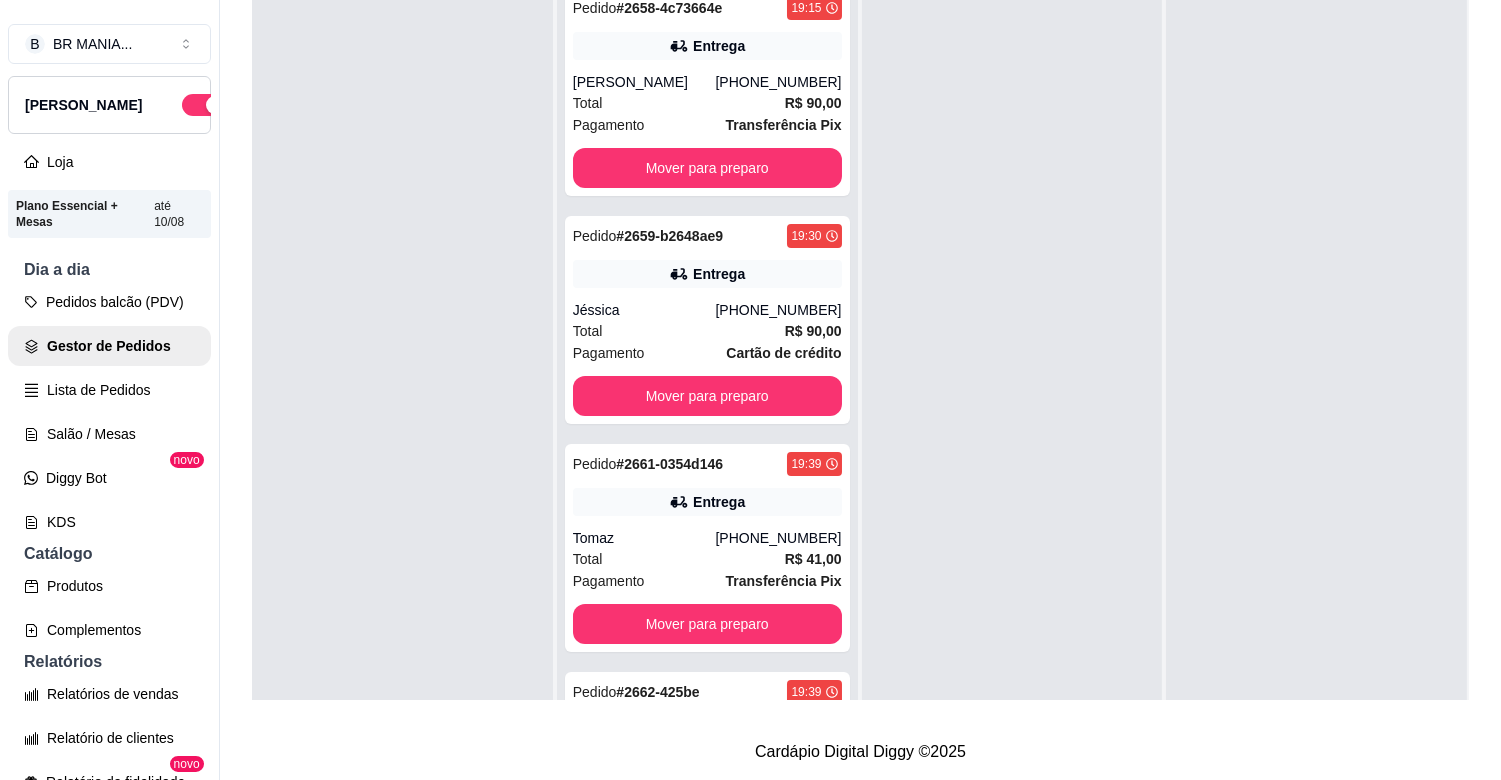 click on "Selecione o tipo dos pedidos Todos os pedidos Pedidos agendados Novo pedido Pendente 0 Aceito 5 Pedido  # 2658-4c73664e 19:15 Entrega [PERSON_NAME] [PHONE_NUMBER] Total R$ 90,00 Pagamento Transferência Pix Mover para preparo Pedido  # 2659-b2648ae9 19:30 Entrega Jéssica  [PHONE_NUMBER] Total R$ 90,00 Pagamento Cartão de crédito Mover para preparo Pedido  # 2661-0354d146 19:39 Entrega Tomaz  [PHONE_NUMBER] Total R$ 41,00 Pagamento Transferência Pix Mover para preparo Pedido  # 2662-425be 19:39 Retirada MAVI [PHONE_NUMBER] Total R$ 45,00 Pagamento Outros Mover para preparo Pedido  # 2663-3bb5013f 19:43 Entrega Priscila  [PHONE_NUMBER] Total R$ 69,00 Pagamento Dinheiro Mover para preparo Preparando 0 Em entrega 0" at bounding box center [860, 244] 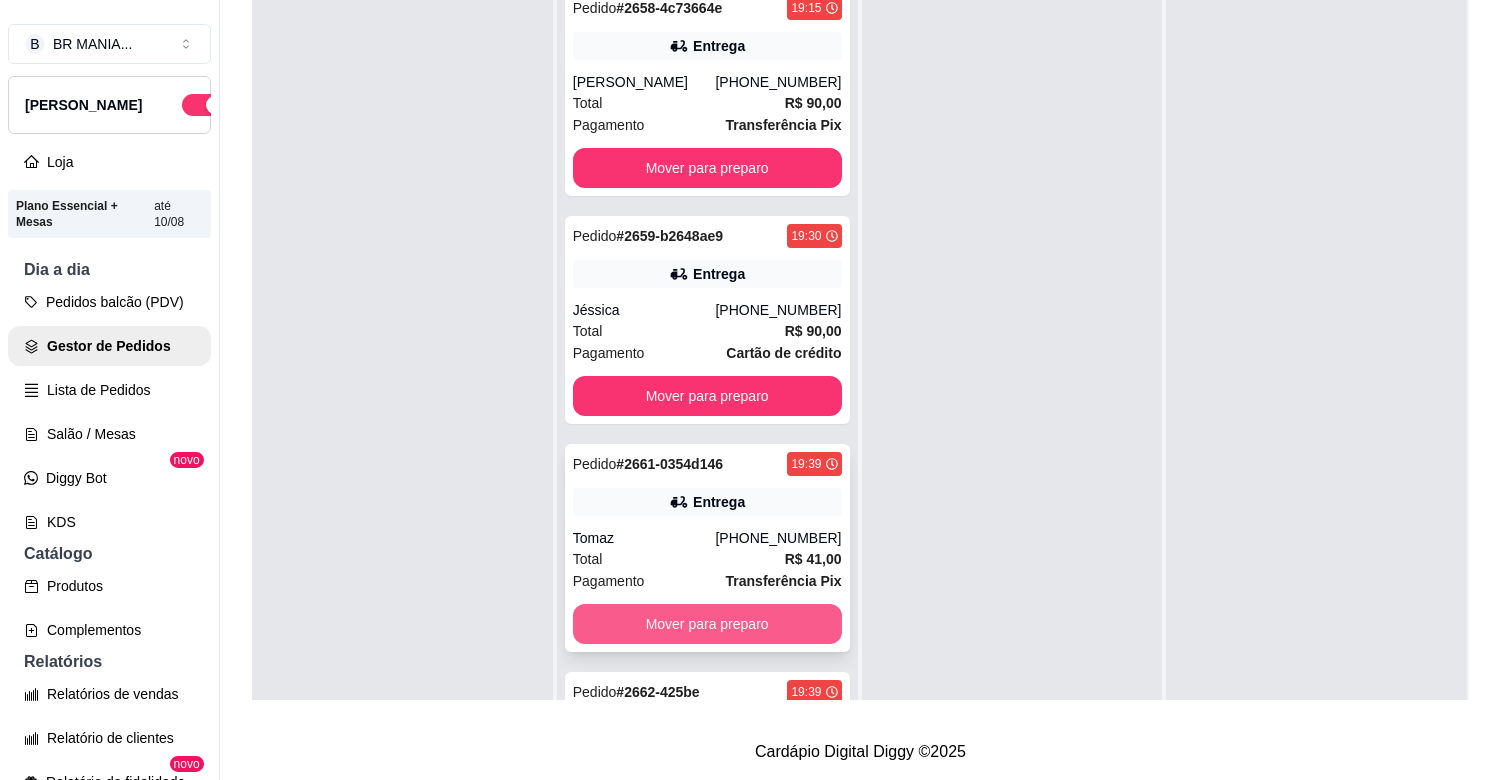 click on "Mover para preparo" at bounding box center (707, 624) 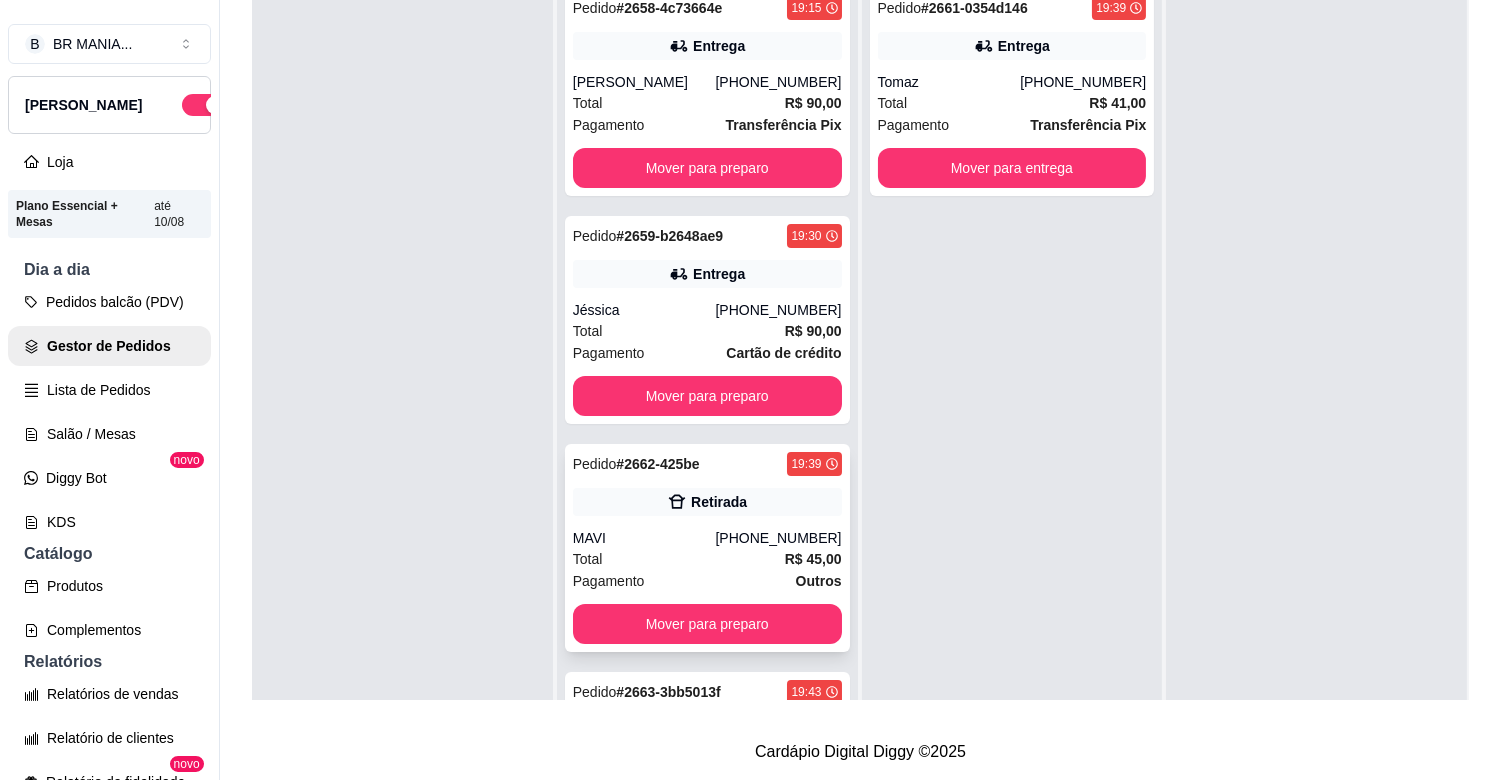 click on "Pedido  # 2662-425be 19:39 Retirada MAVI [PHONE_NUMBER] Total R$ 45,00 Pagamento Outros Mover para preparo" at bounding box center [707, 548] 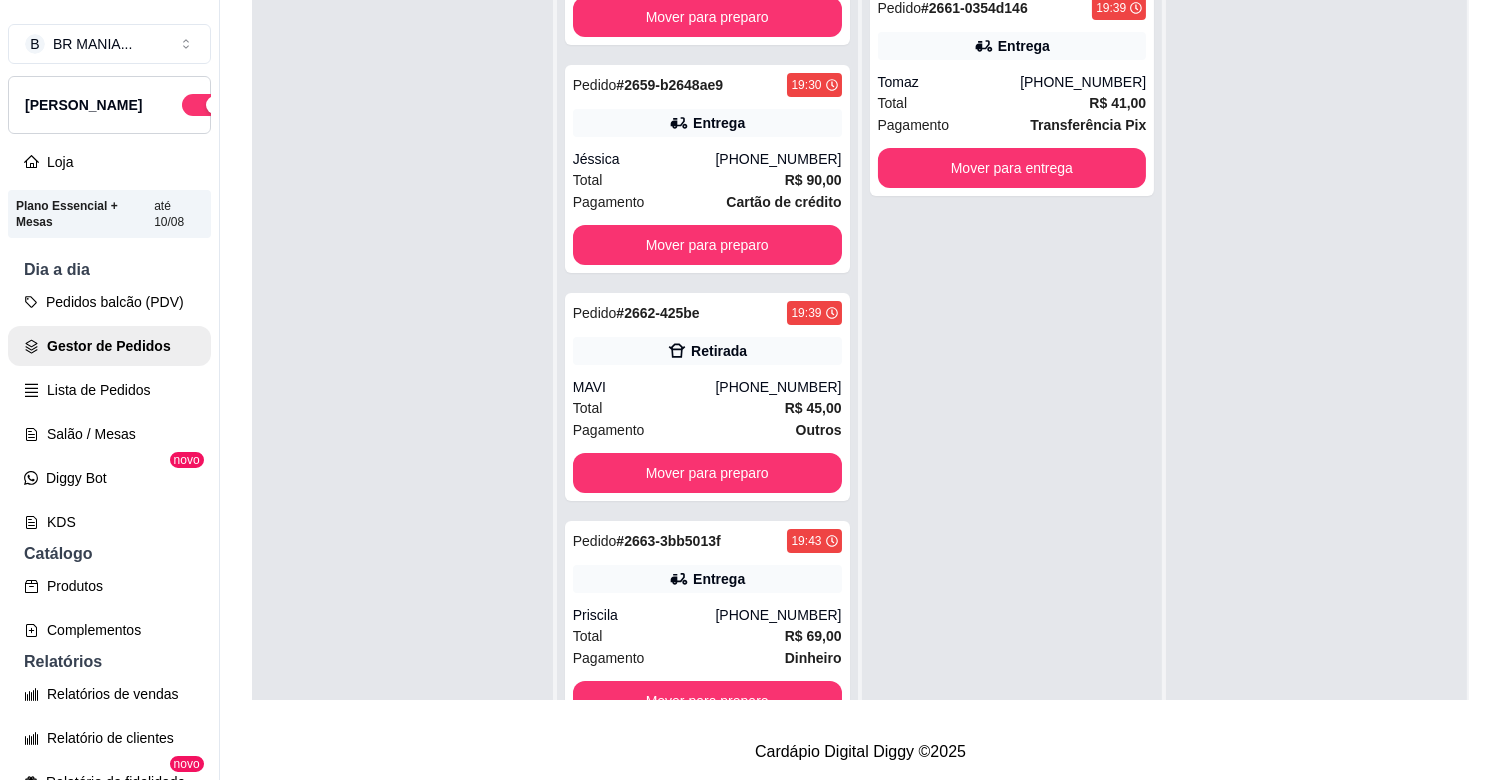 scroll, scrollTop: 0, scrollLeft: 0, axis: both 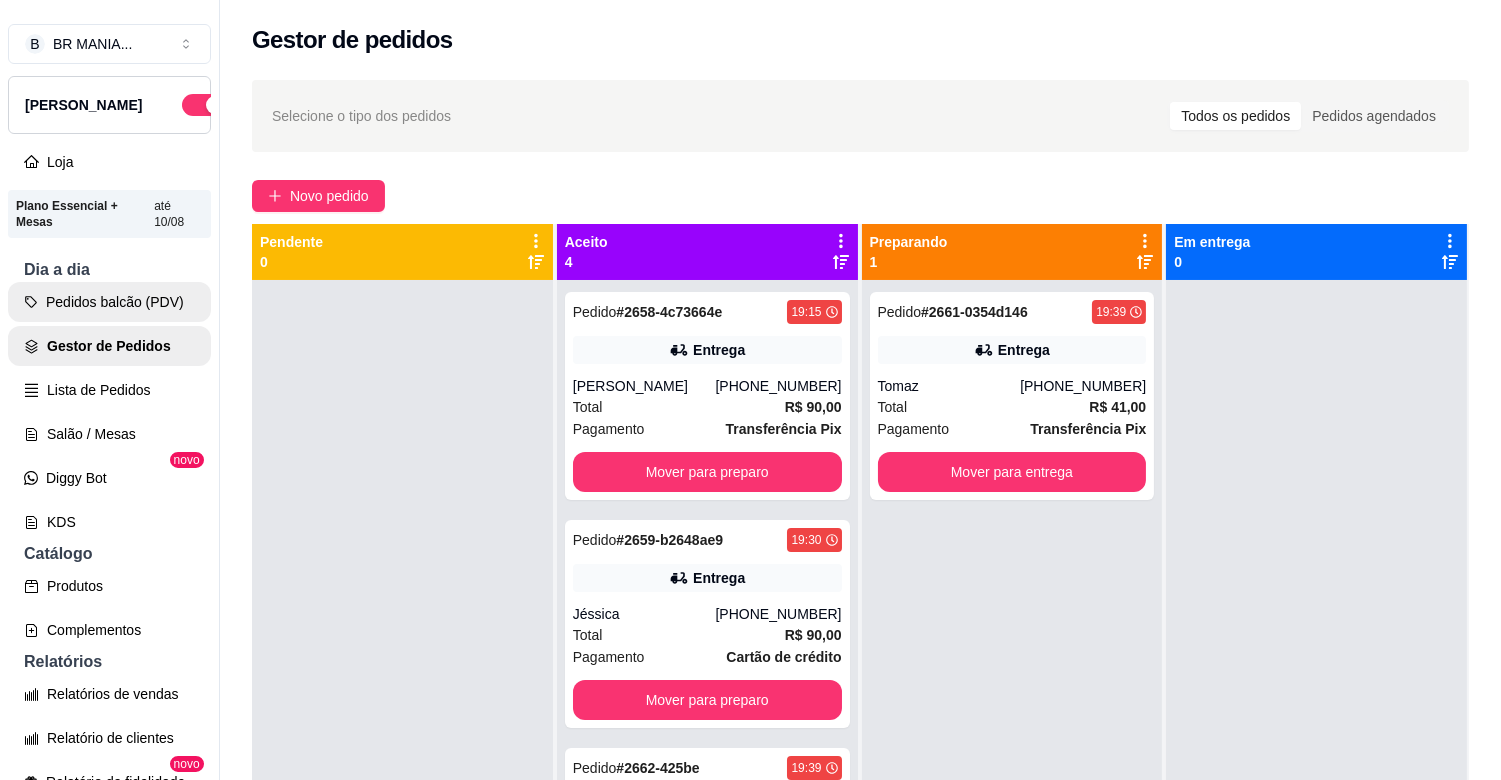 click on "Pedidos balcão (PDV)" at bounding box center (109, 302) 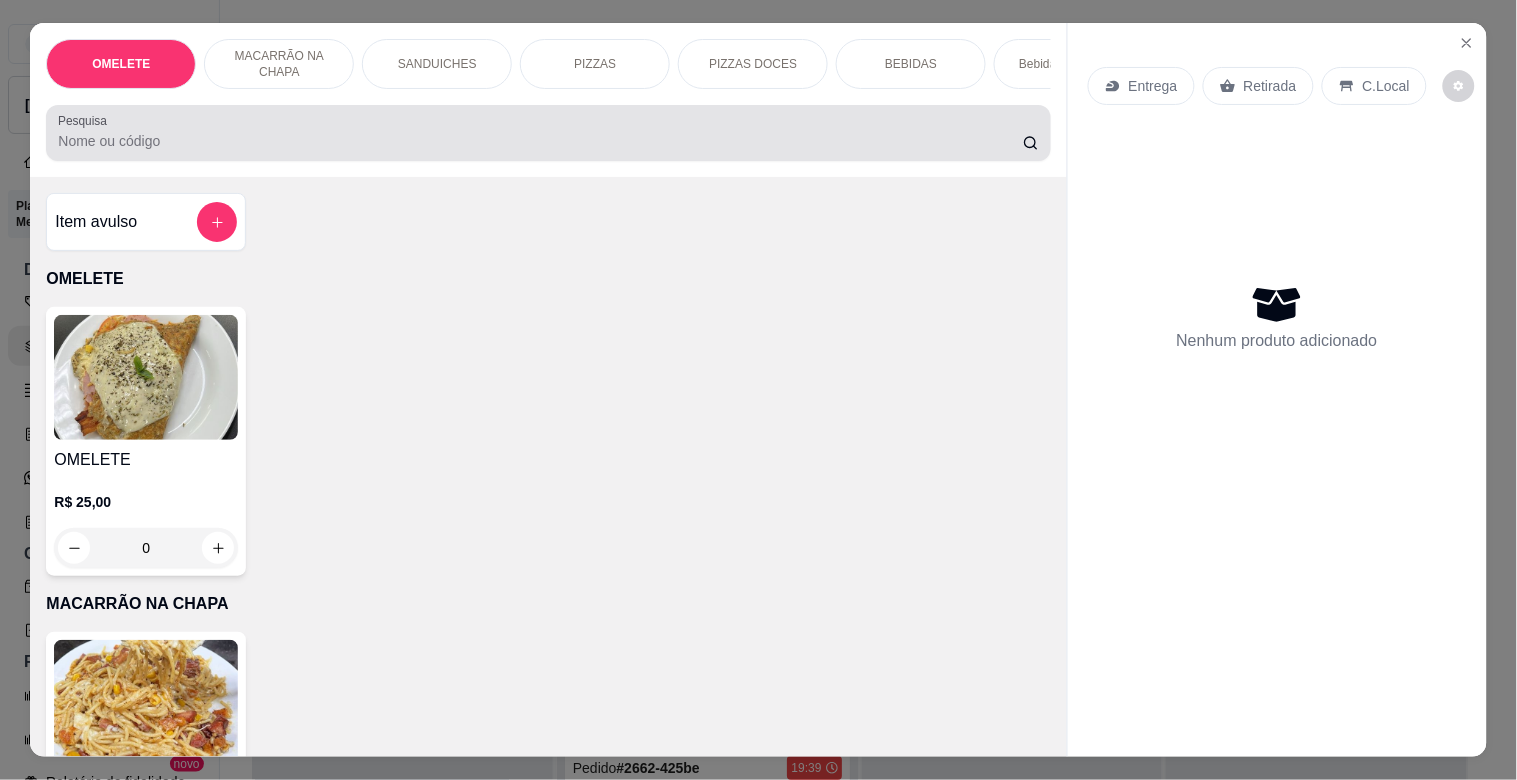 click on "Pesquisa" at bounding box center [540, 141] 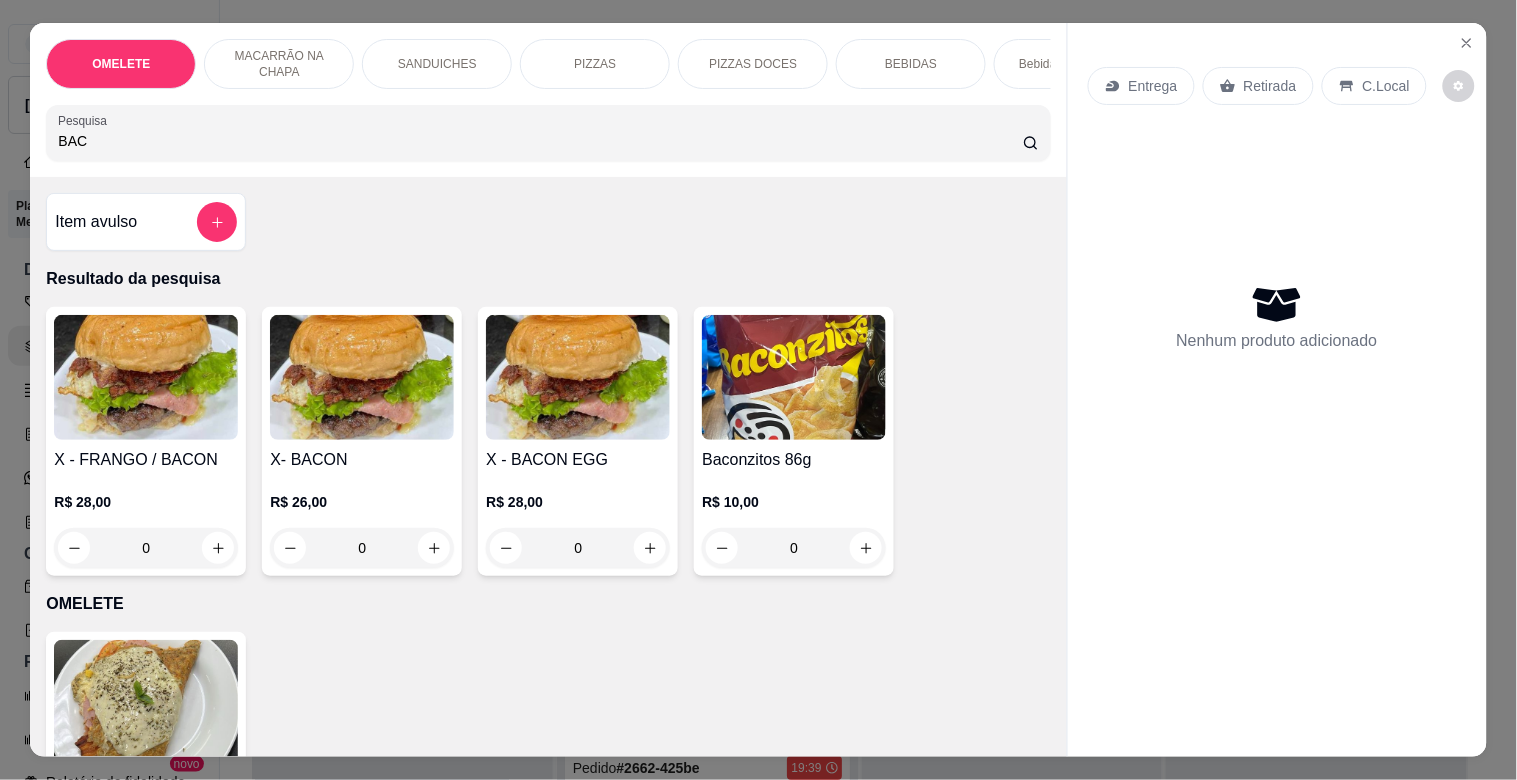 type on "BAC" 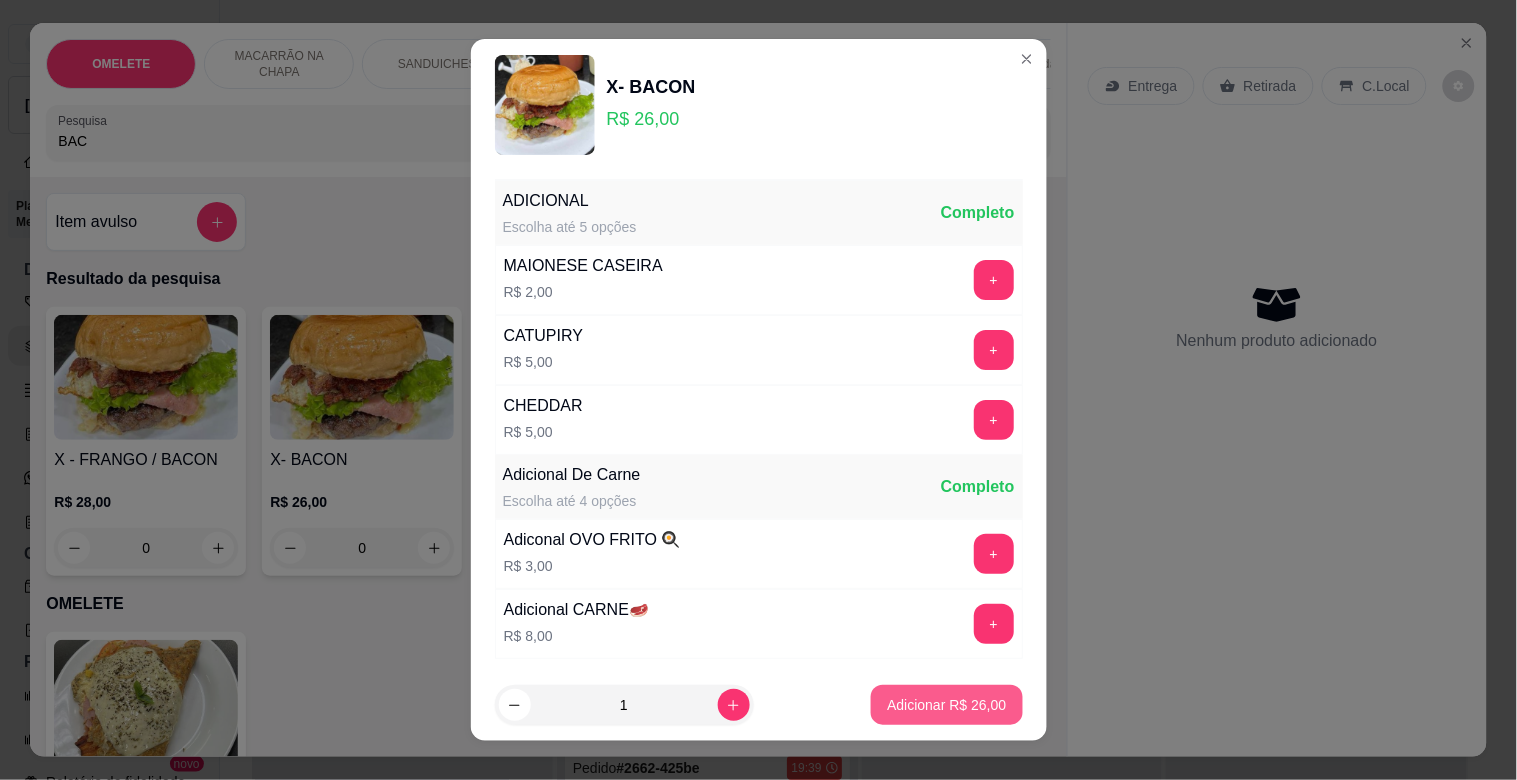 click on "Adicionar   R$ 26,00" at bounding box center (946, 705) 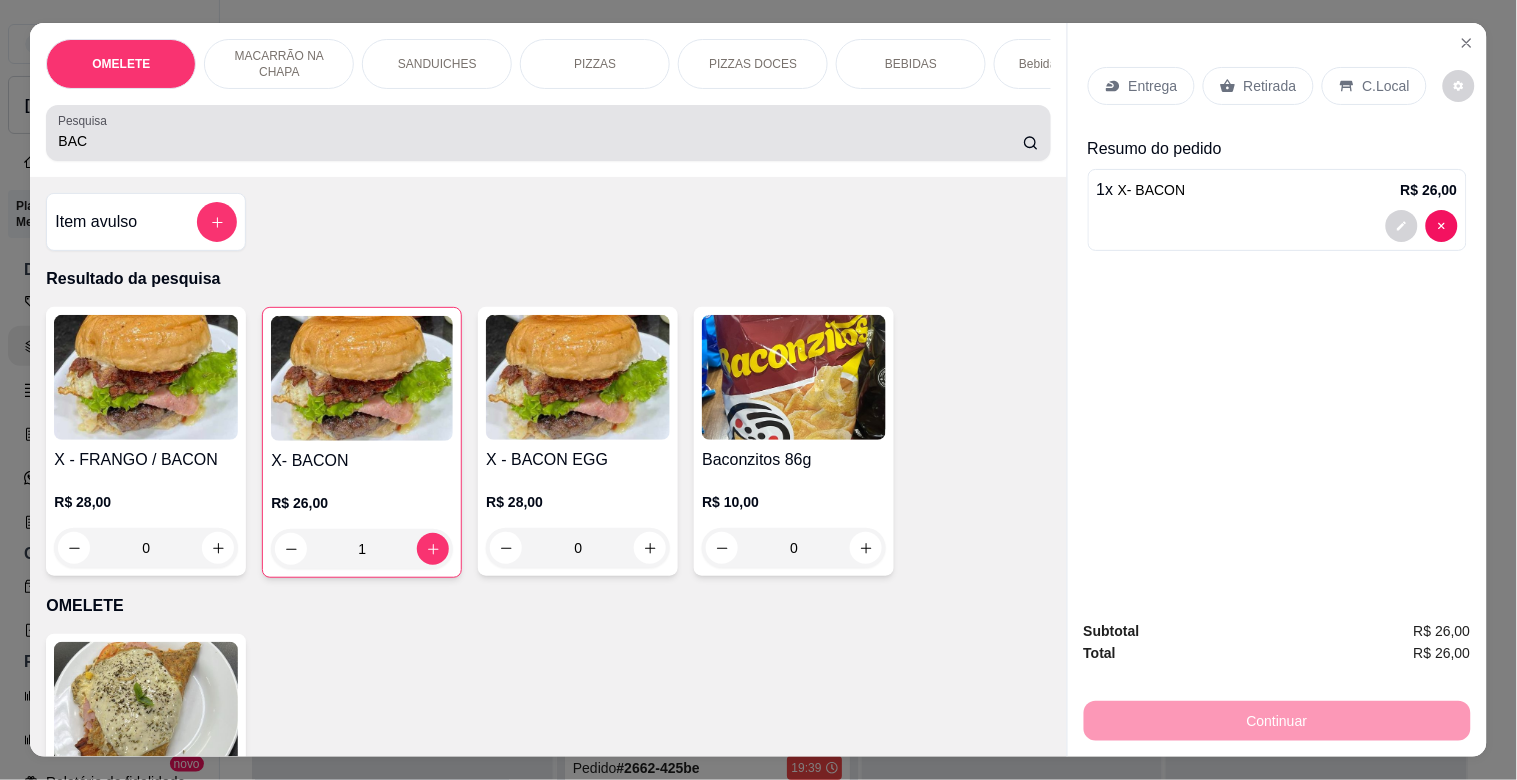 click on "BAC" at bounding box center (540, 141) 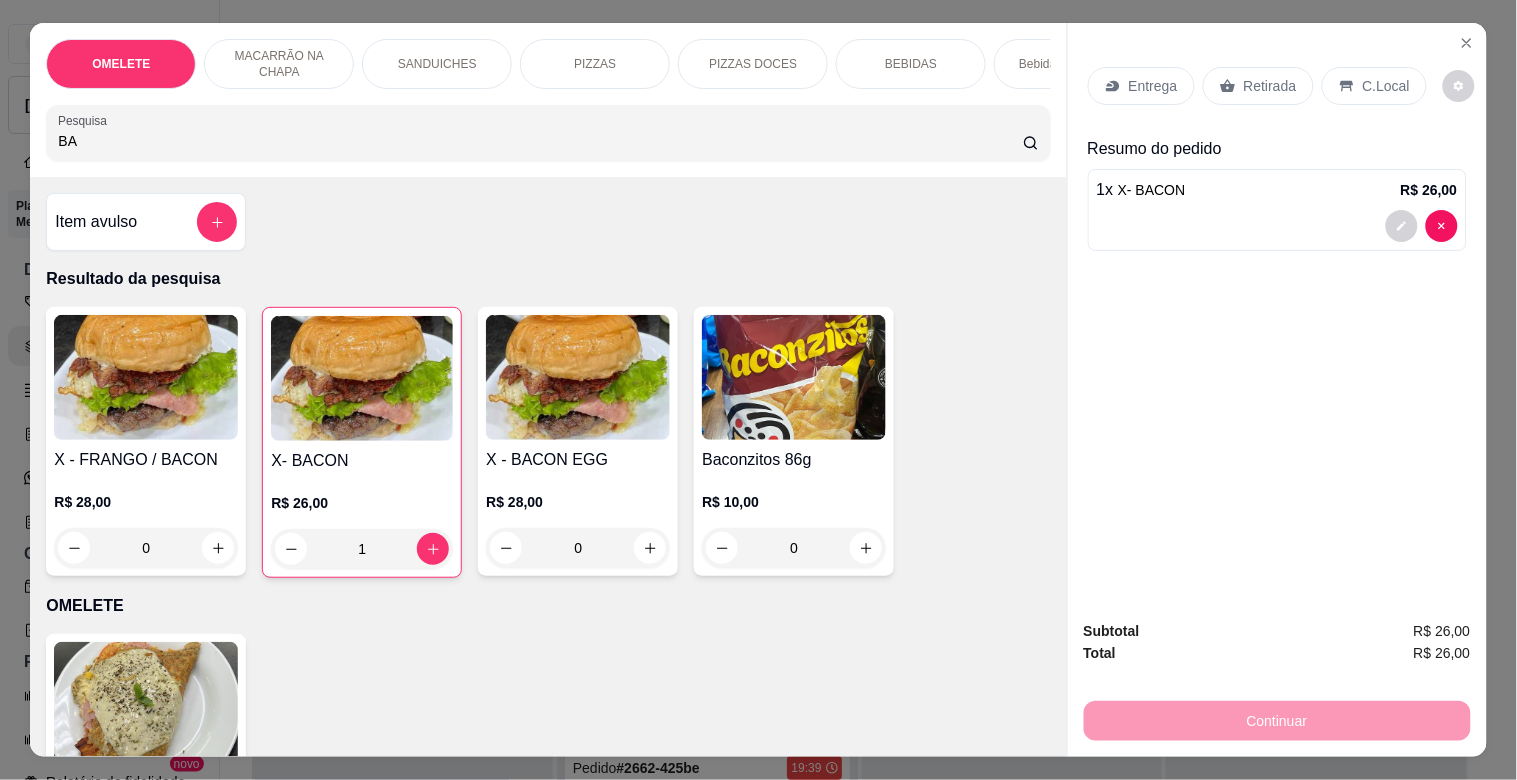 type on "B" 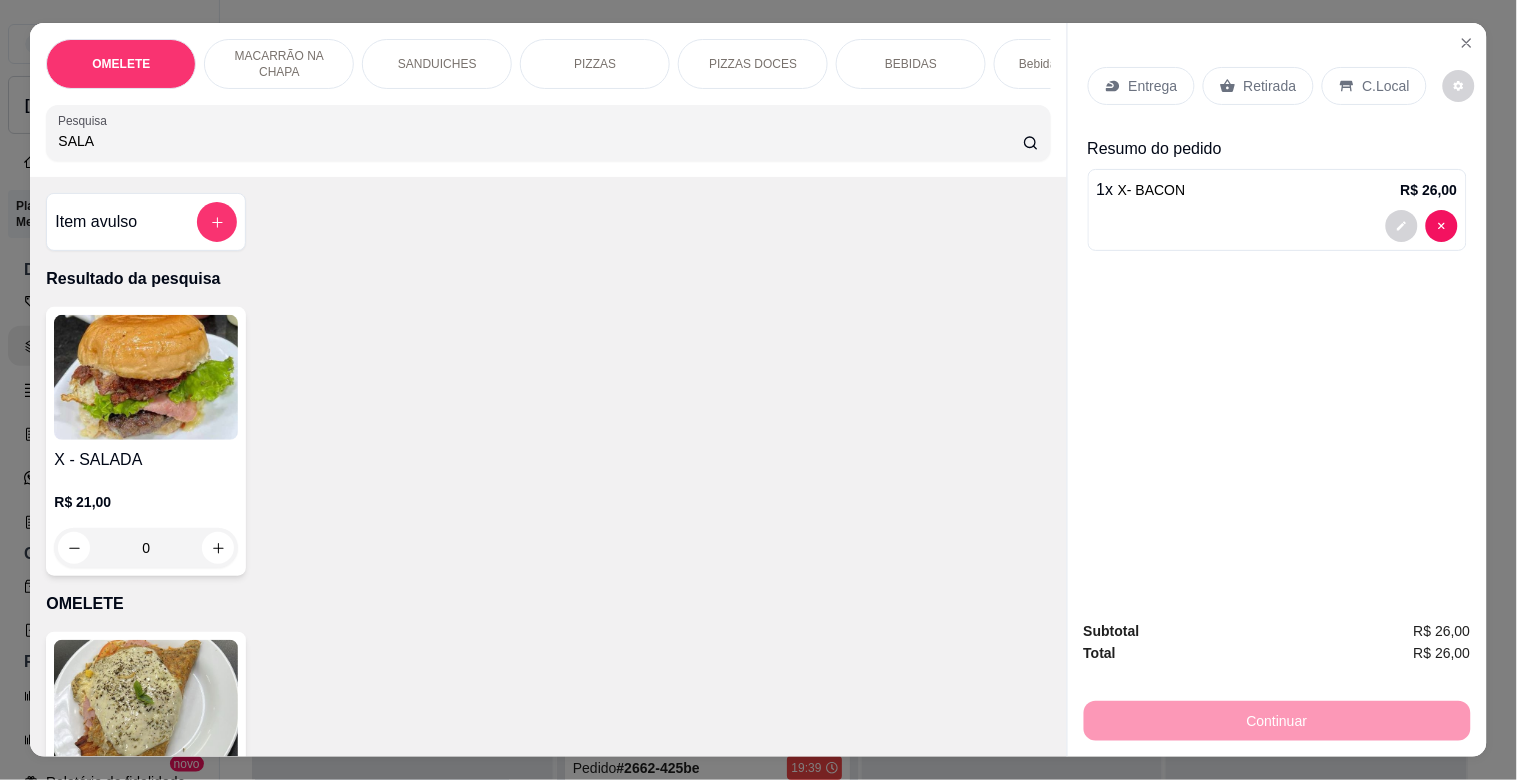 type on "SALA" 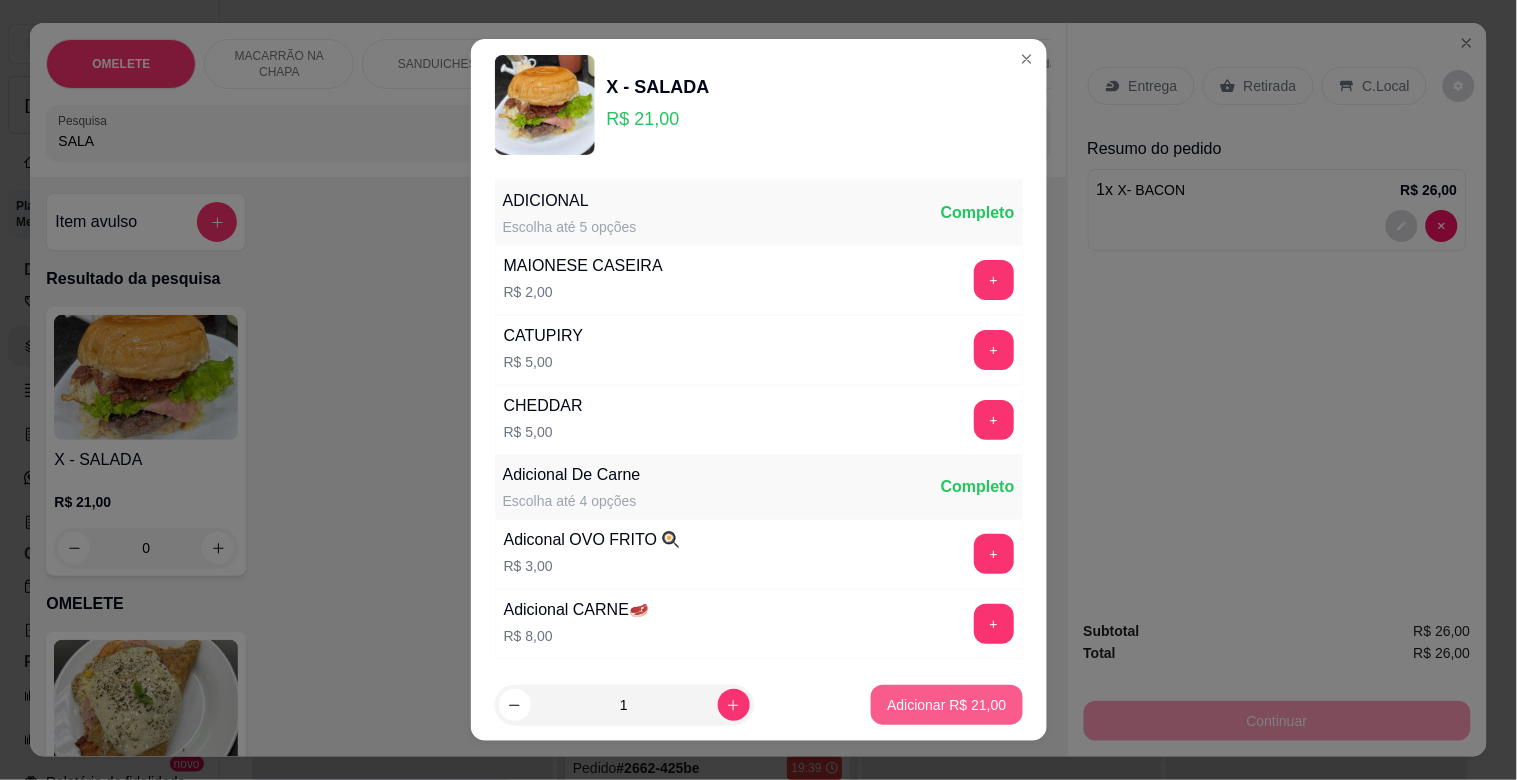 click on "Adicionar   R$ 21,00" at bounding box center (946, 705) 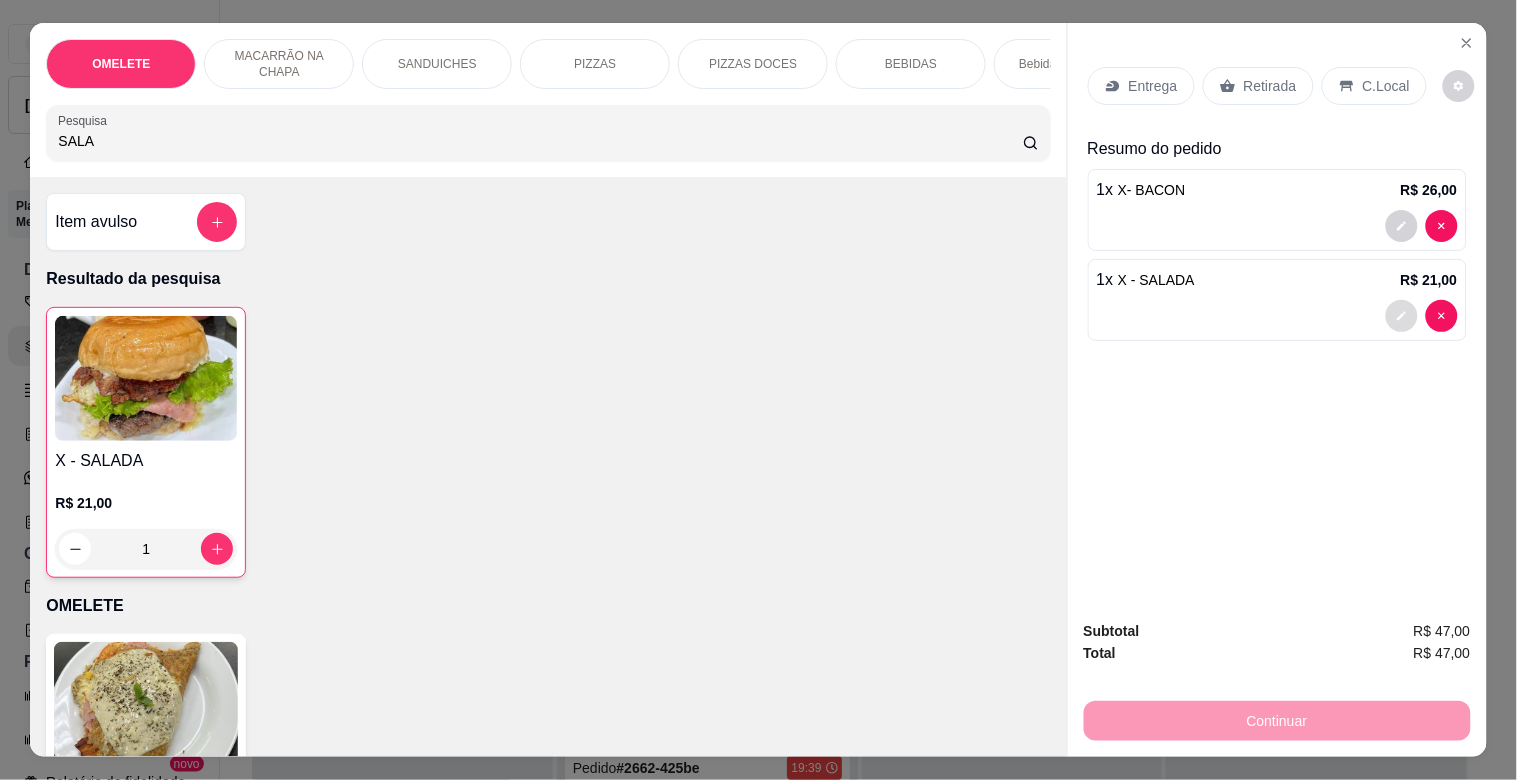 click at bounding box center [1402, 316] 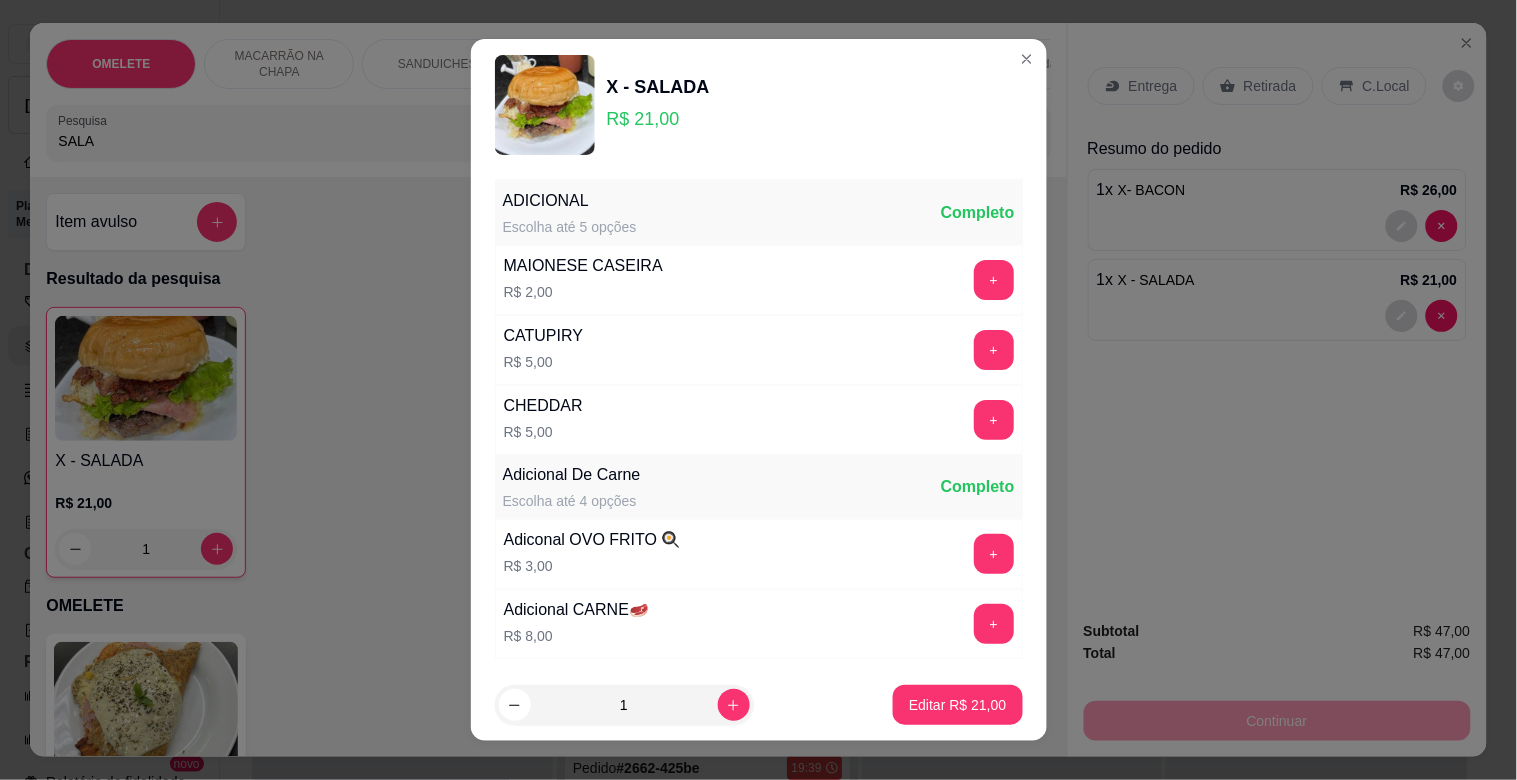 scroll, scrollTop: 141, scrollLeft: 0, axis: vertical 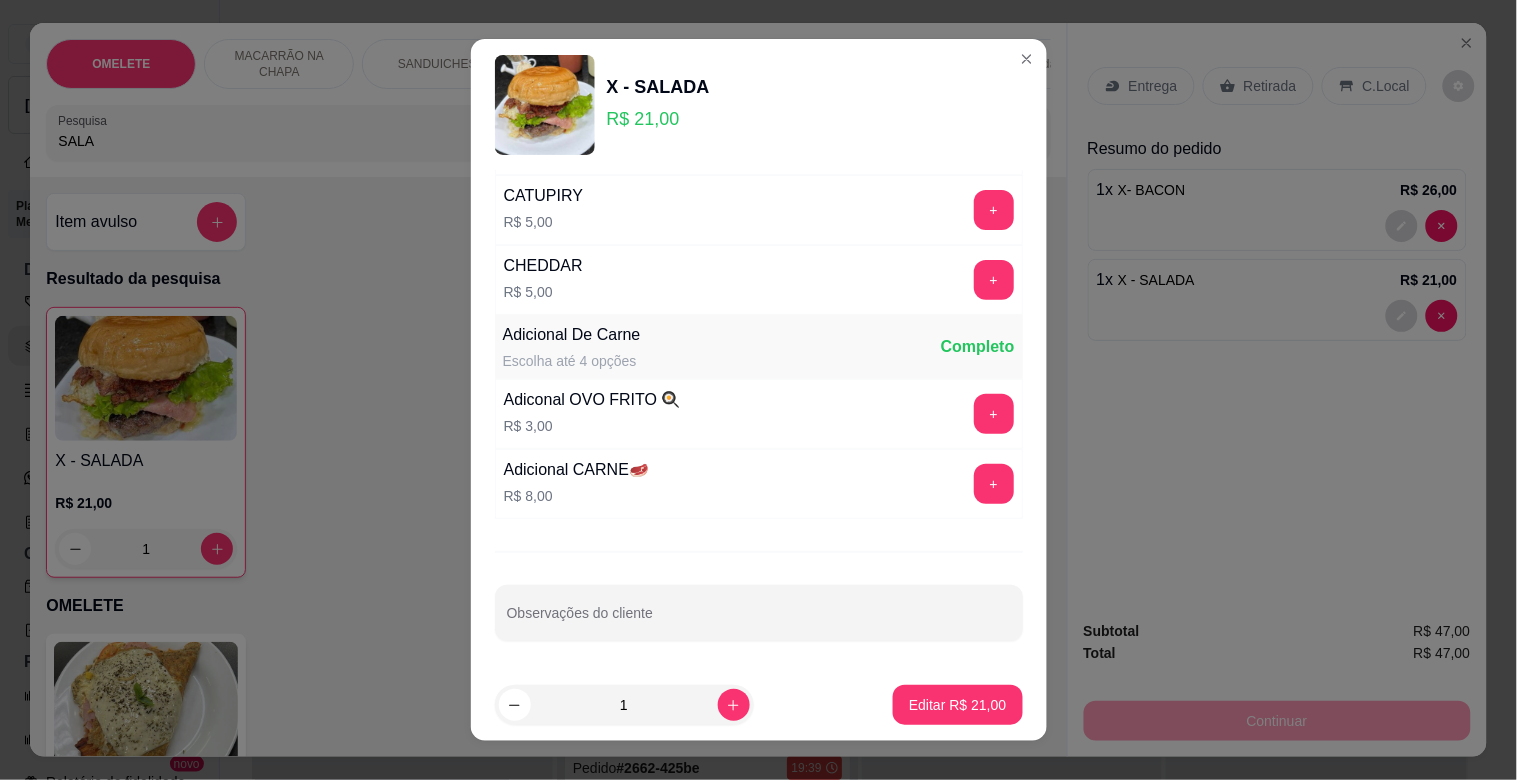 click at bounding box center [759, 613] 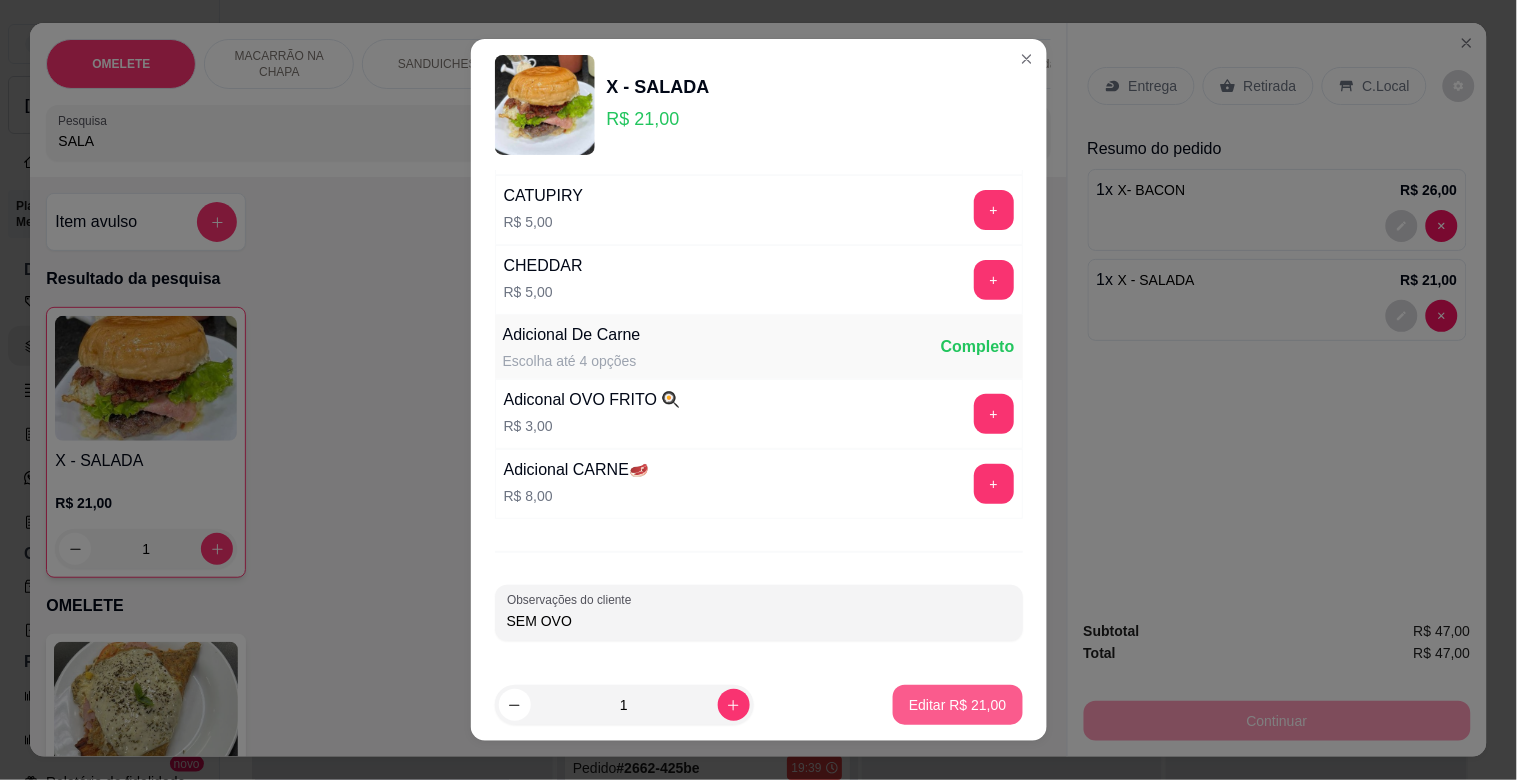 type on "SEM OVO" 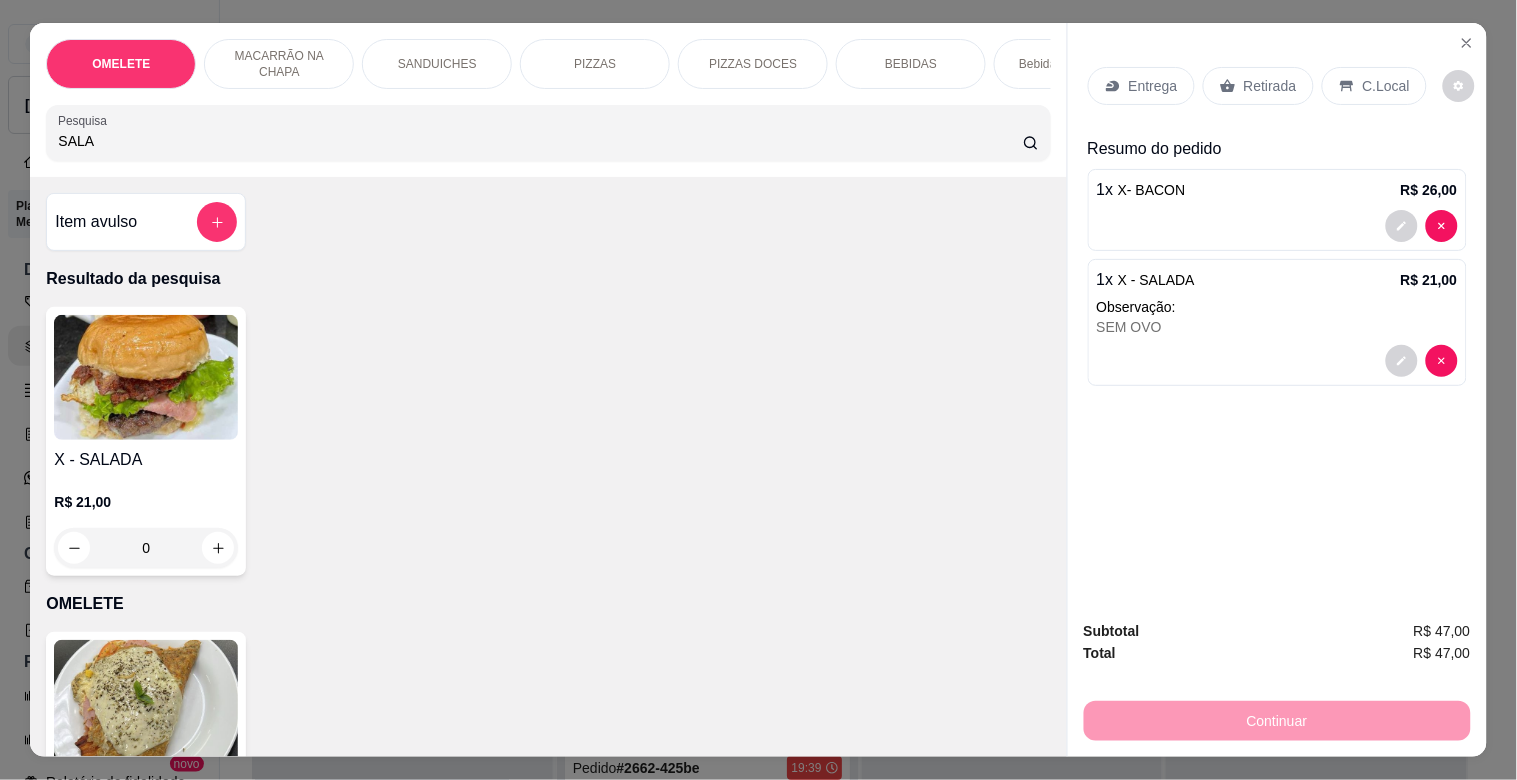 click on "X - SALADA" at bounding box center [146, 460] 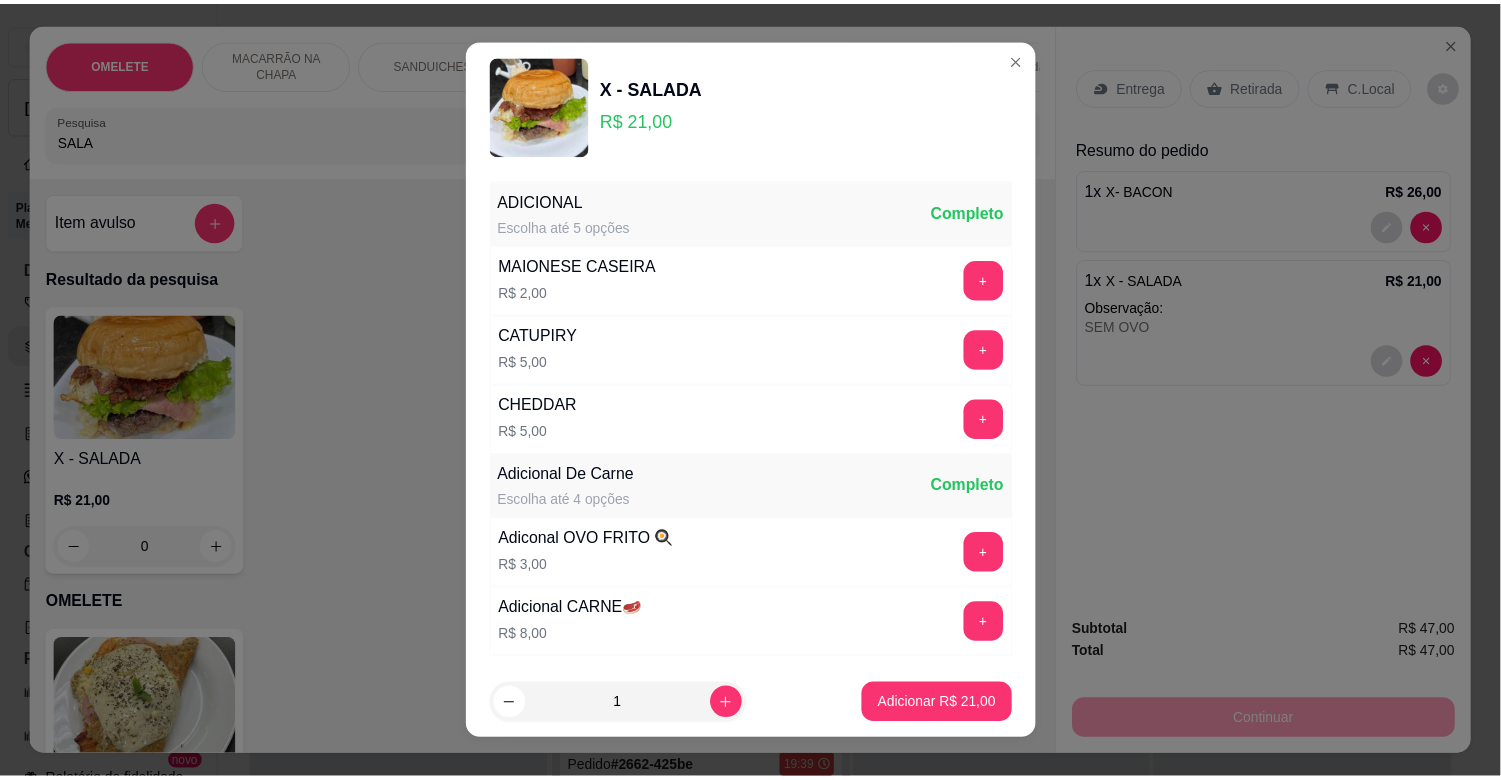 scroll, scrollTop: 141, scrollLeft: 0, axis: vertical 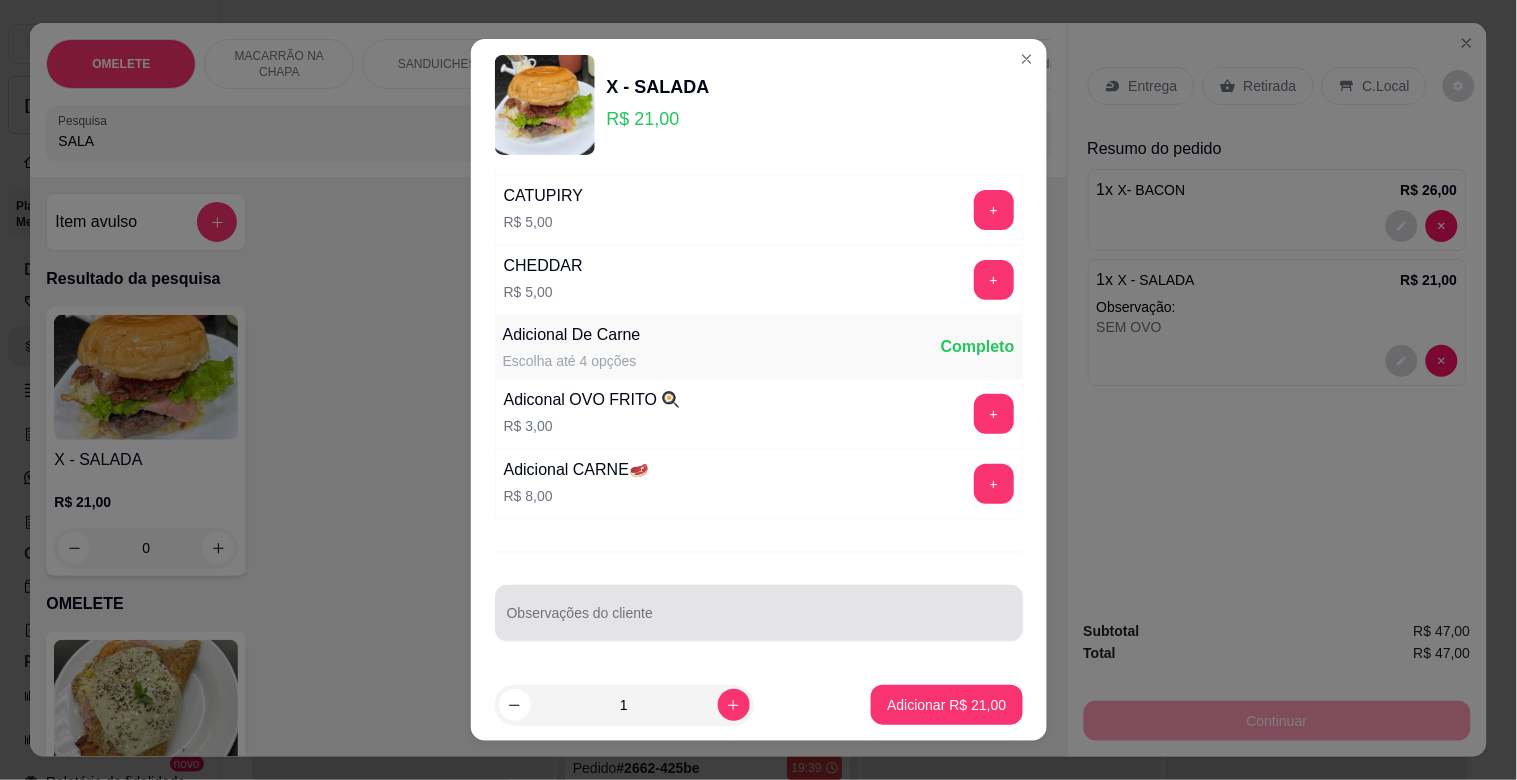 click at bounding box center [759, 613] 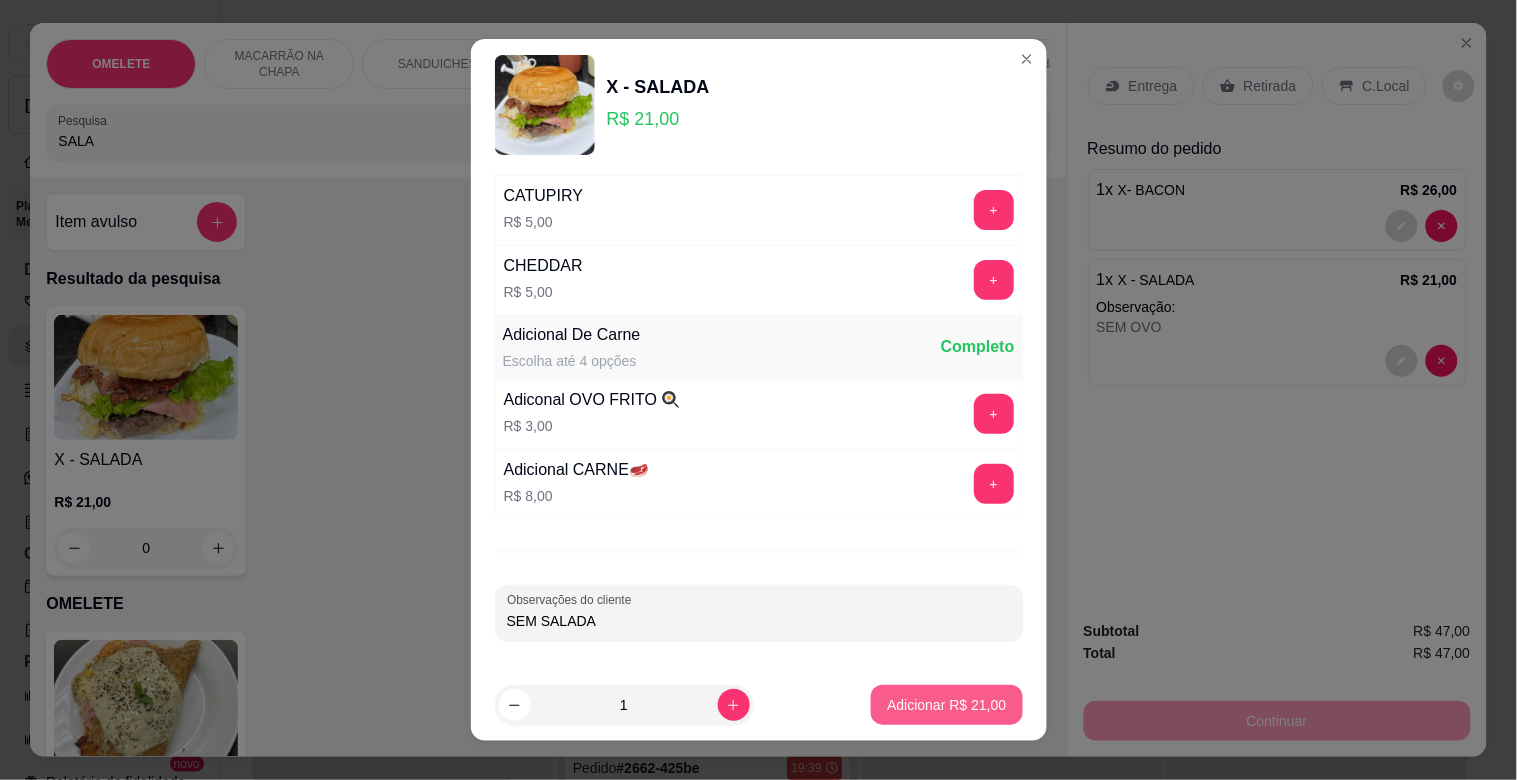 type on "SEM SALADA" 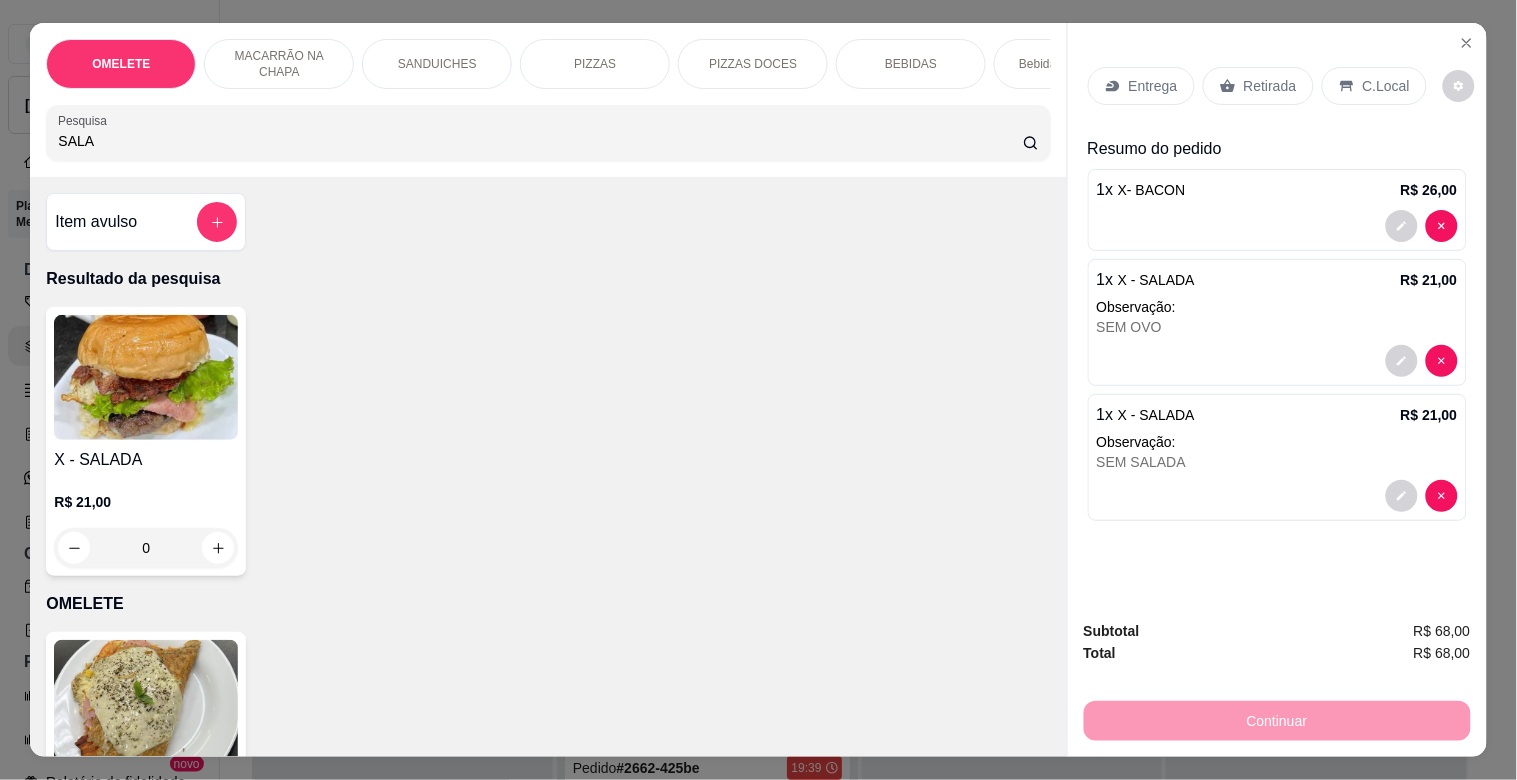 click on "SALA" at bounding box center (540, 141) 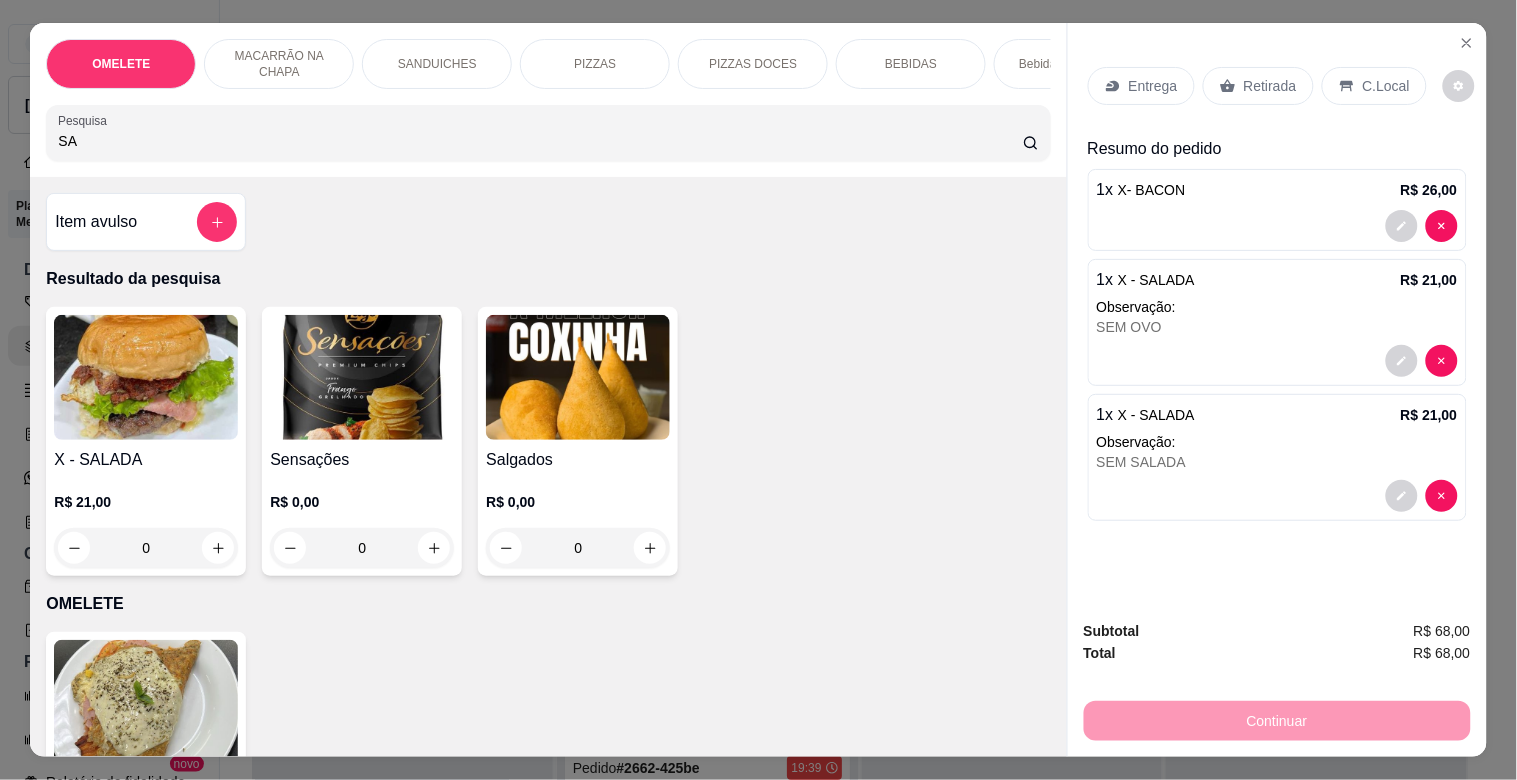 type on "S" 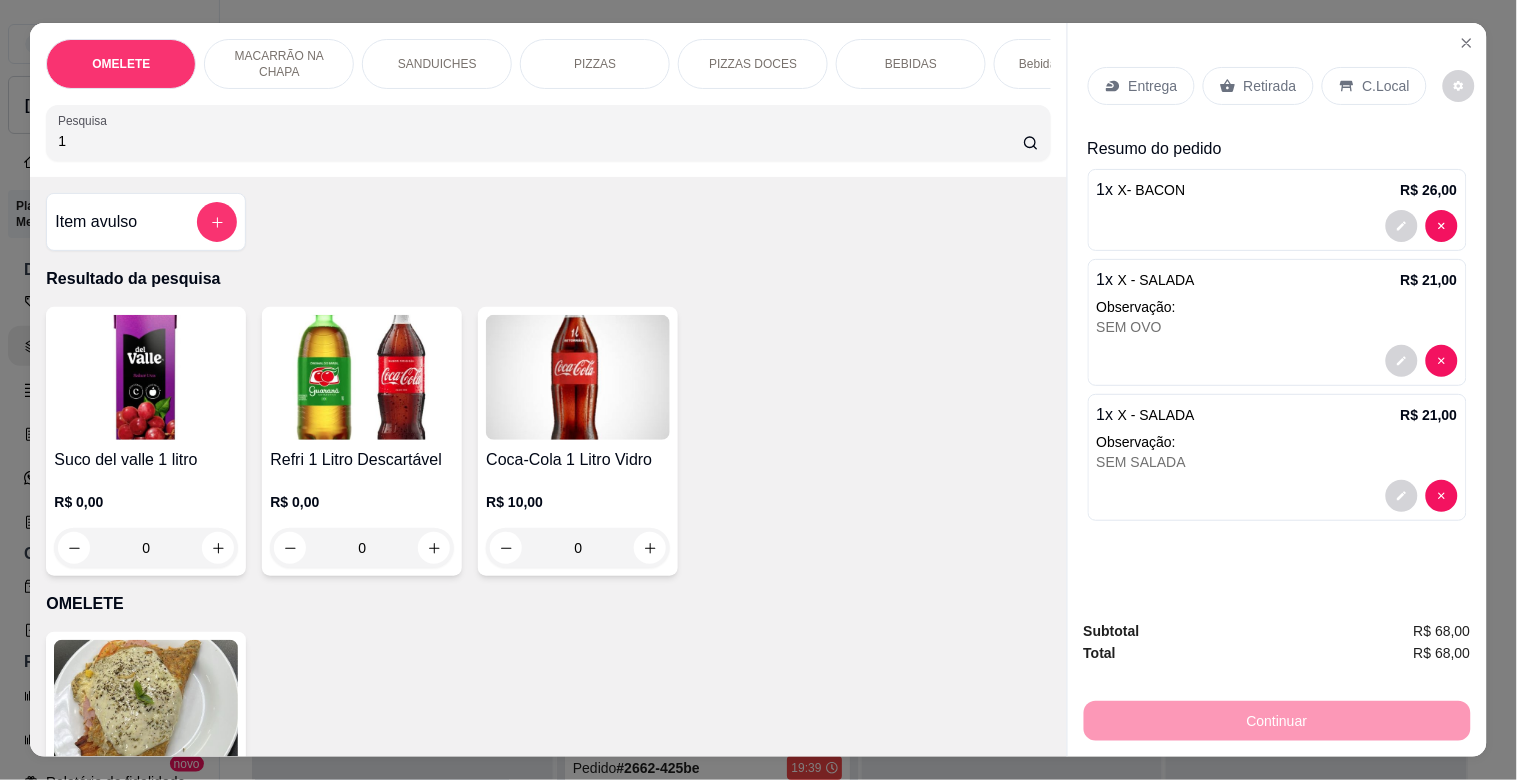 type on "1" 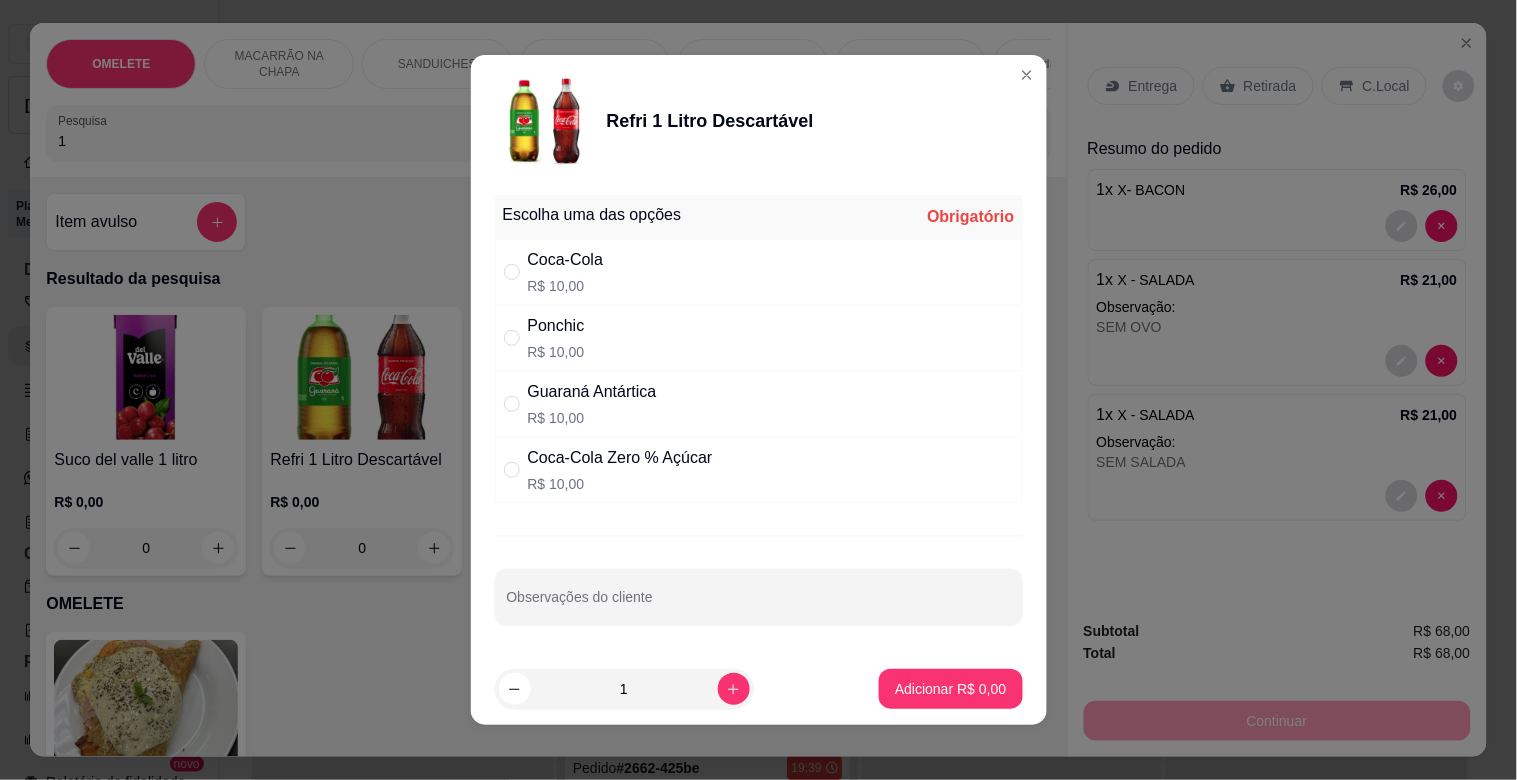 click on "Coca-Cola R$ 10,00" at bounding box center (759, 272) 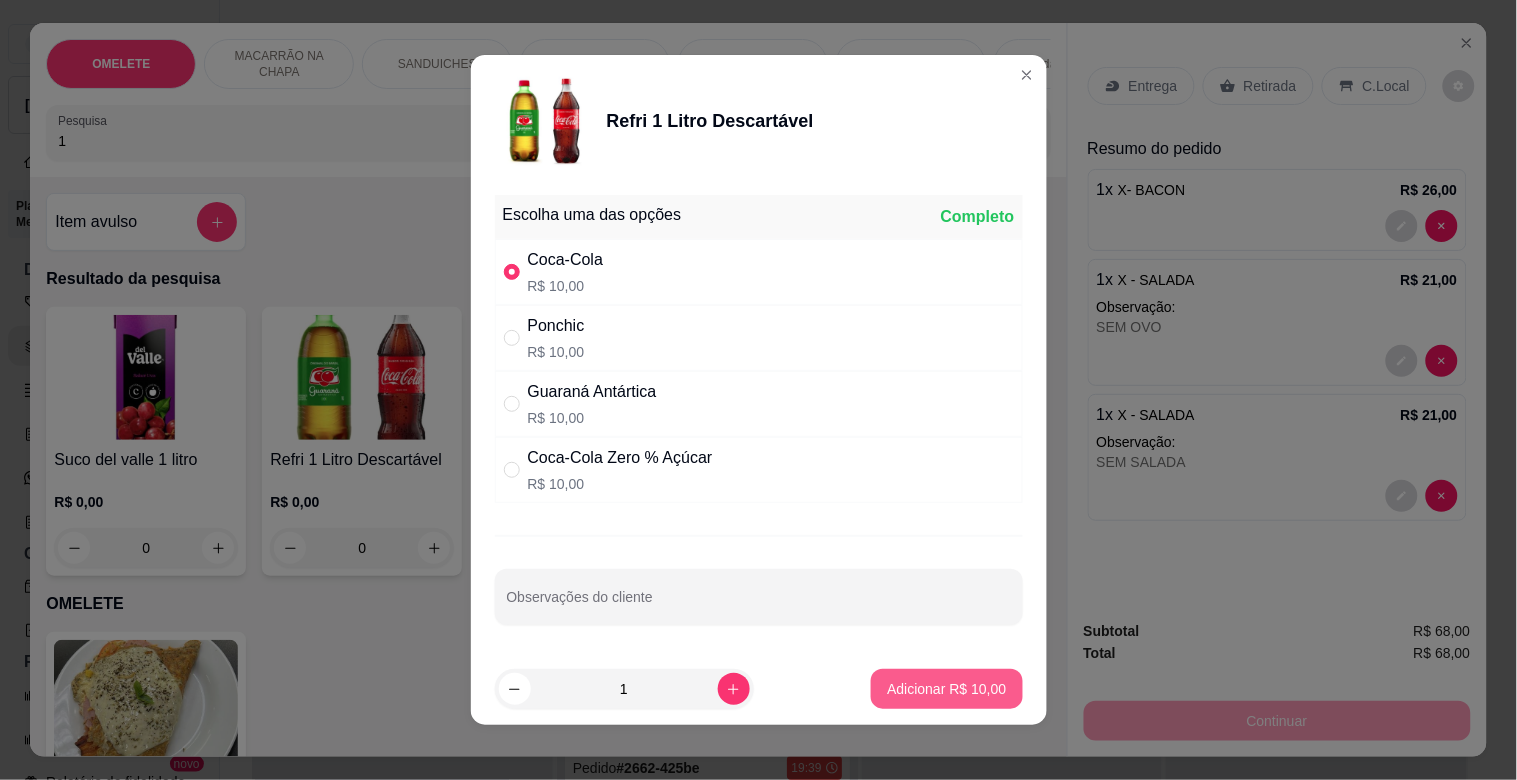 click on "Adicionar   R$ 10,00" at bounding box center (946, 689) 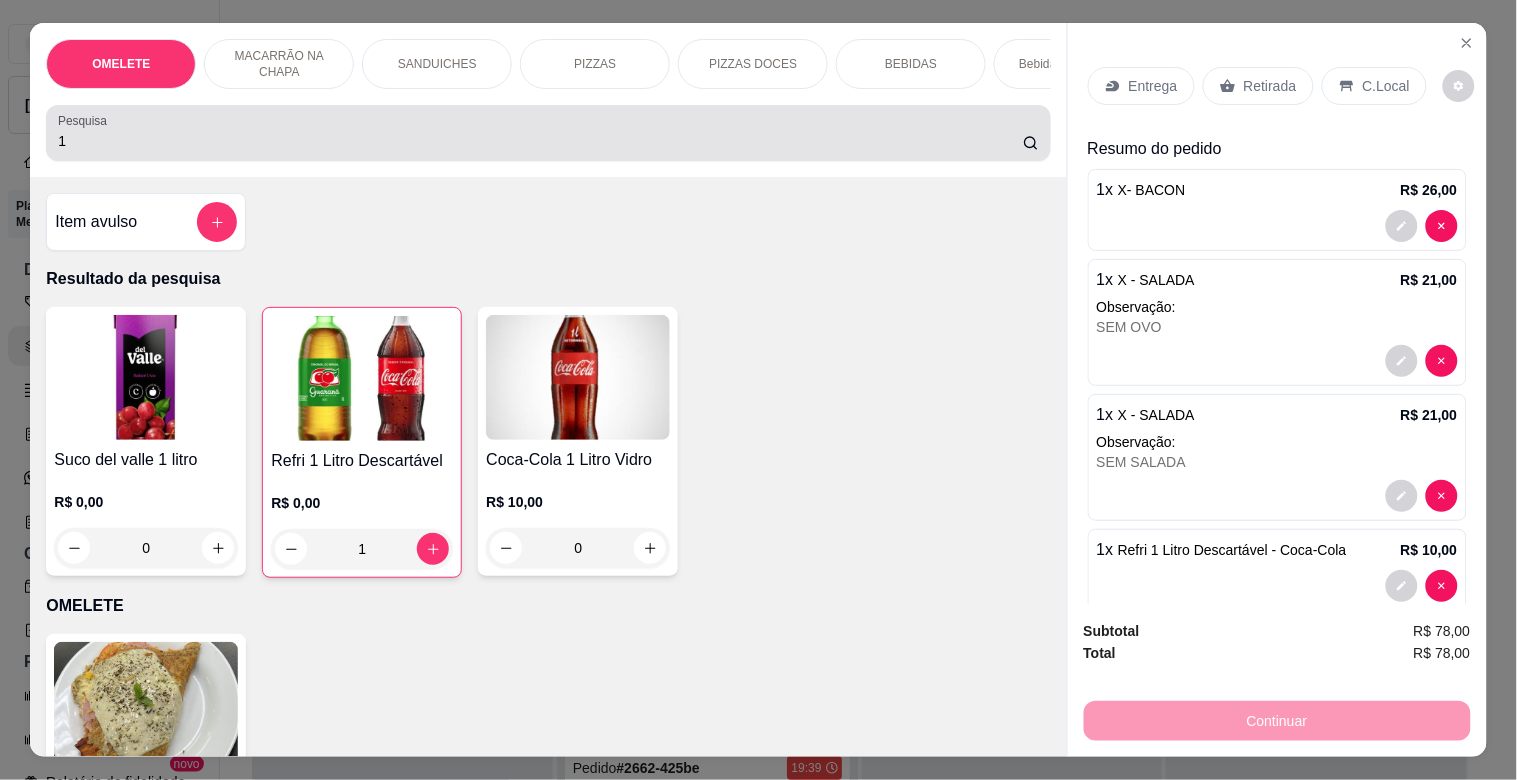 drag, startPoint x: 387, startPoint y: 134, endPoint x: 374, endPoint y: 138, distance: 13.601471 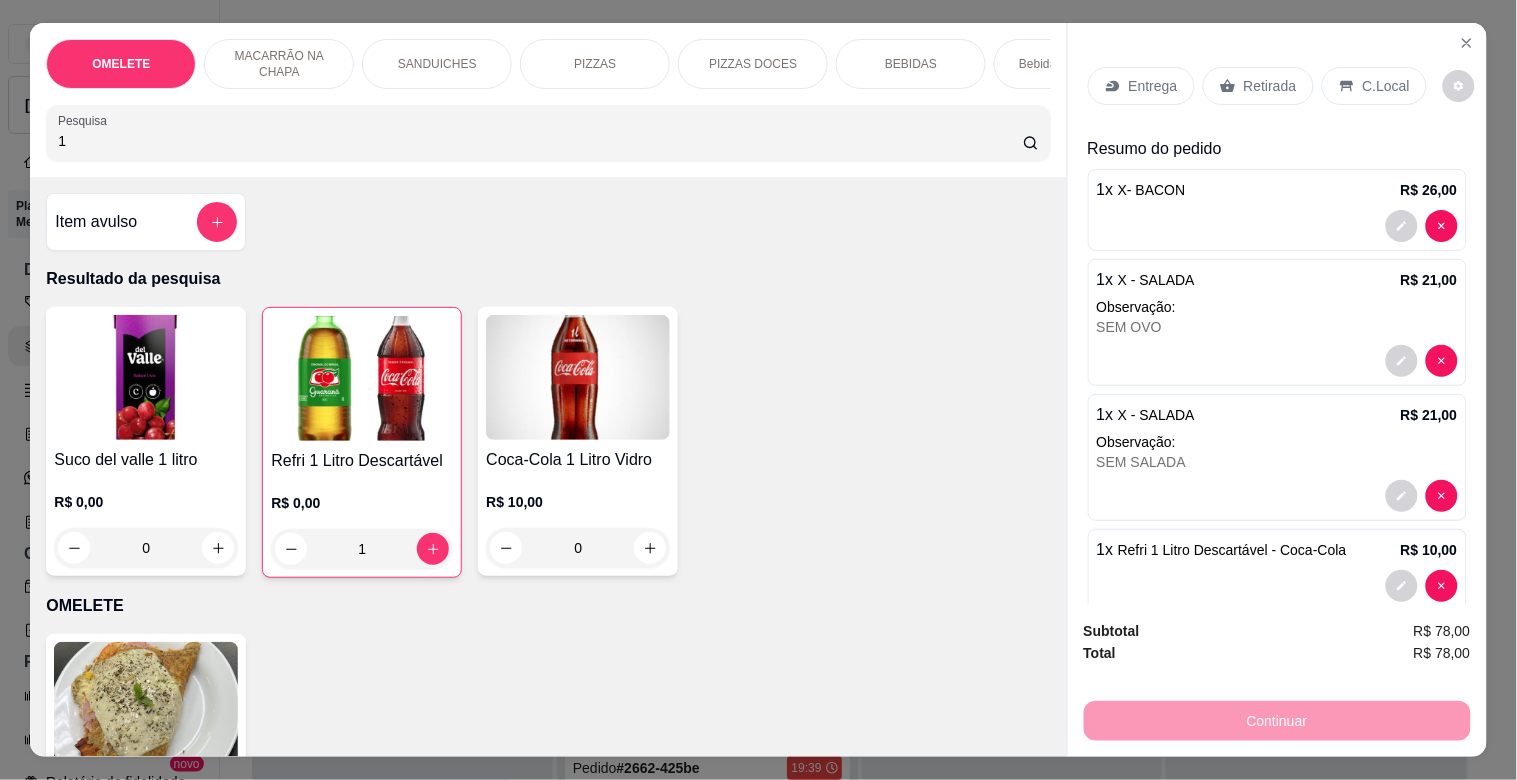 type on "1" 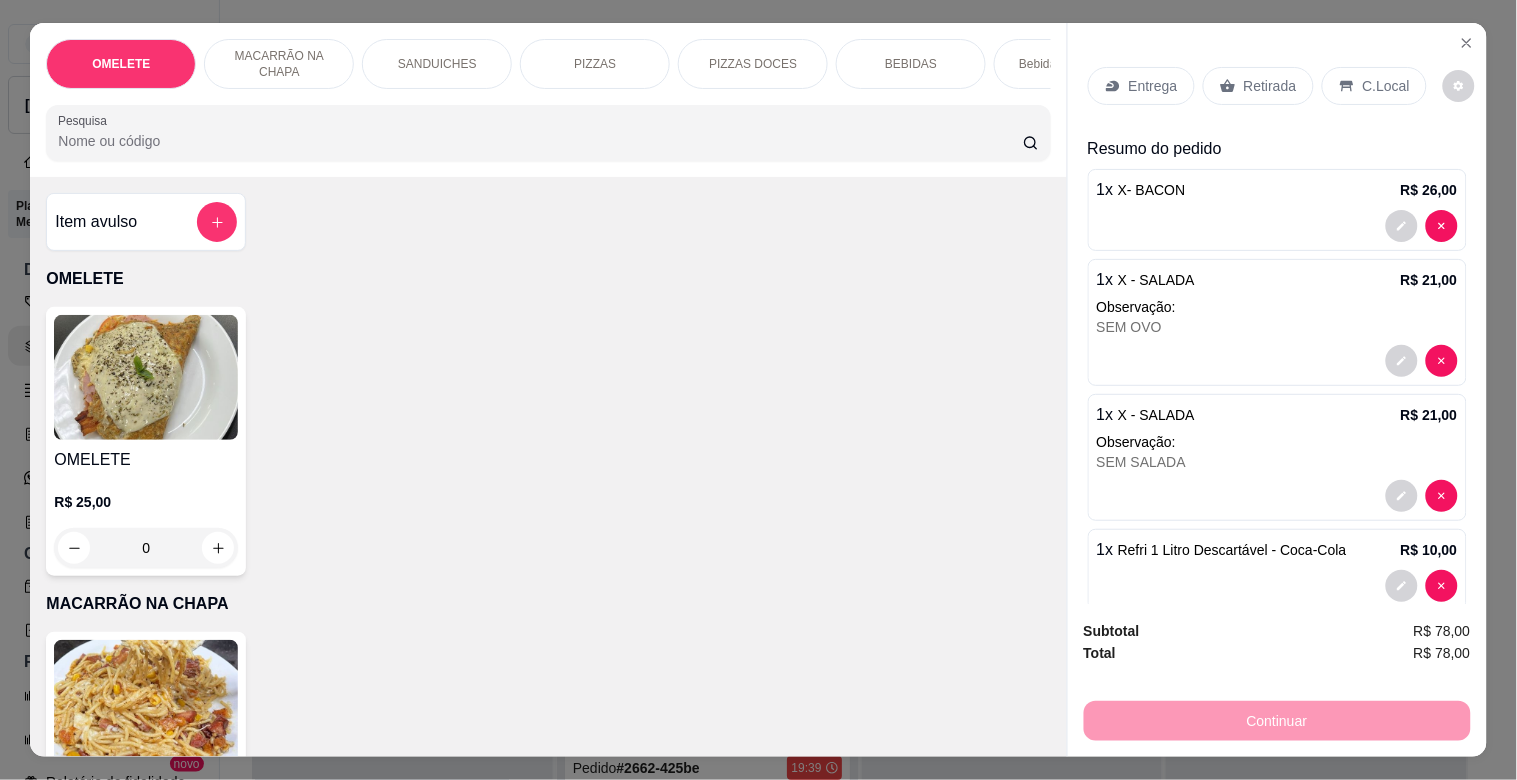 type 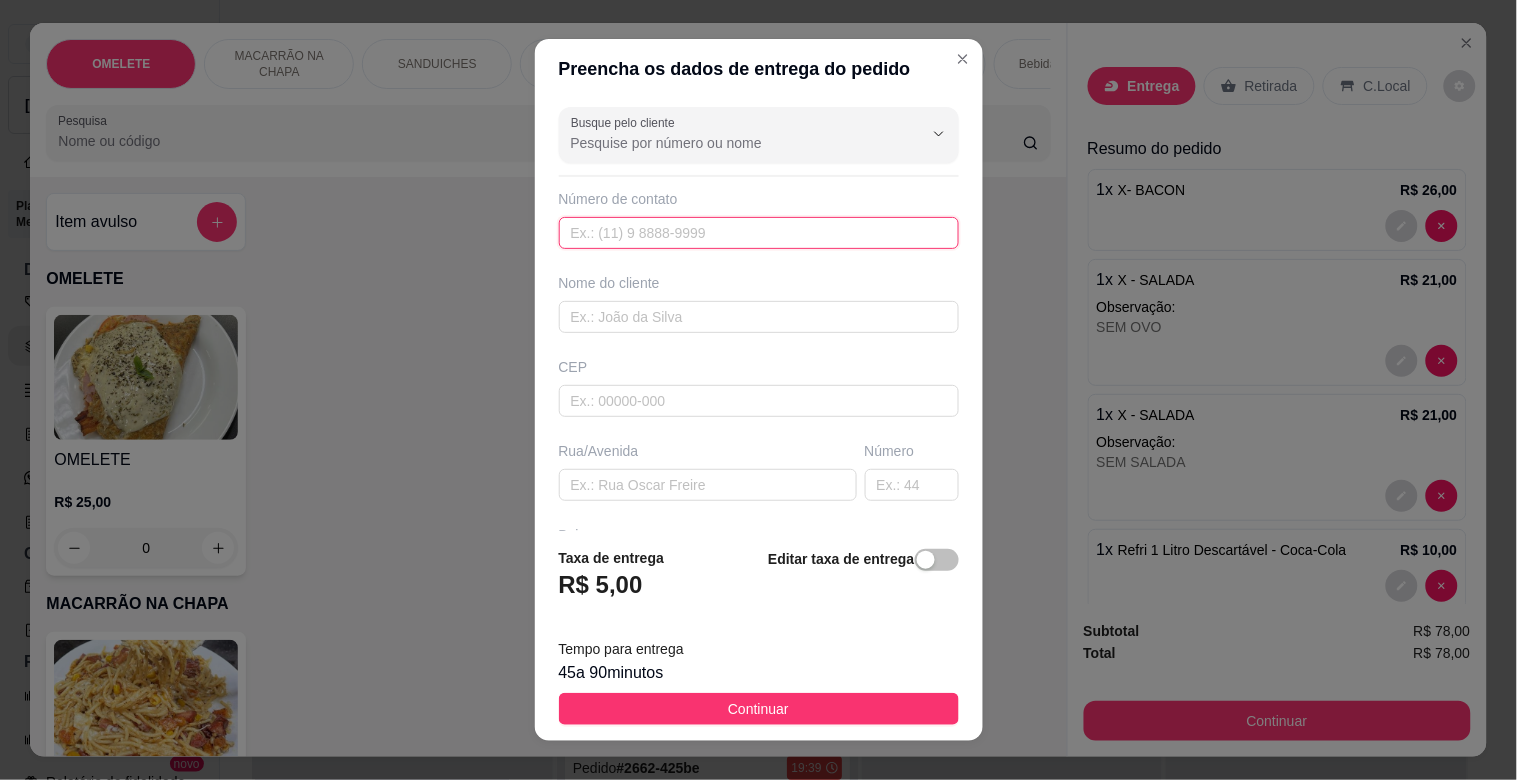 click at bounding box center (759, 233) 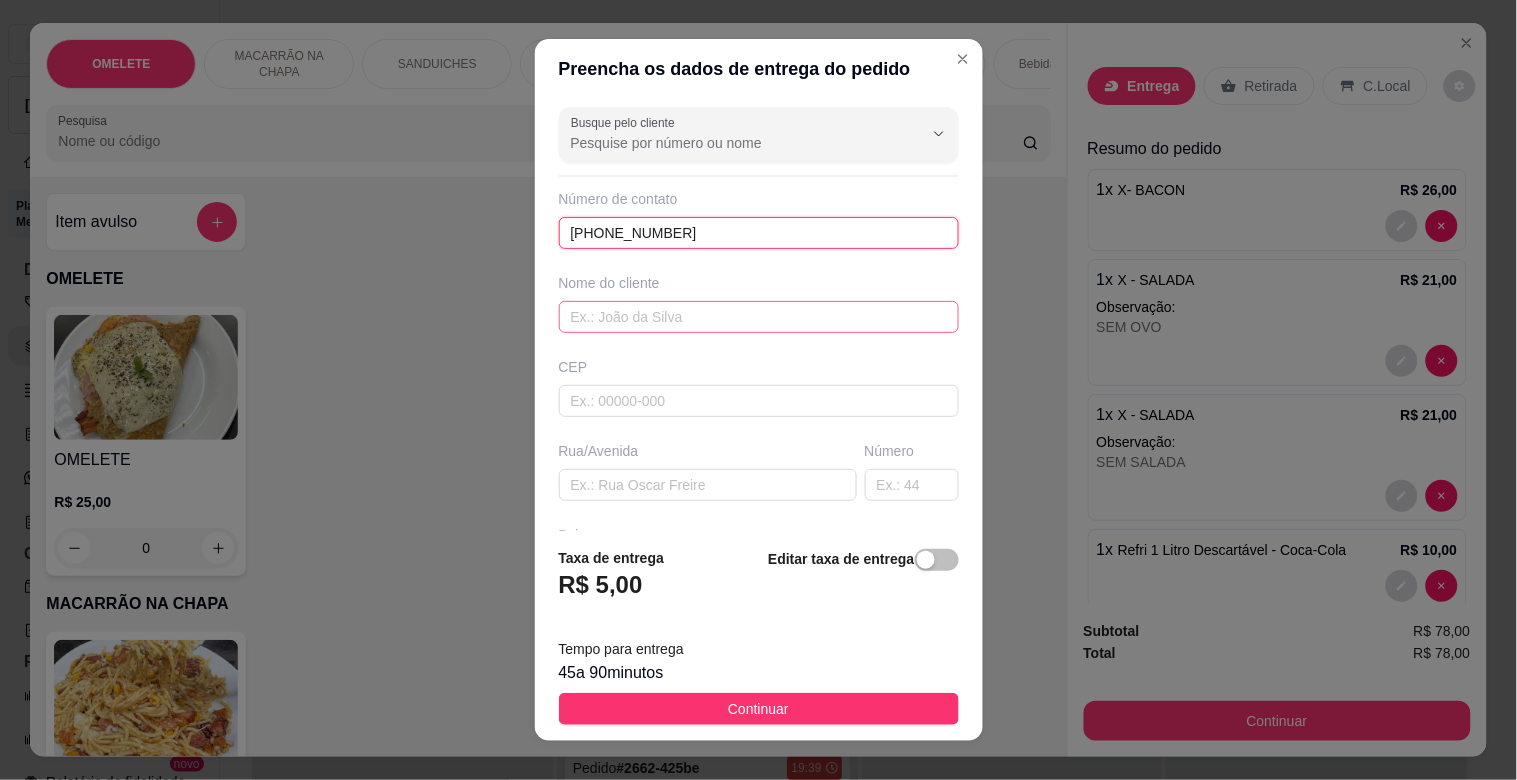 type on "[PHONE_NUMBER]" 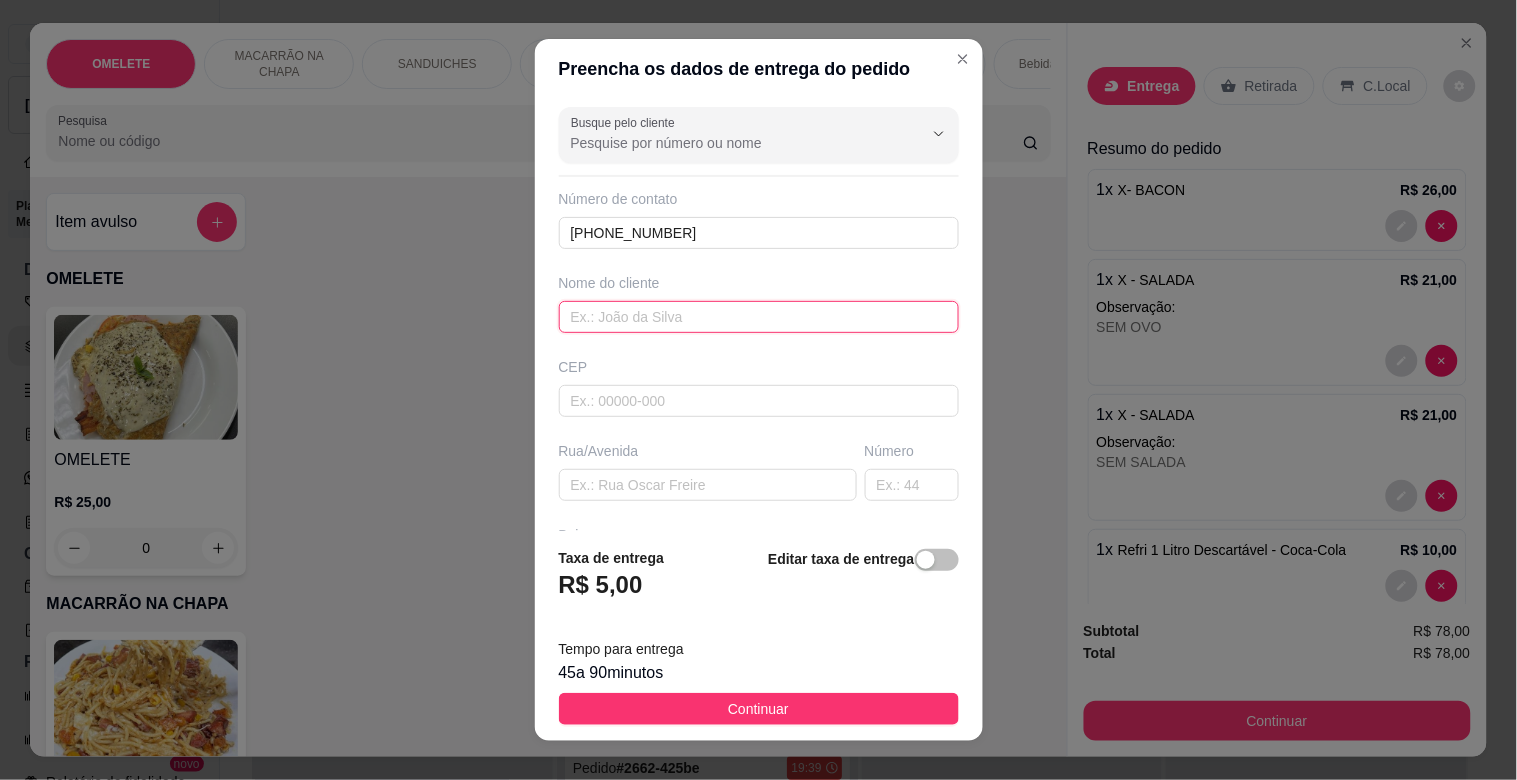 click at bounding box center [759, 317] 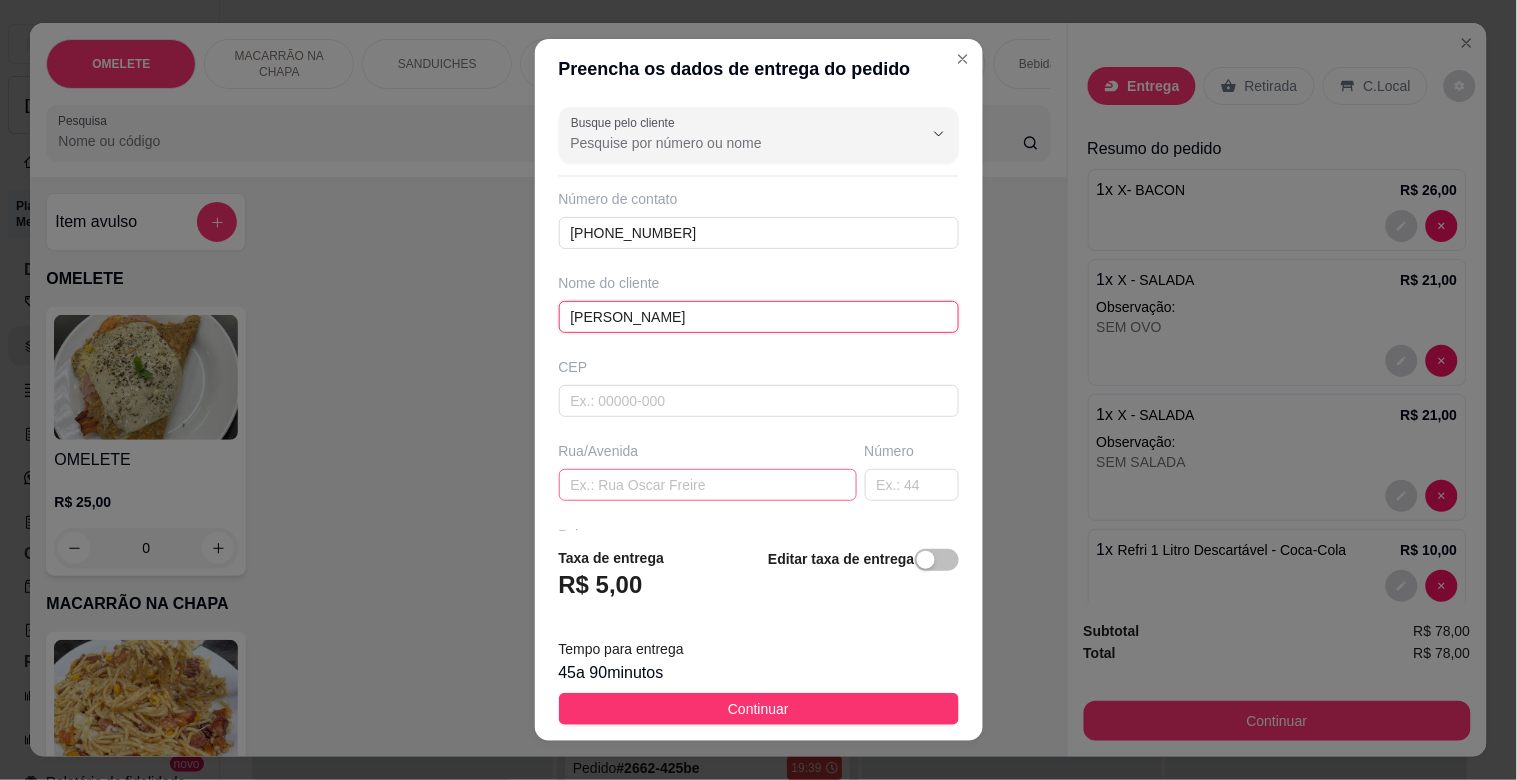 type on "[PERSON_NAME]" 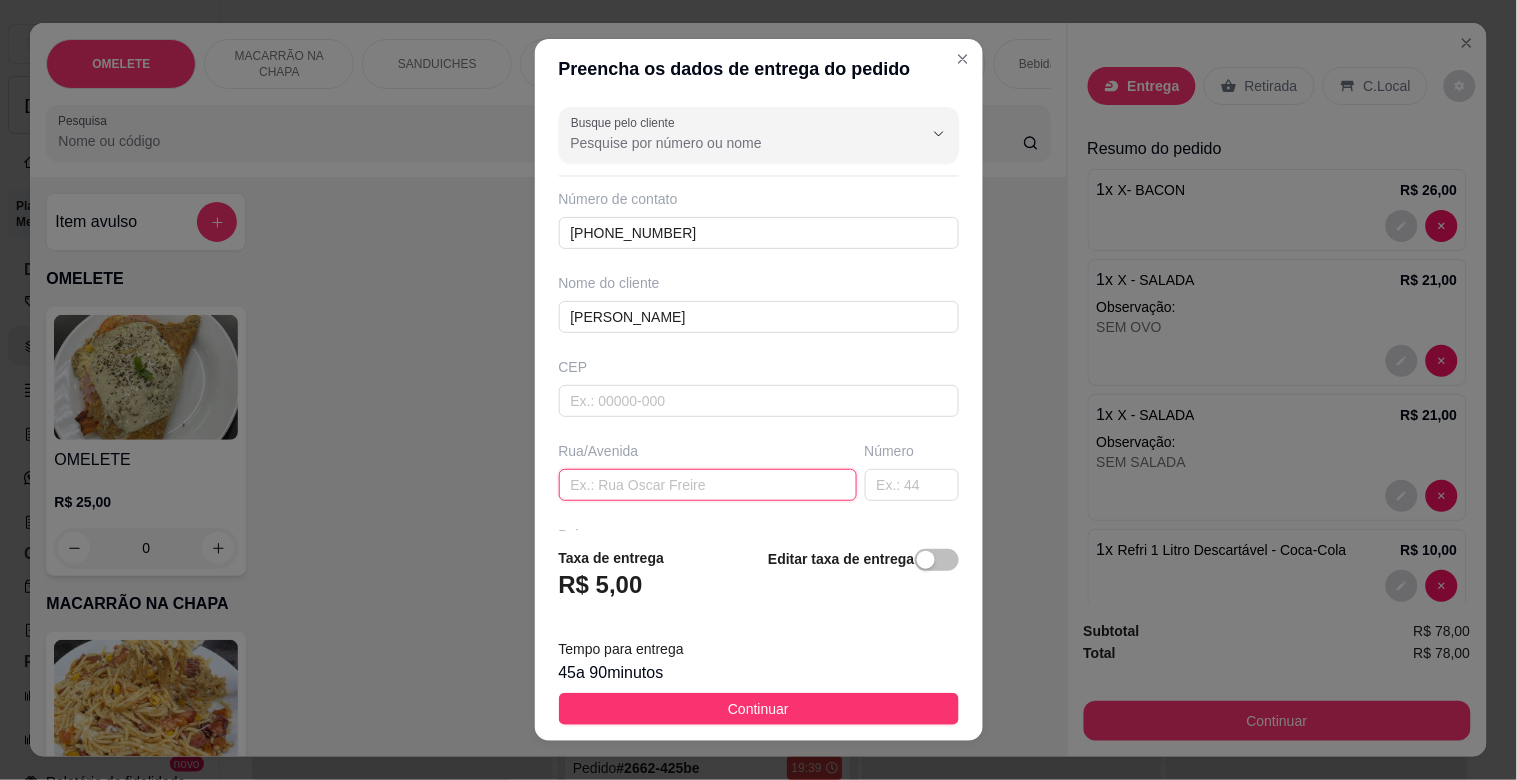 click at bounding box center [708, 485] 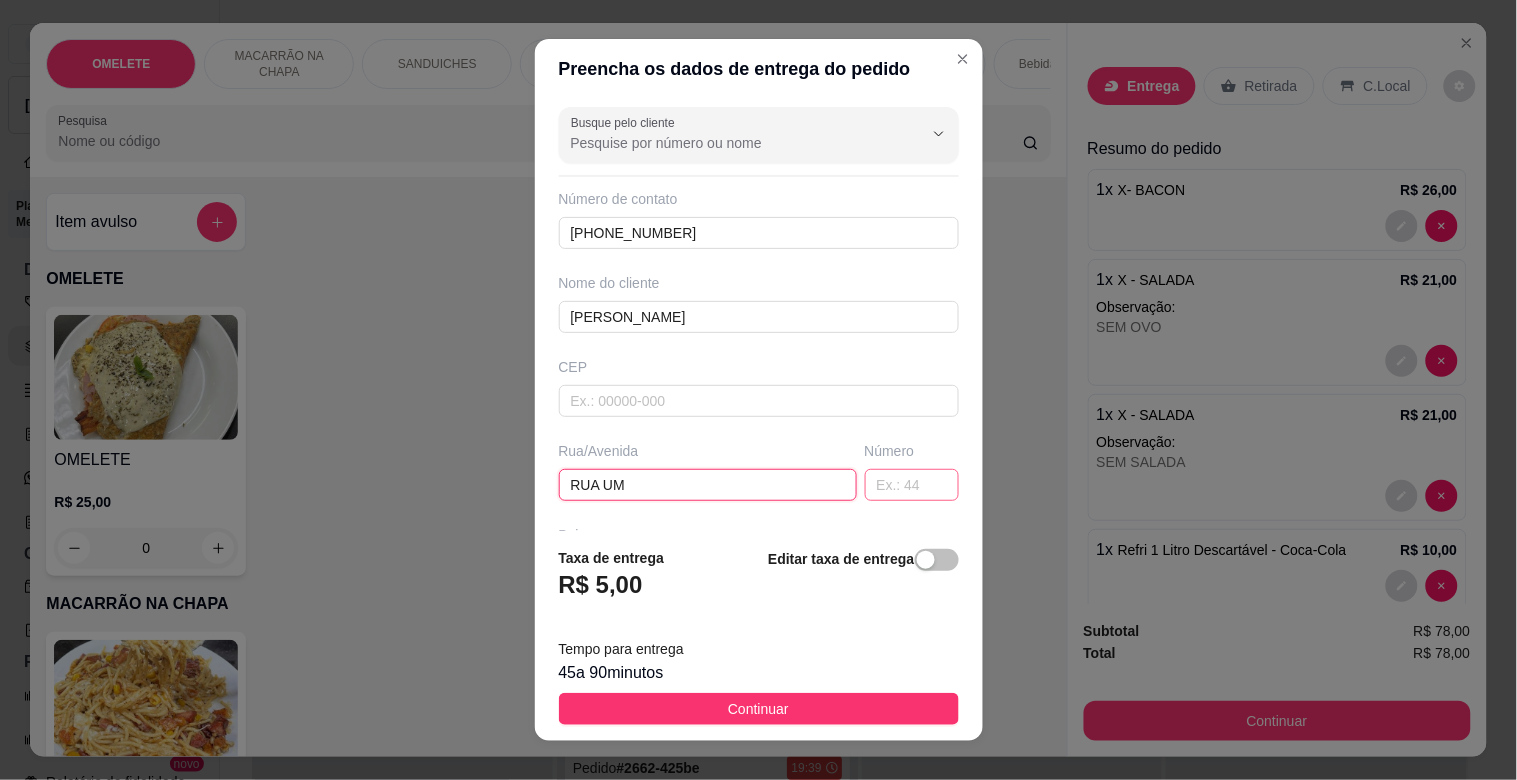 type on "RUA UM" 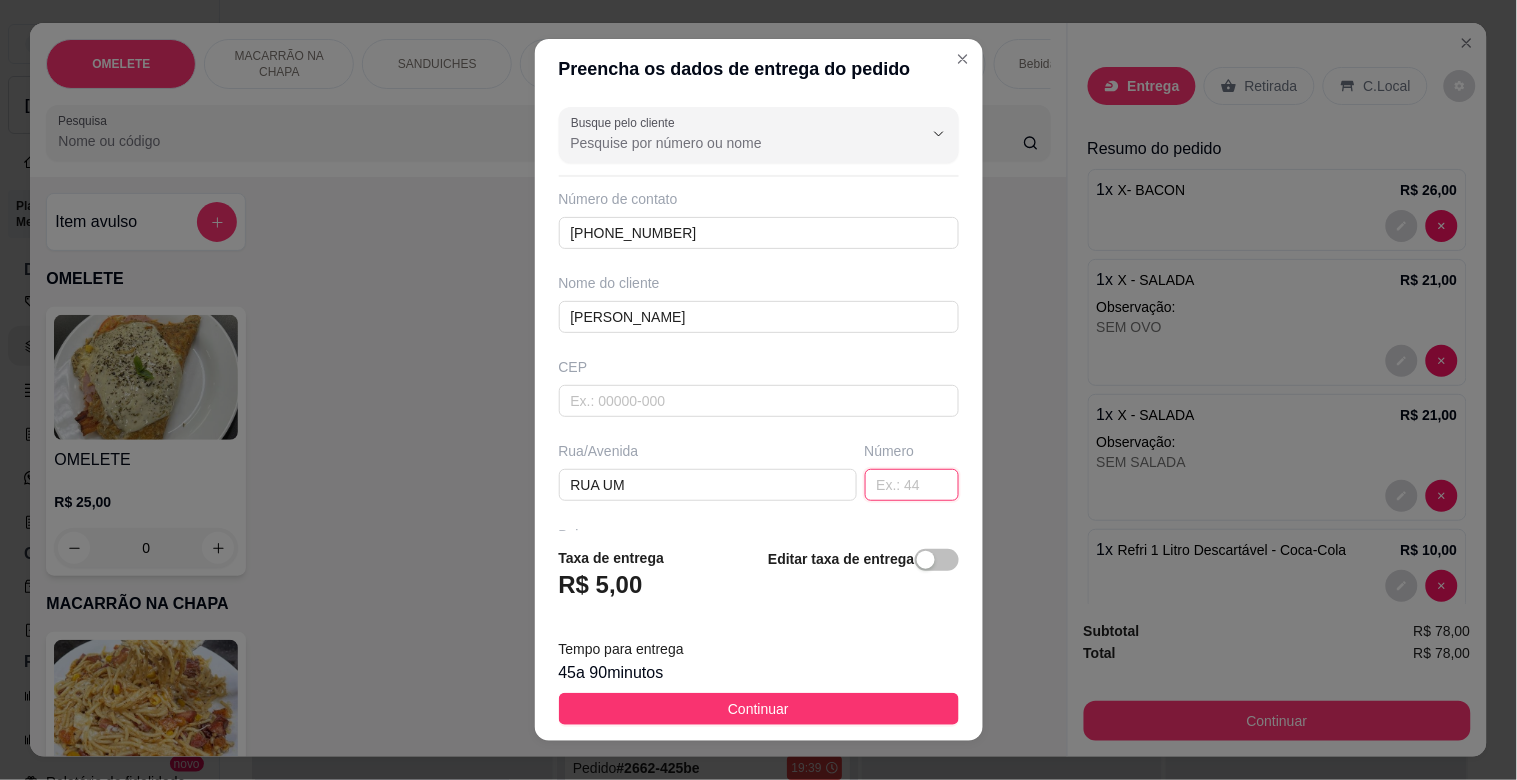 click at bounding box center [912, 485] 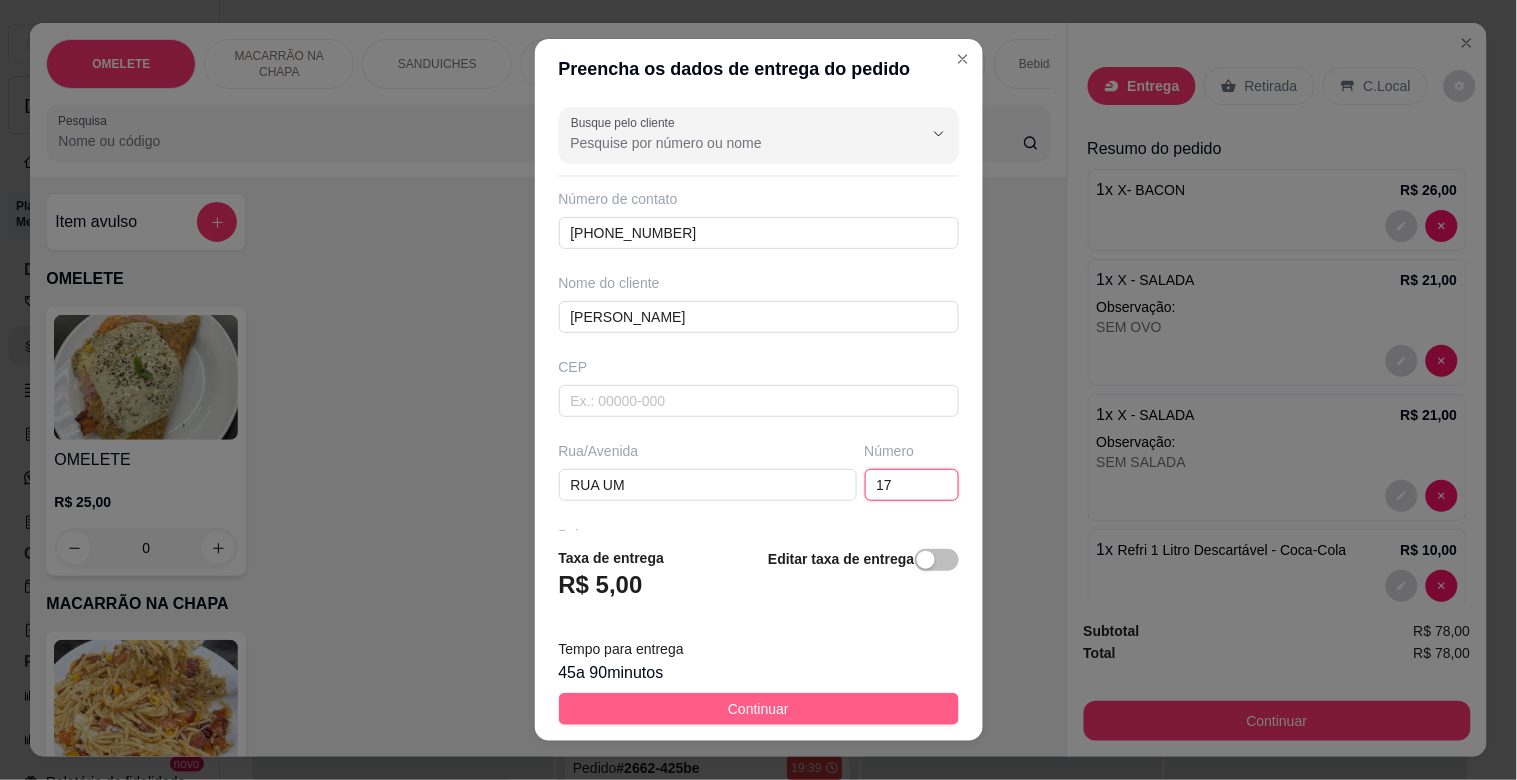 type on "17" 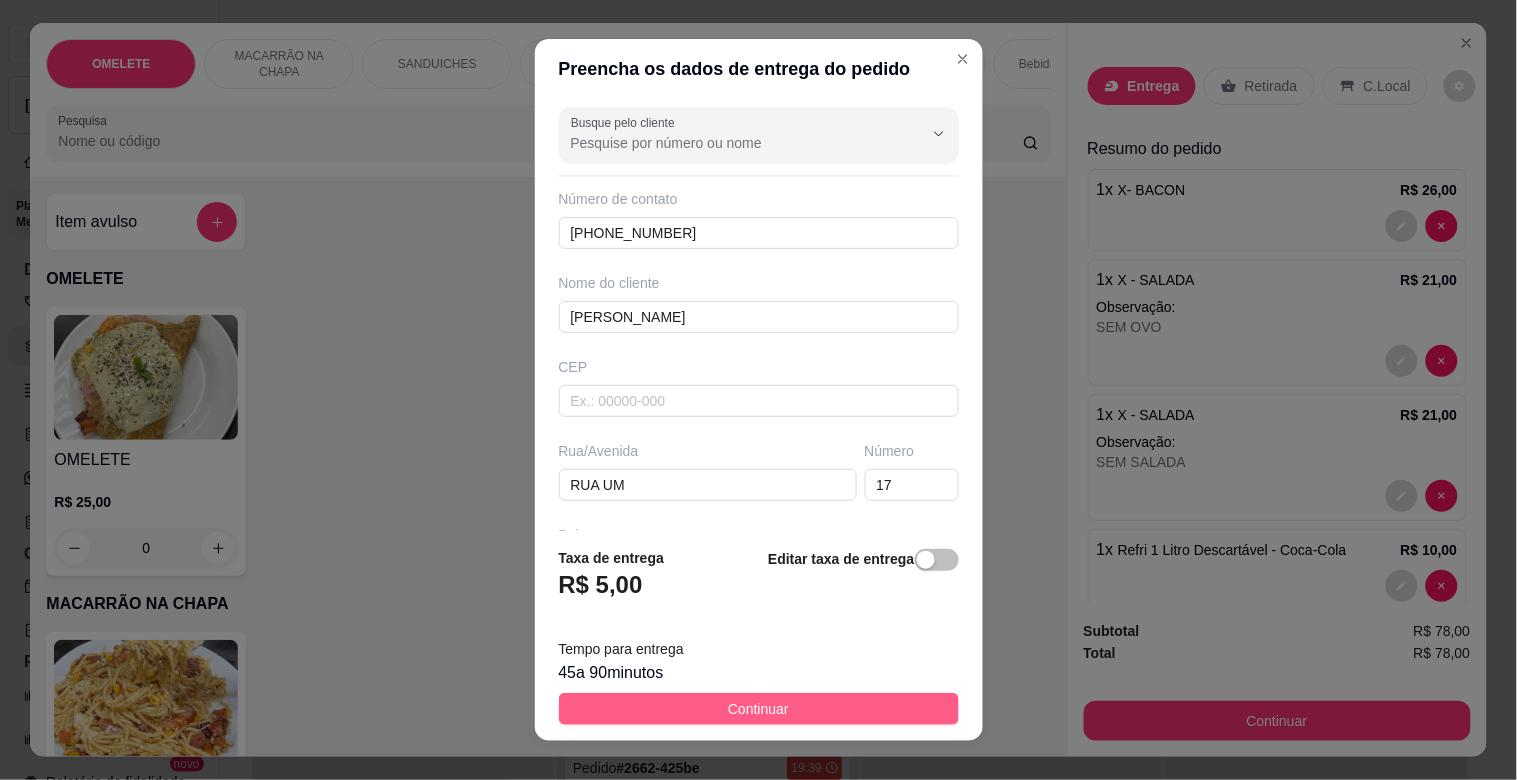 click on "Continuar" at bounding box center [759, 709] 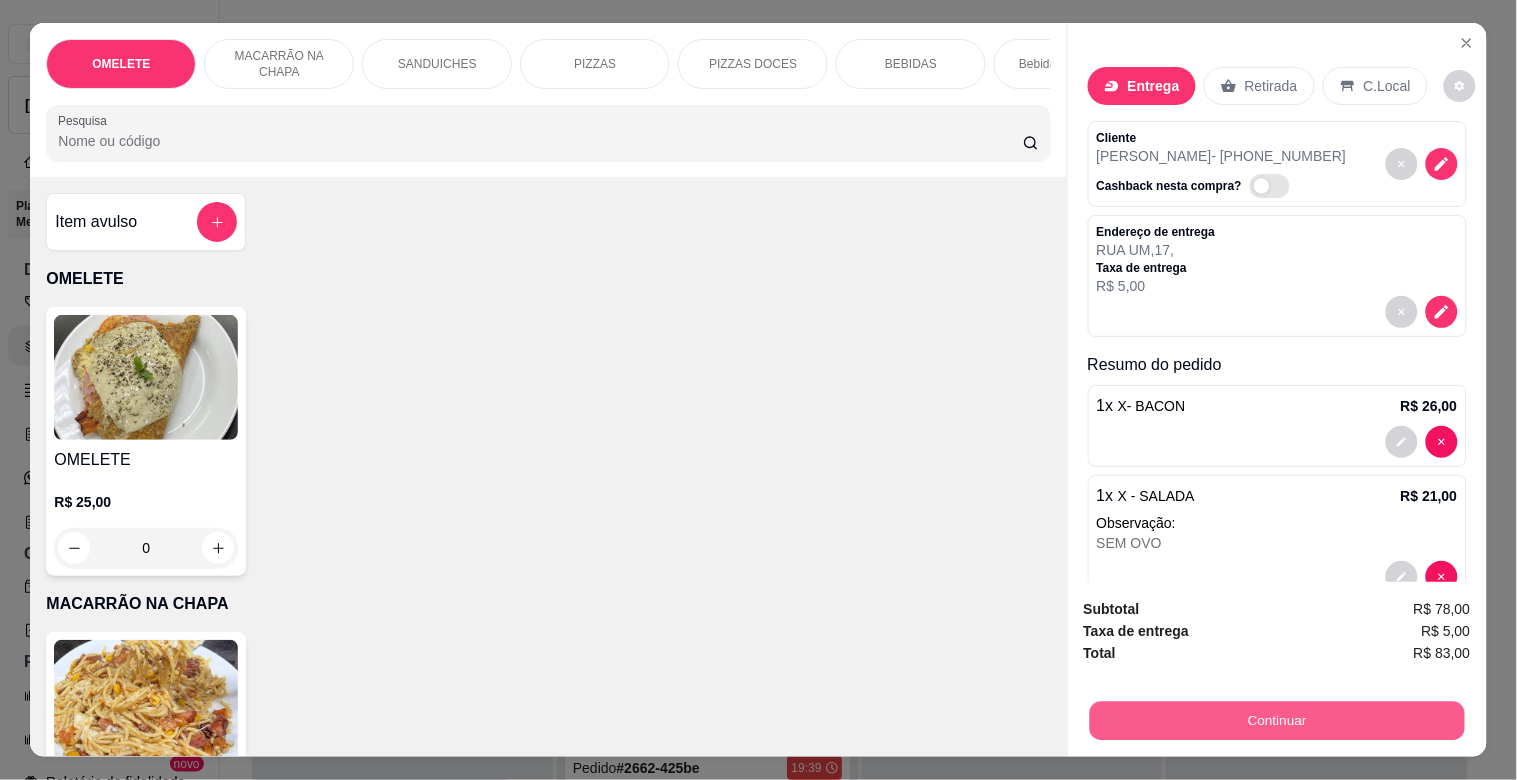 click on "Continuar" at bounding box center (1276, 720) 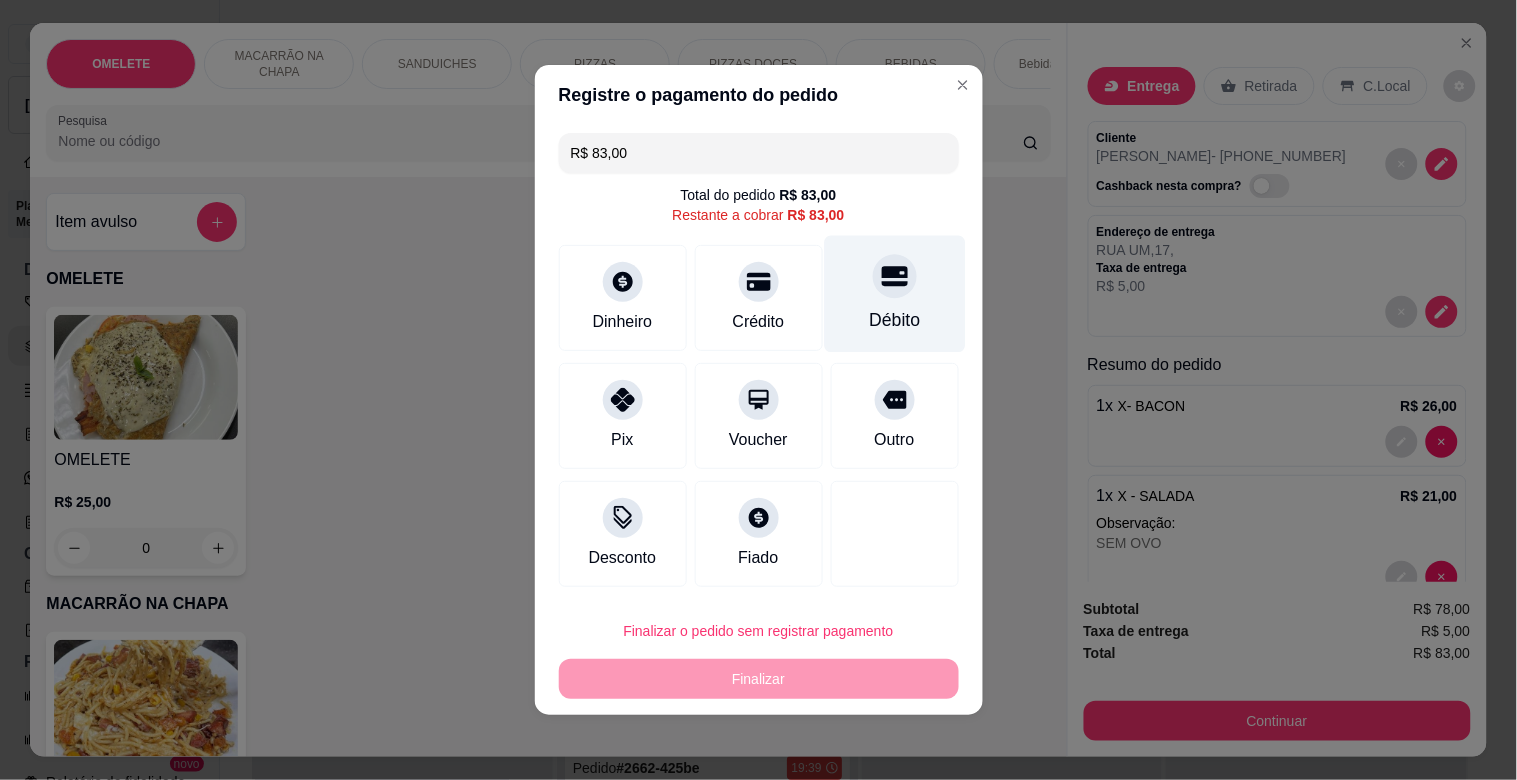 click on "Débito" at bounding box center [894, 294] 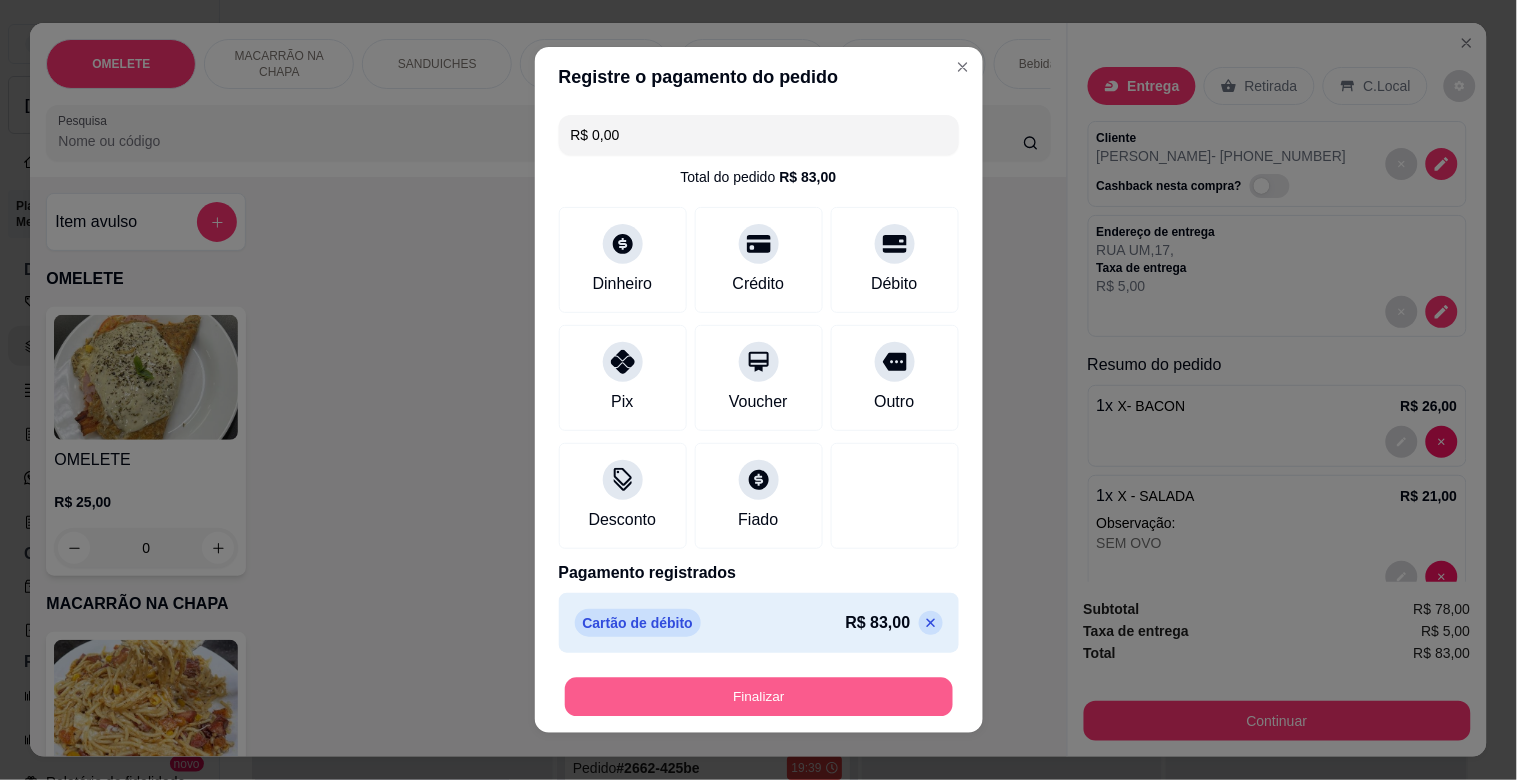 click on "Finalizar" at bounding box center (759, 697) 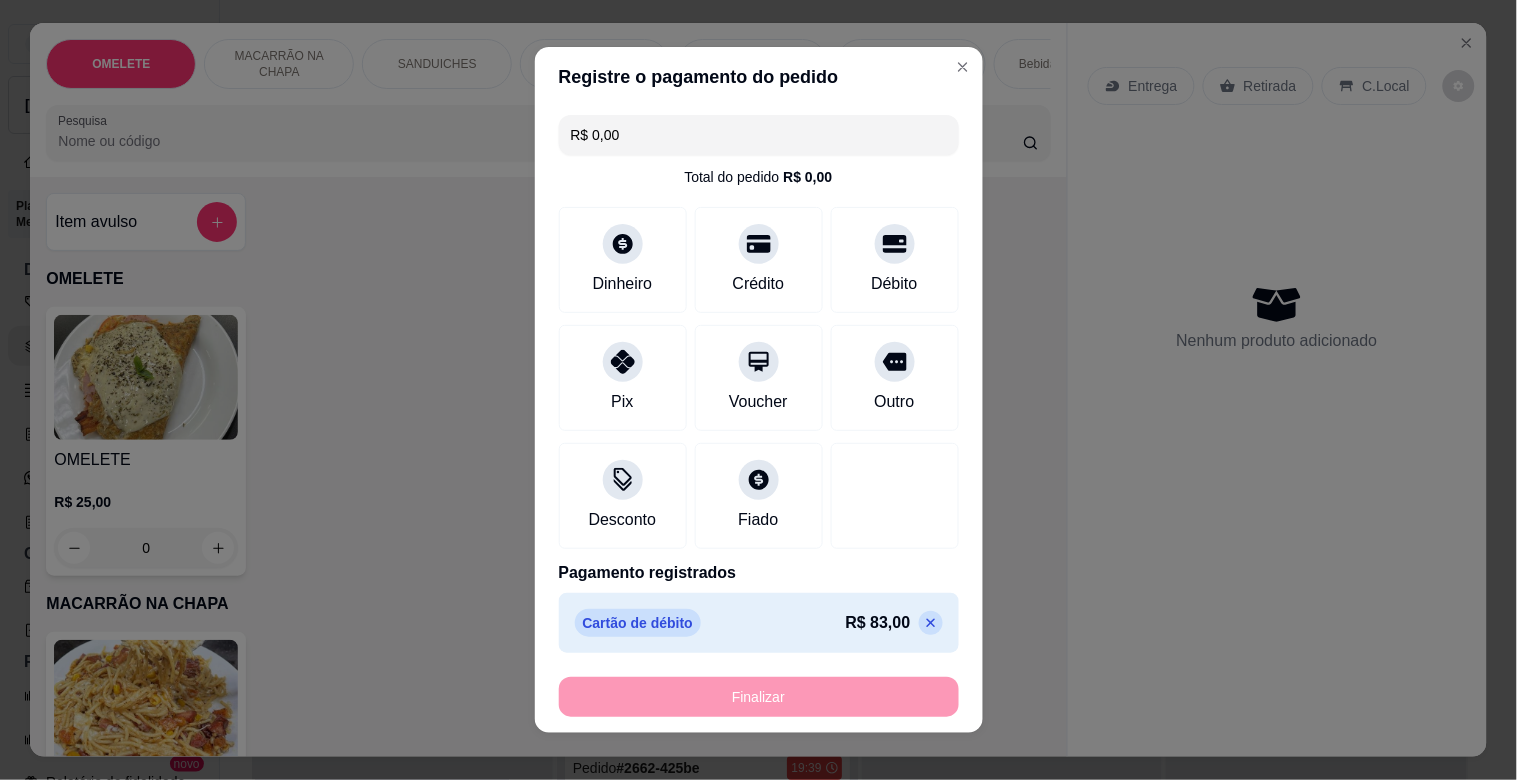 type on "0" 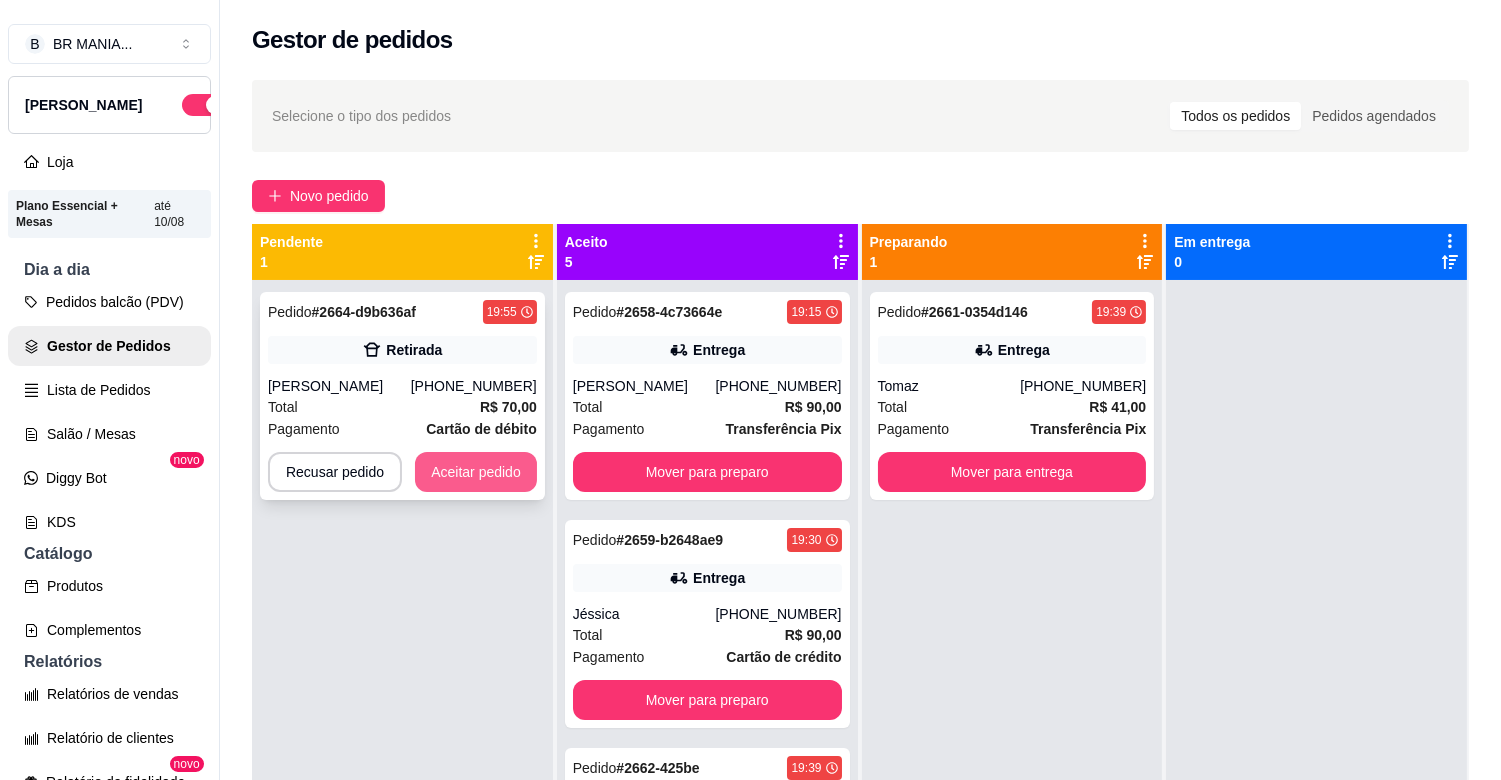 click on "Aceitar pedido" at bounding box center [476, 472] 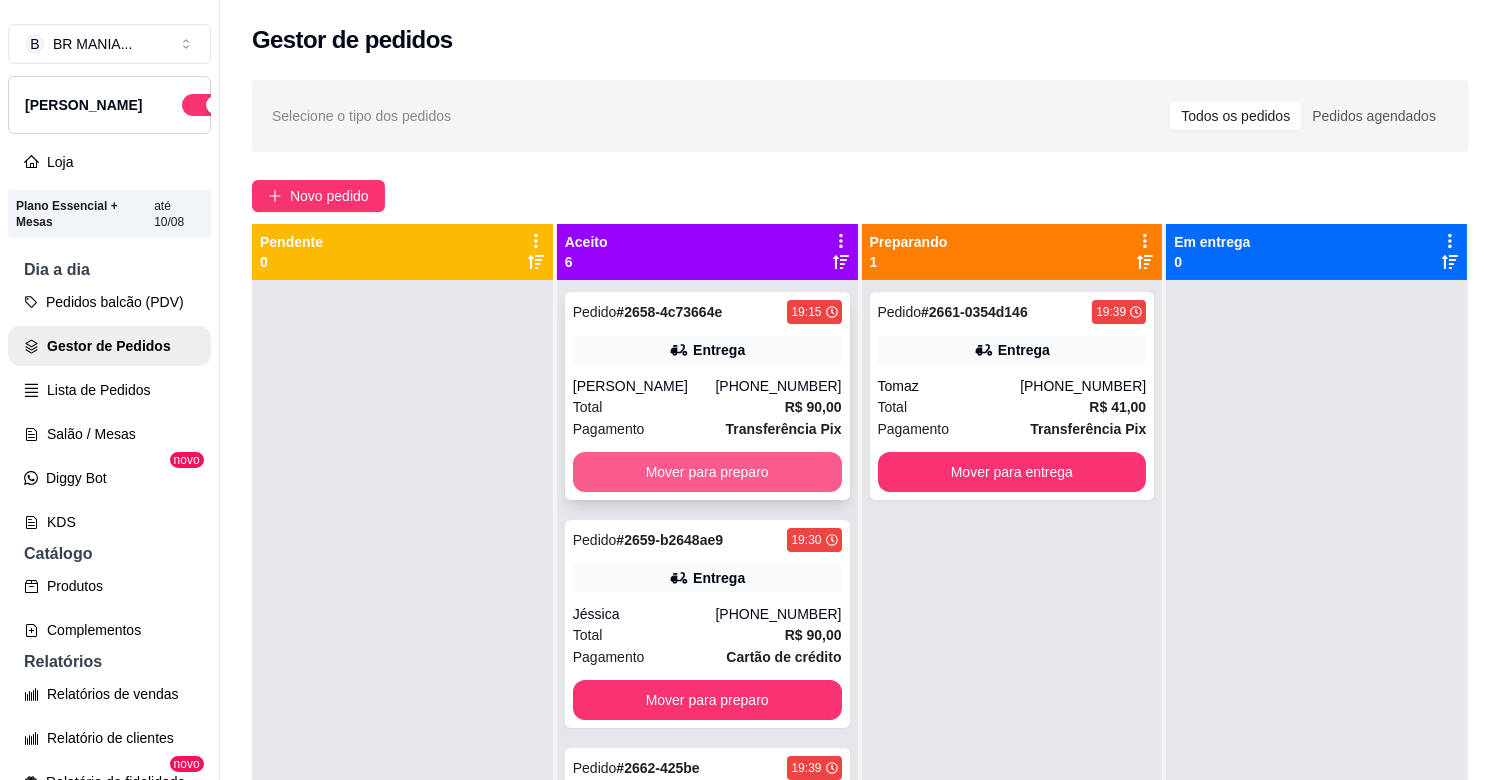 click on "Mover para preparo" at bounding box center [707, 472] 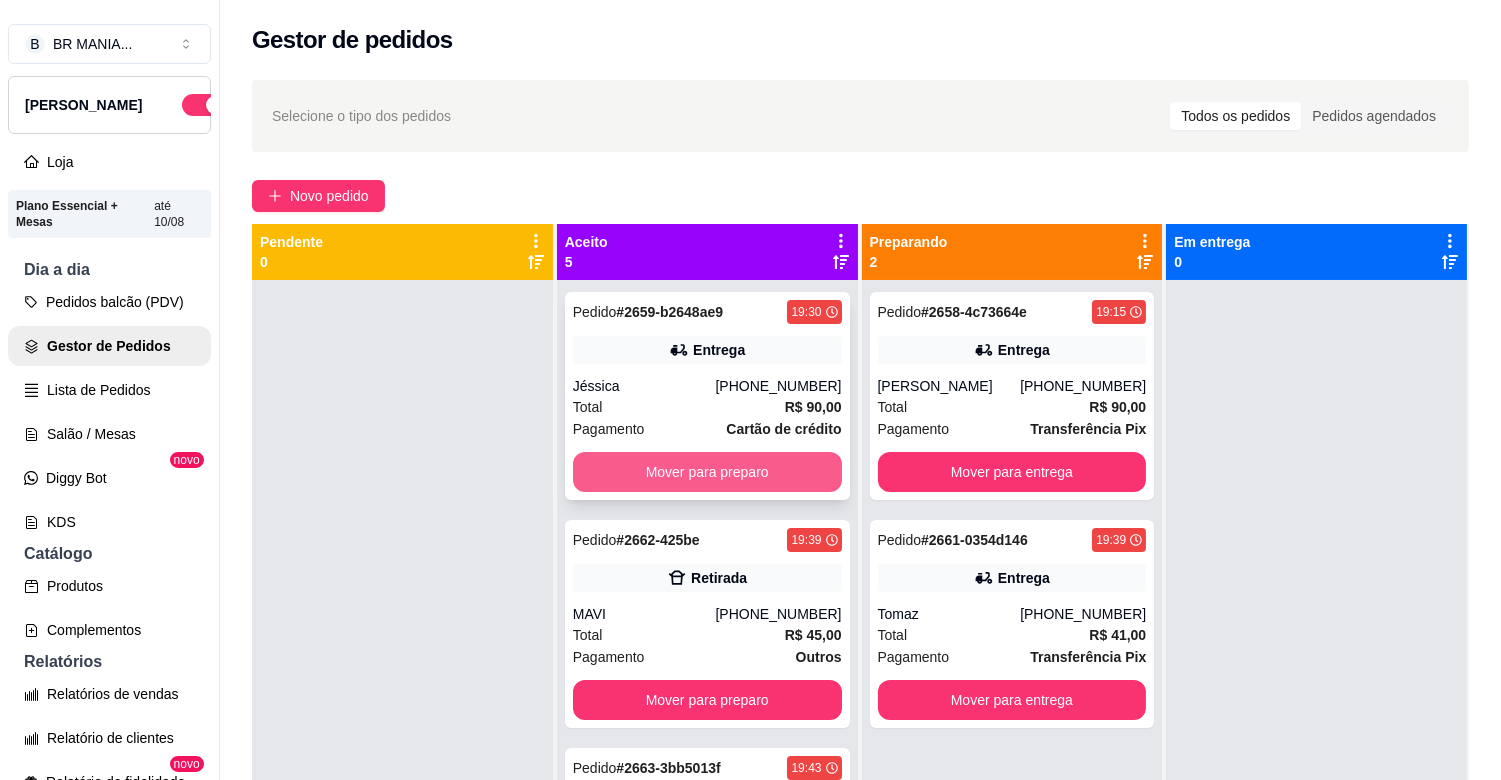 click on "Mover para preparo" at bounding box center (707, 472) 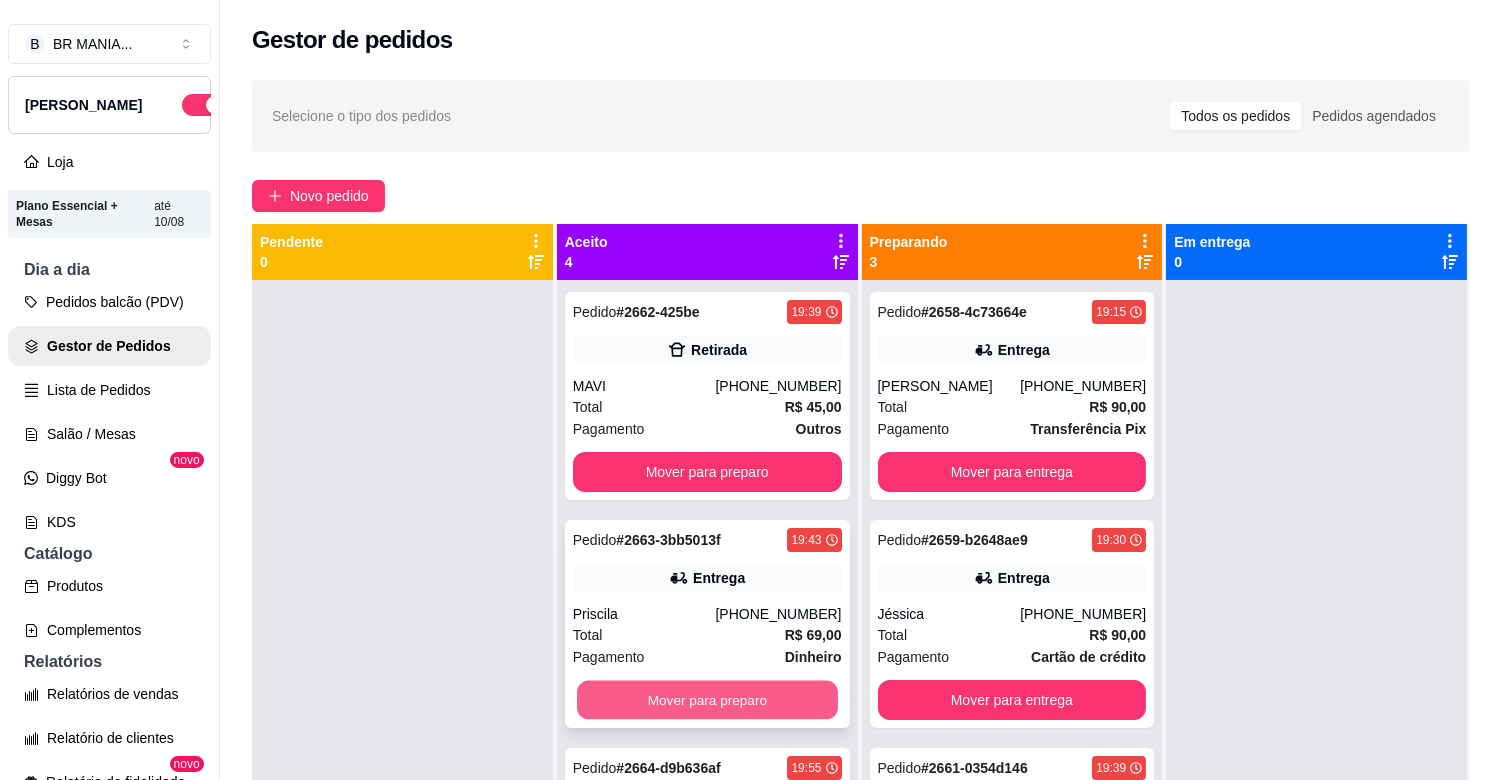click on "Mover para preparo" at bounding box center (707, 700) 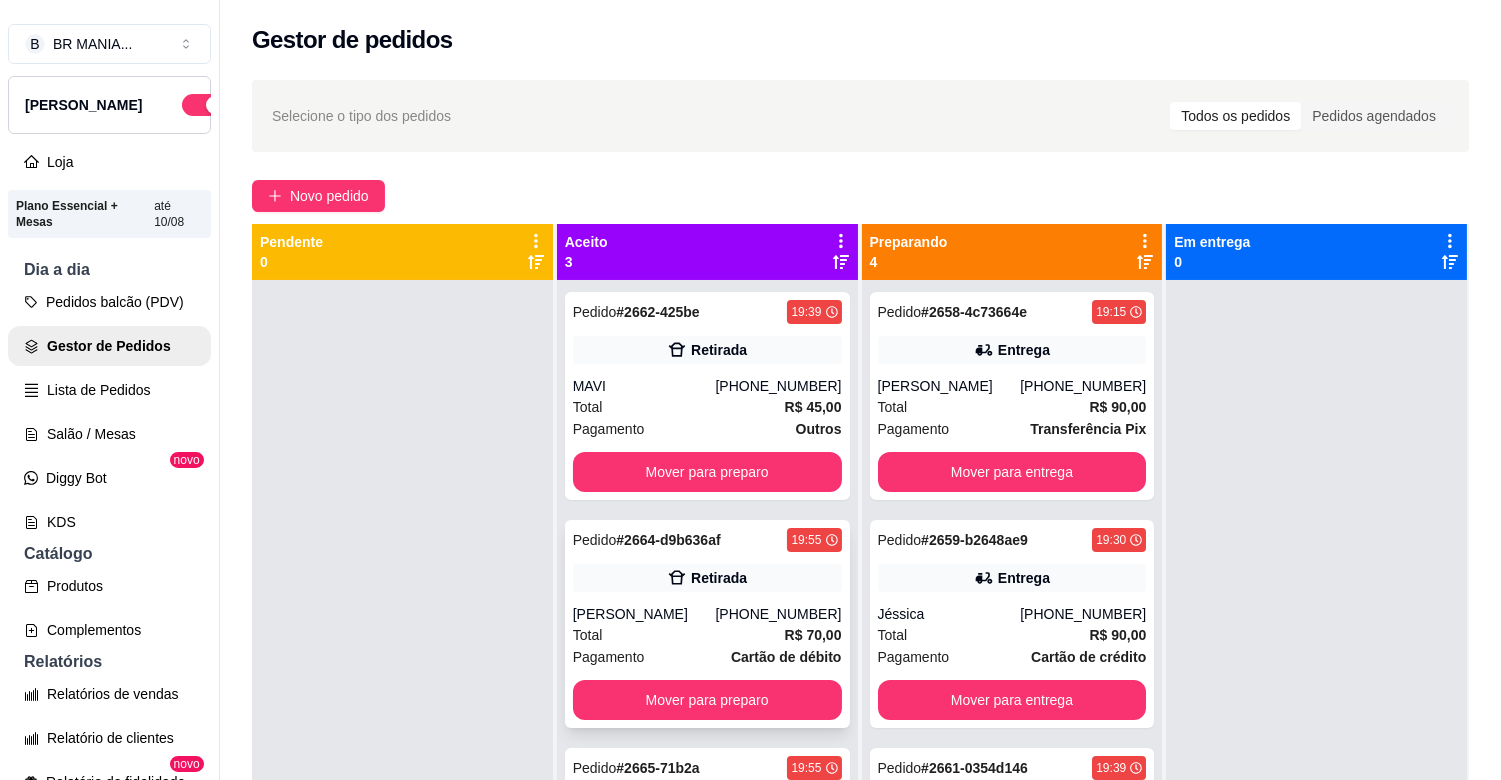 click on "[PERSON_NAME]" at bounding box center [644, 614] 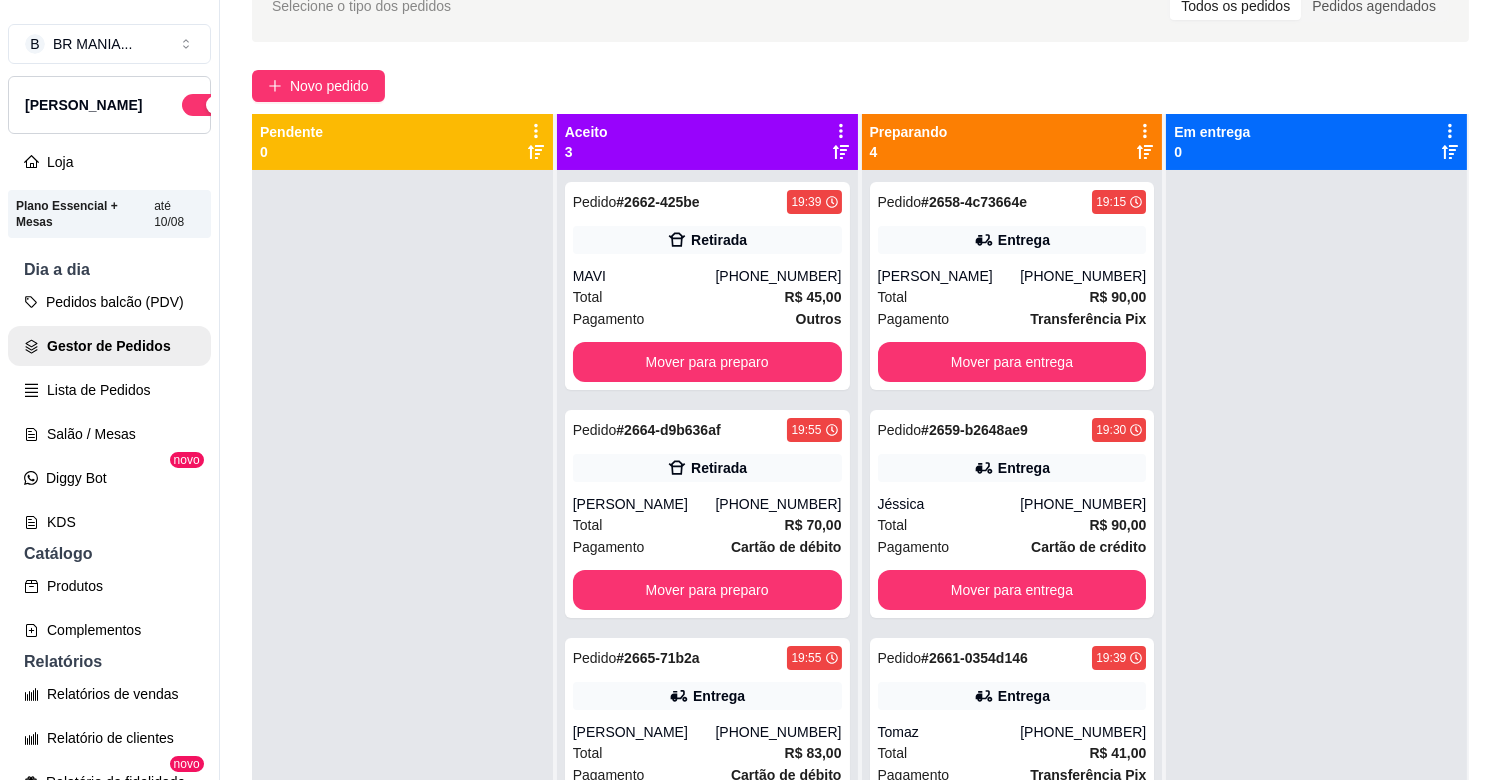 scroll, scrollTop: 321, scrollLeft: 0, axis: vertical 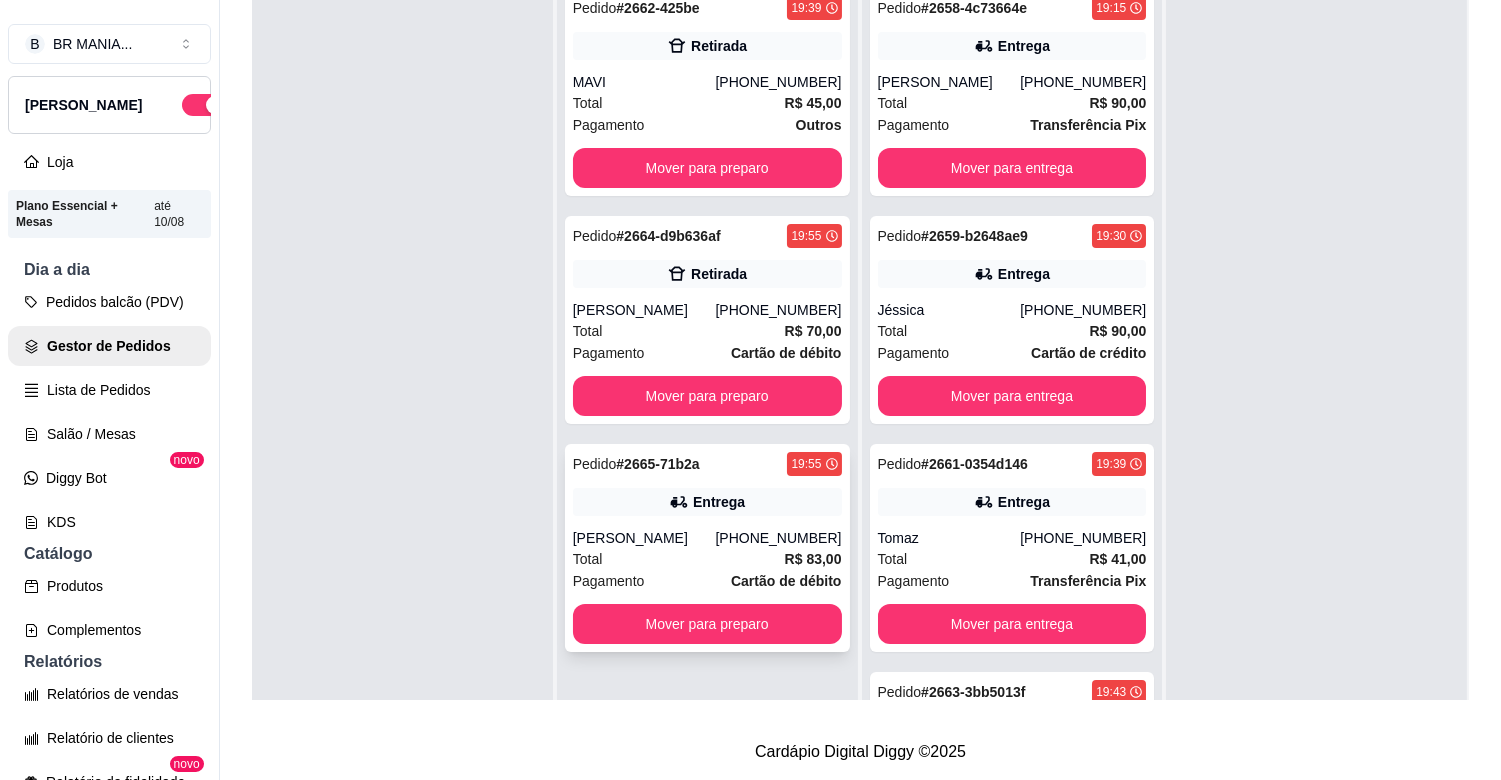 click on "Entrega" at bounding box center (707, 502) 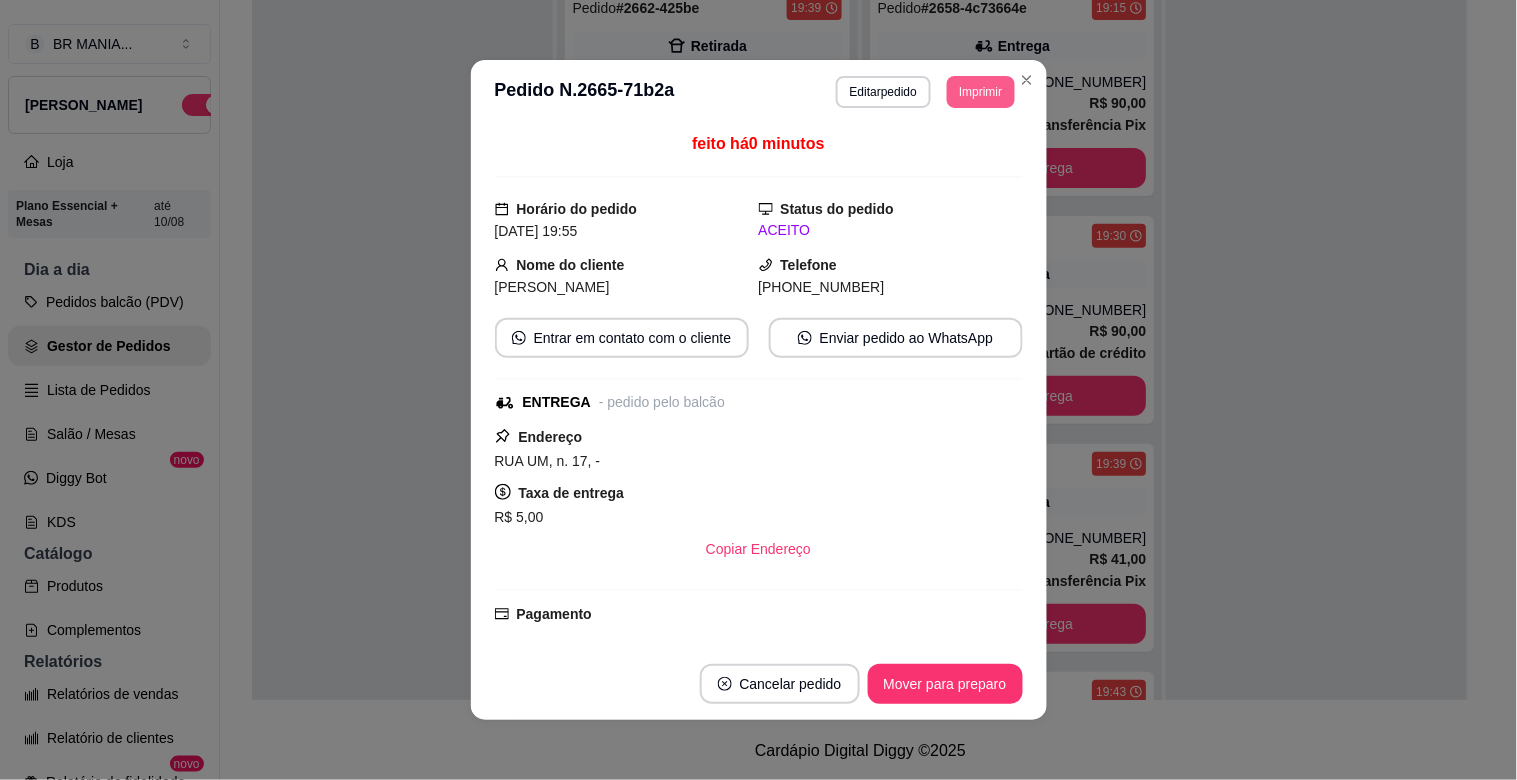 click on "Imprimir" at bounding box center [980, 92] 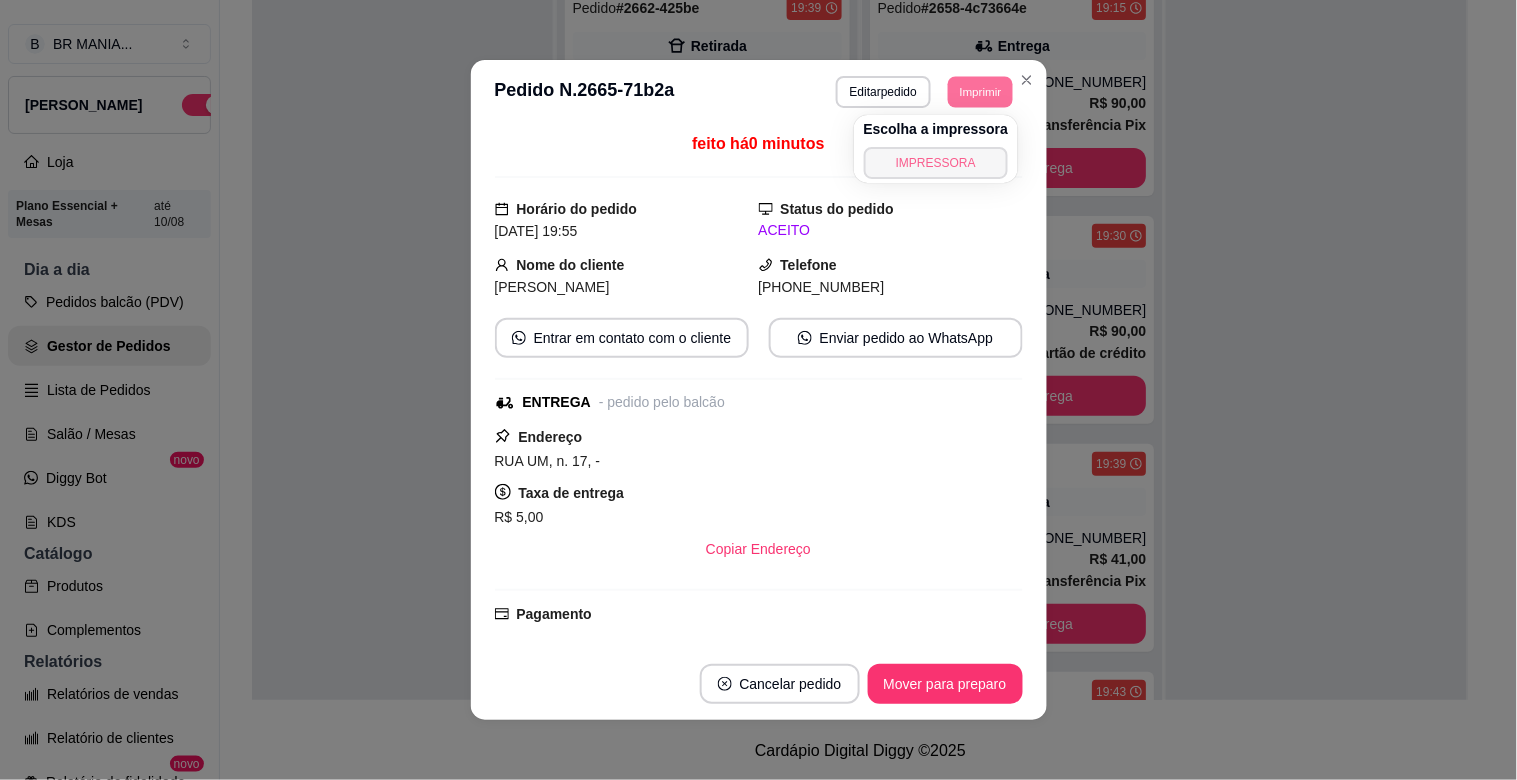click on "IMPRESSORA" at bounding box center [936, 163] 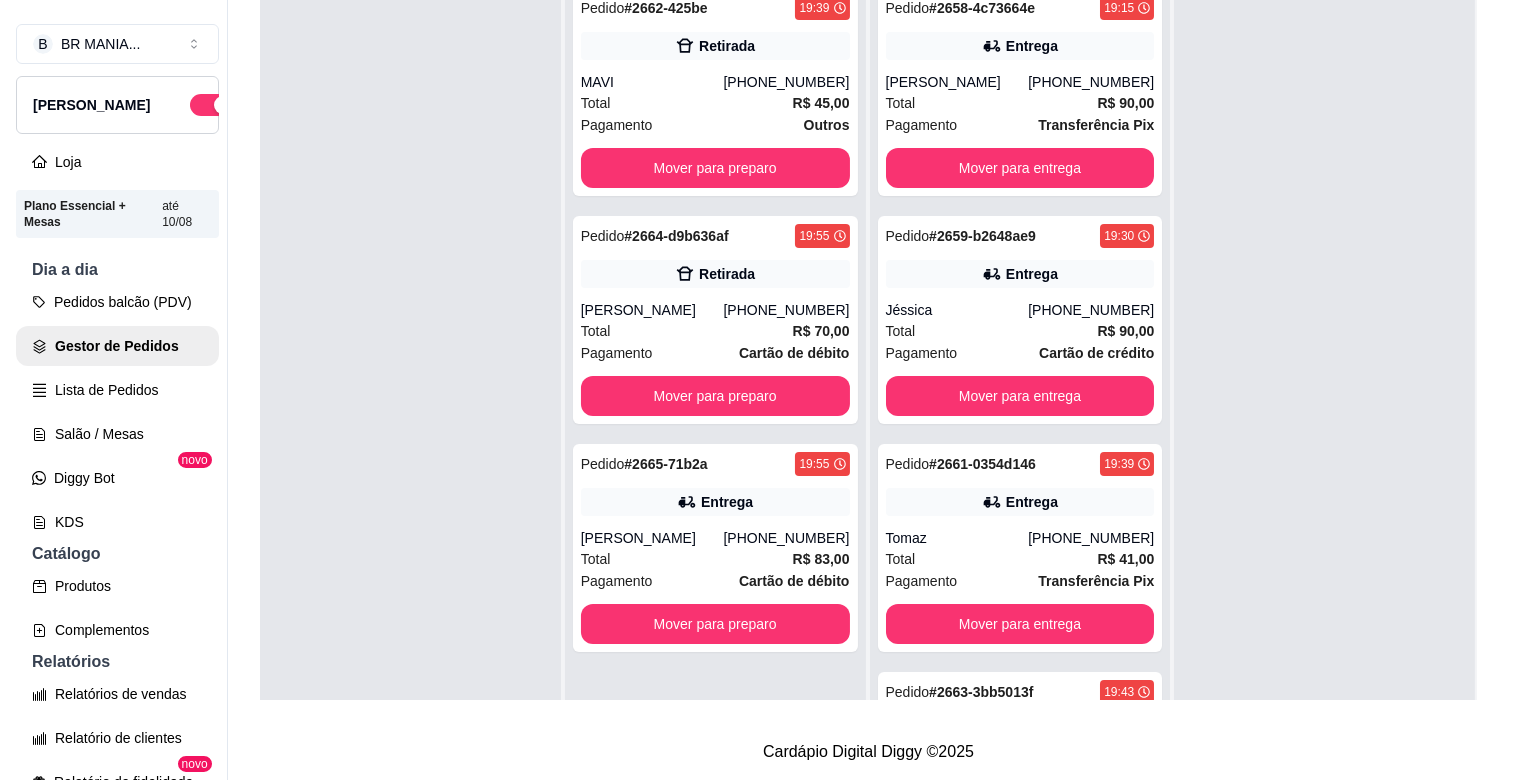 scroll, scrollTop: 0, scrollLeft: 0, axis: both 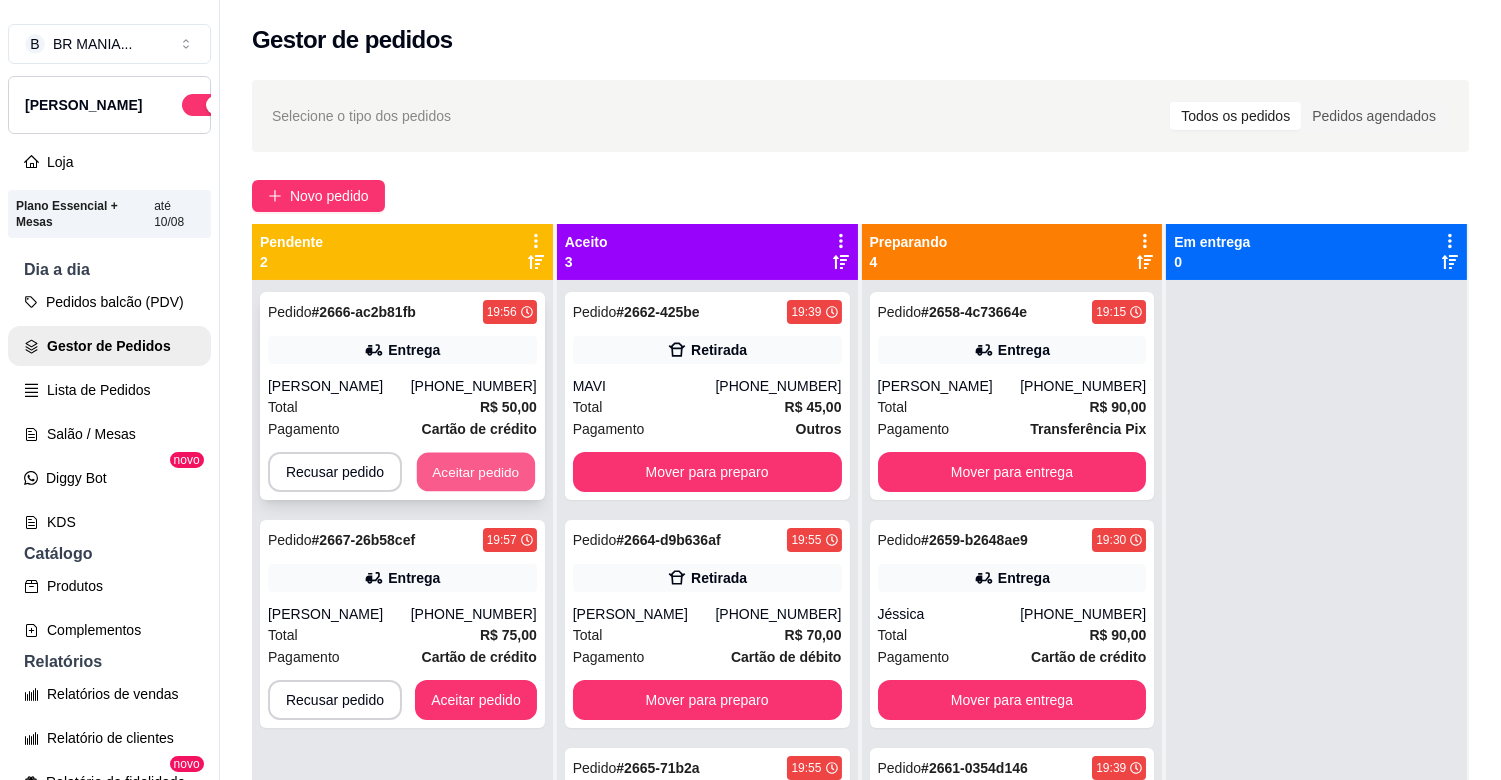 click on "Aceitar pedido" at bounding box center [476, 472] 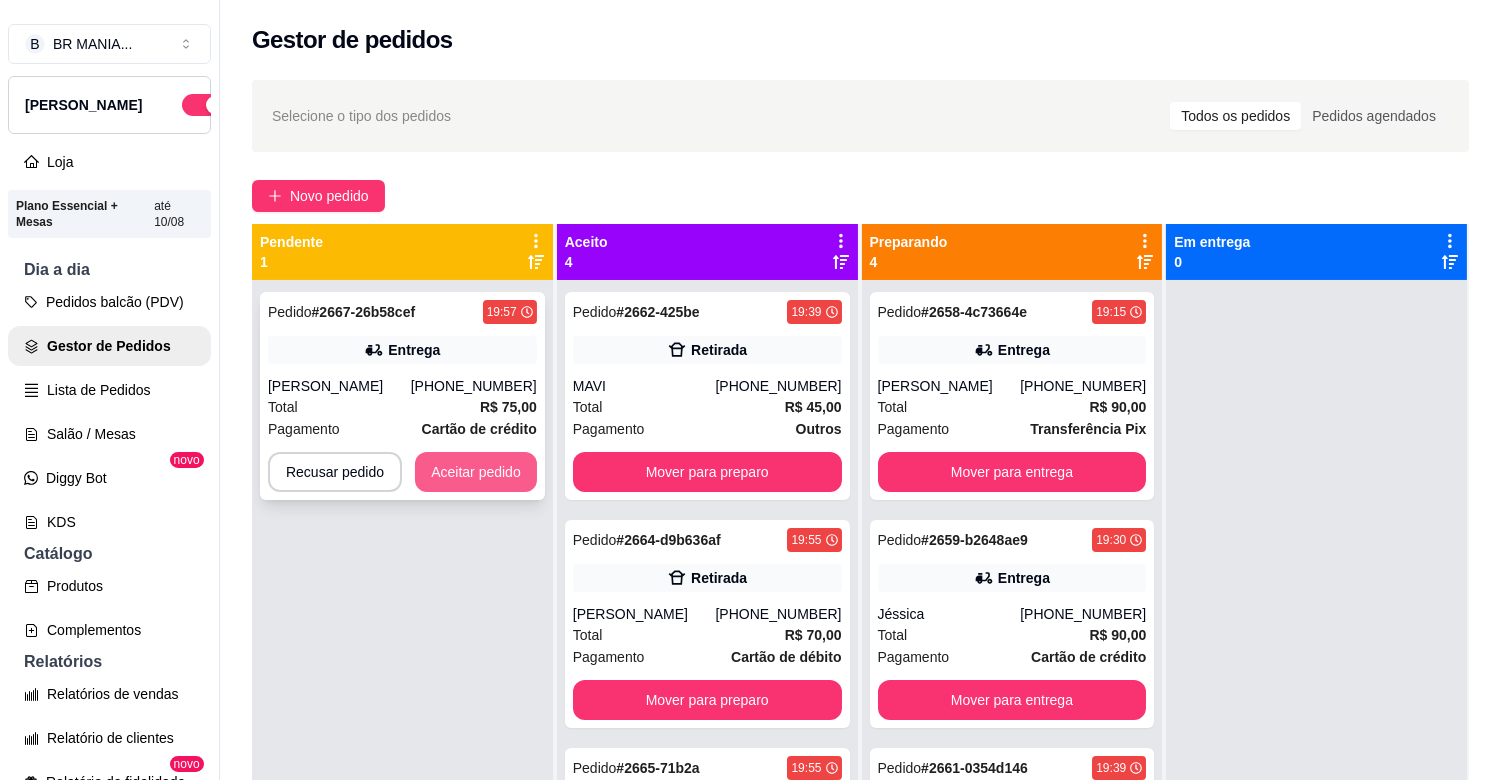 click on "Aceitar pedido" at bounding box center (476, 472) 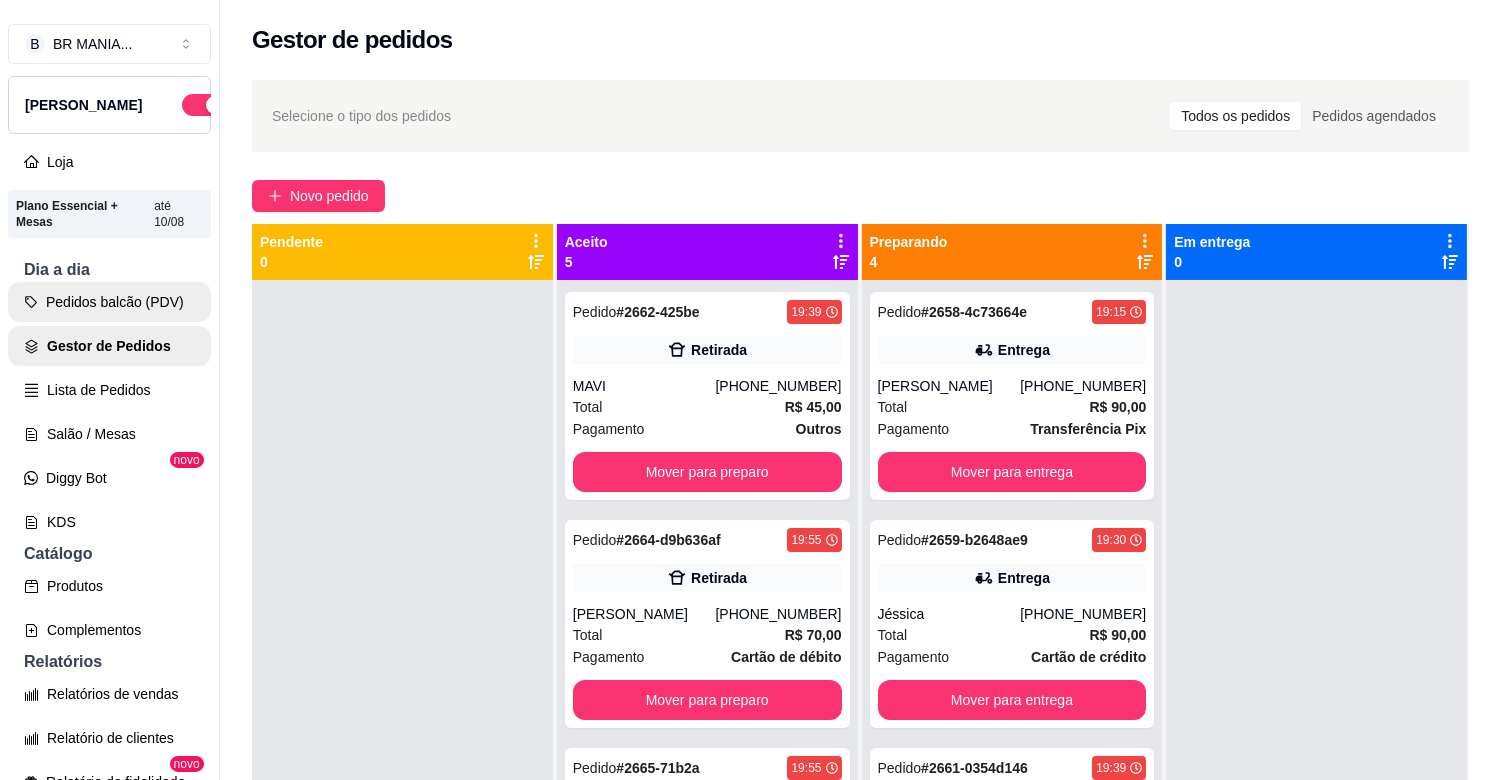 click on "Pedidos balcão (PDV)" at bounding box center [109, 302] 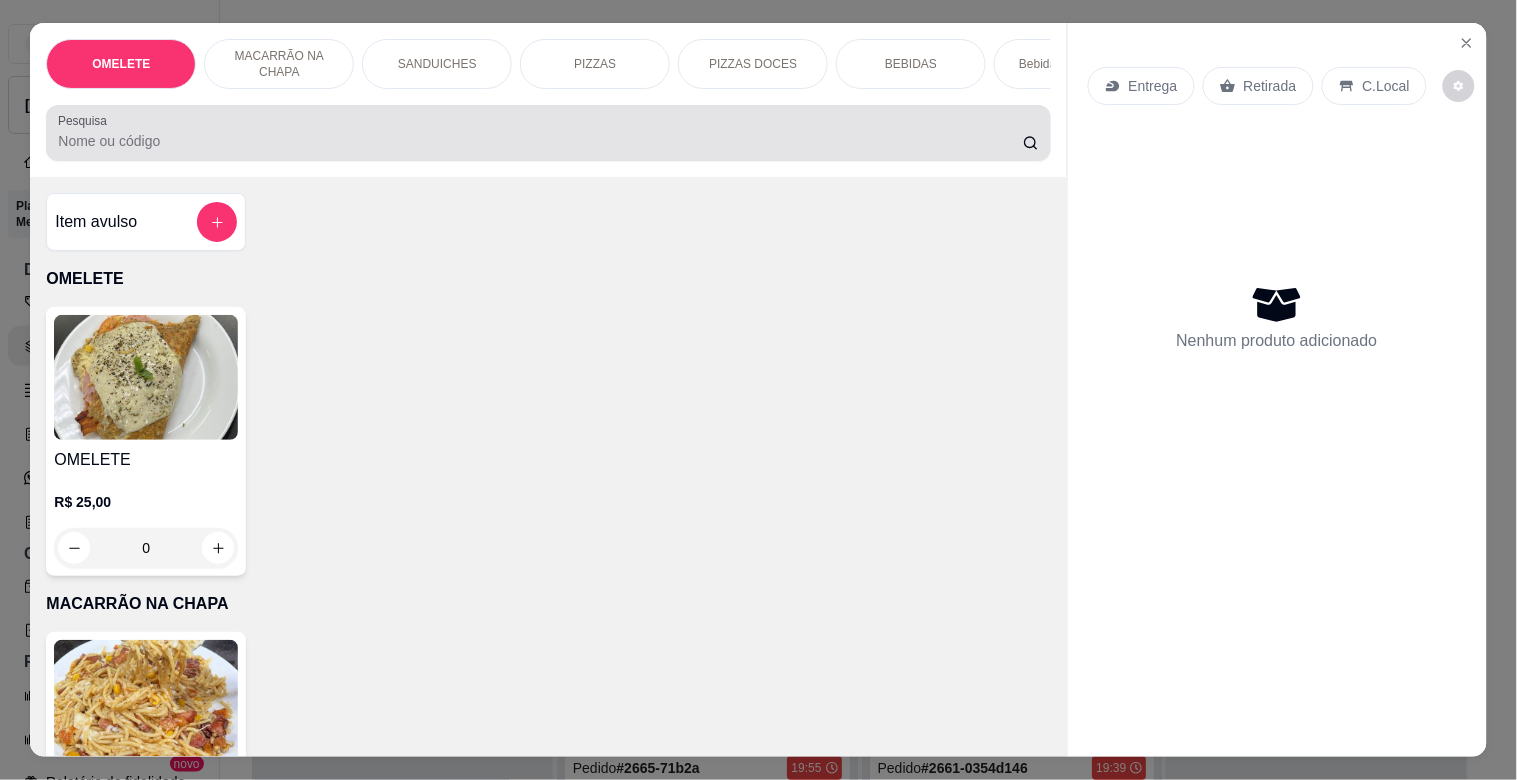 click on "Pesquisa" at bounding box center [548, 133] 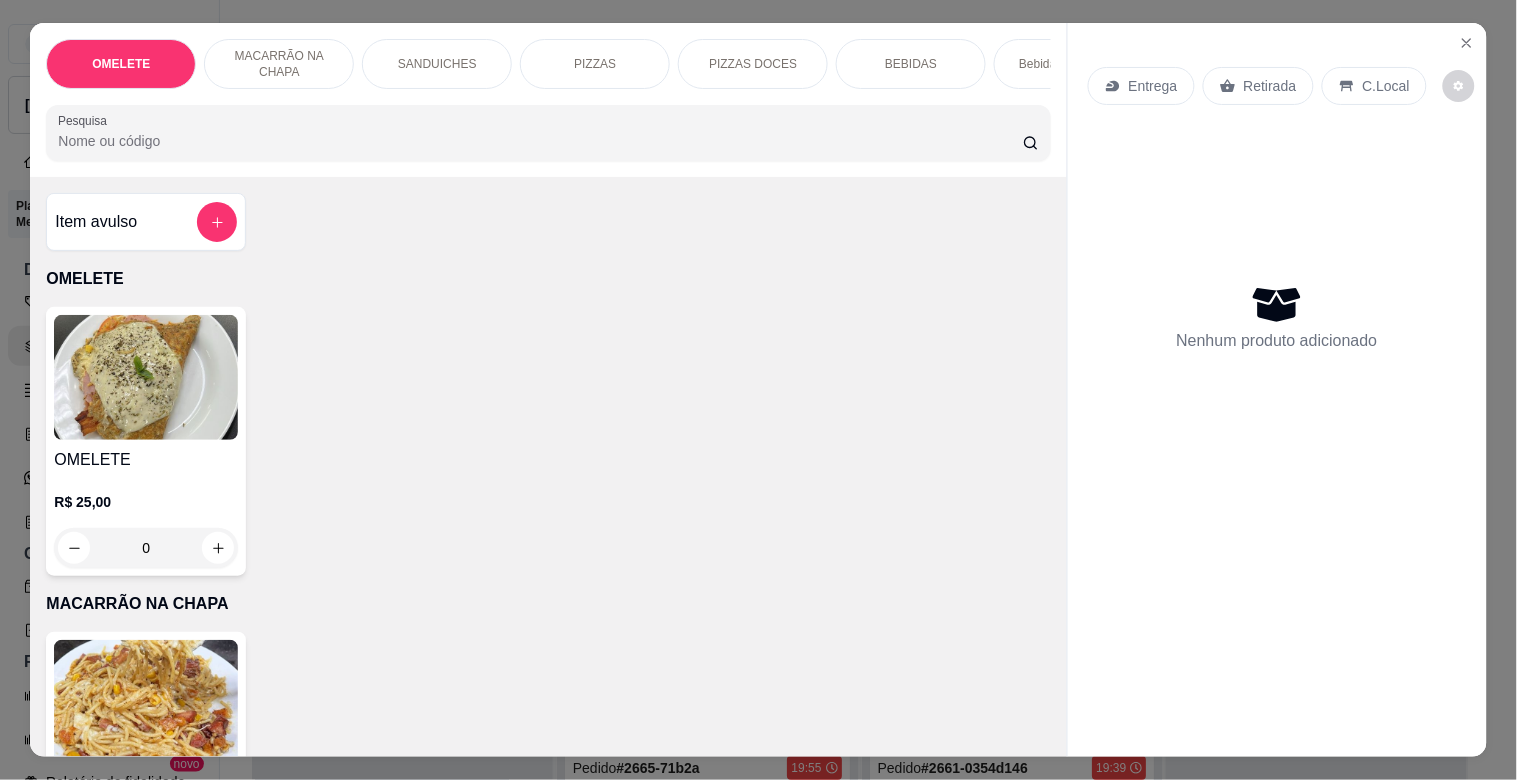 click on "PIZZAS" at bounding box center [595, 64] 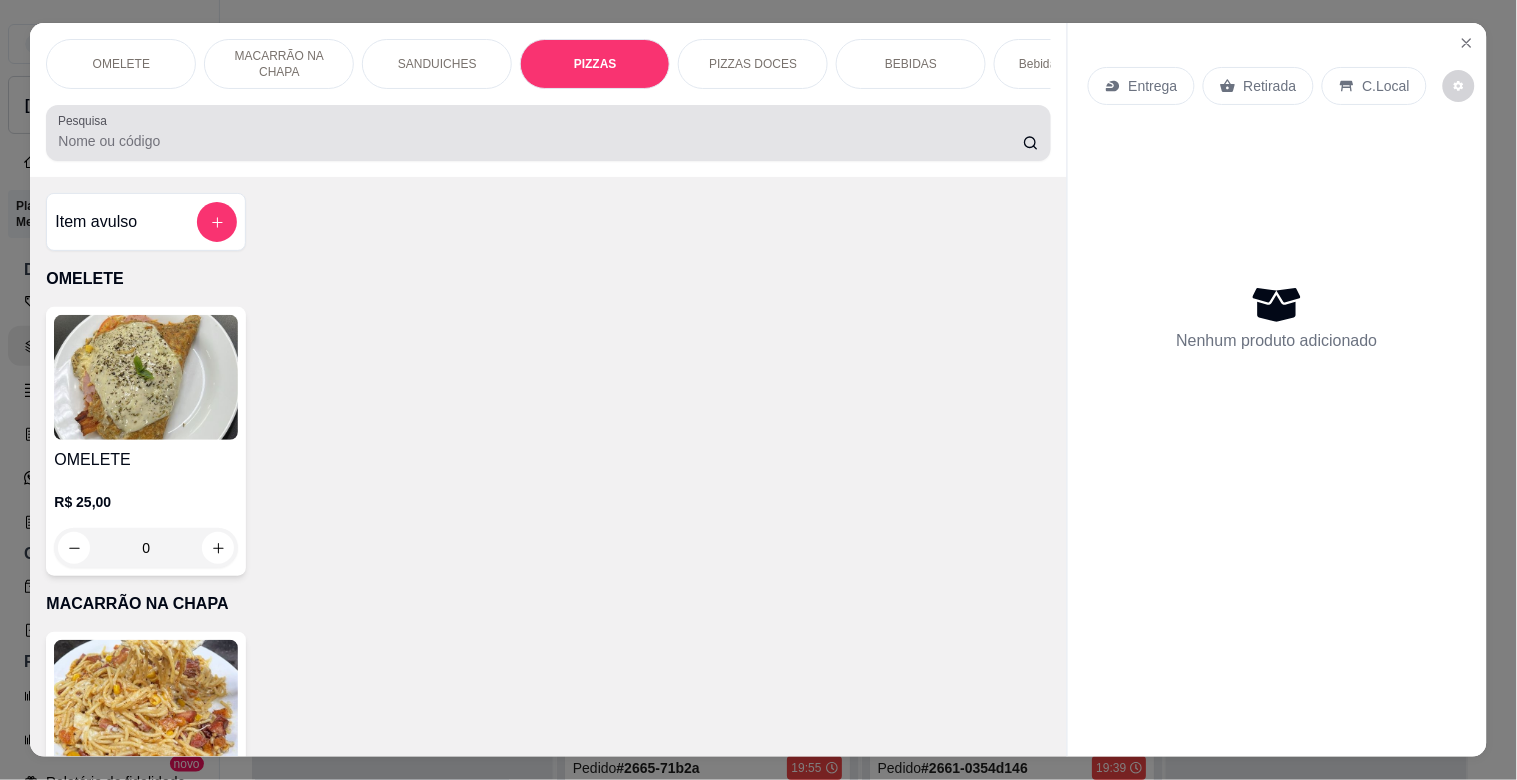 scroll, scrollTop: 1634, scrollLeft: 0, axis: vertical 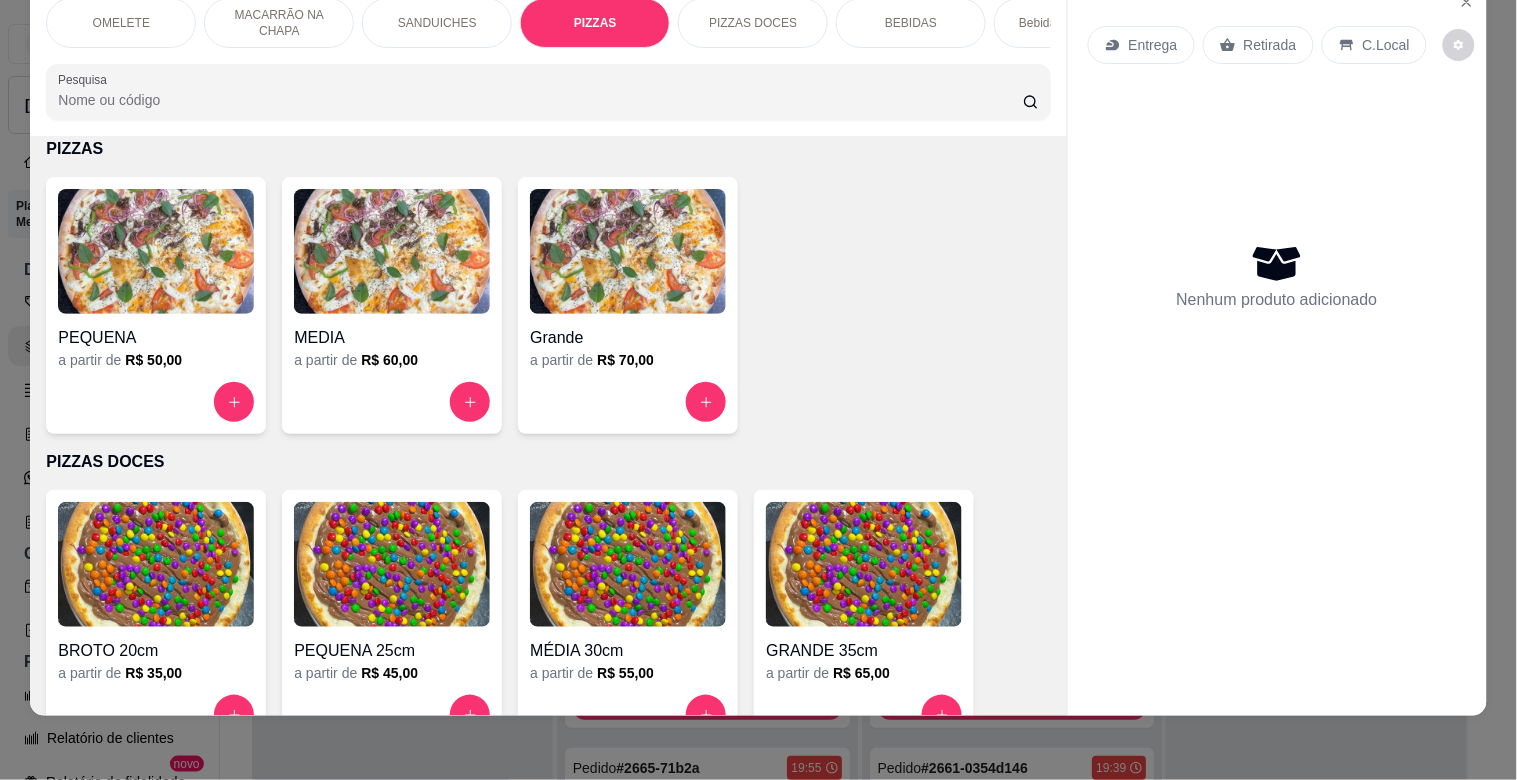 click at bounding box center [156, 251] 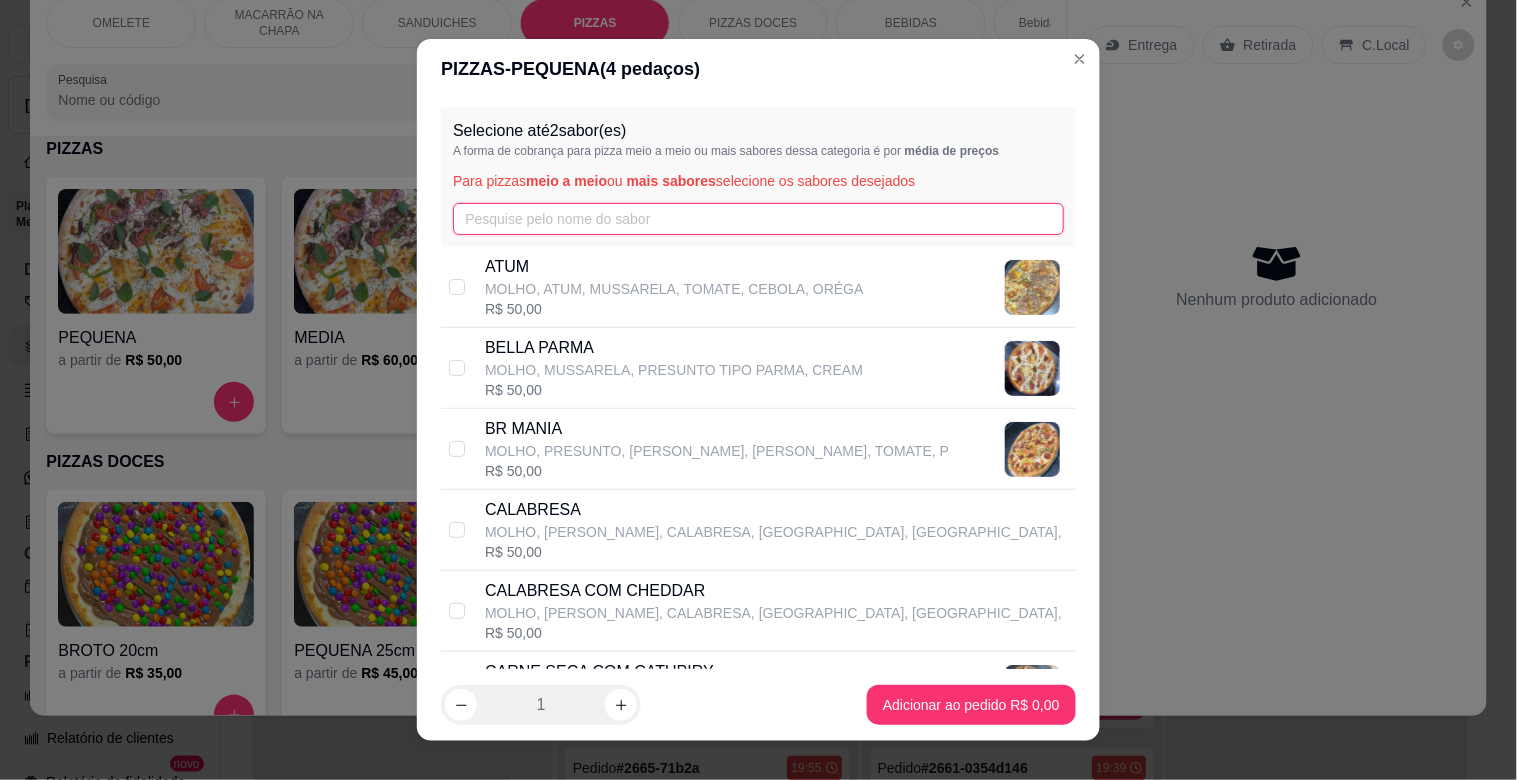 click at bounding box center (758, 219) 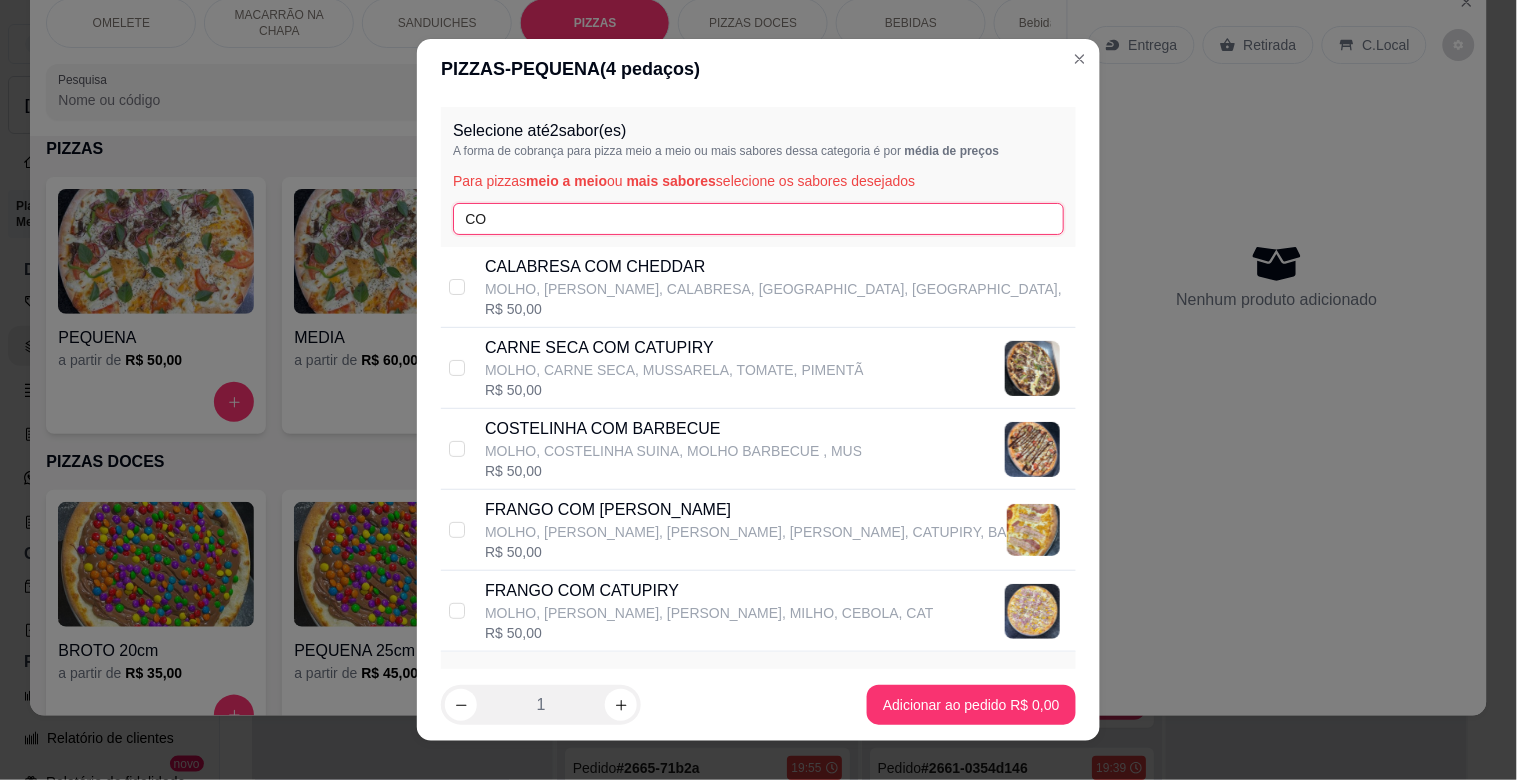 type on "CO" 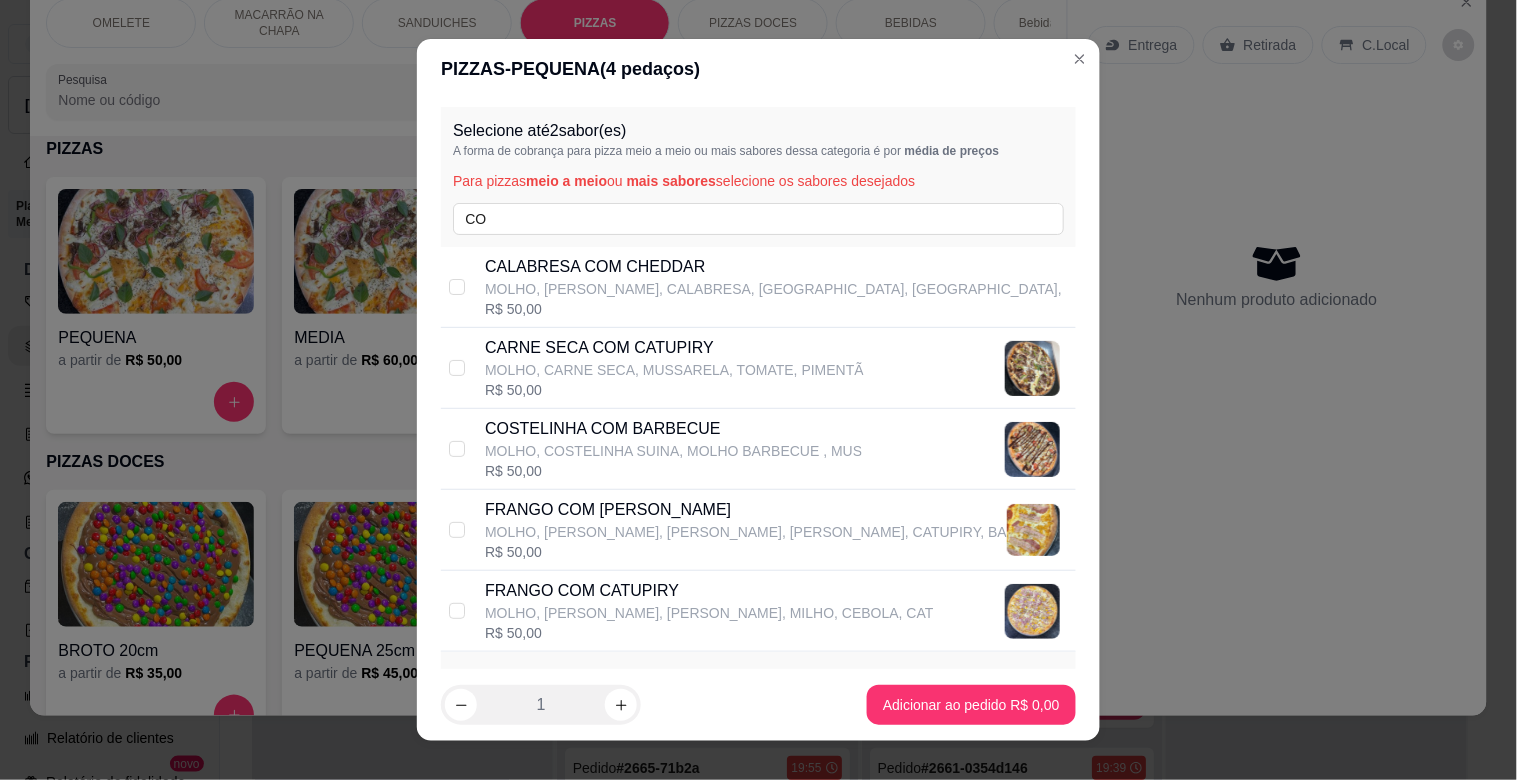 click on "MOLHO, COSTELINHA SUINA, MOLHO BARBECUE , MUS" at bounding box center [673, 451] 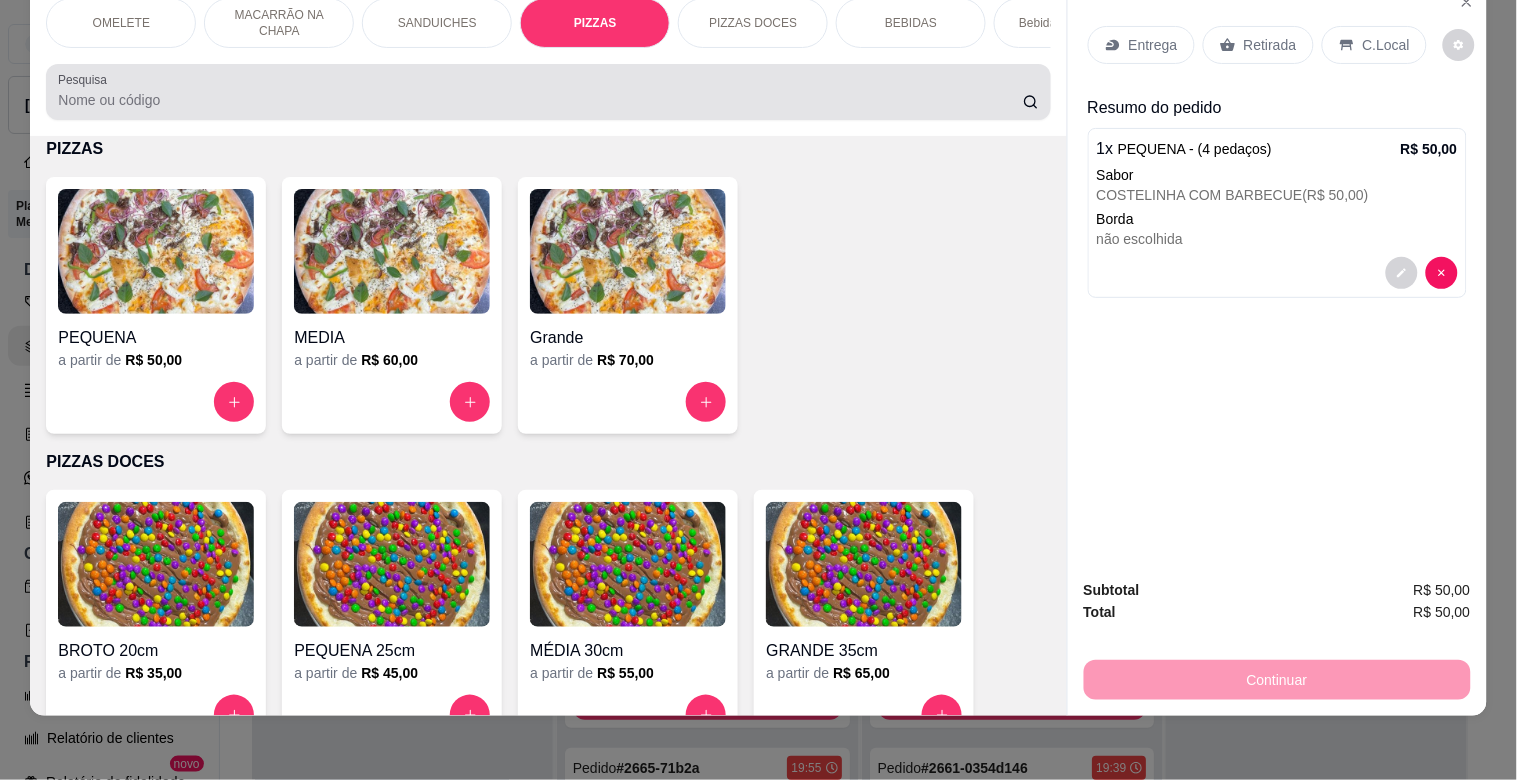 drag, startPoint x: 505, startPoint y: 85, endPoint x: 252, endPoint y: 93, distance: 253.12645 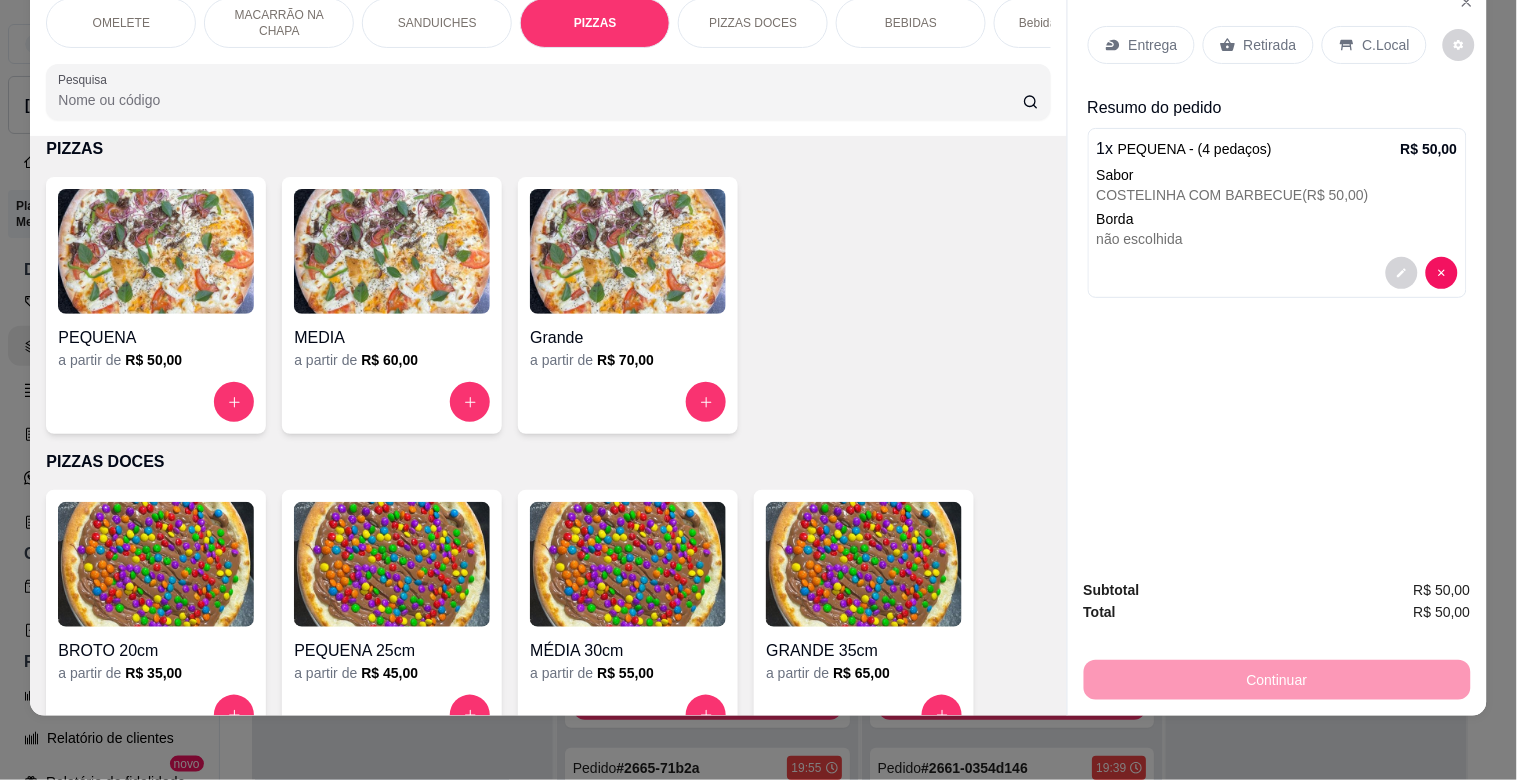 scroll, scrollTop: 0, scrollLeft: 0, axis: both 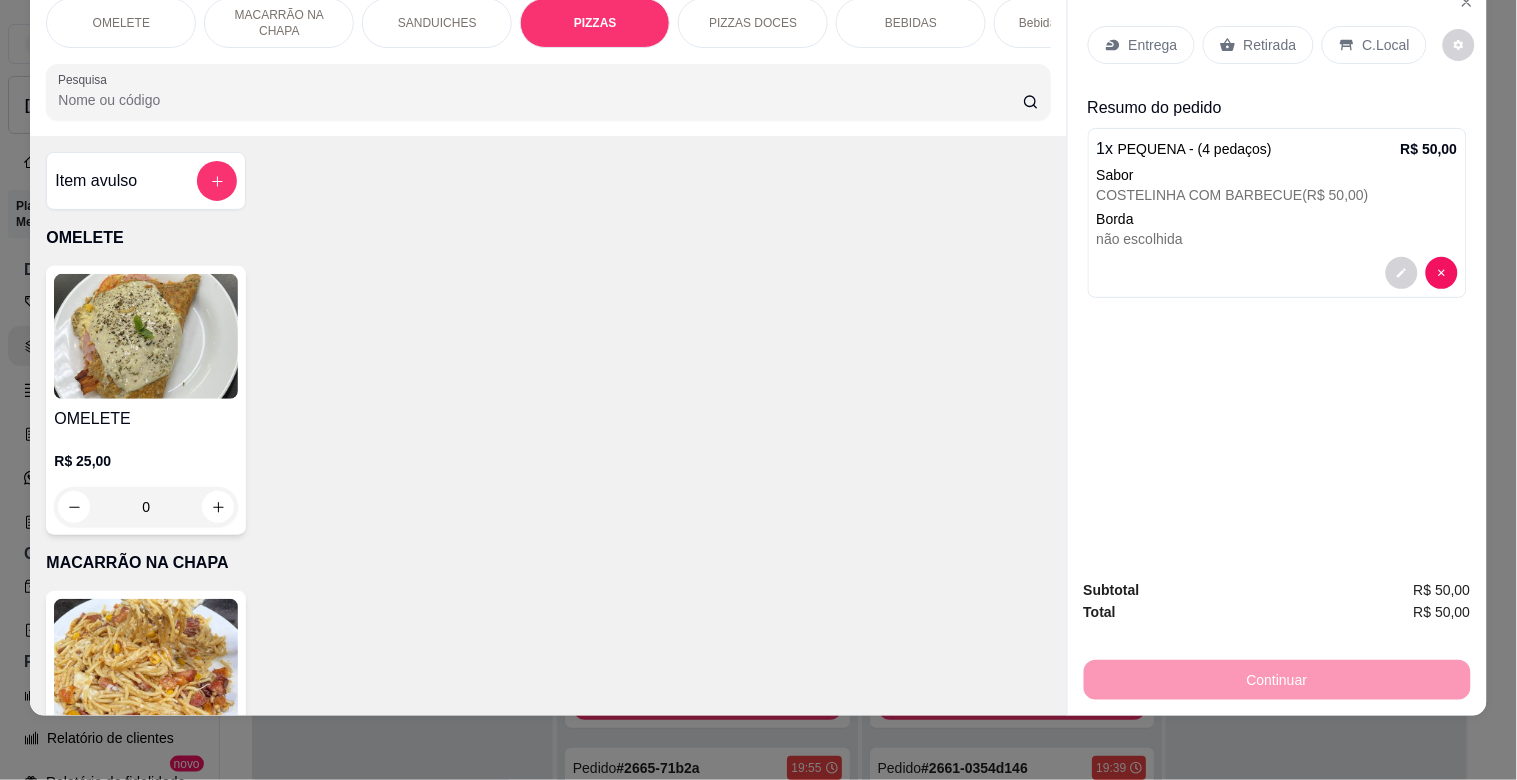 click on "OMELETE MACARRÃO NA CHAPA  SANDUICHES PIZZAS PIZZAS DOCES BEBIDAS  Bebidas Alcoólicas  Bebidas Não alcoólicas  Energético  ELMA CHIPS Salgados  BOMBONIERE  Chup chup Rose Gourmet  Chup chup Lets  KIBOM Gelo  Paieiro  Isqueiro BIC Grande  Seda ZOMO  Doceria [PERSON_NAME]  Pesquisa" at bounding box center (548, 59) 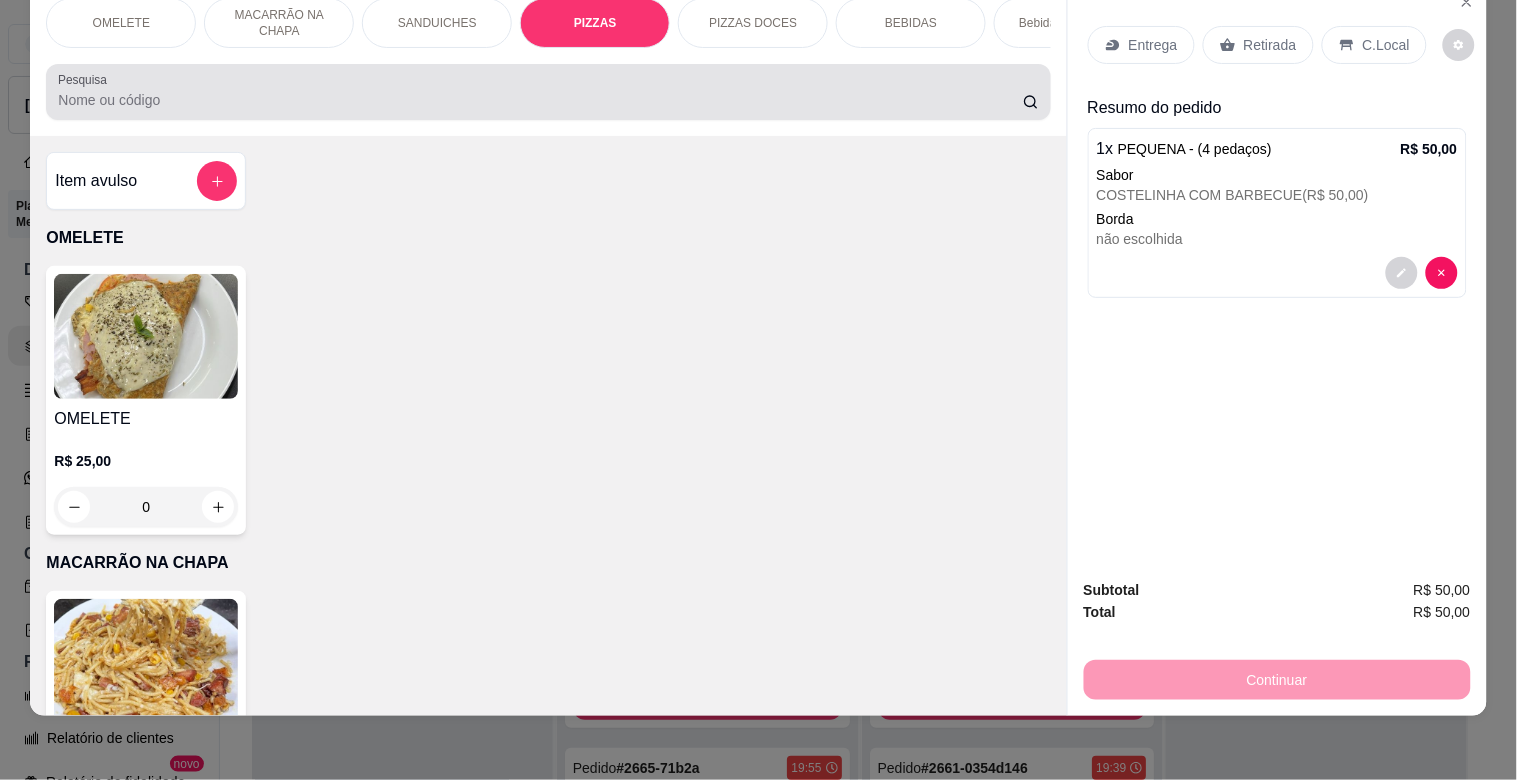 click on "Pesquisa" at bounding box center (540, 100) 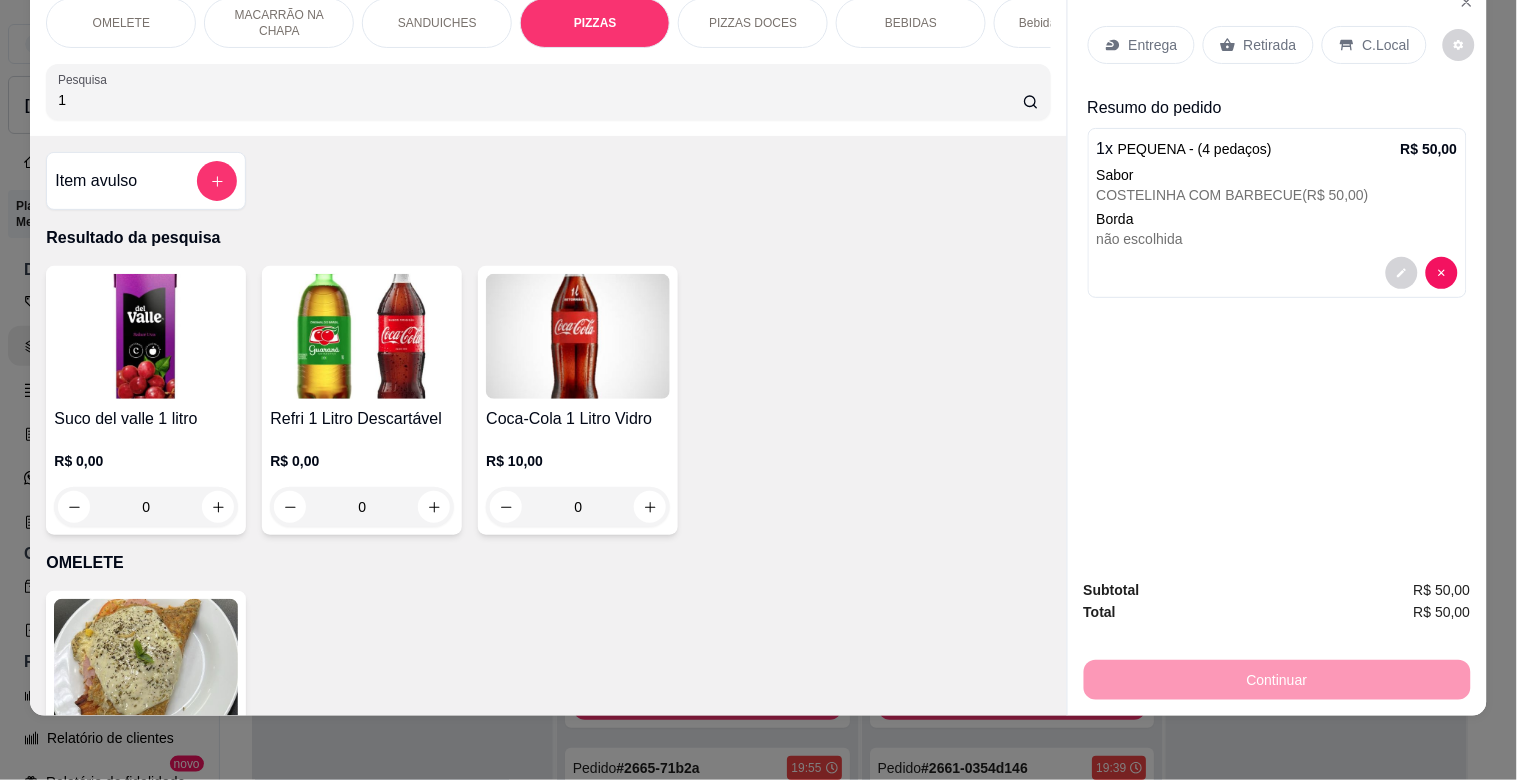 type on "1" 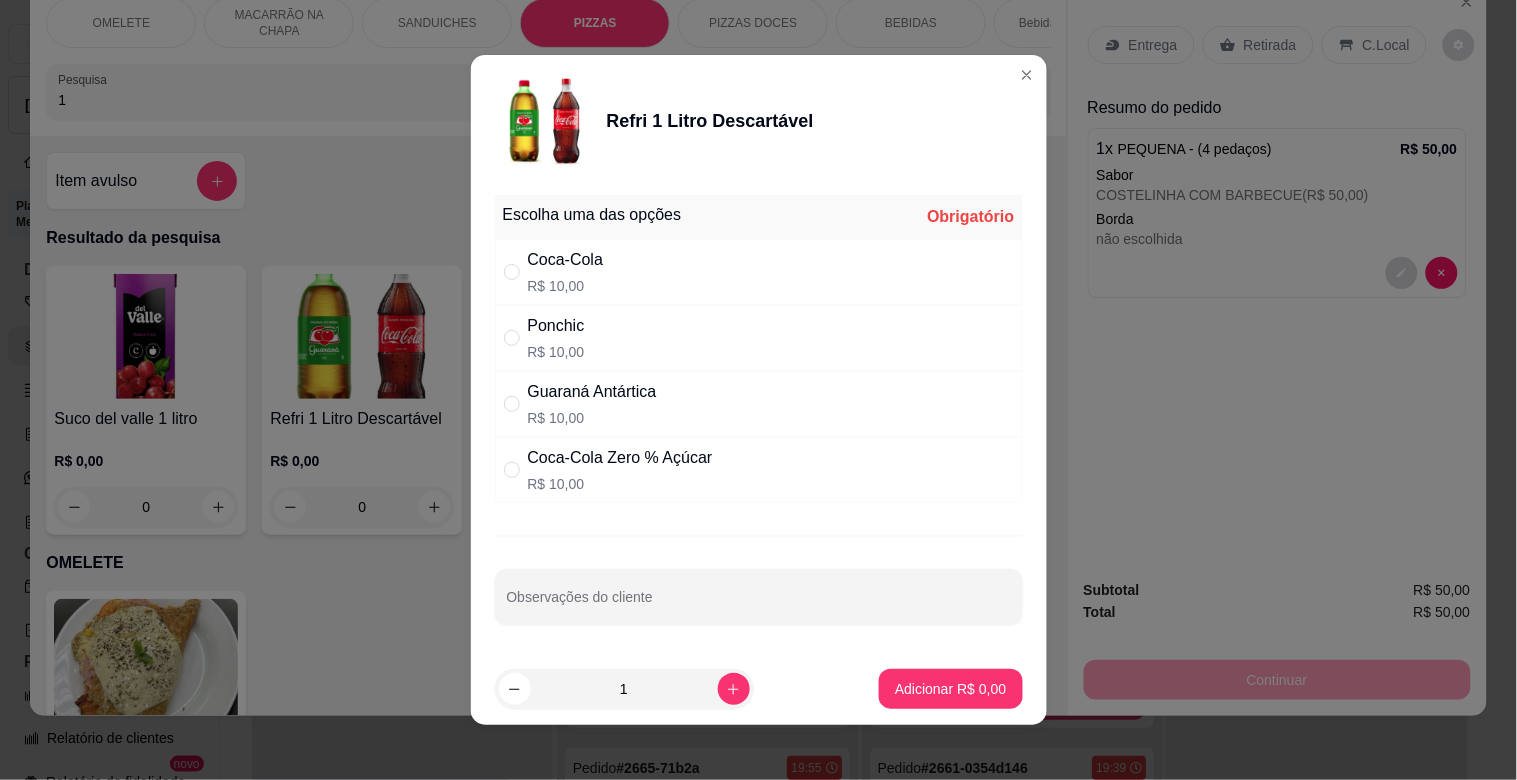 click on "Coca-Cola R$ 10,00" at bounding box center [759, 272] 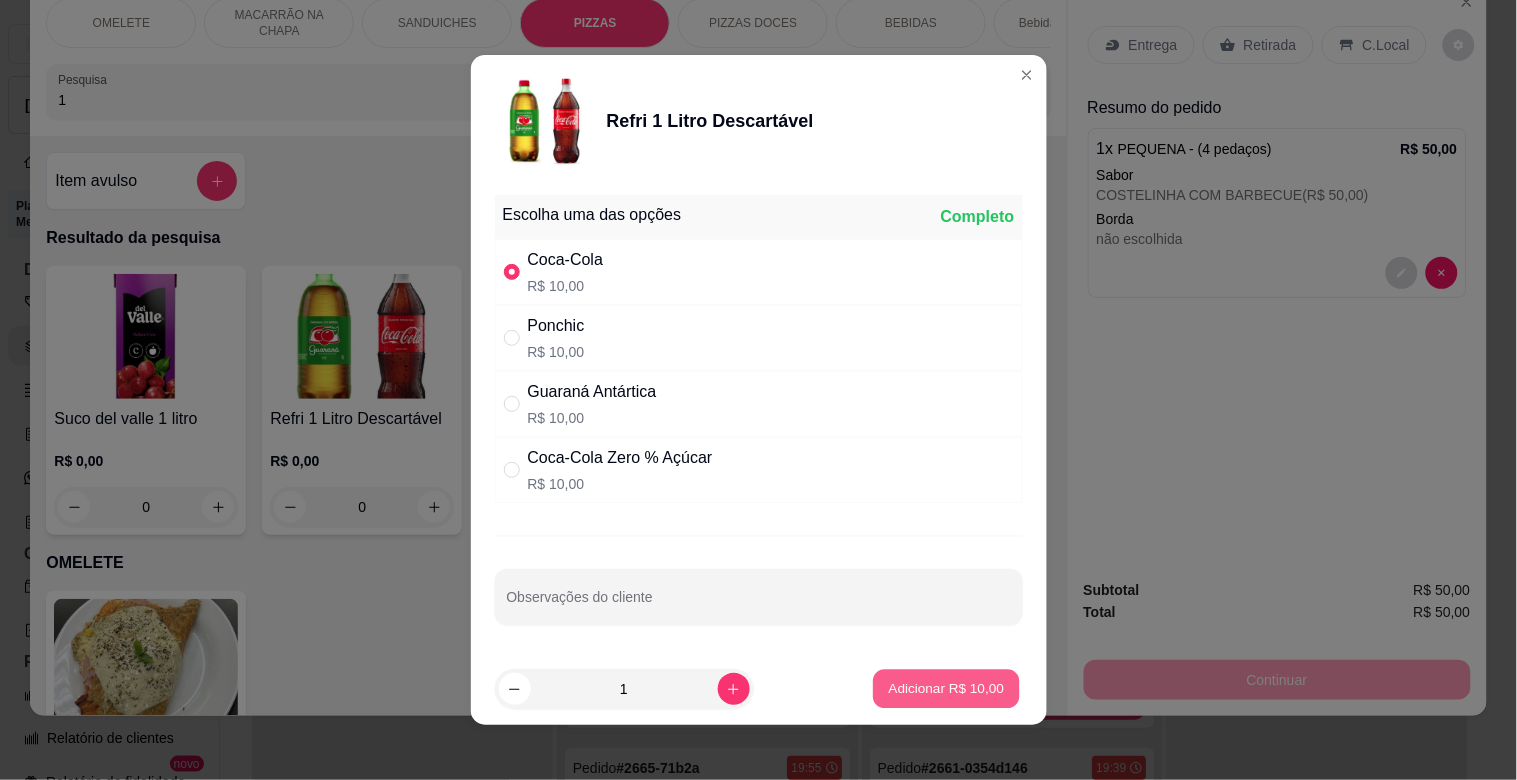 click on "Adicionar   R$ 10,00" at bounding box center [947, 688] 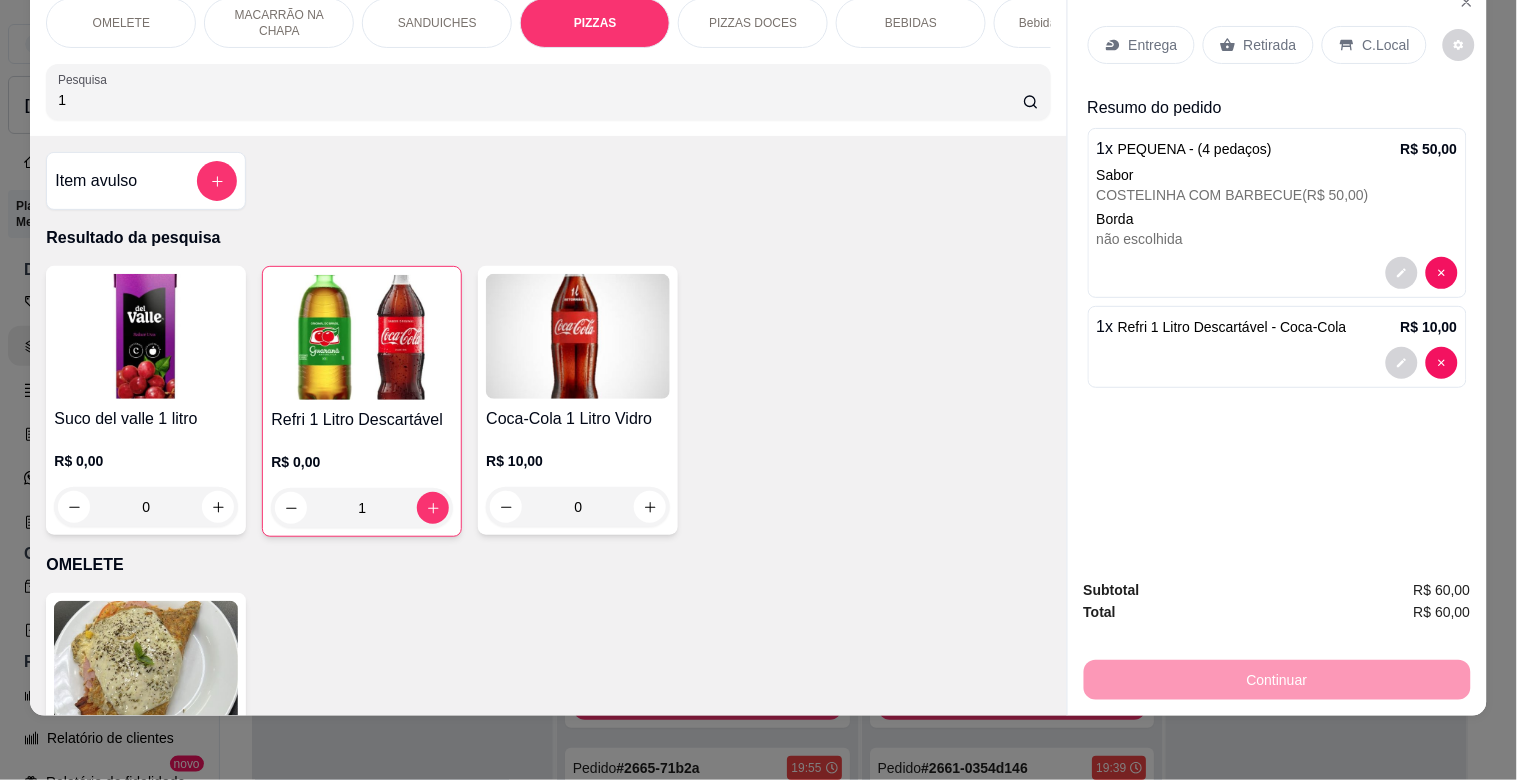 click on "Entrega" at bounding box center (1153, 45) 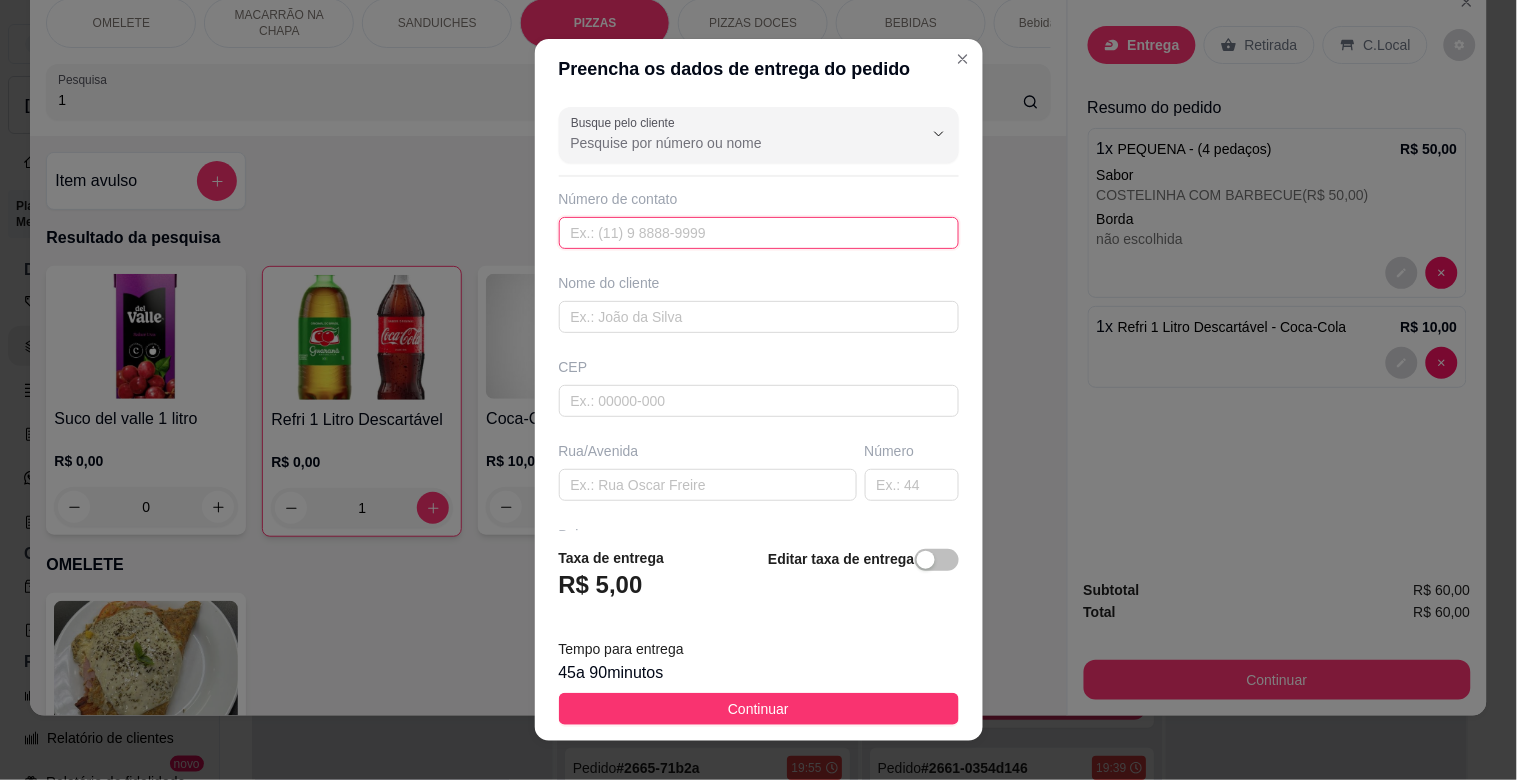 click at bounding box center (759, 233) 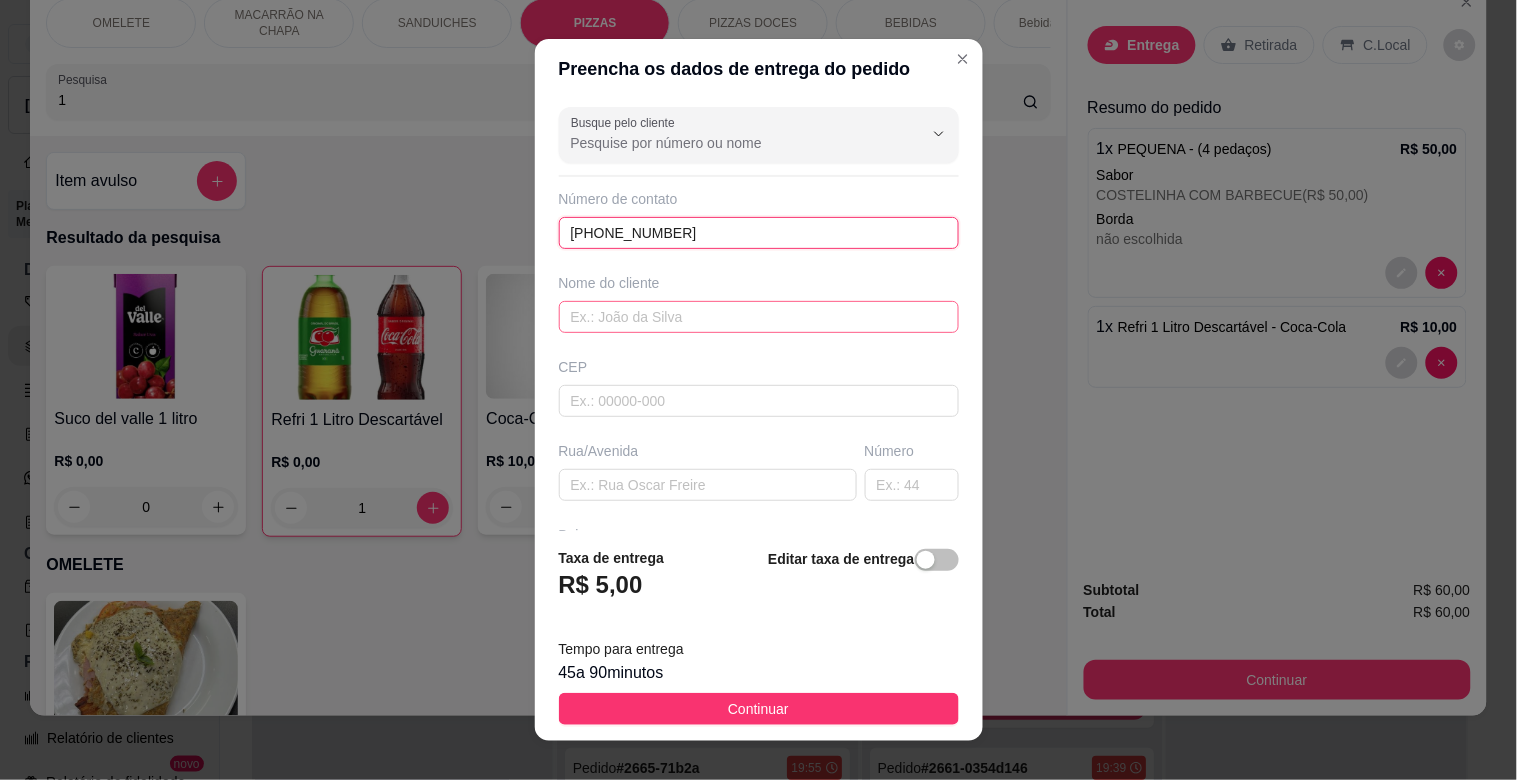 type on "[PHONE_NUMBER]" 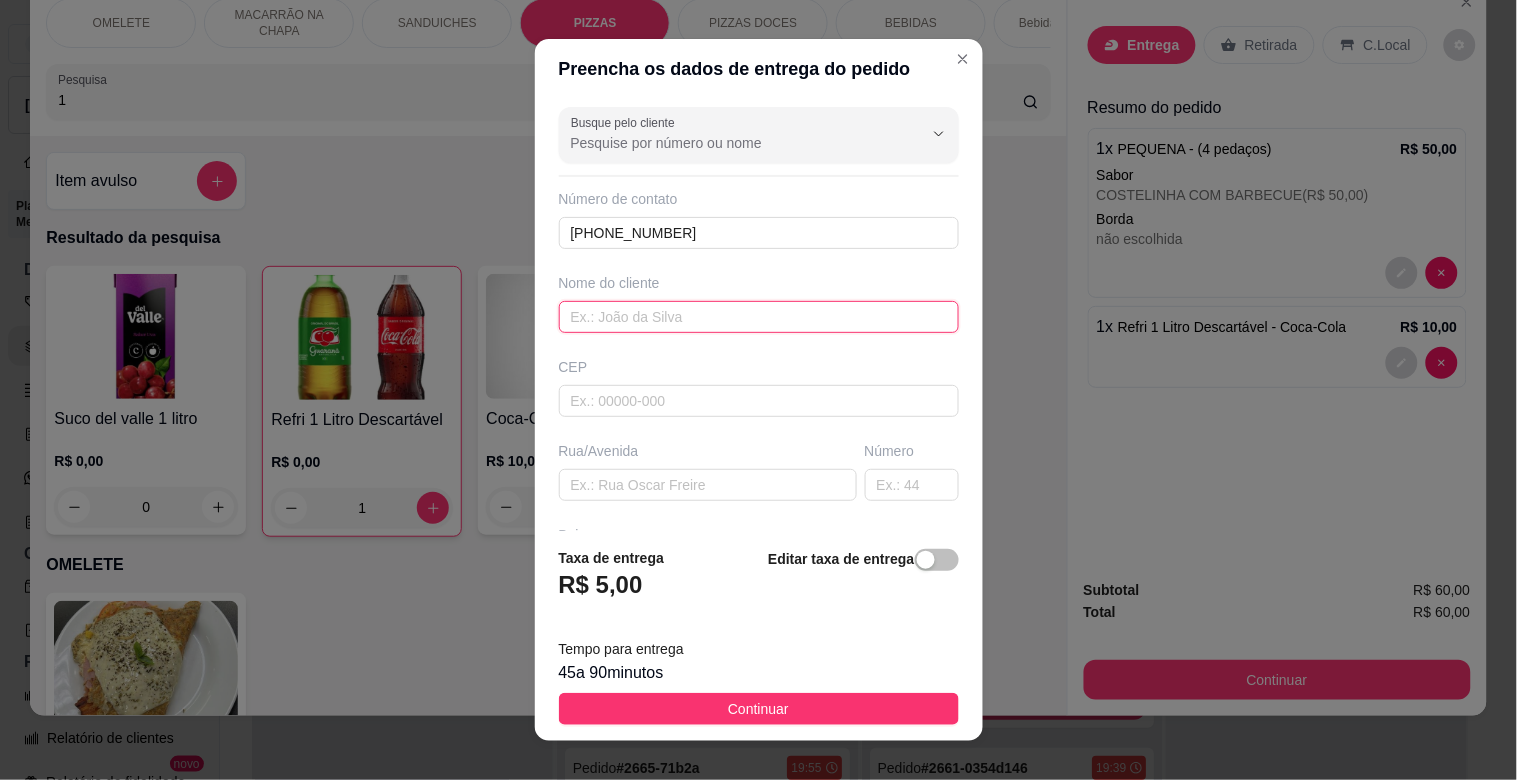 click at bounding box center [759, 317] 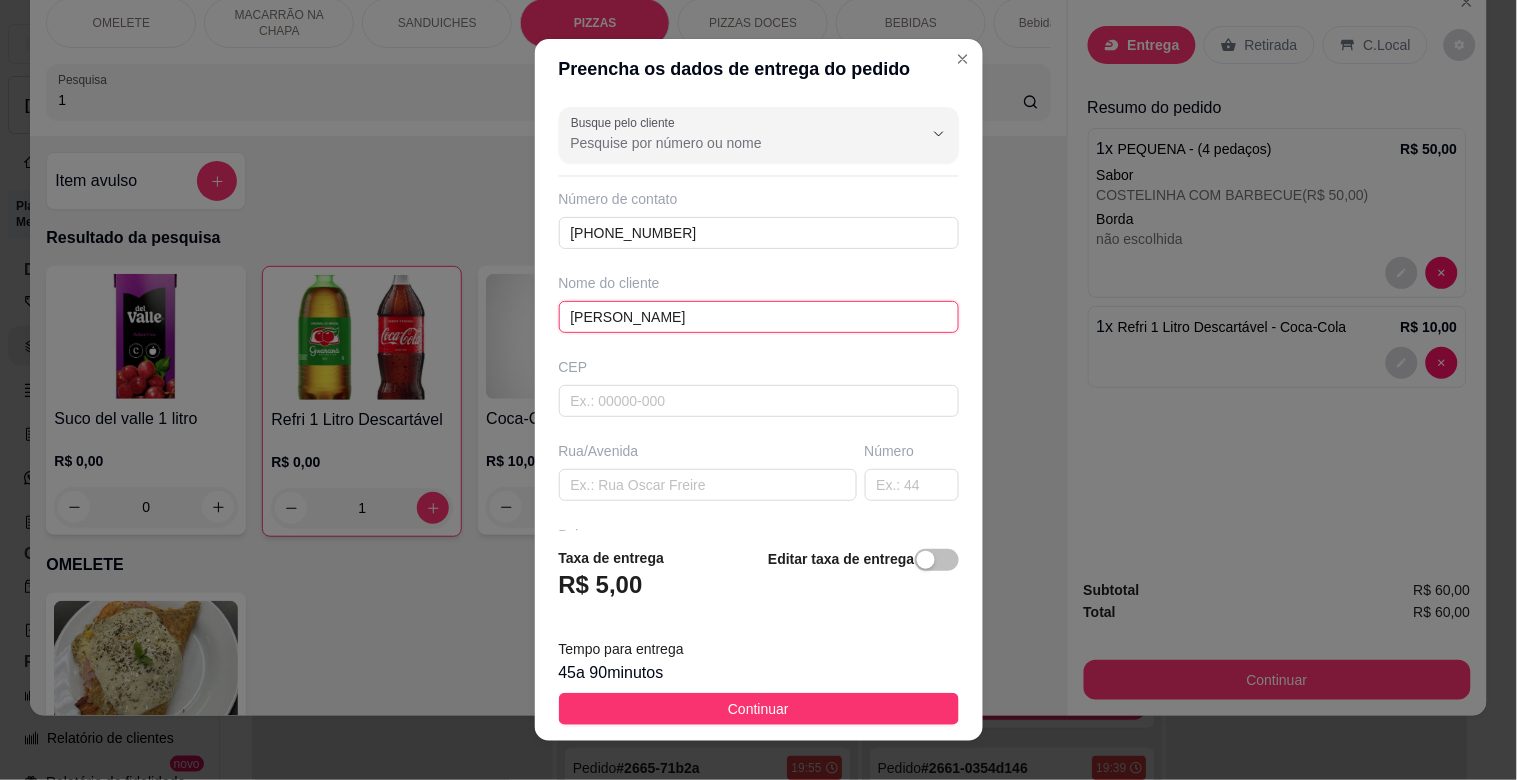 type on "[PERSON_NAME]" 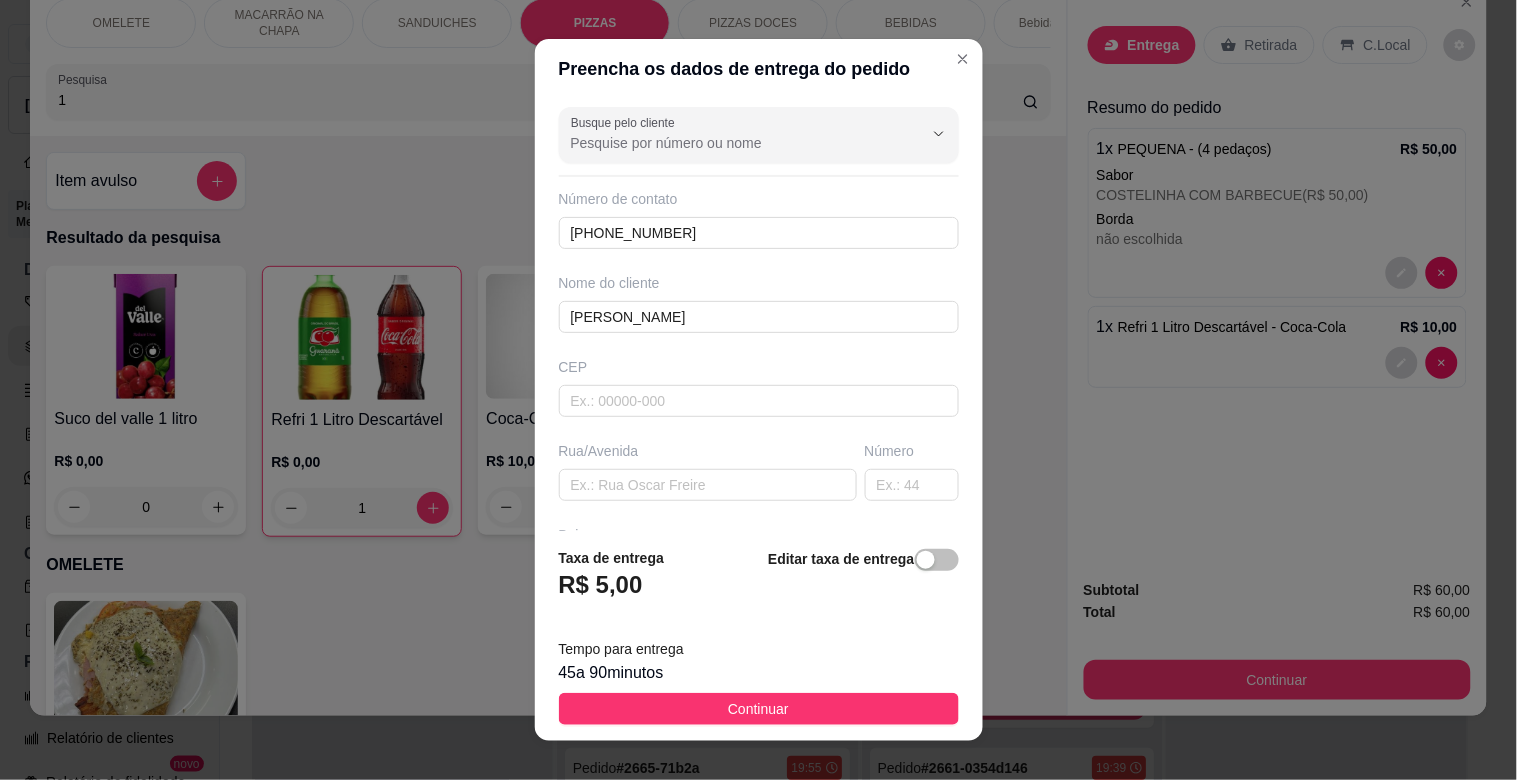 drag, startPoint x: 795, startPoint y: 465, endPoint x: 800, endPoint y: 438, distance: 27.45906 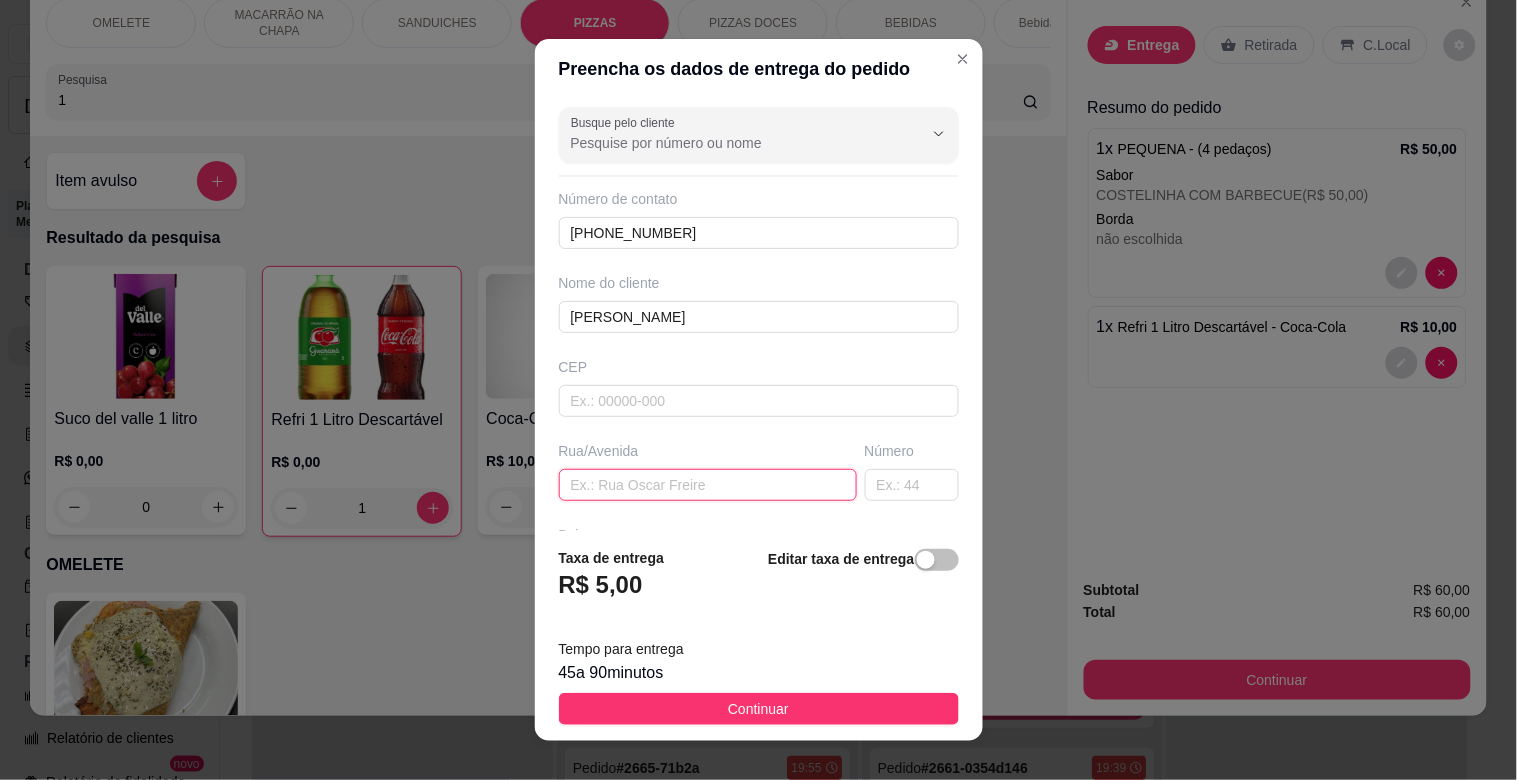 click at bounding box center [708, 485] 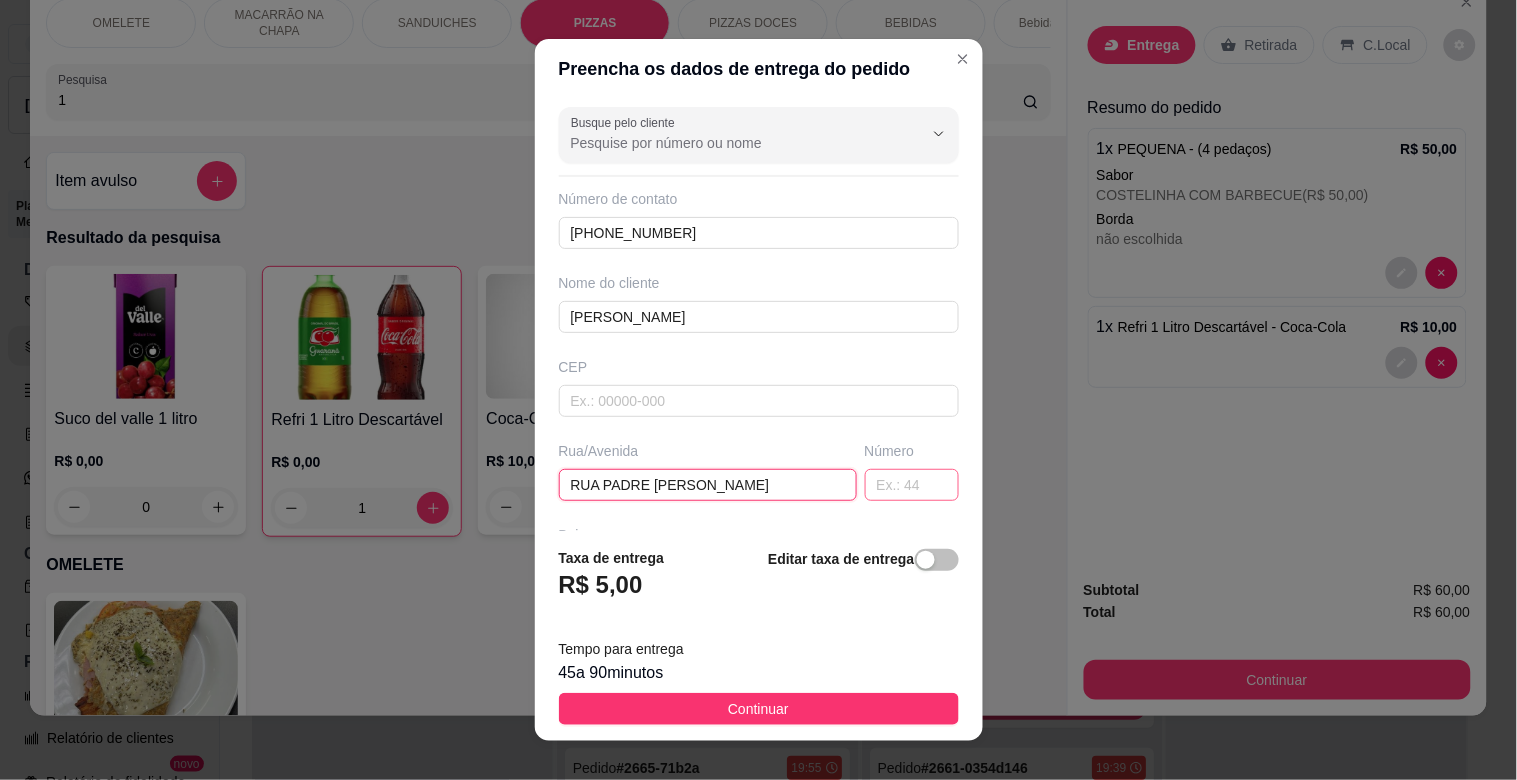 type on "RUA PADRE [PERSON_NAME]" 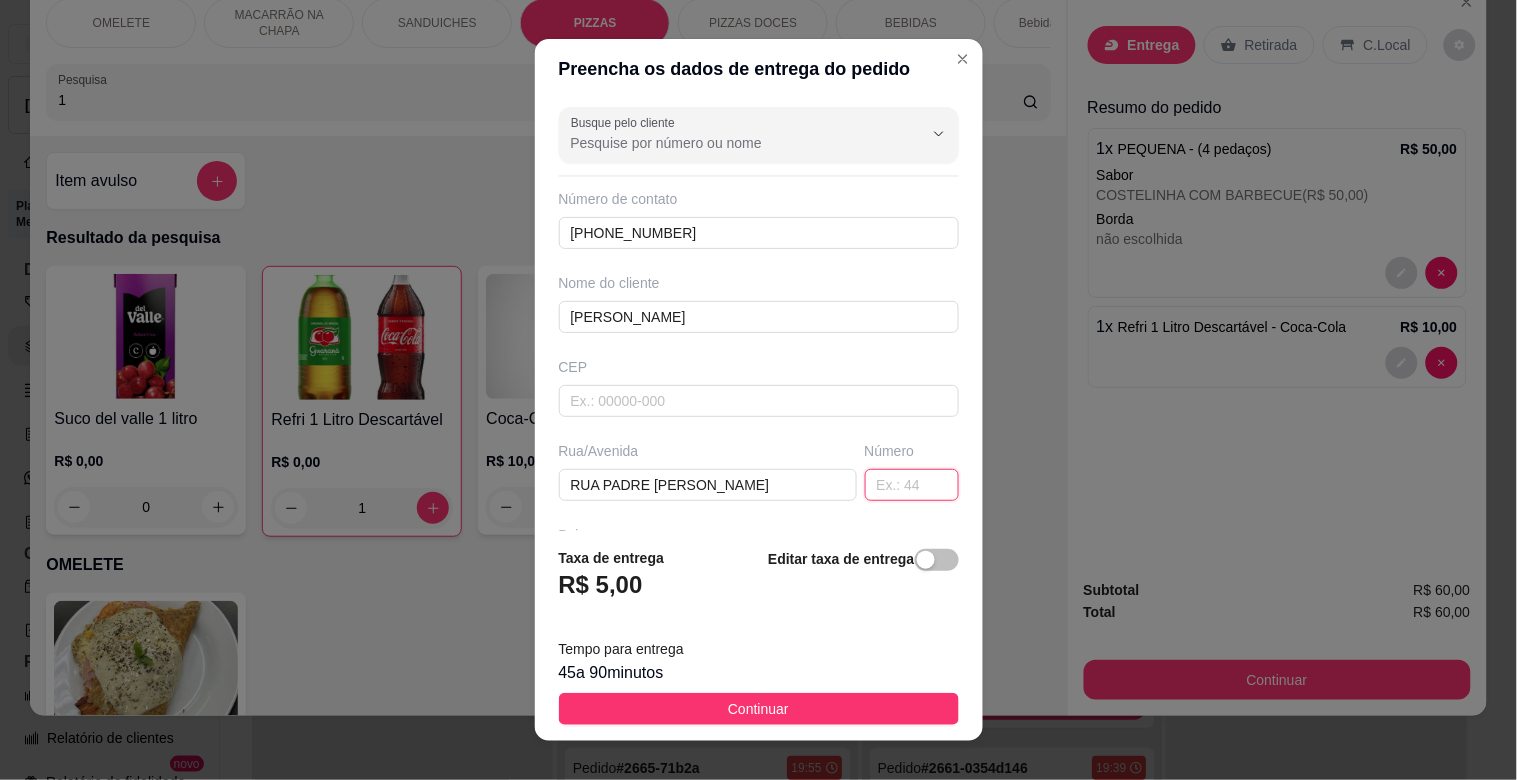 click at bounding box center (912, 485) 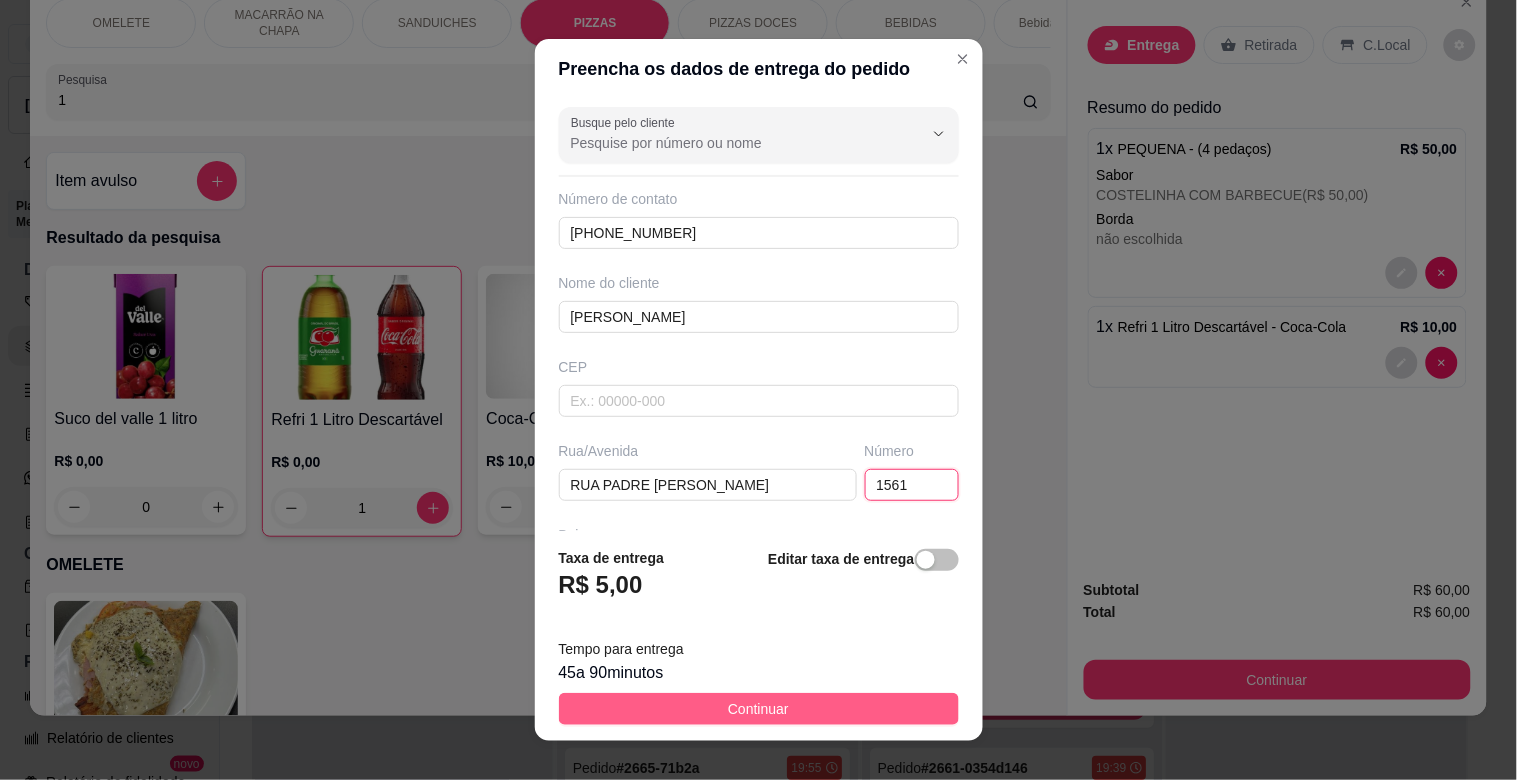 type on "1561" 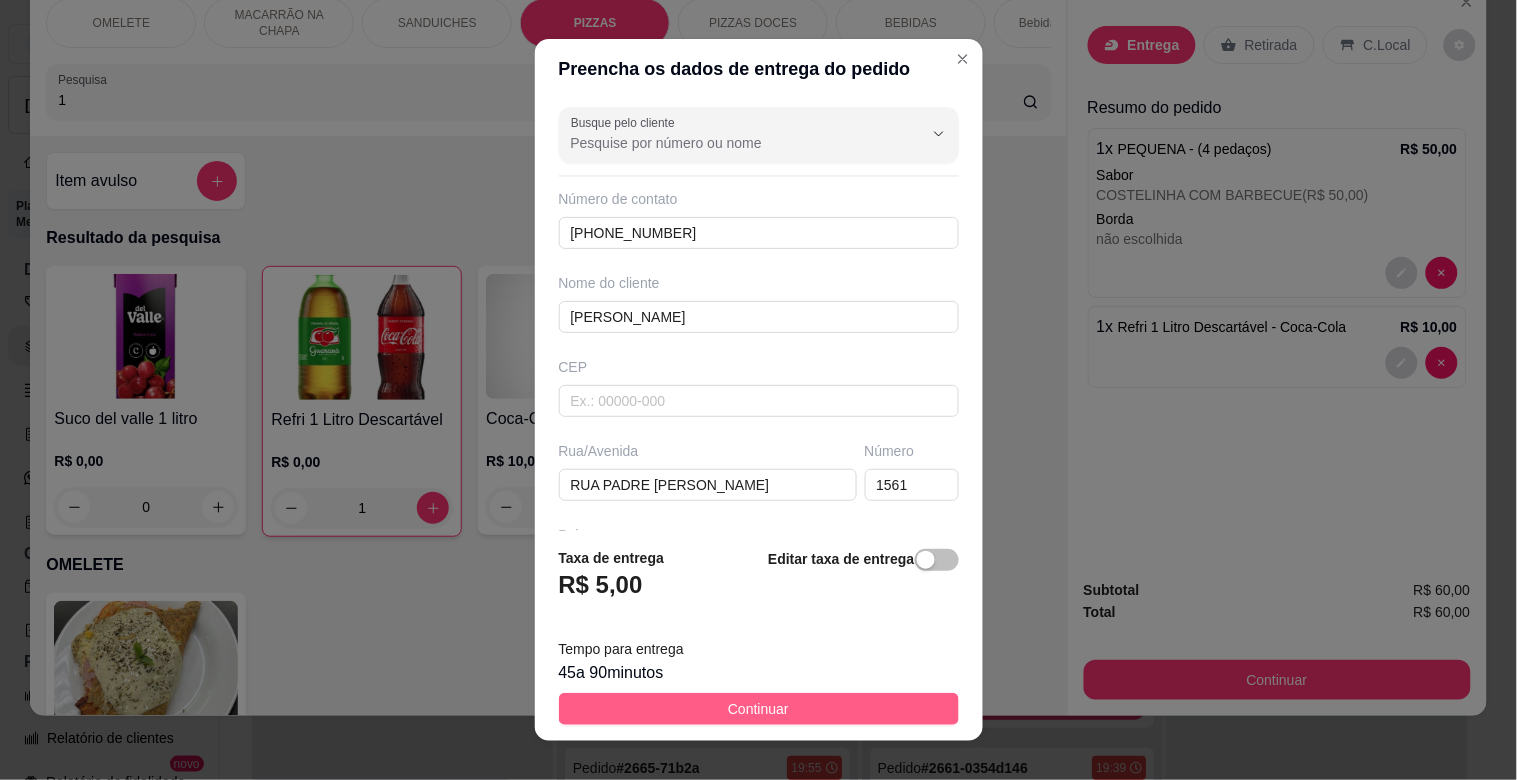 click on "Continuar" at bounding box center [758, 709] 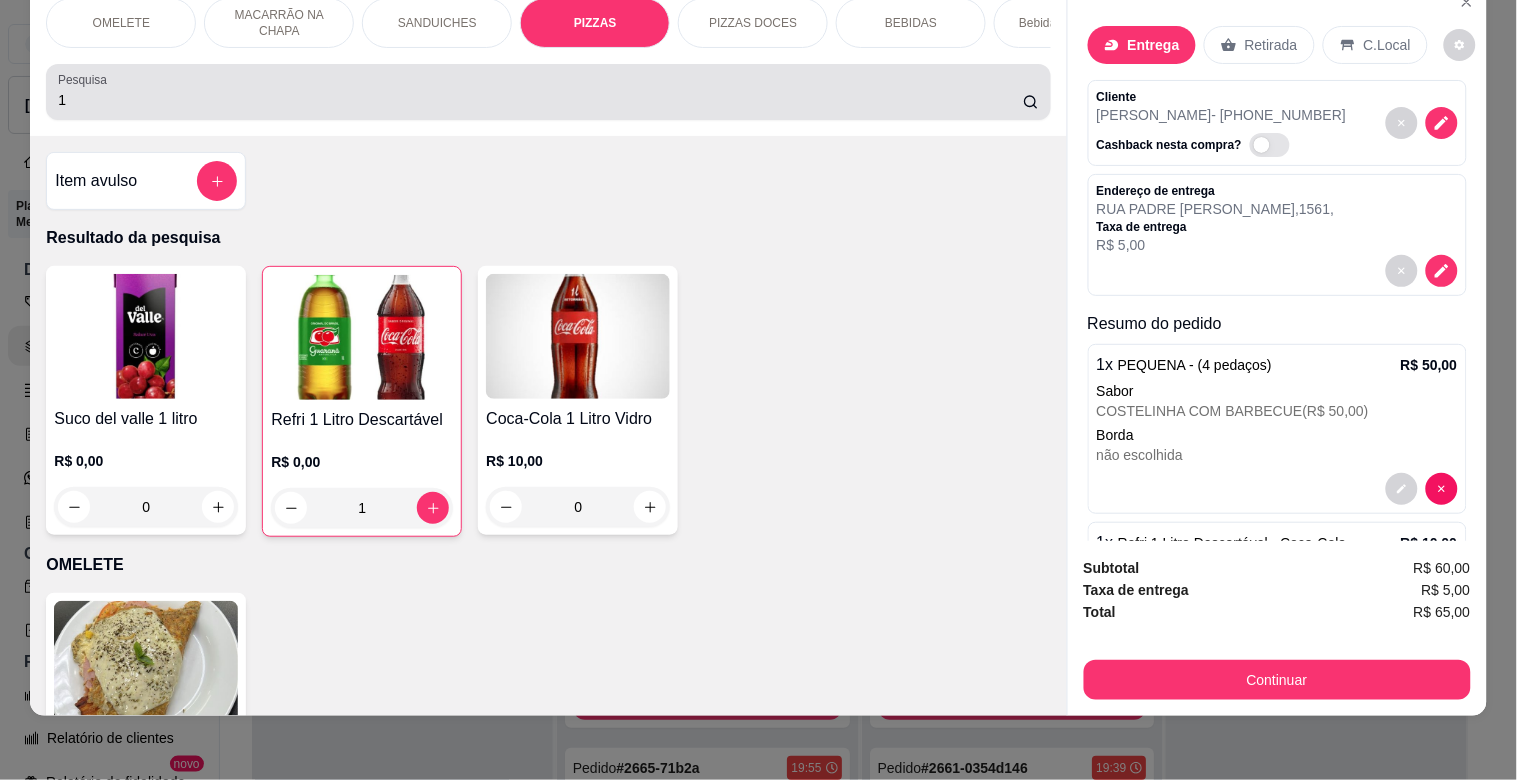 click on "1" at bounding box center (540, 100) 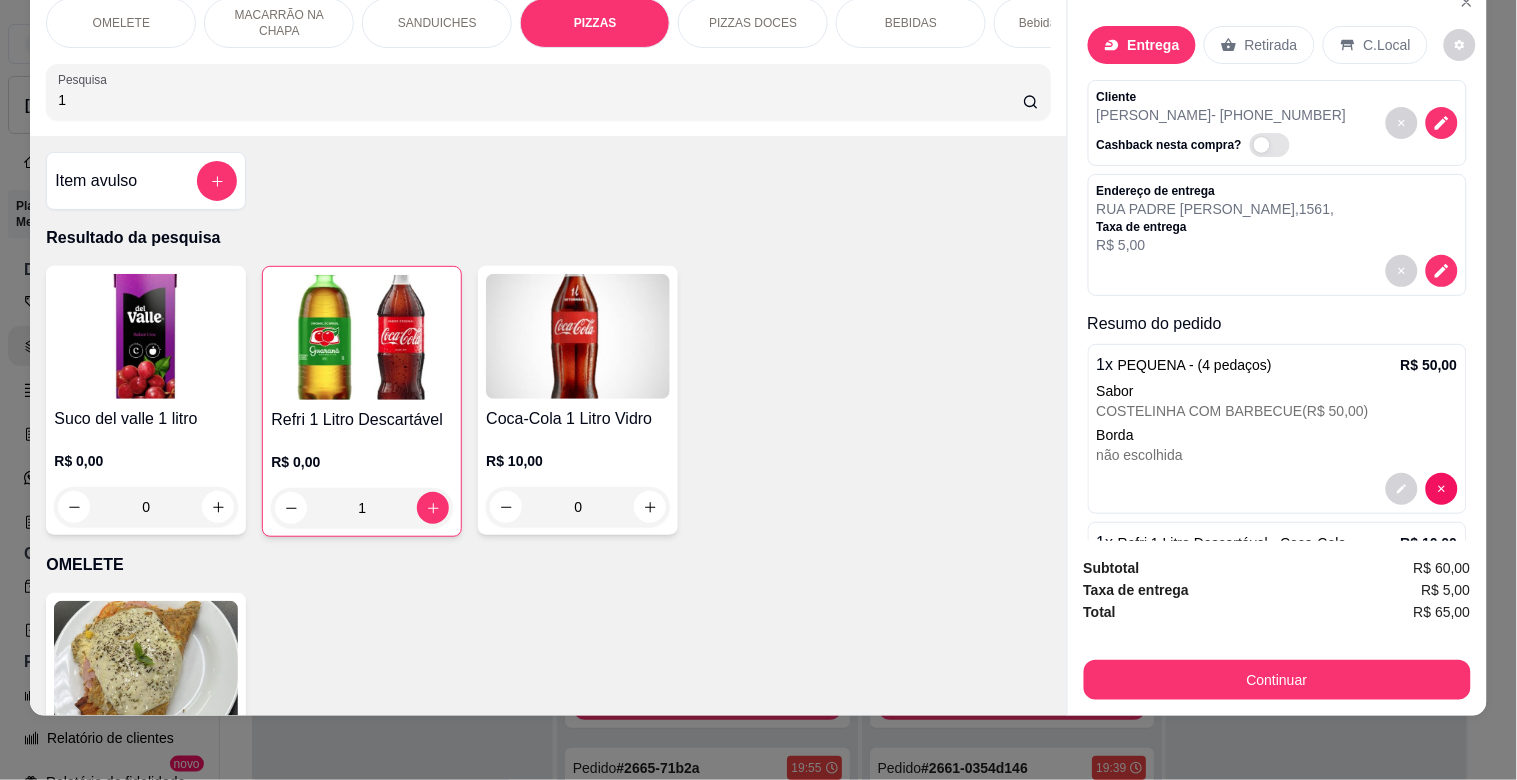 type on "1" 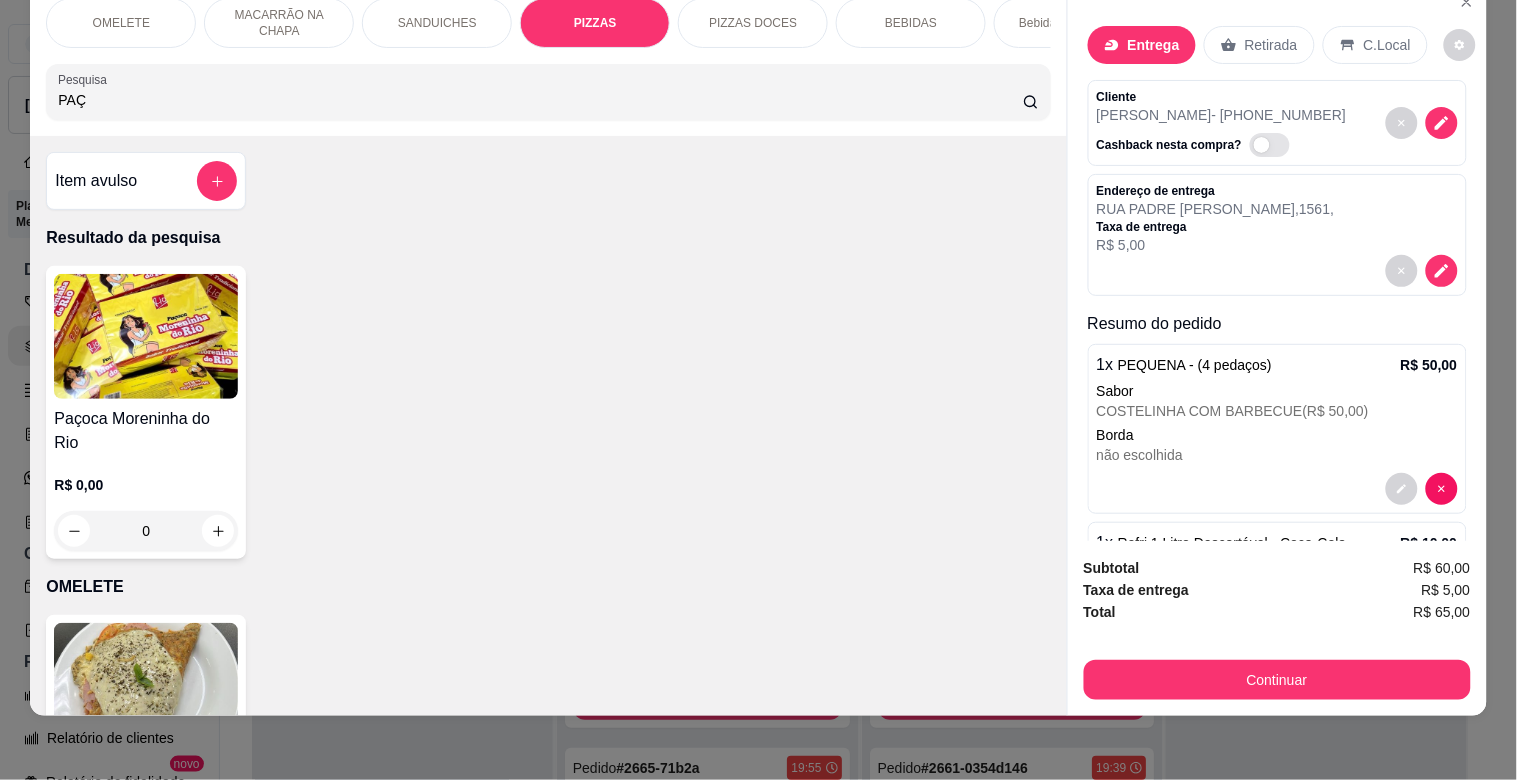 type on "PAÇ" 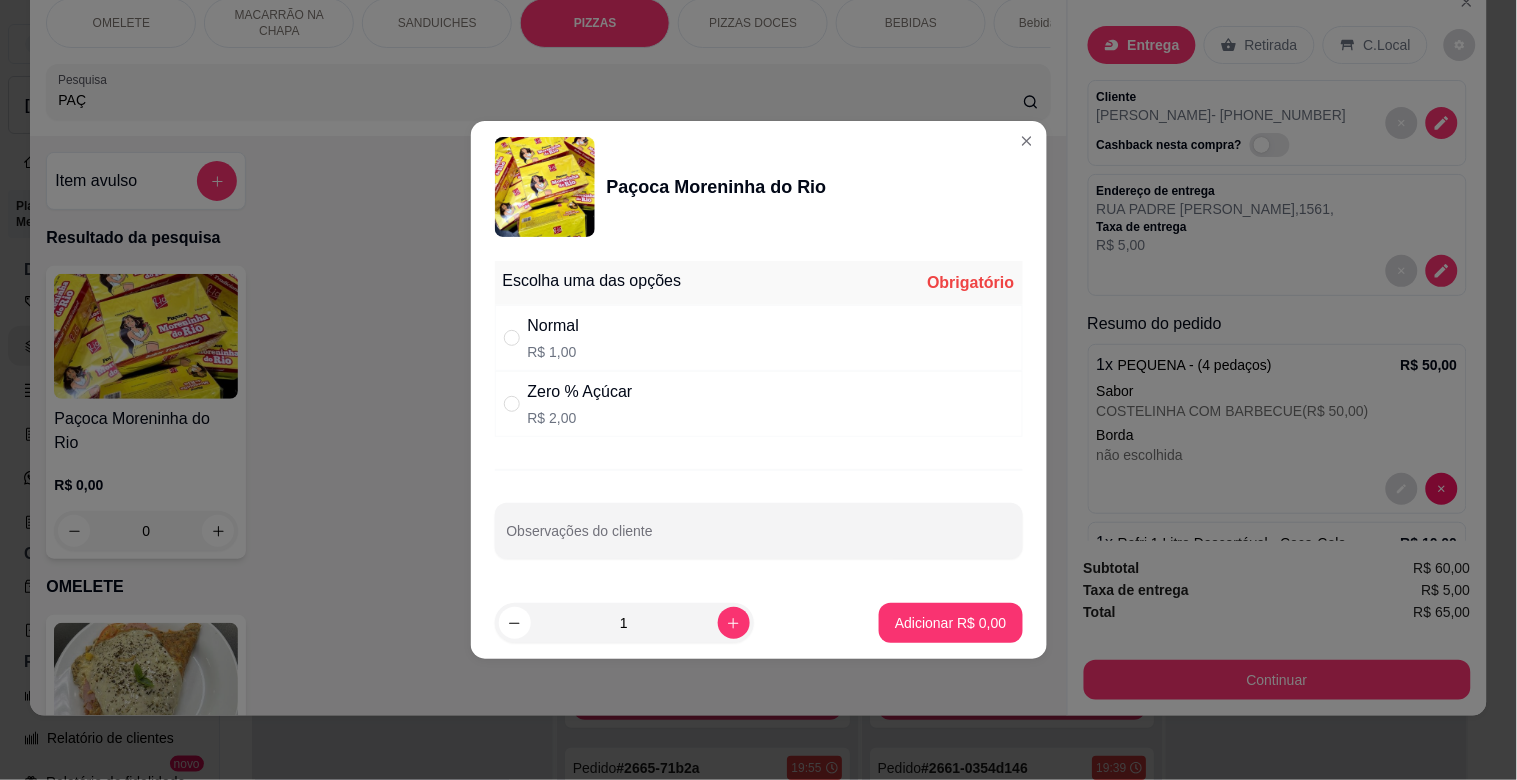 drag, startPoint x: 612, startPoint y: 333, endPoint x: 733, endPoint y: 403, distance: 139.78912 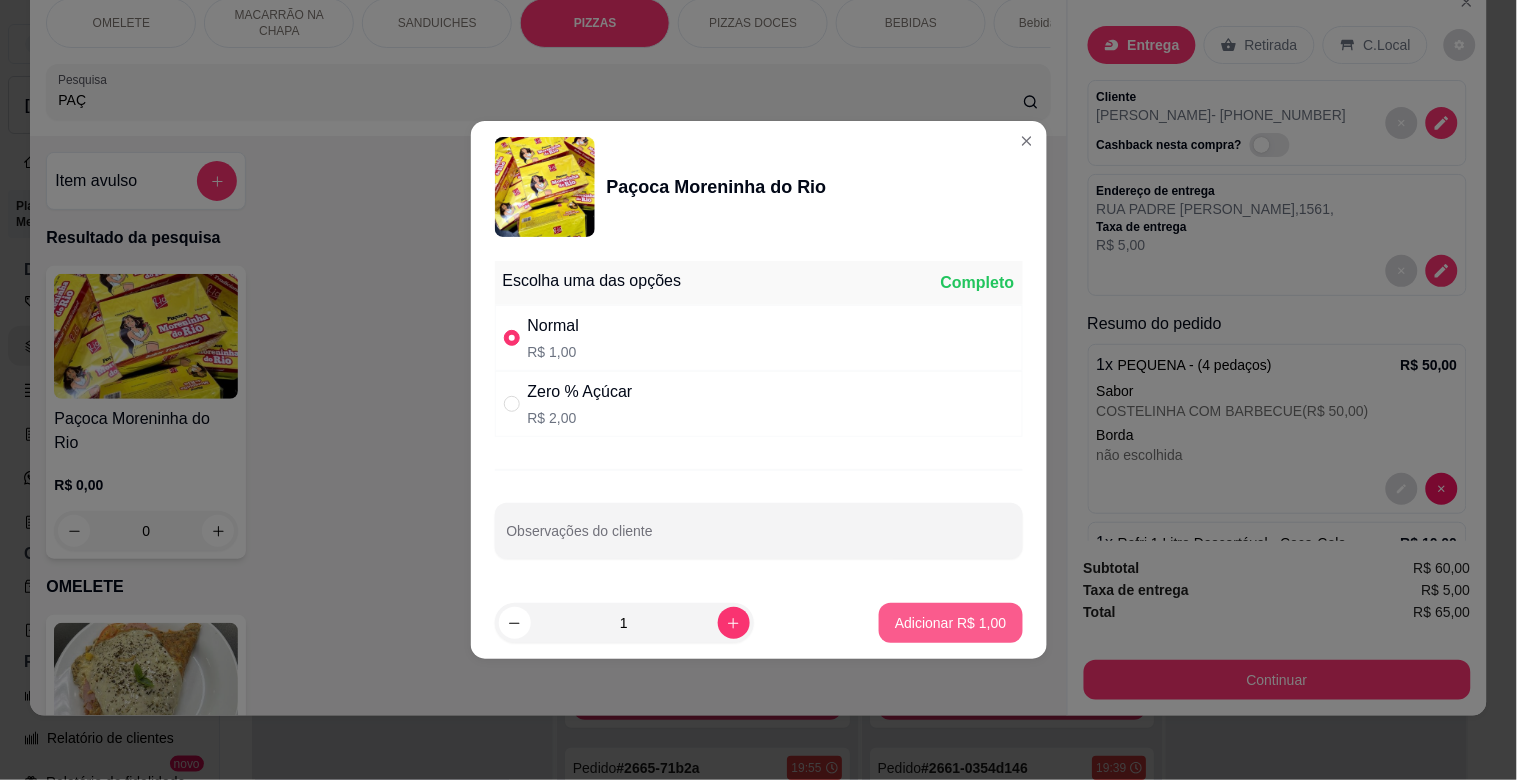 click on "Adicionar   R$ 1,00" at bounding box center (950, 623) 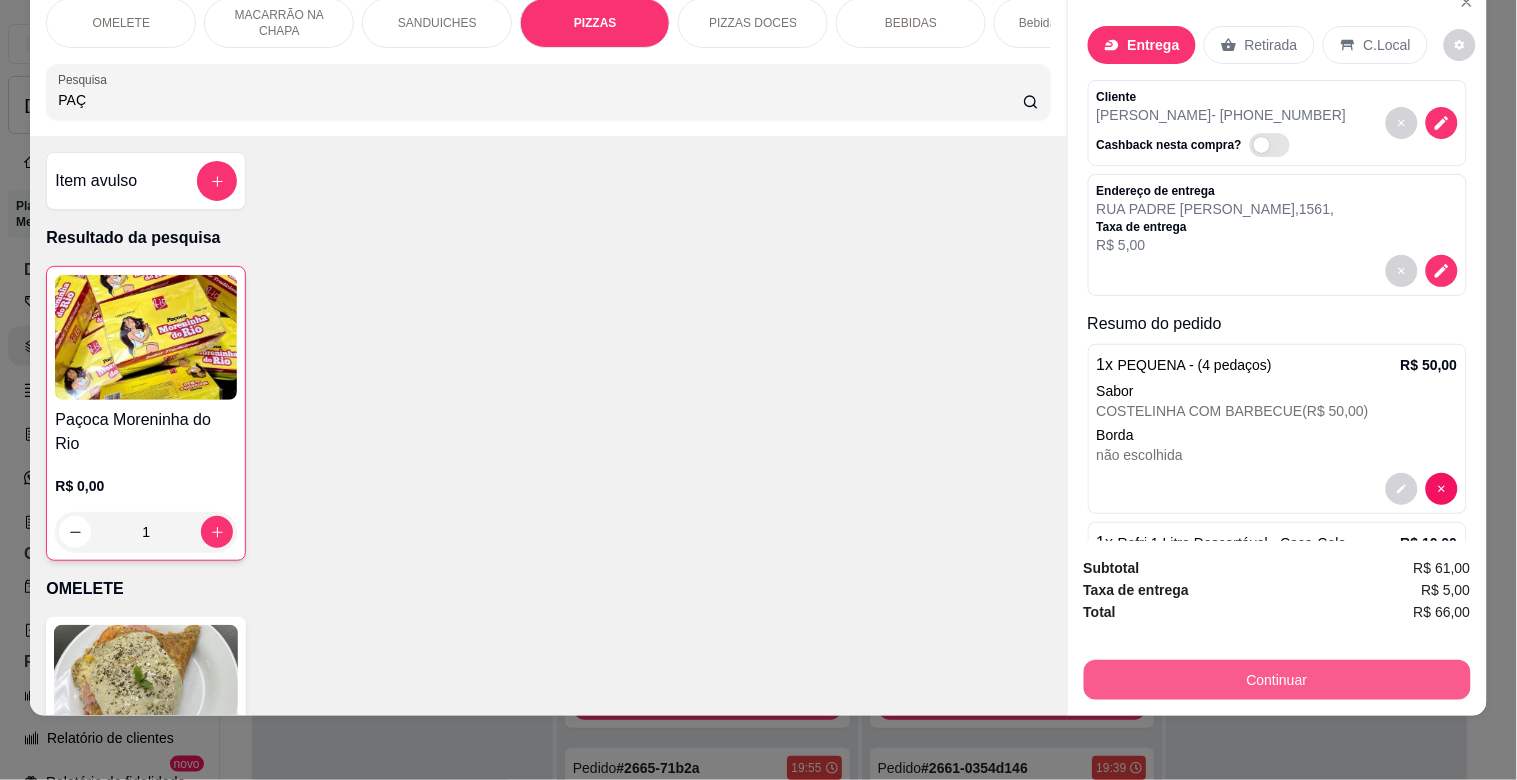 click on "Continuar" at bounding box center (1277, 680) 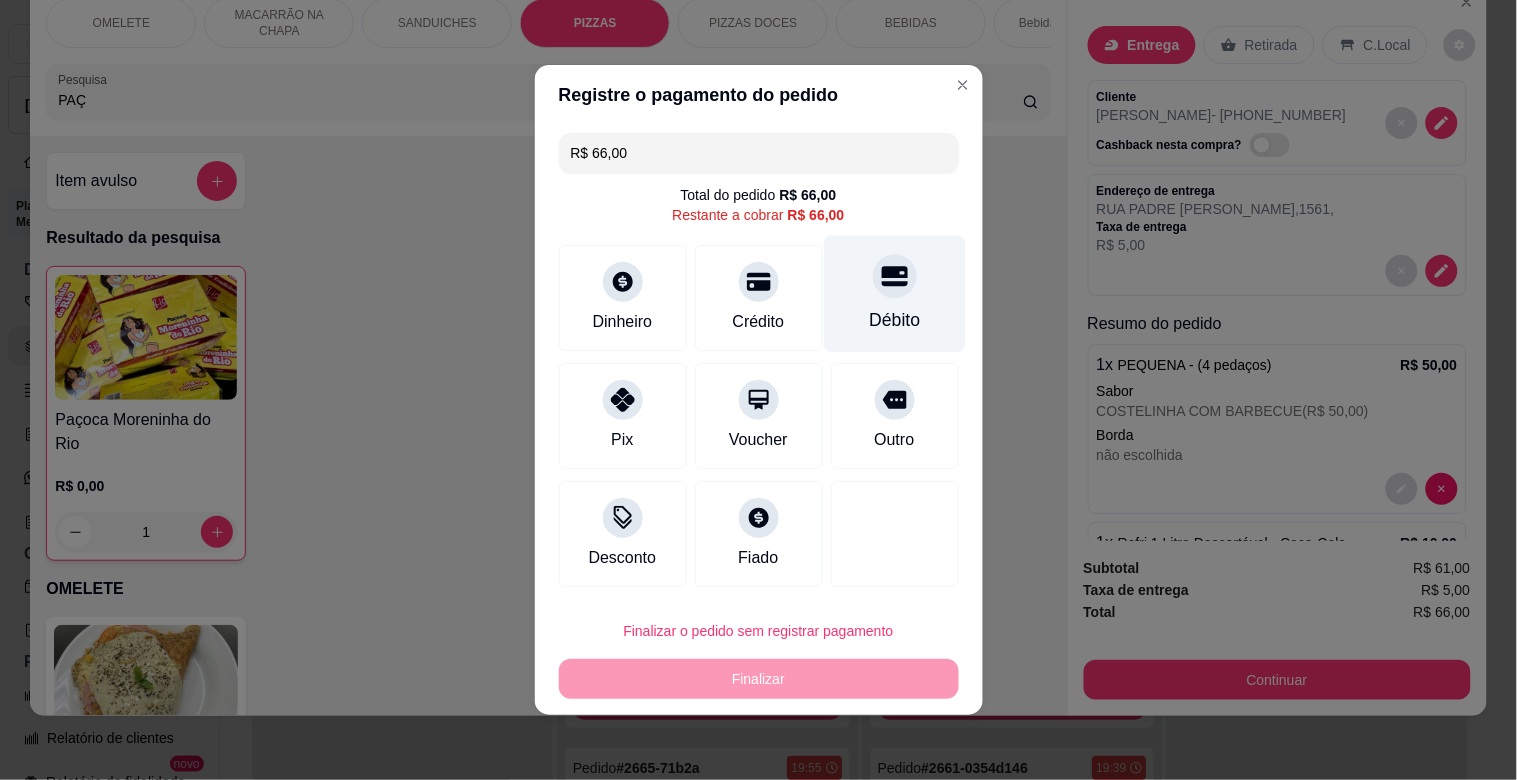 click on "Débito" at bounding box center (894, 320) 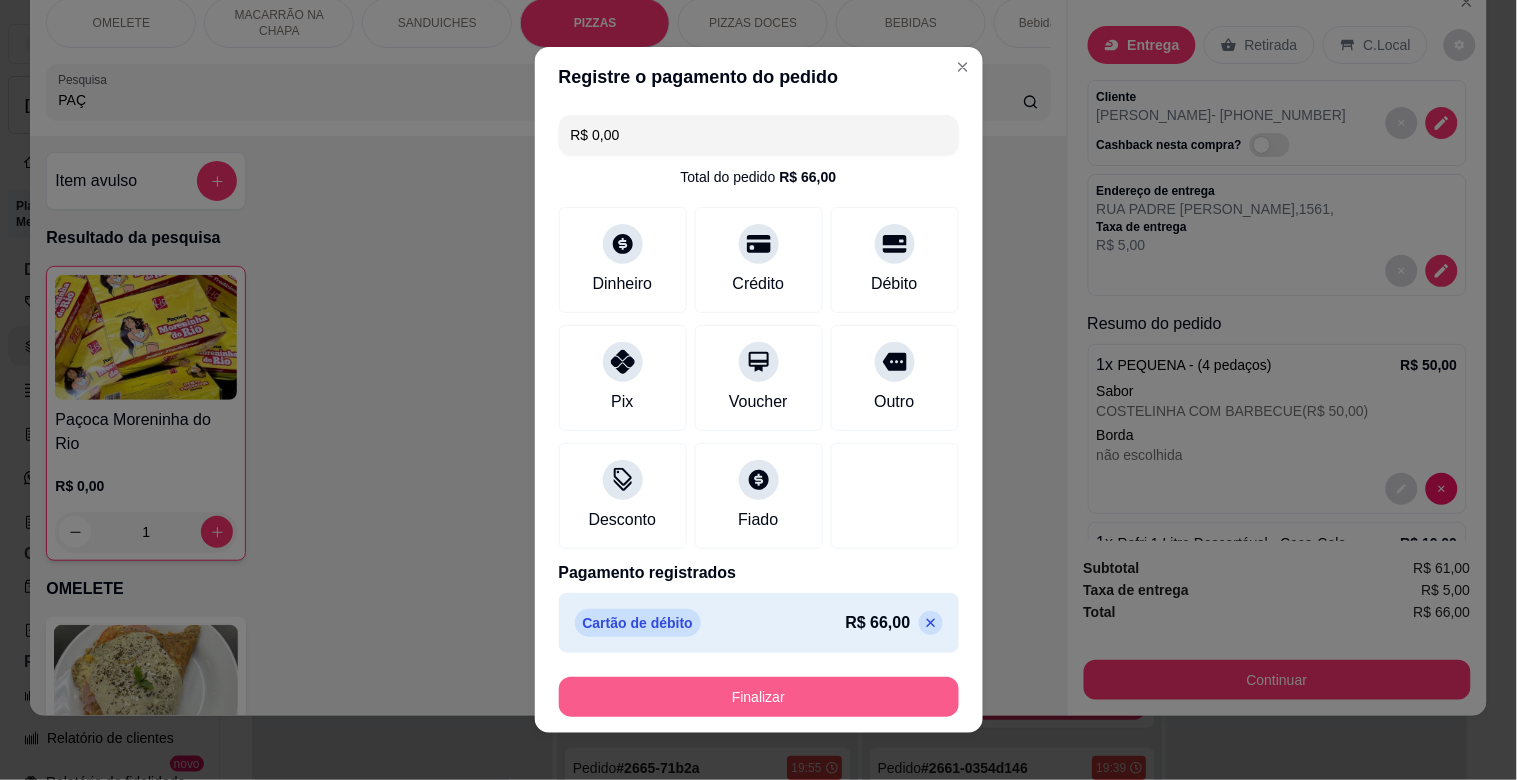 click on "Finalizar" at bounding box center (759, 697) 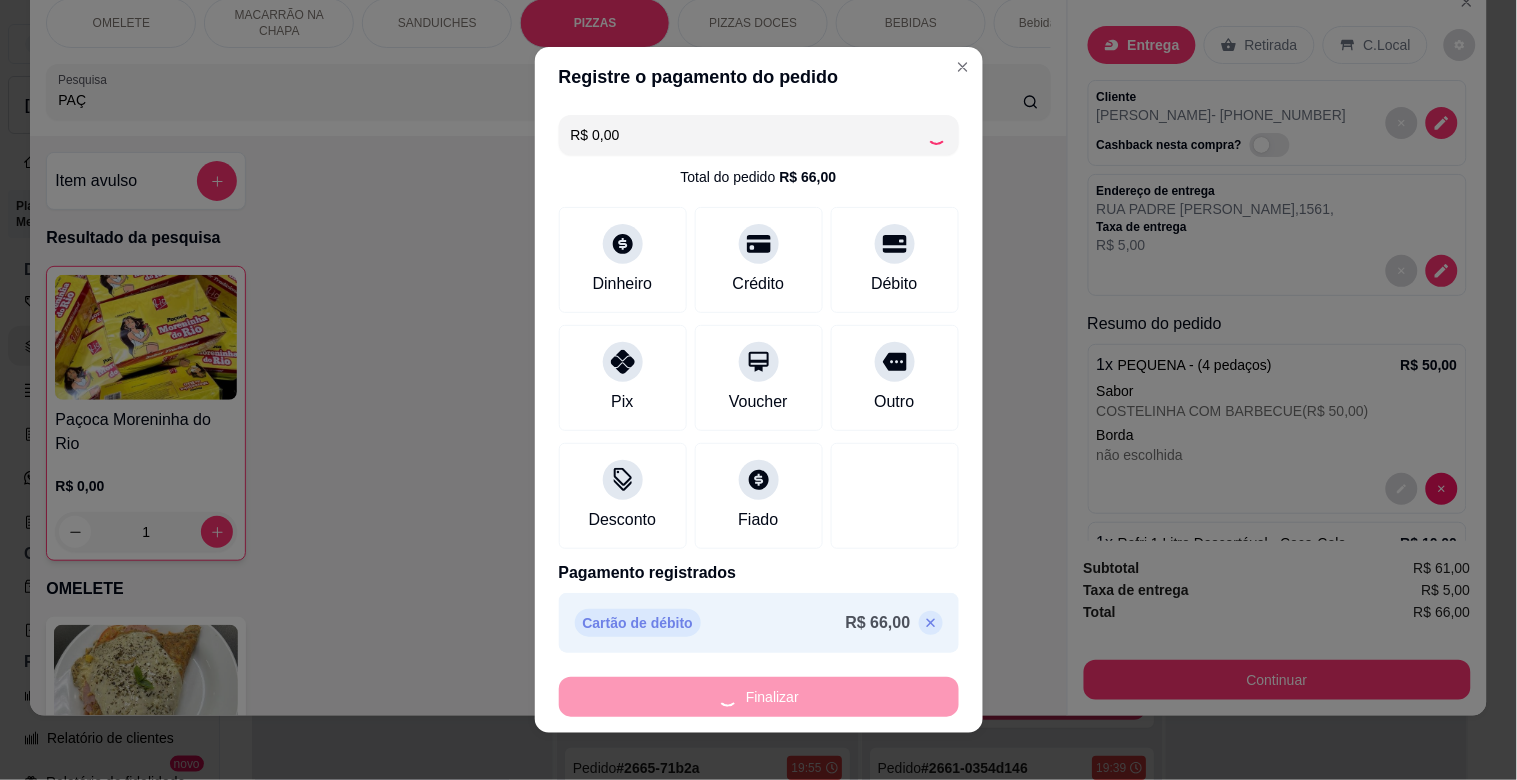 type on "0" 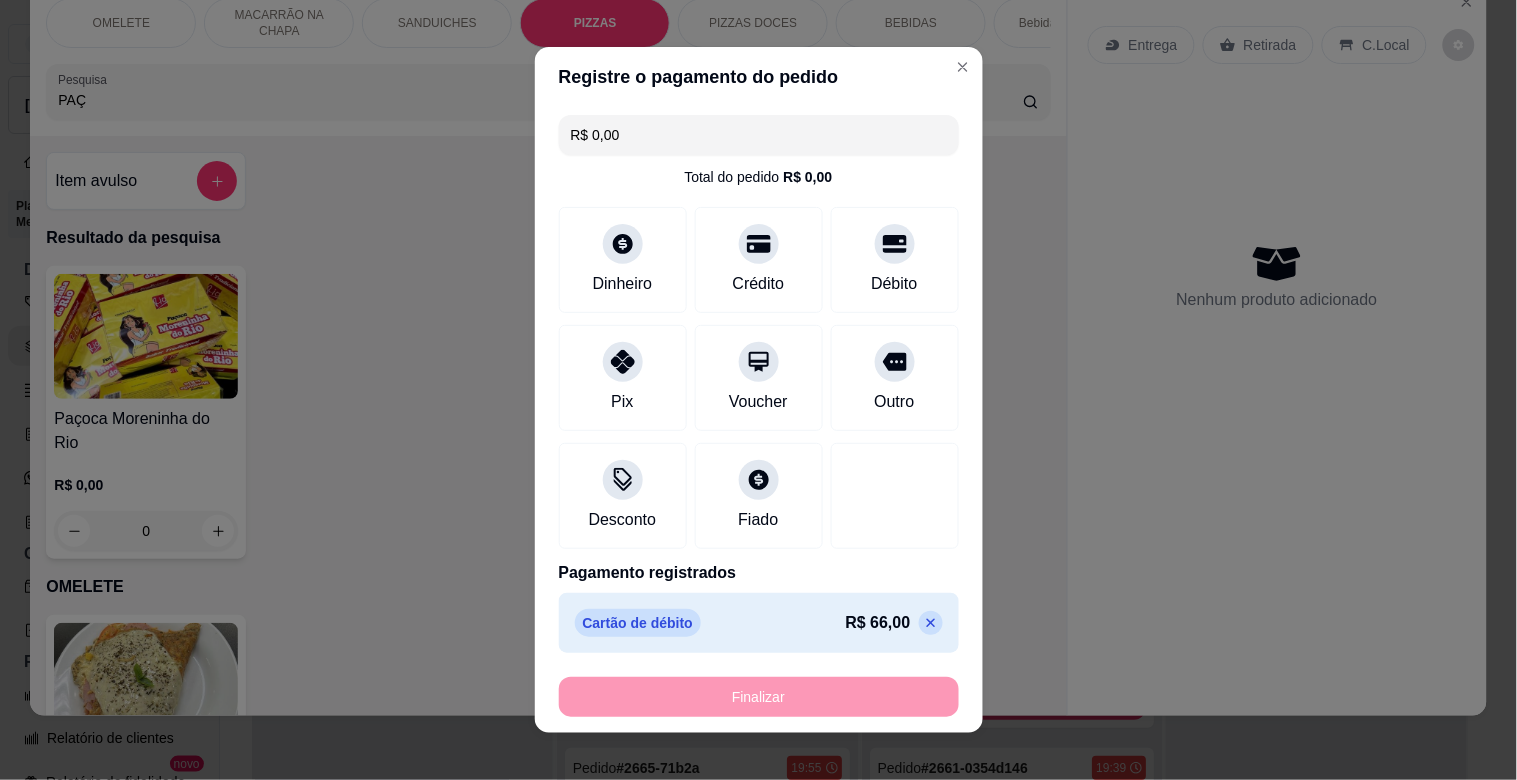 type on "-R$ 66,00" 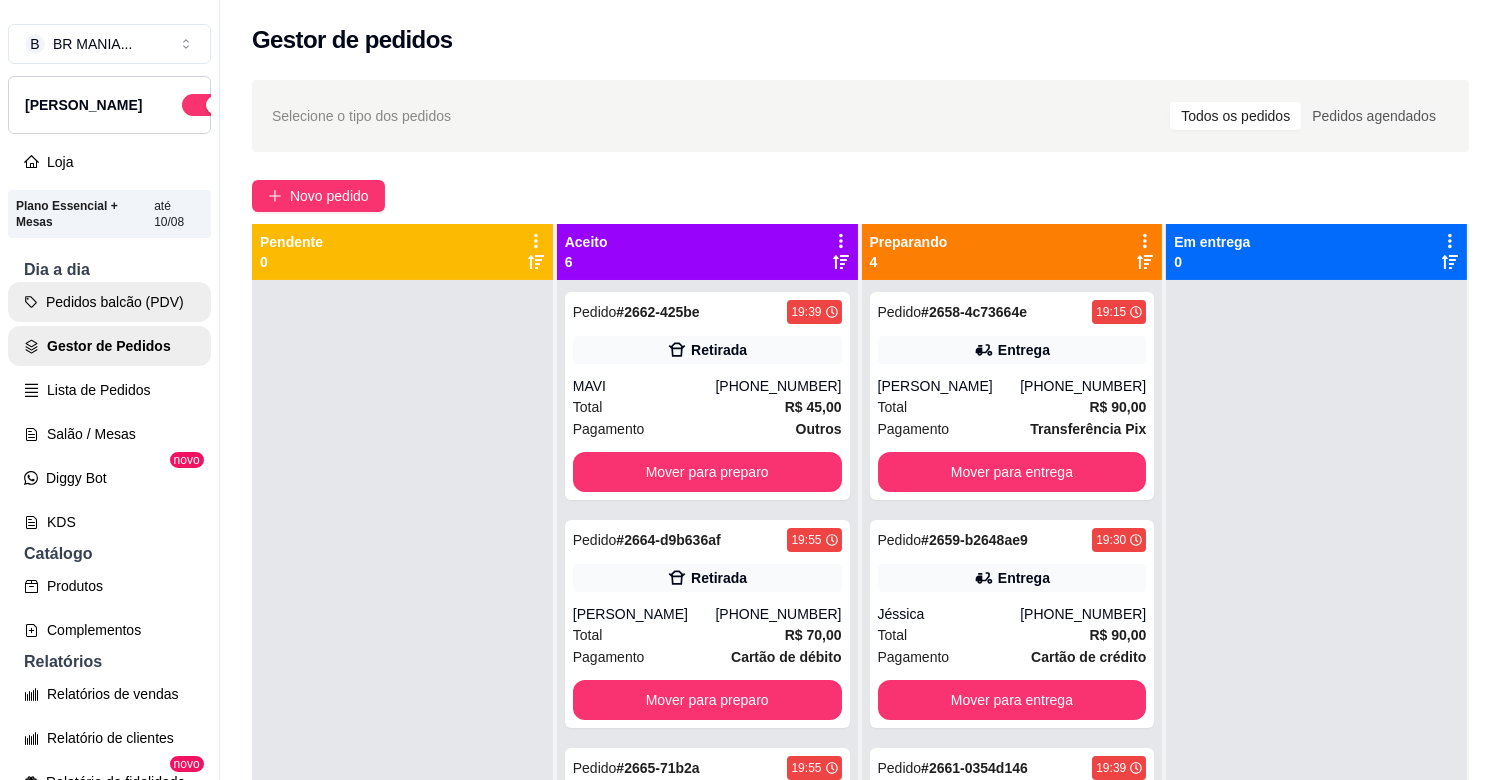 click on "Pedidos balcão (PDV)" at bounding box center (109, 302) 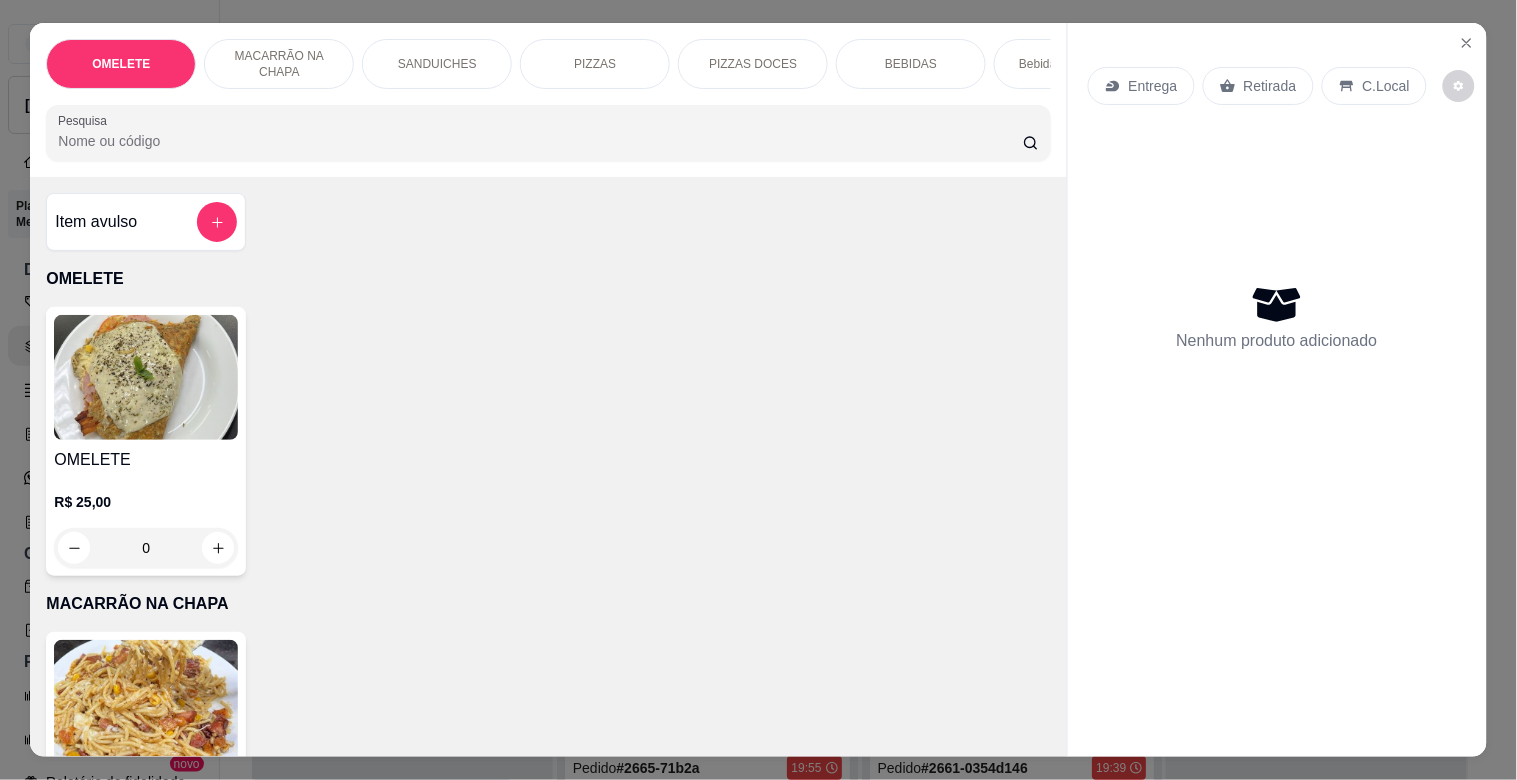 click on "PIZZAS" at bounding box center [595, 64] 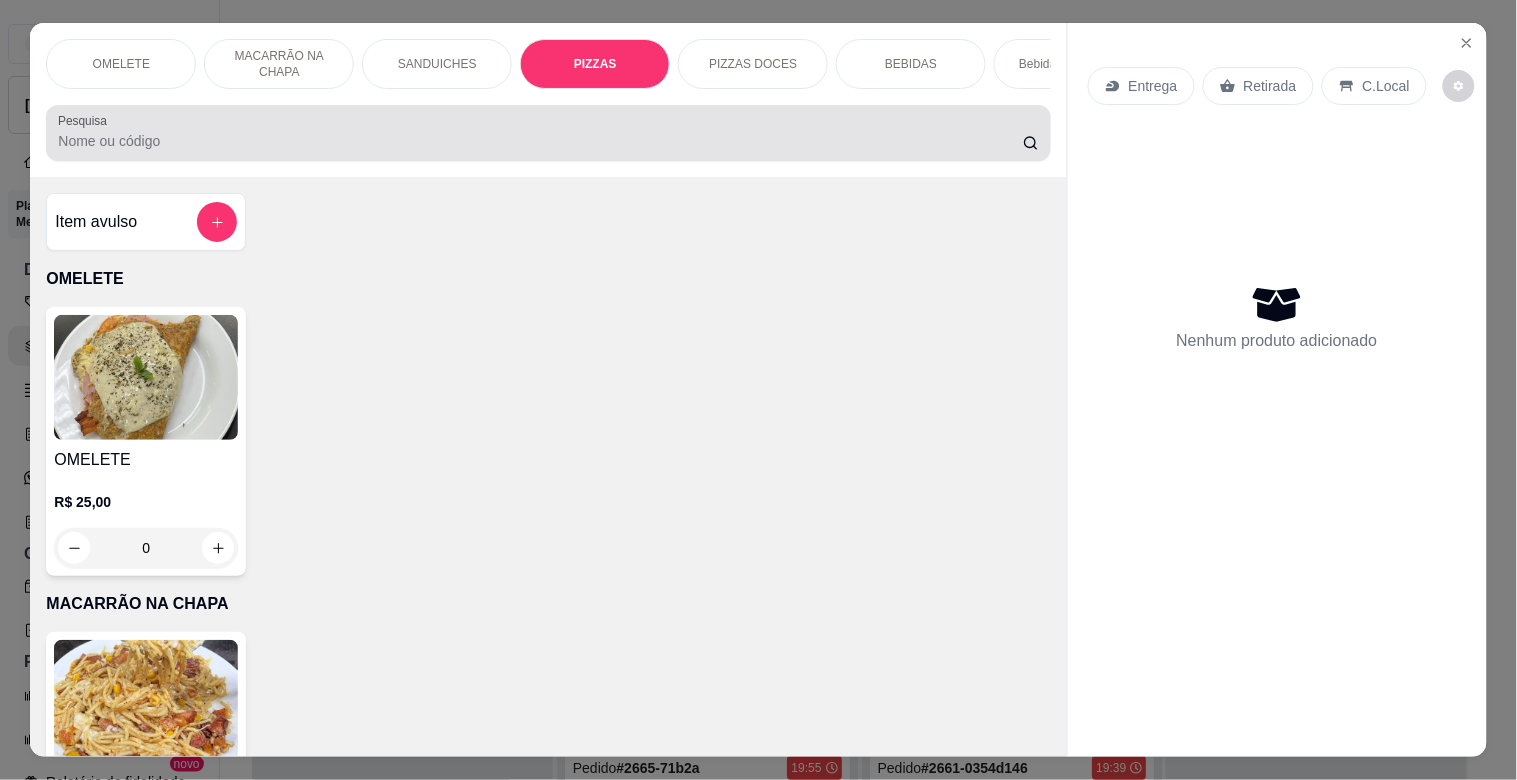 scroll, scrollTop: 1634, scrollLeft: 0, axis: vertical 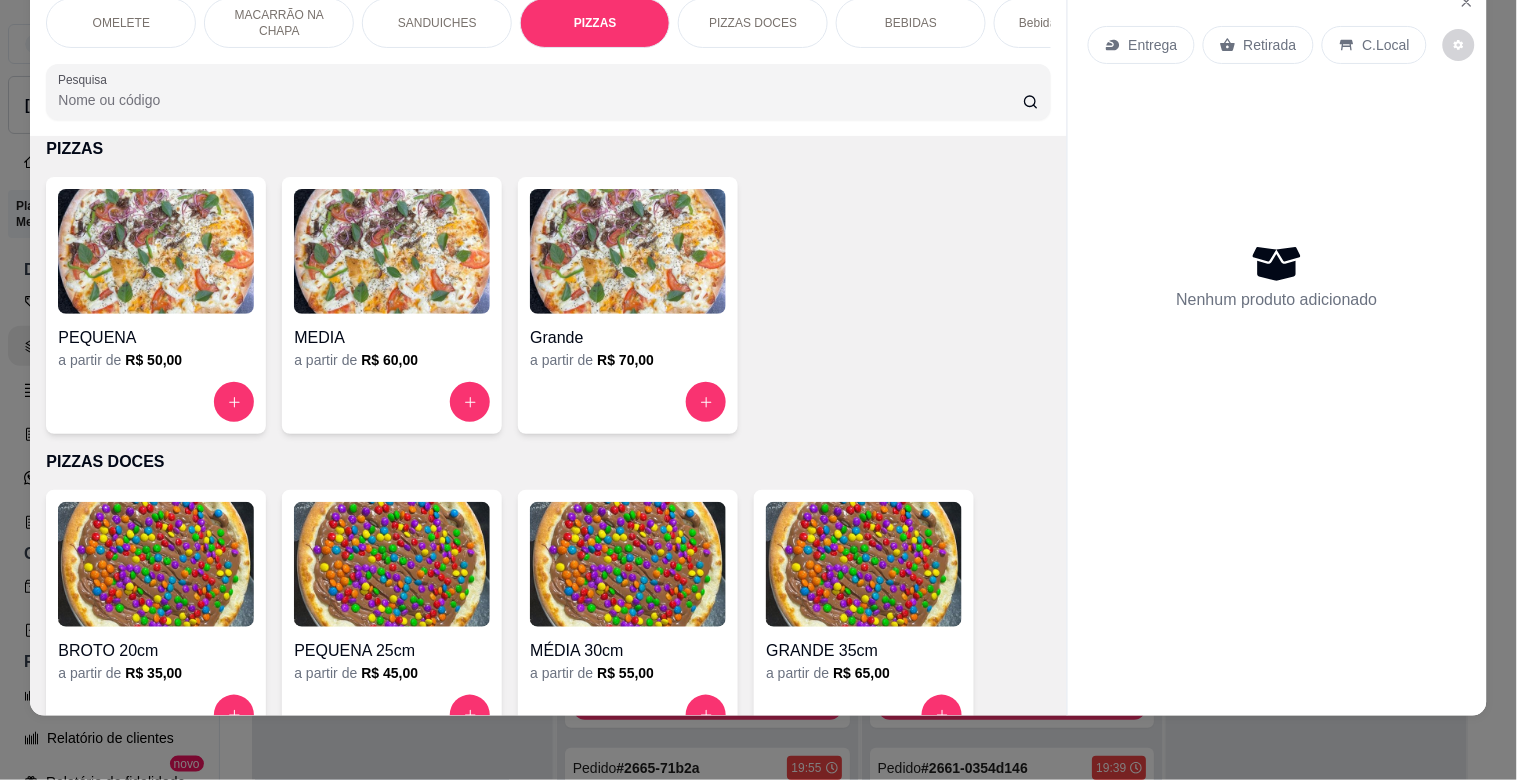 click on "MEDIA" at bounding box center (392, 338) 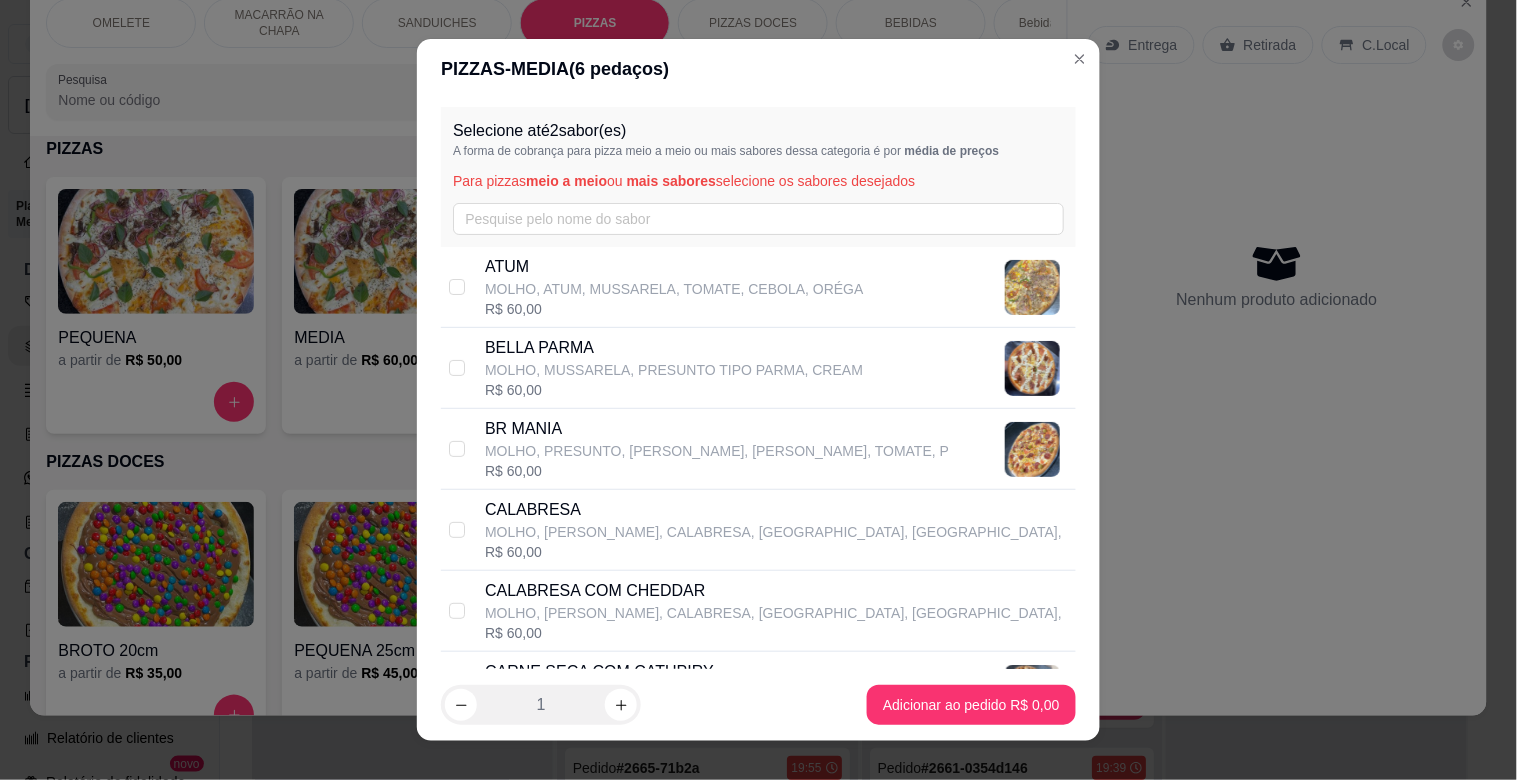 click on "MOLHO, [PERSON_NAME], CALABRESA, [GEOGRAPHIC_DATA], [GEOGRAPHIC_DATA]," at bounding box center [773, 532] 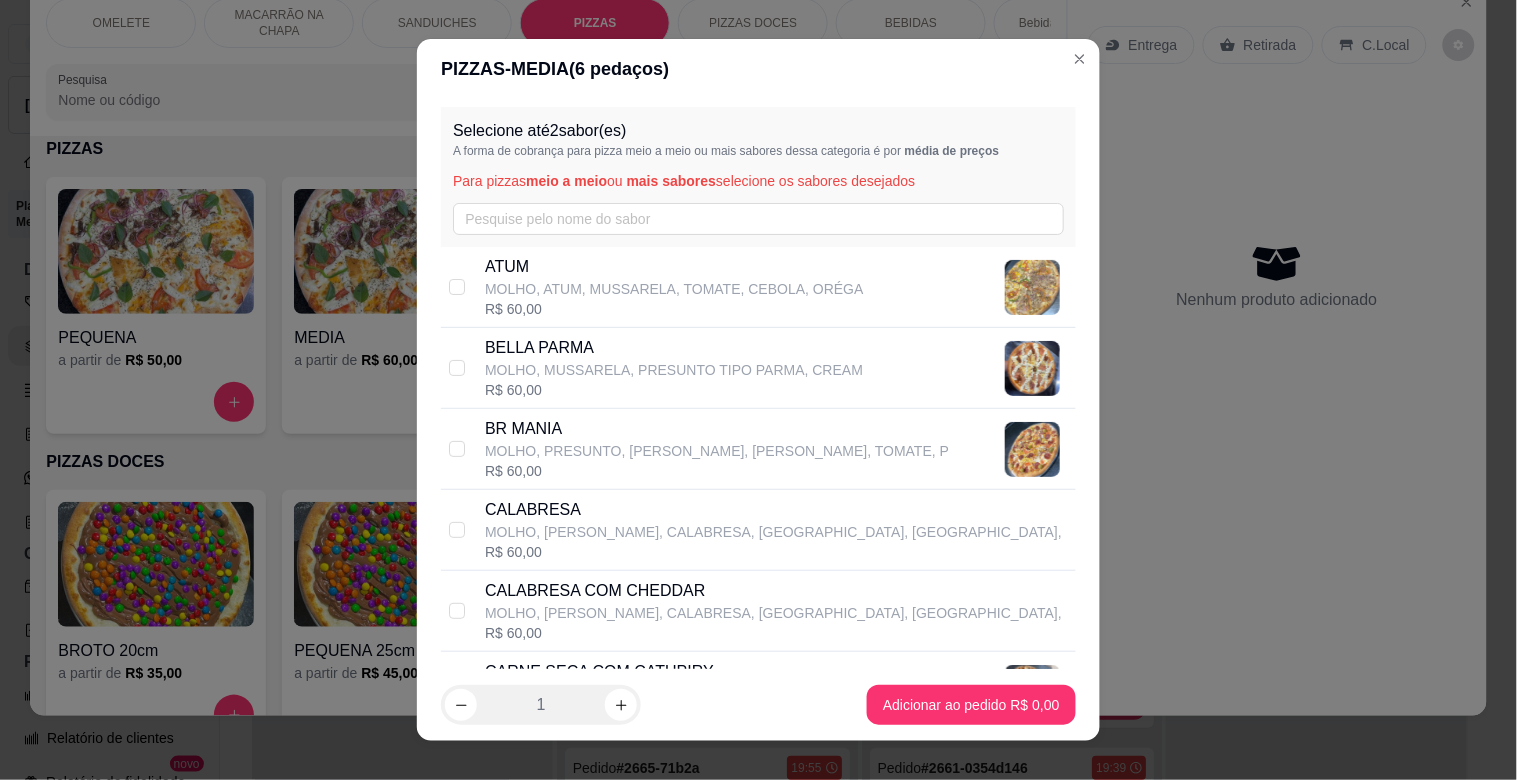 click on "CALABRESA  MOLHO, [GEOGRAPHIC_DATA], CALABRESA, BACON, [GEOGRAPHIC_DATA], R$ 60,00" at bounding box center [758, 530] 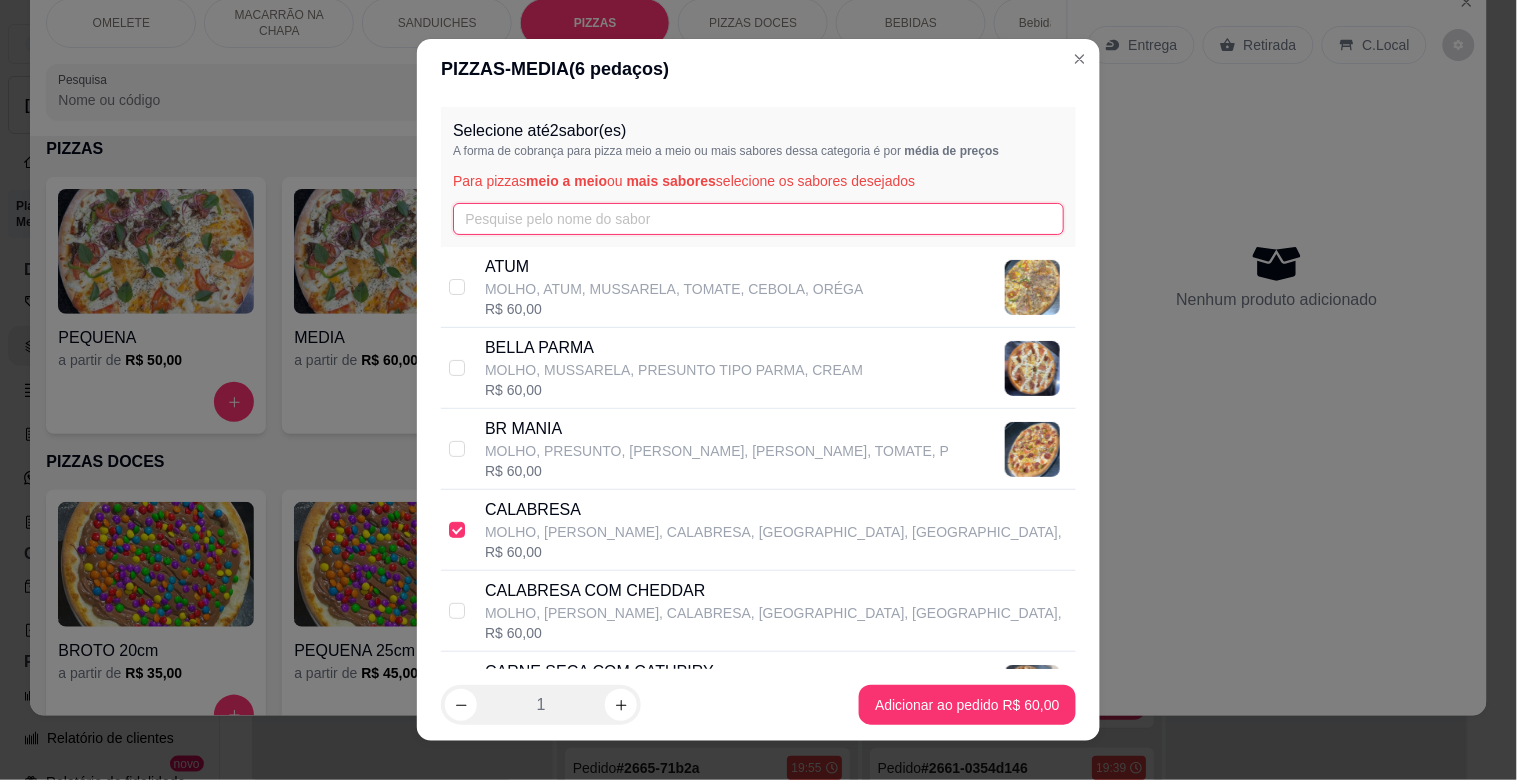 click at bounding box center [758, 219] 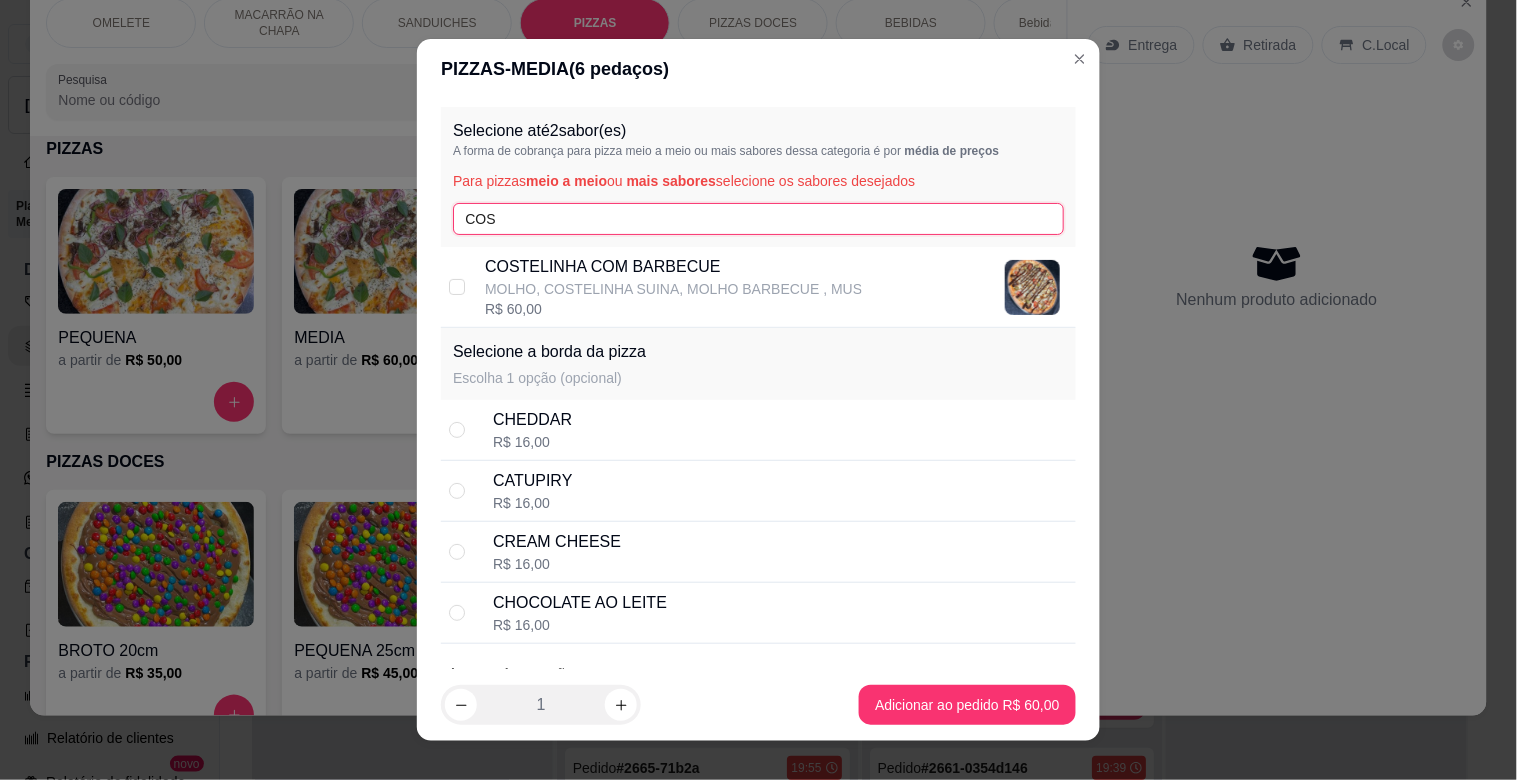 type on "COS" 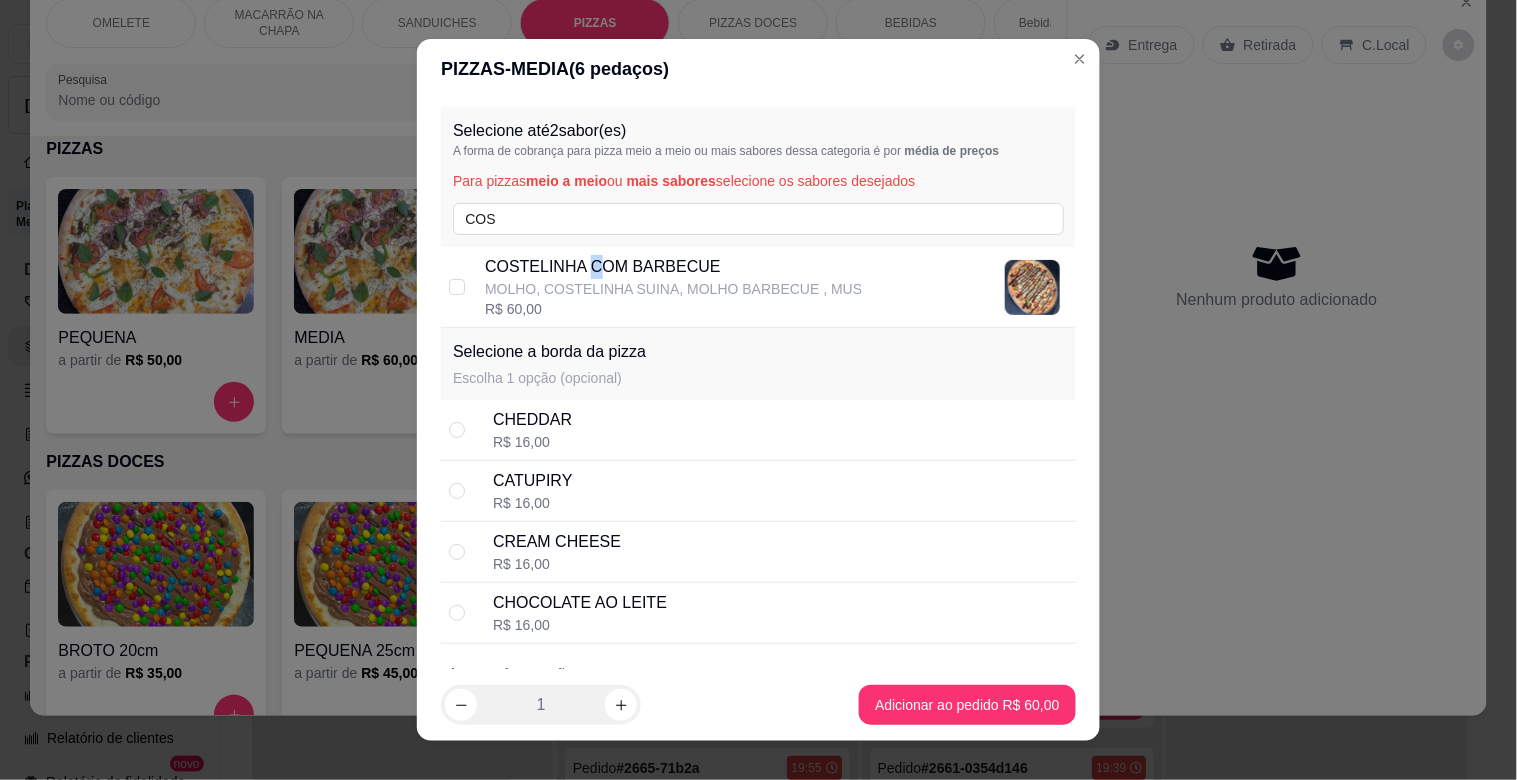 drag, startPoint x: 584, startPoint y: 266, endPoint x: 573, endPoint y: 274, distance: 13.601471 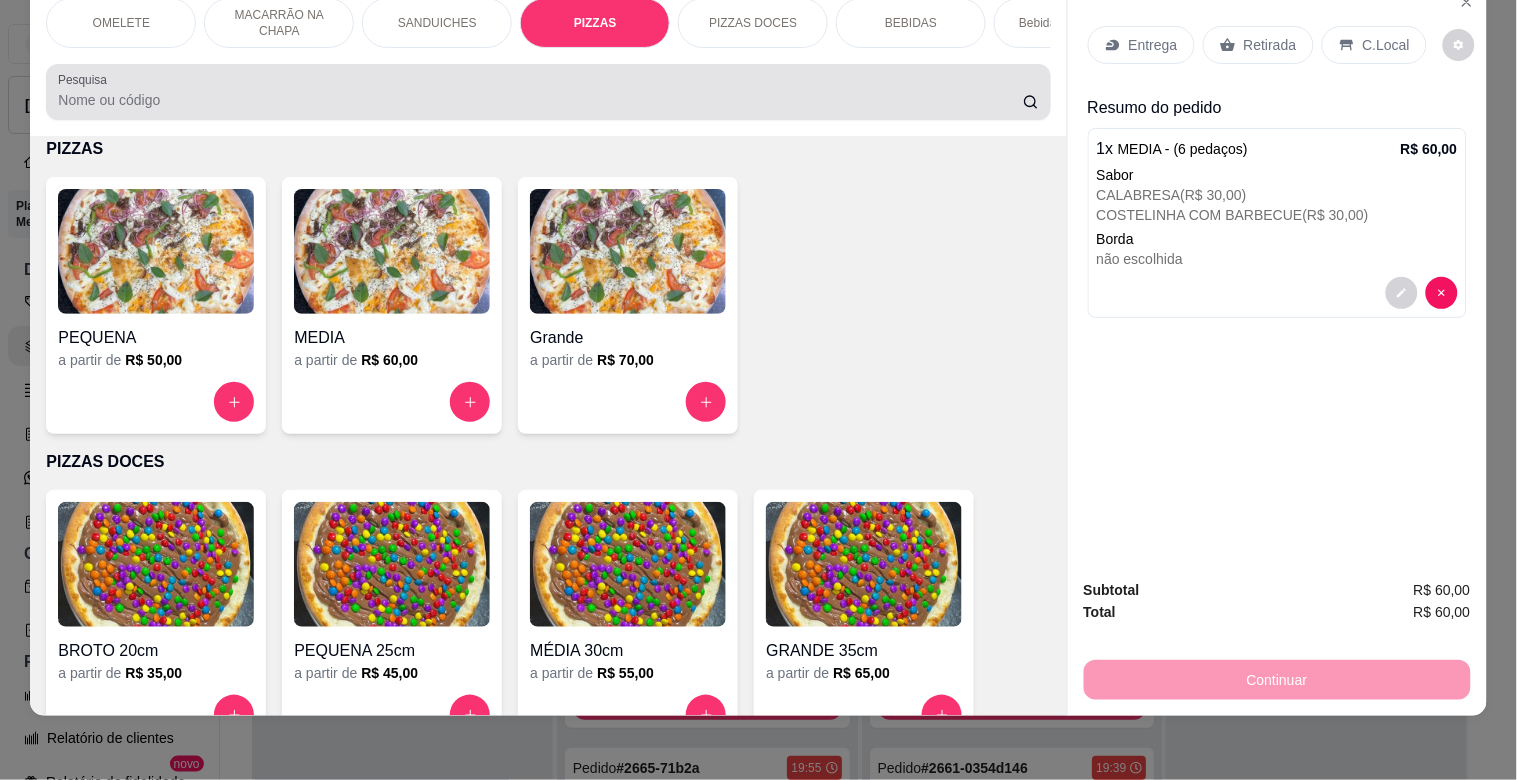 click on "Pesquisa" at bounding box center [540, 100] 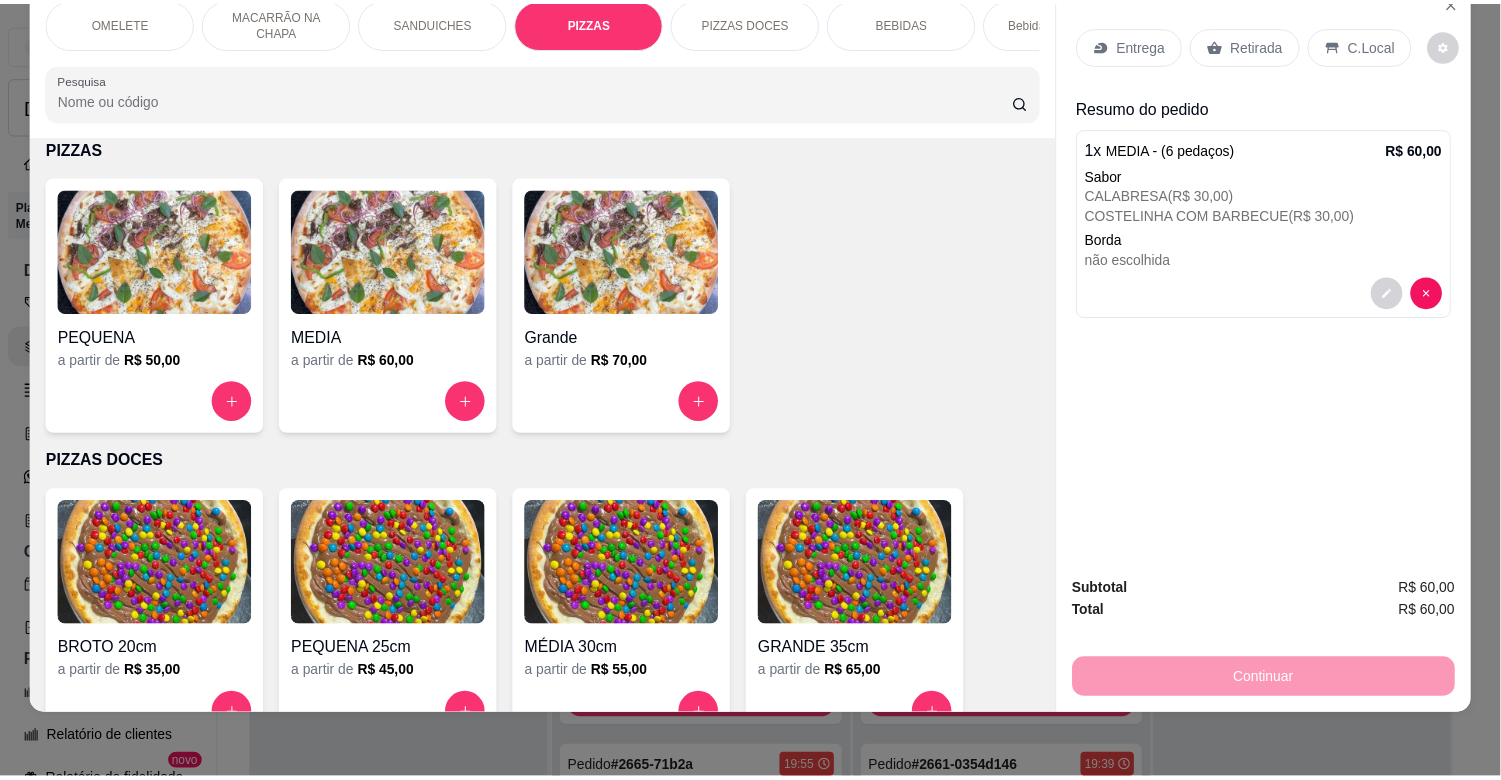 scroll, scrollTop: 0, scrollLeft: 0, axis: both 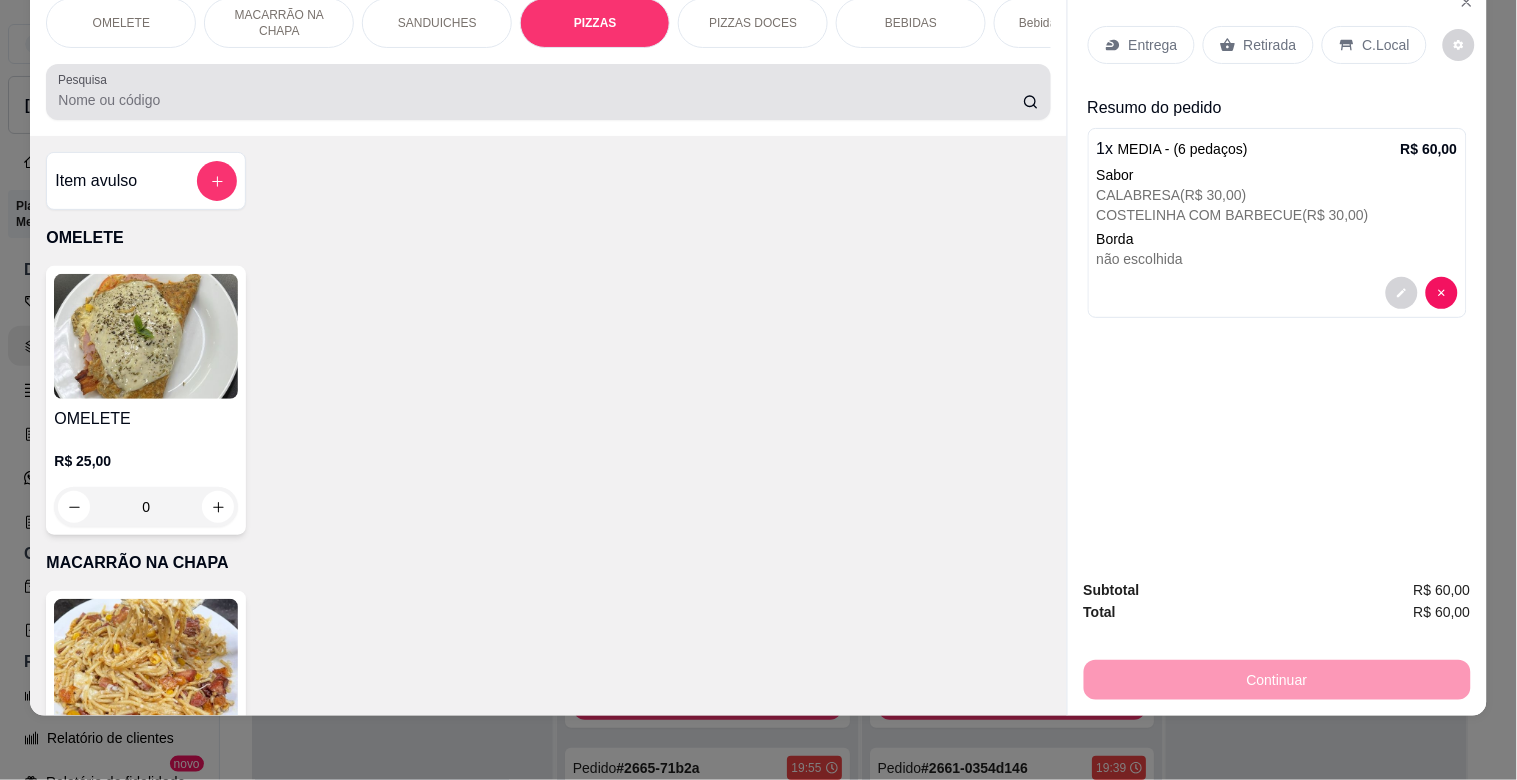 click at bounding box center [548, 92] 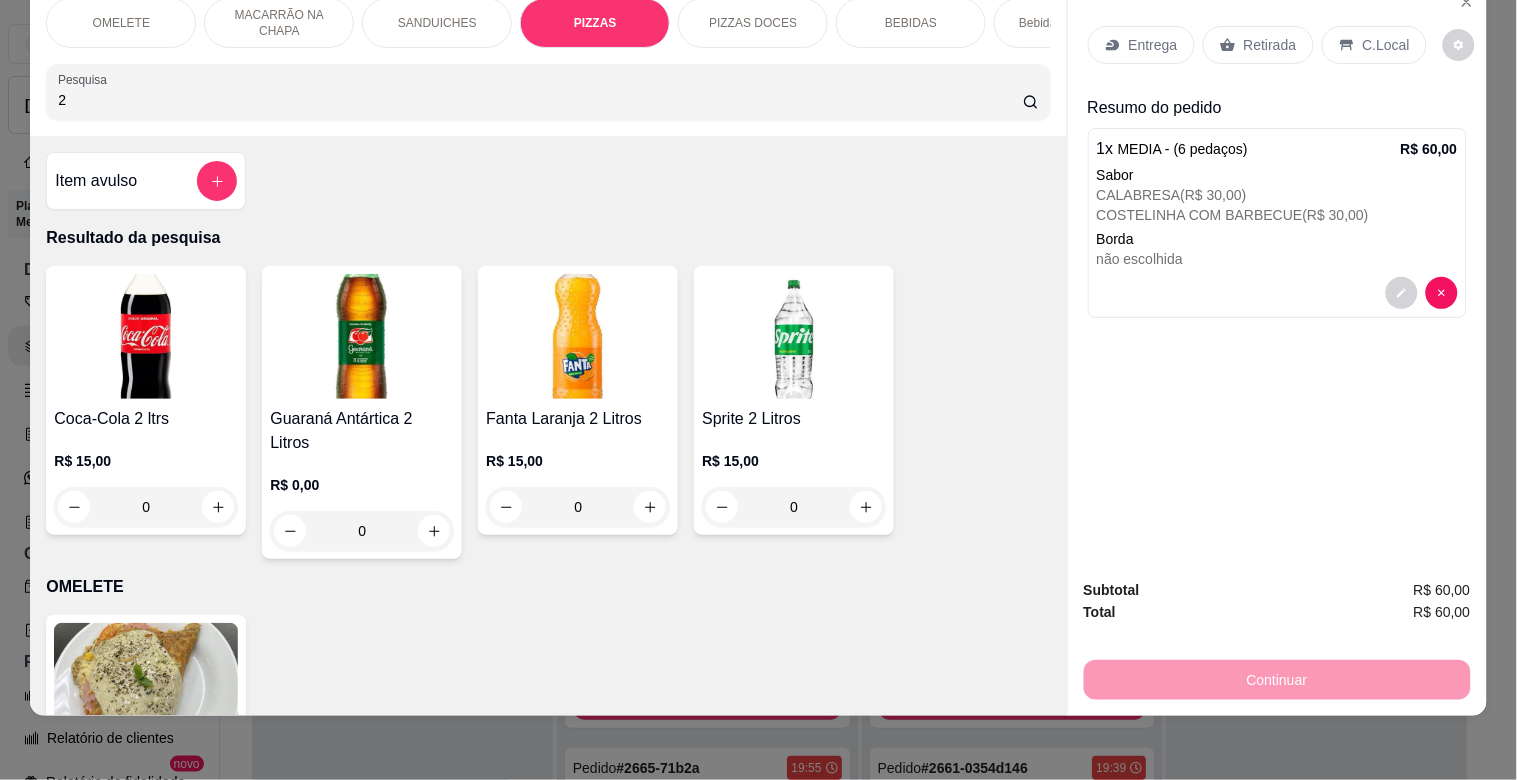 type on "2" 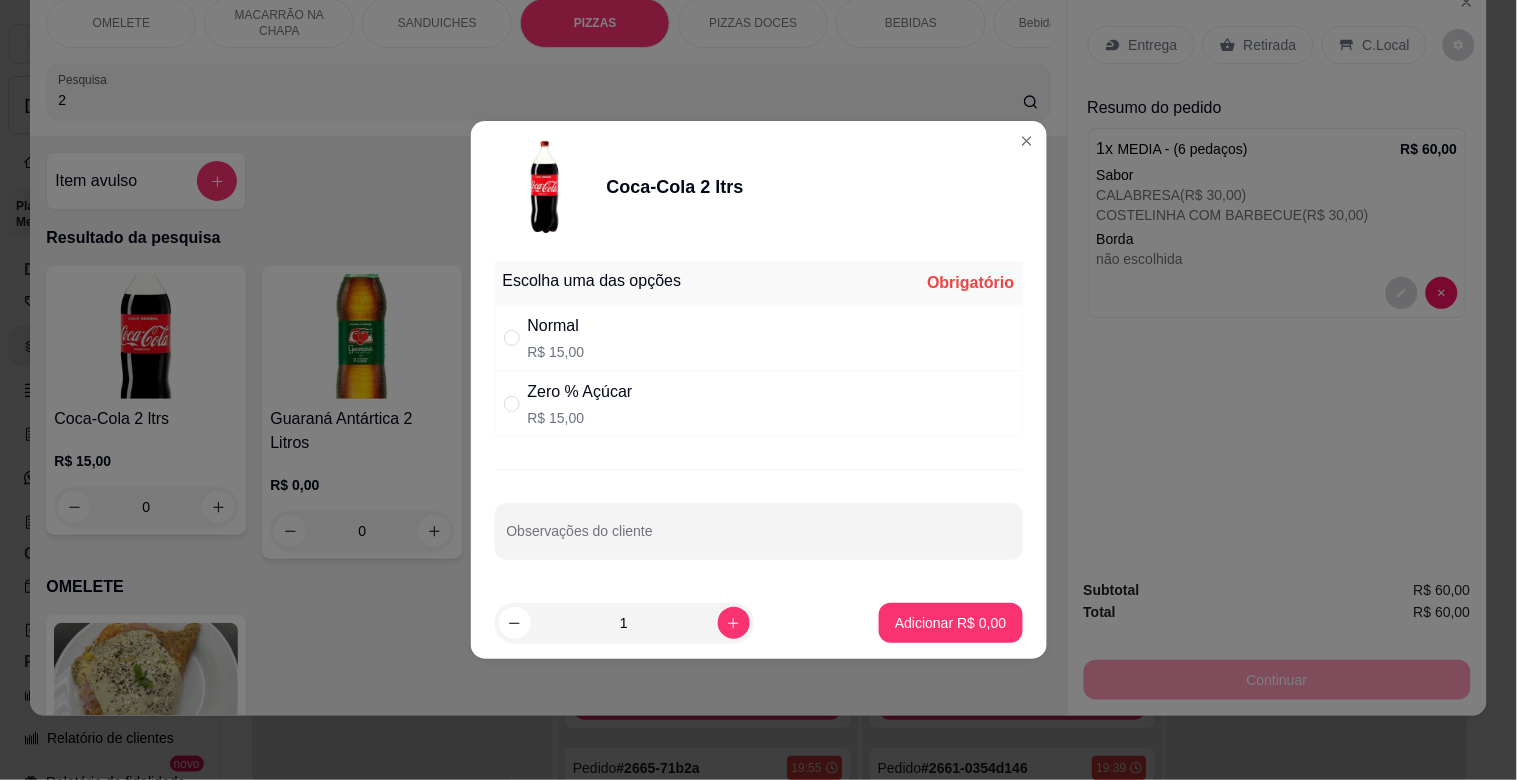click on "Normal" at bounding box center (556, 326) 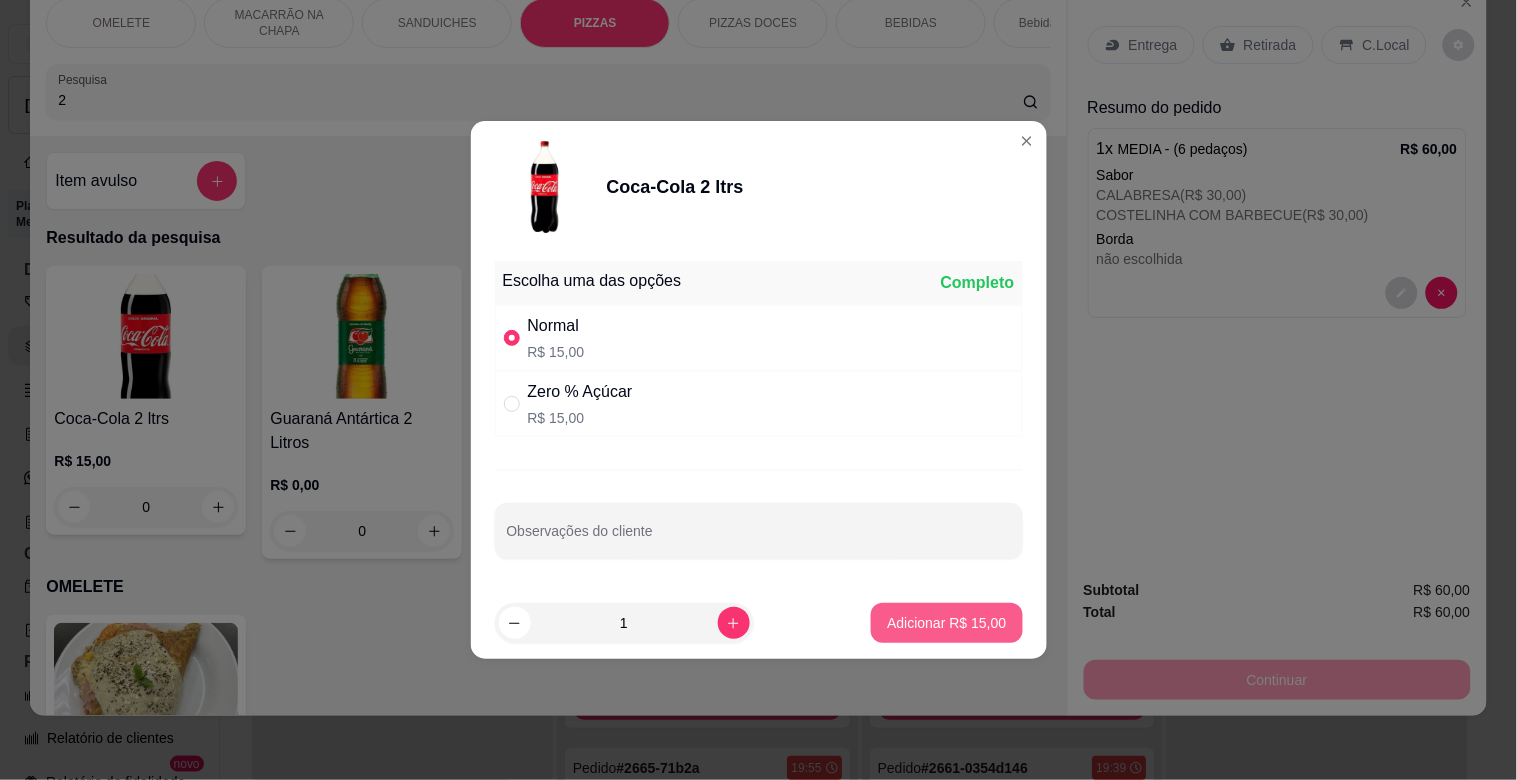 click on "Adicionar   R$ 15,00" at bounding box center [946, 623] 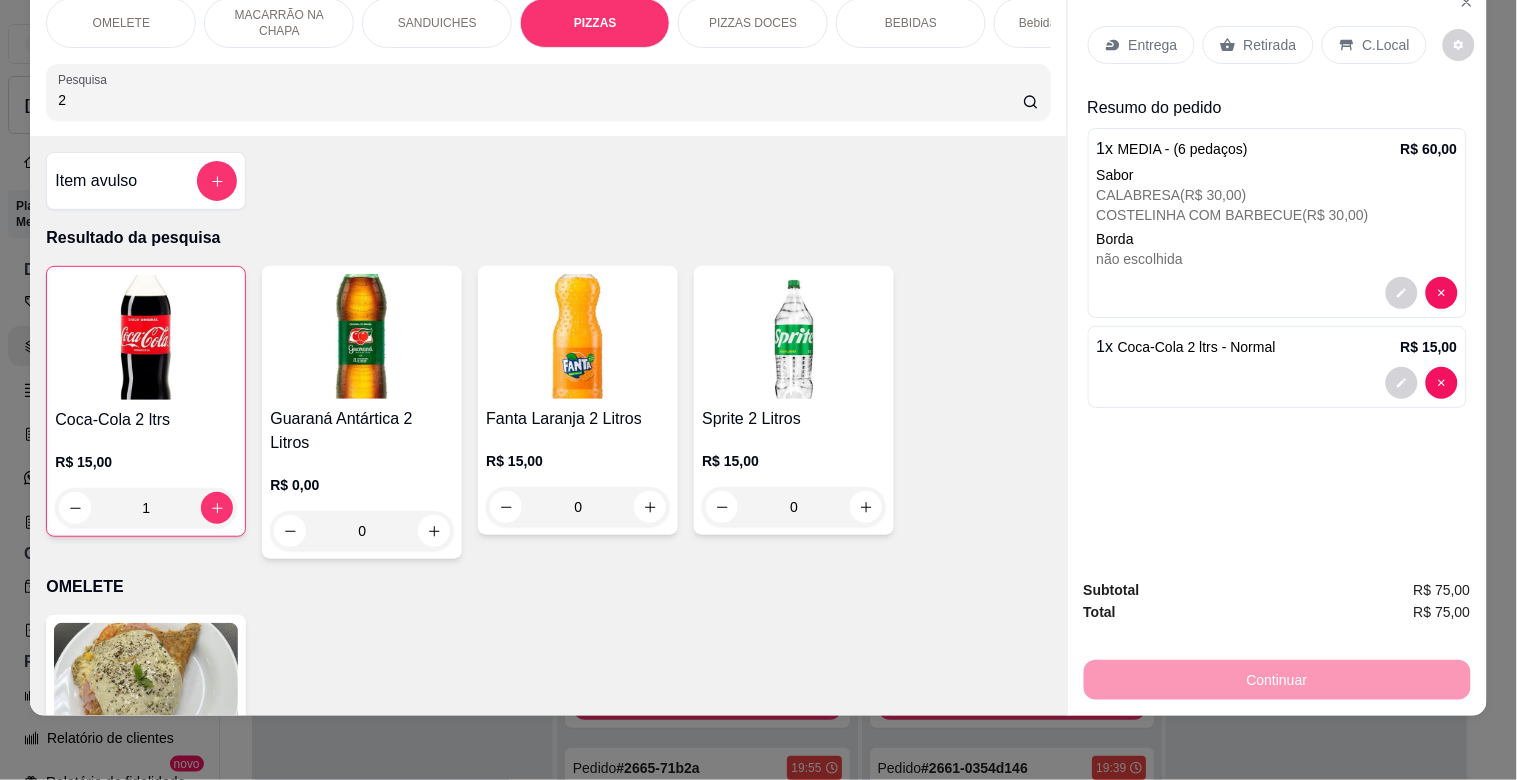 click on "Entrega" at bounding box center (1153, 45) 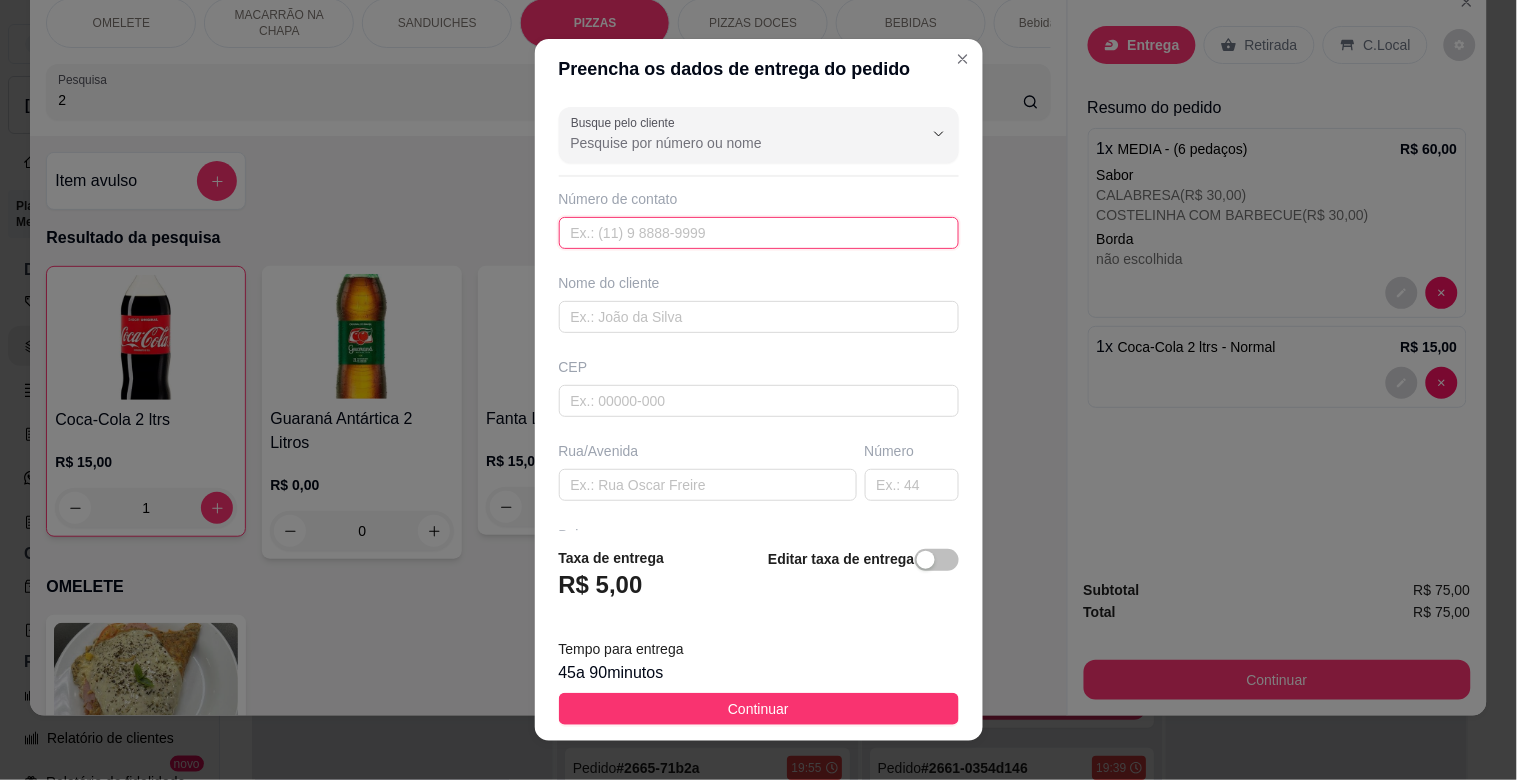 click at bounding box center (759, 233) 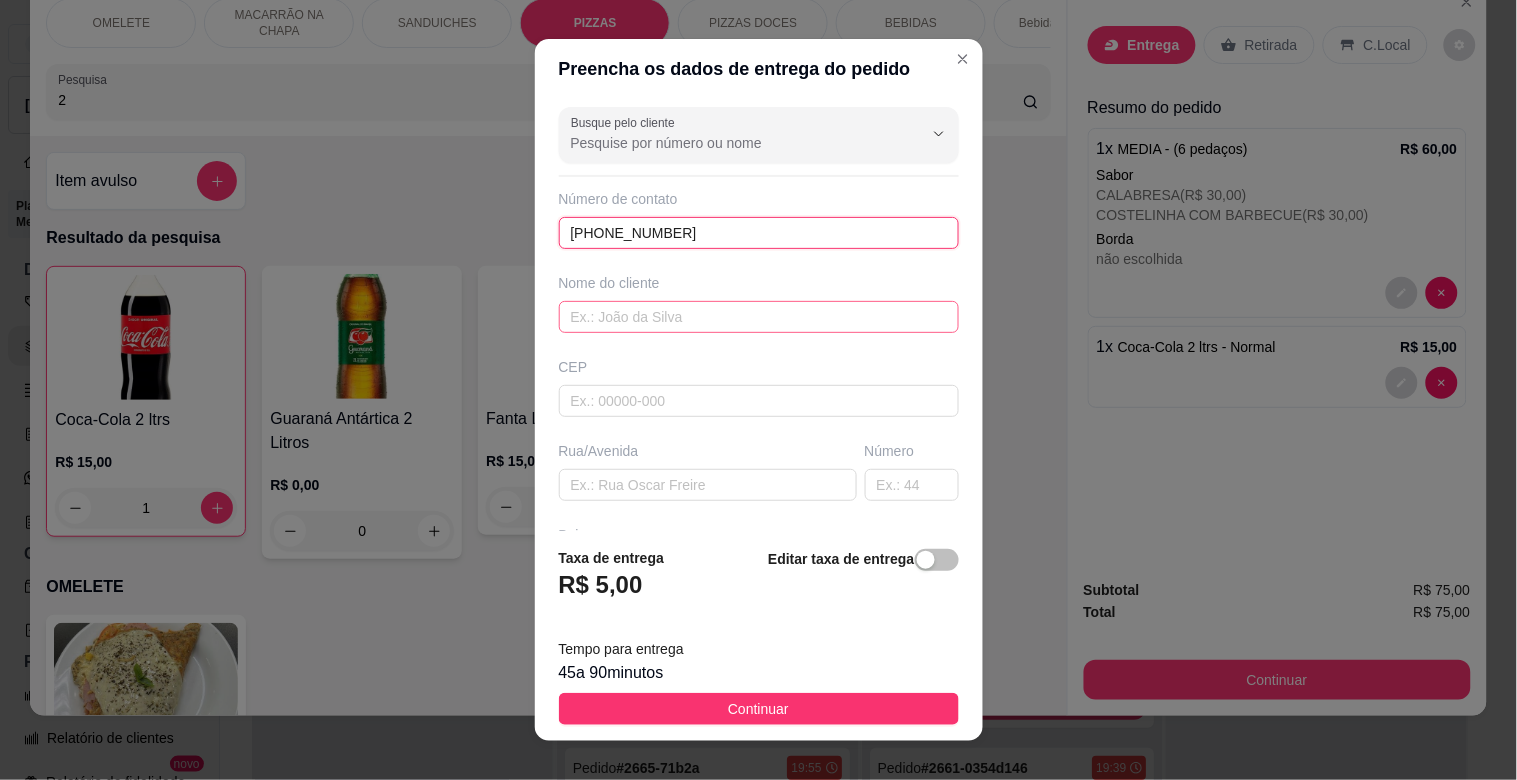 type on "[PHONE_NUMBER]" 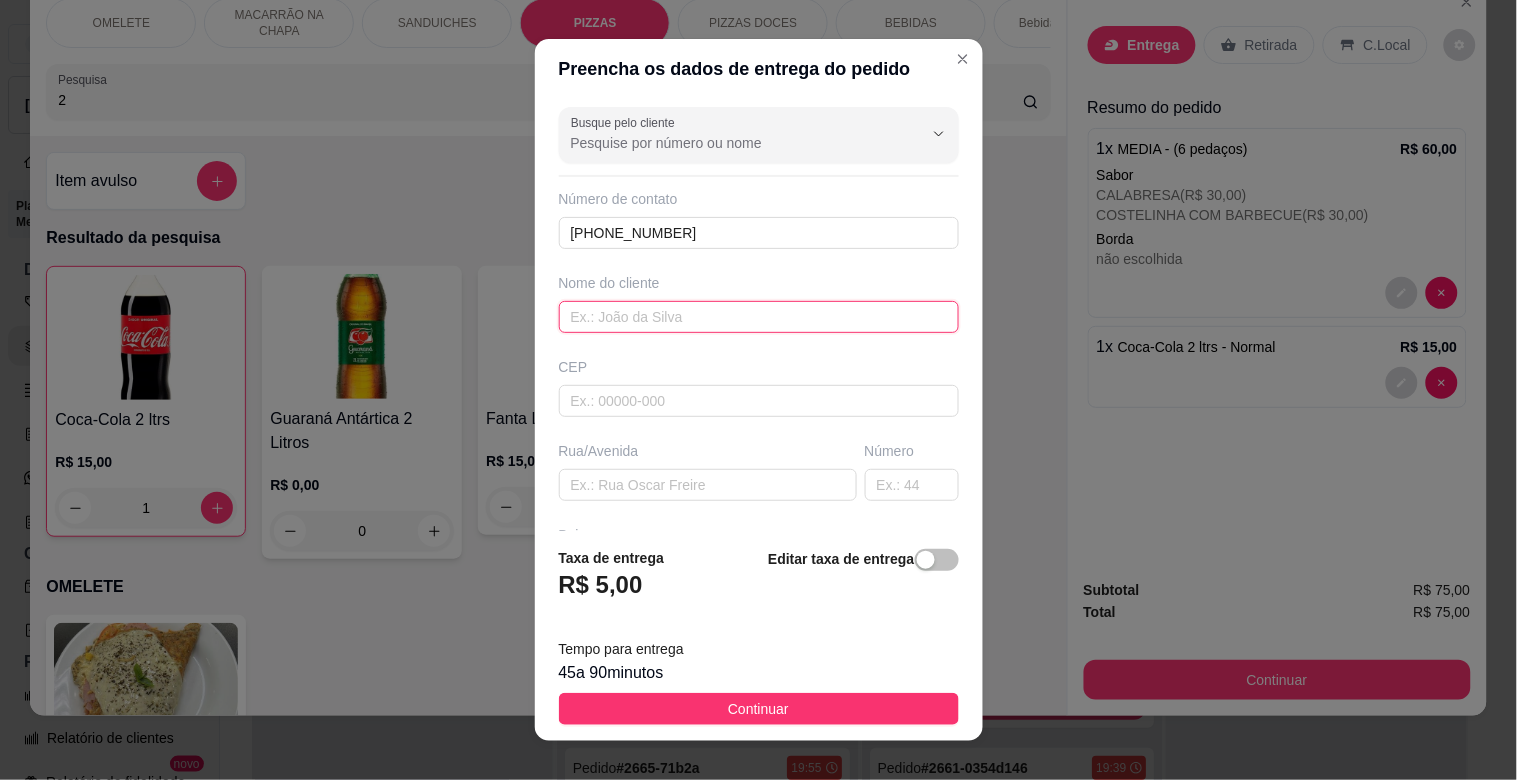 click at bounding box center [759, 317] 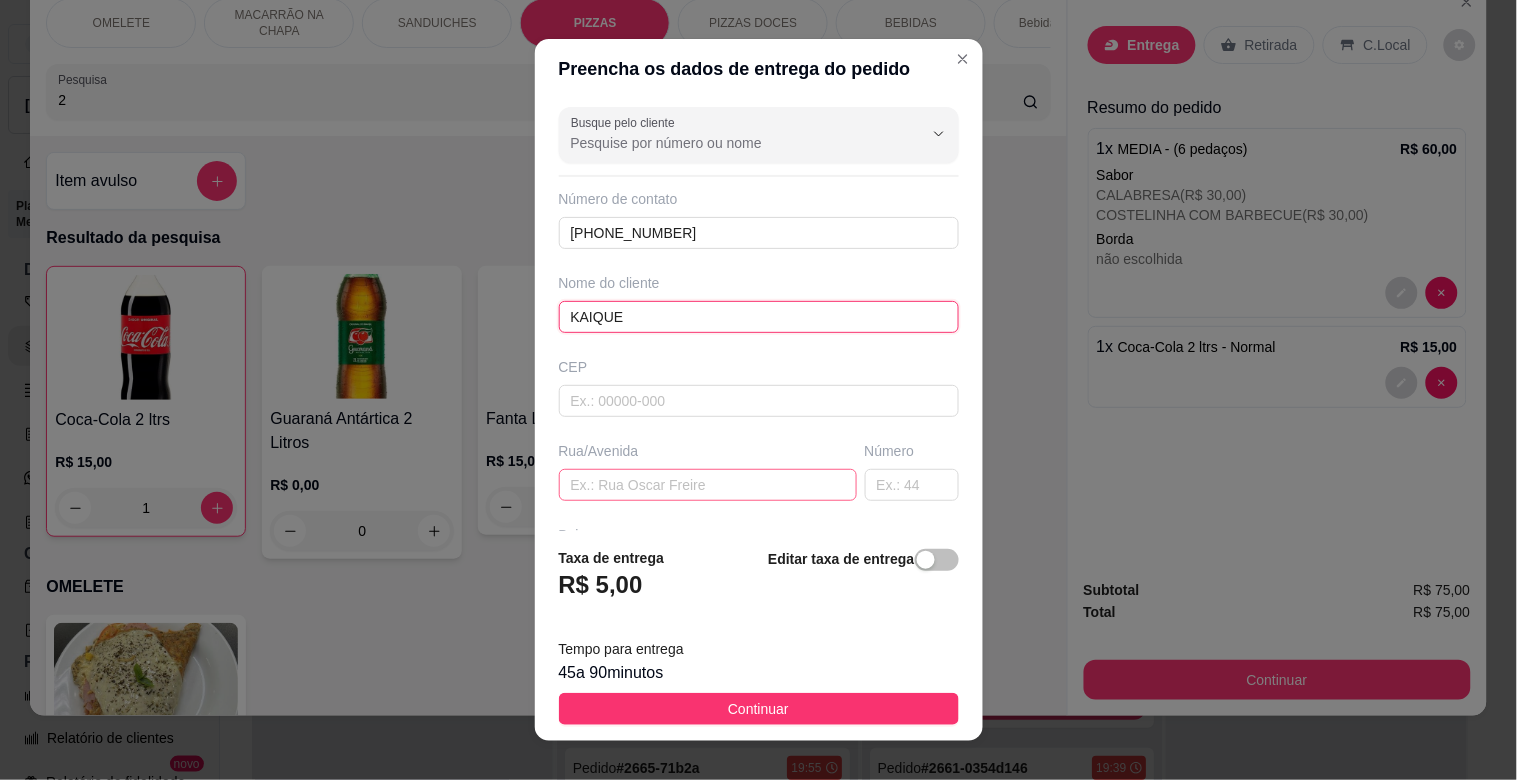 type on "KAIQUE" 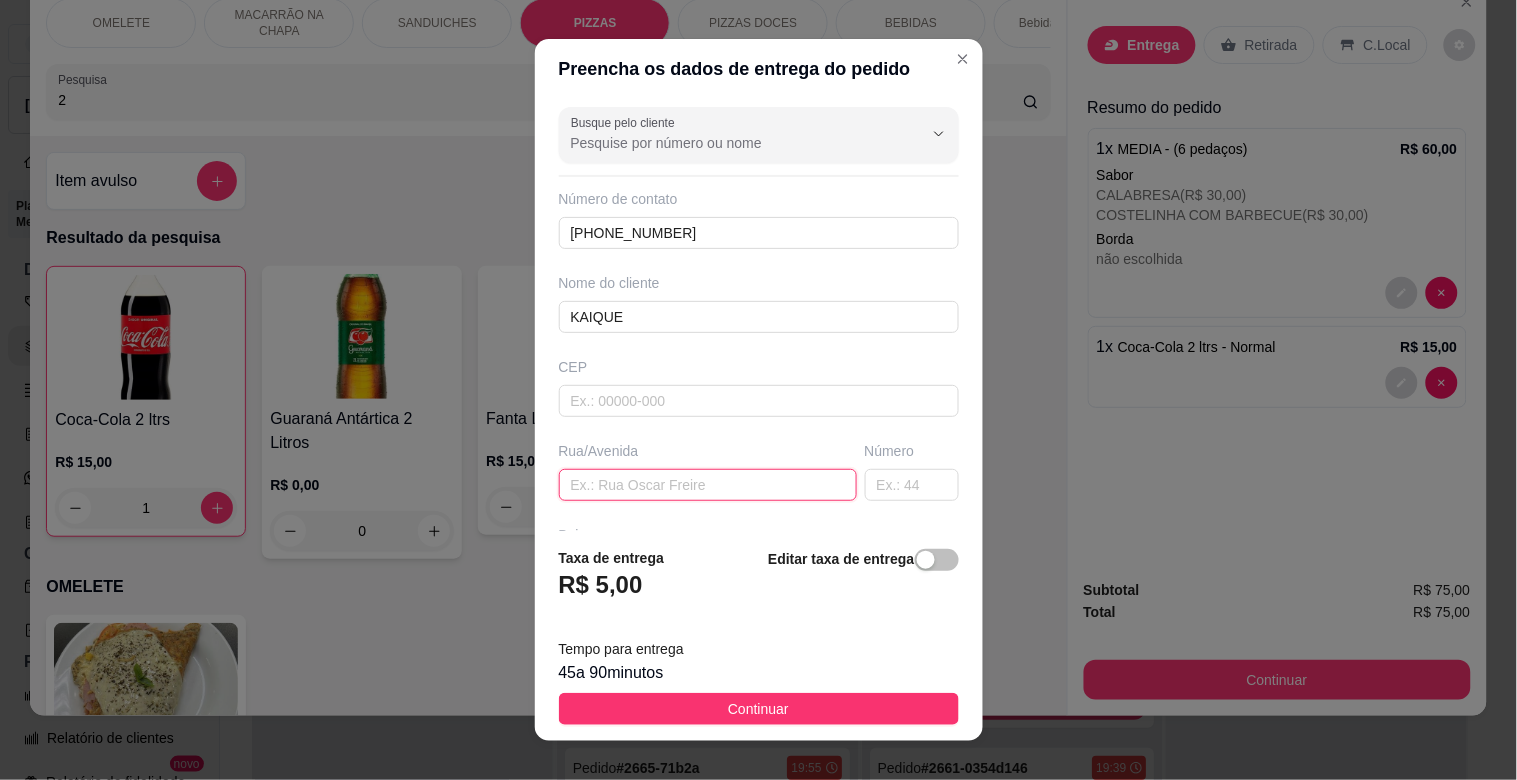 drag, startPoint x: 766, startPoint y: 471, endPoint x: 775, endPoint y: 447, distance: 25.632011 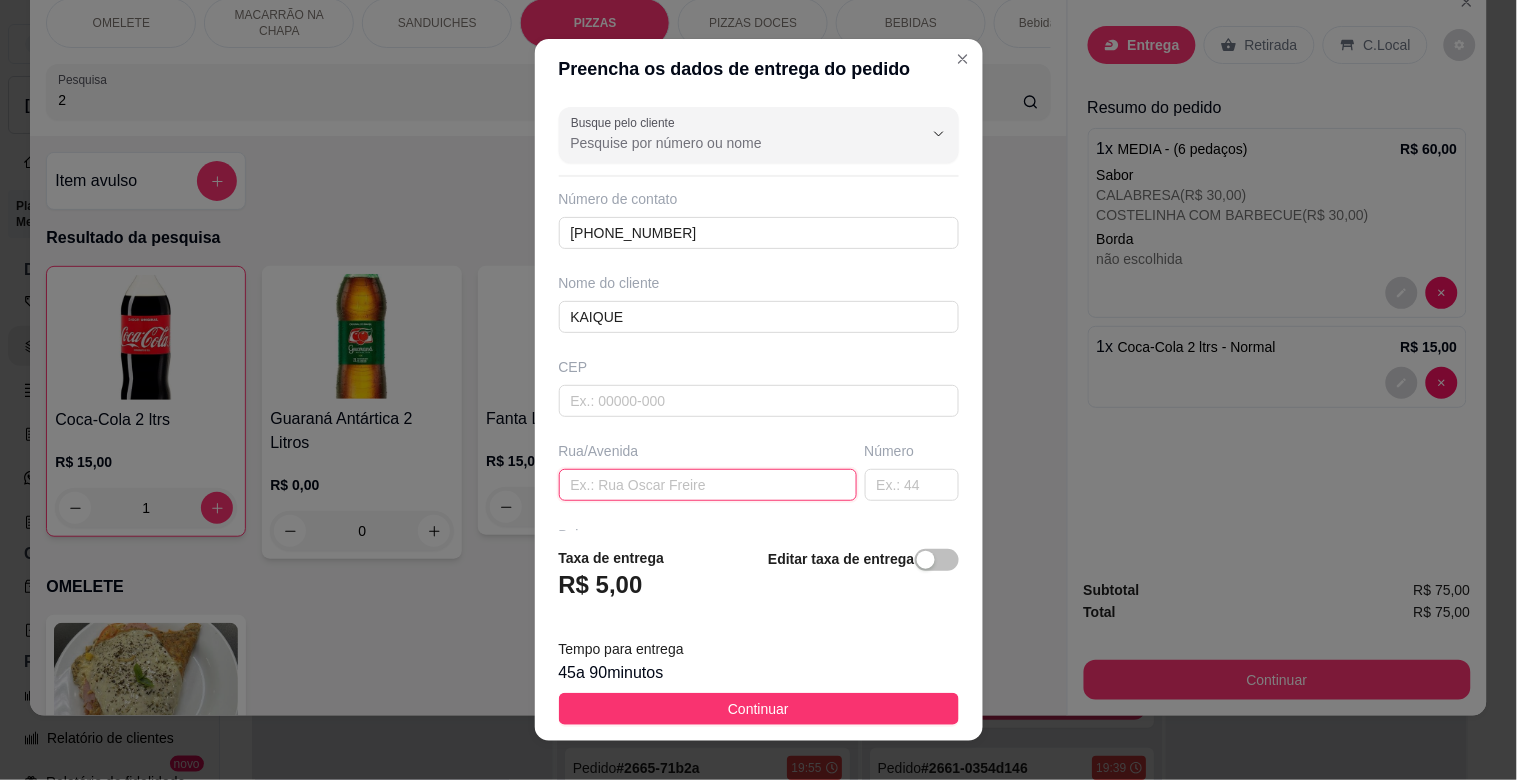 click at bounding box center [708, 485] 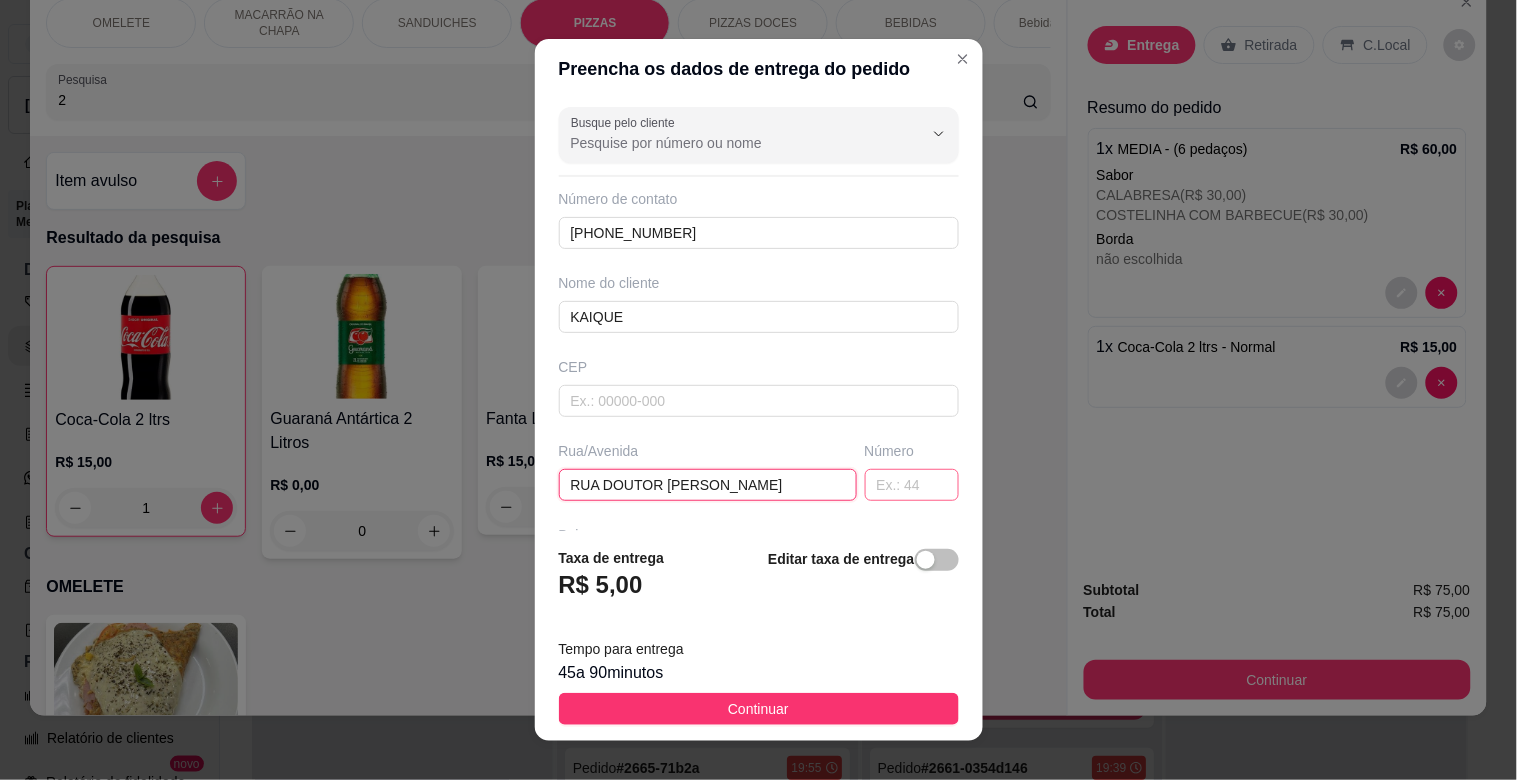 type on "RUA DOUTOR [PERSON_NAME]" 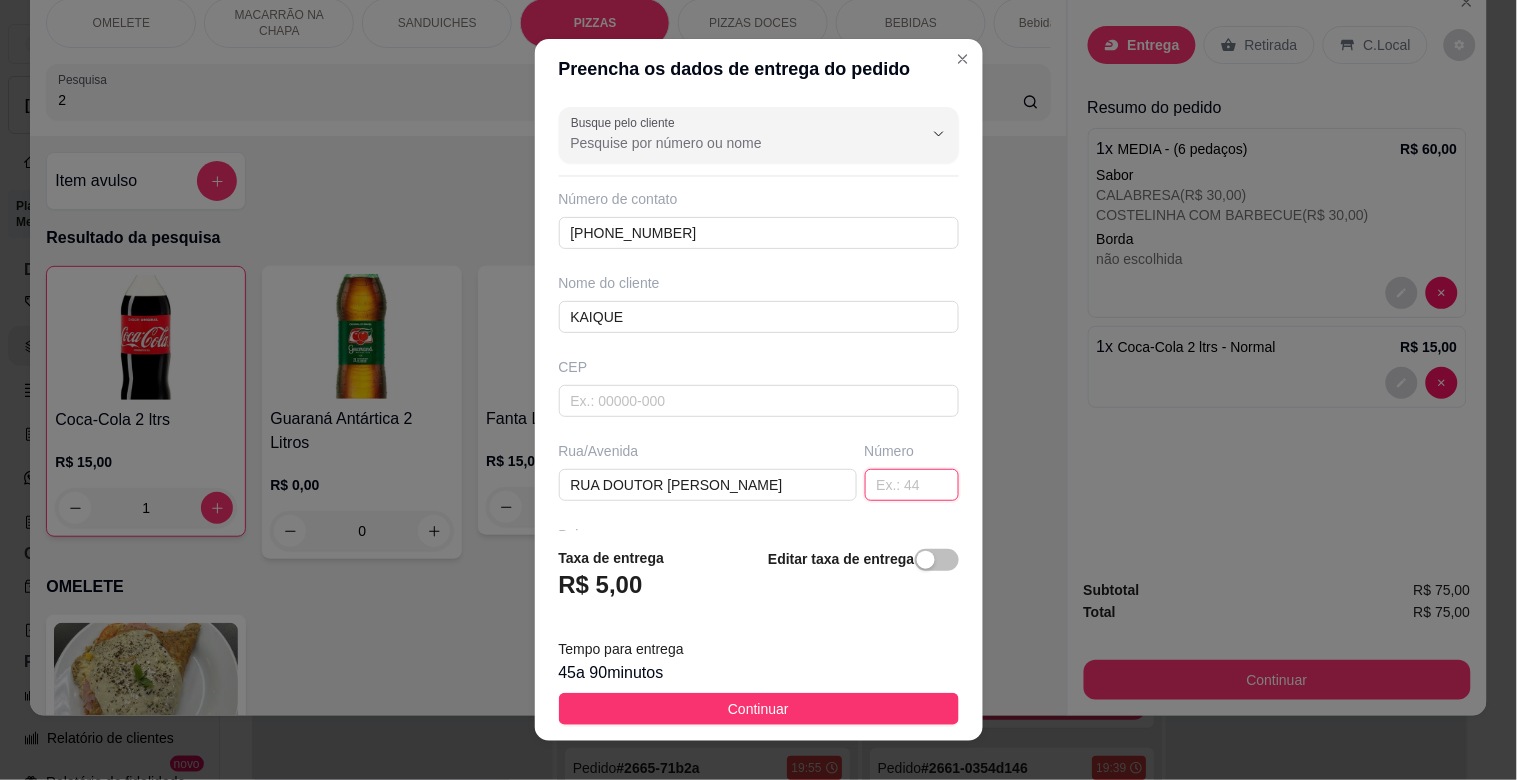 click at bounding box center [912, 485] 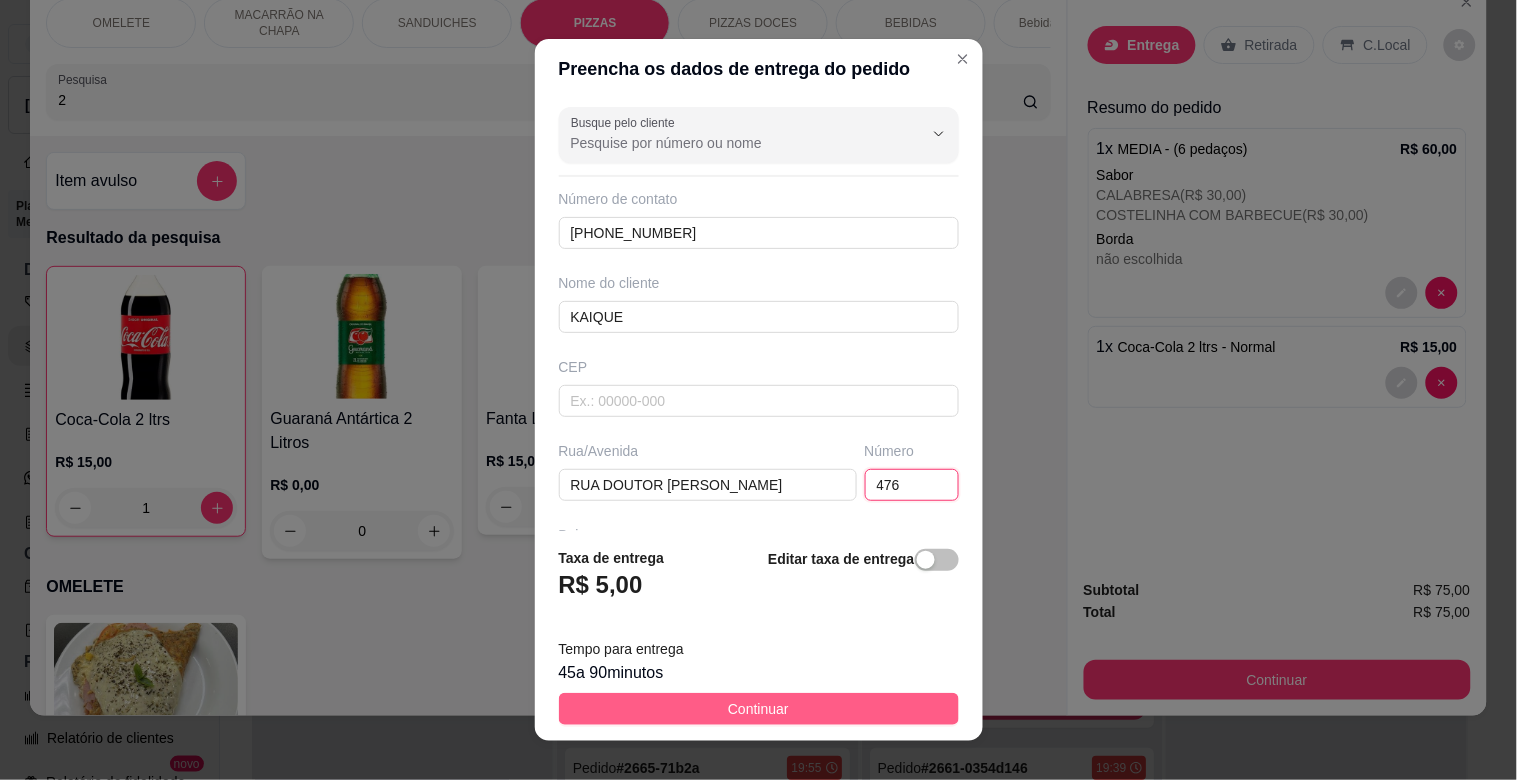 type on "476" 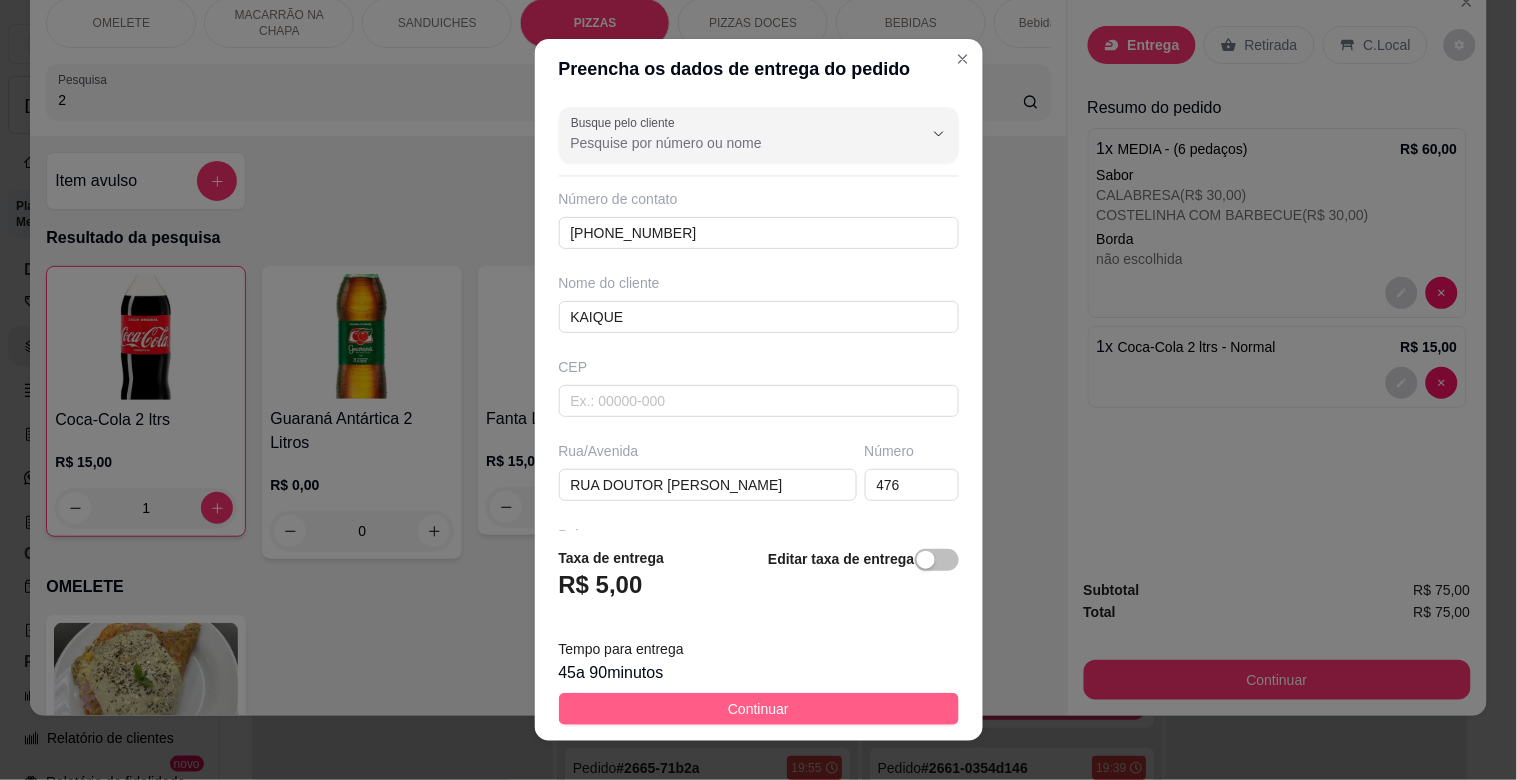 click on "Continuar" at bounding box center [759, 709] 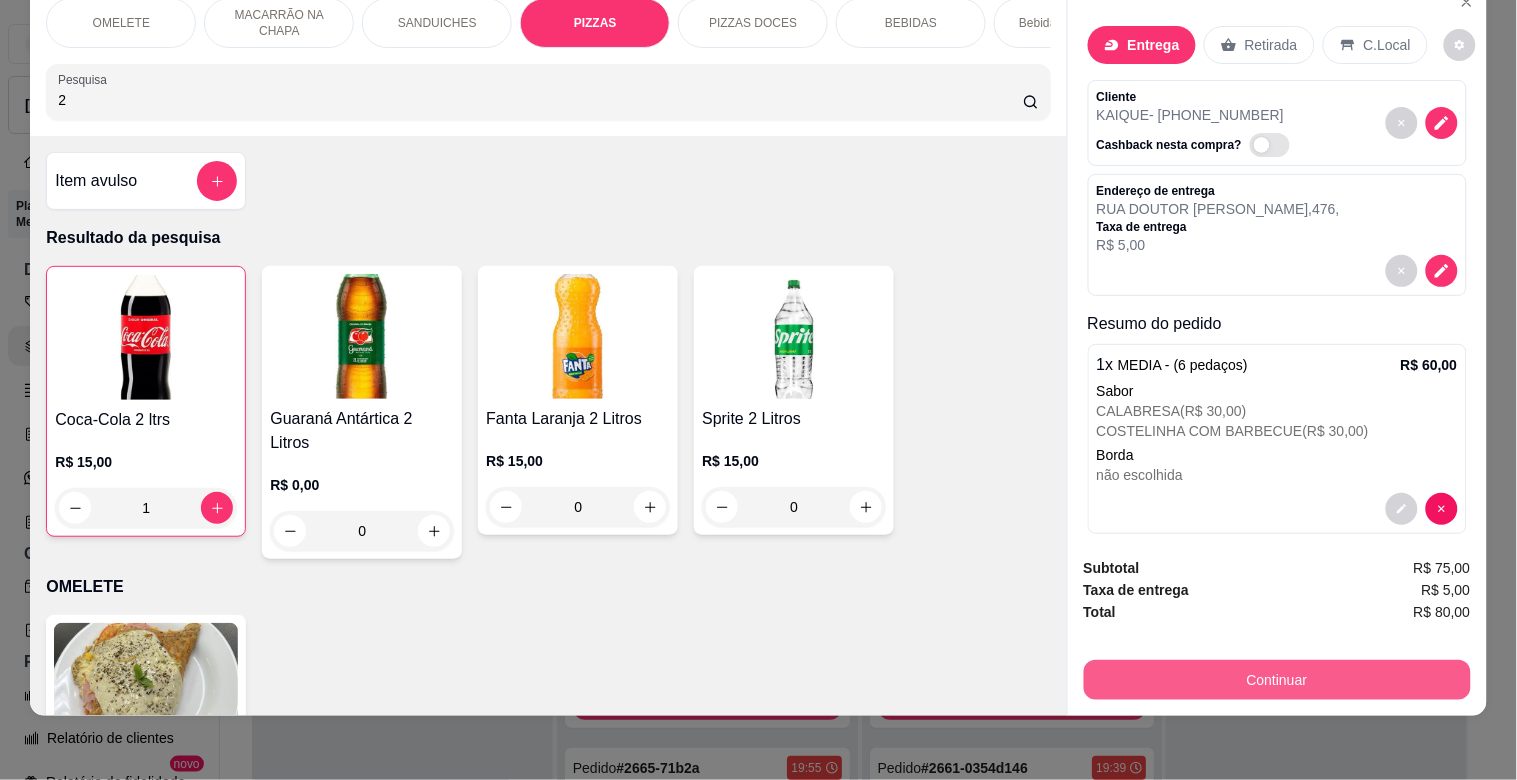 click on "Continuar" at bounding box center [1277, 680] 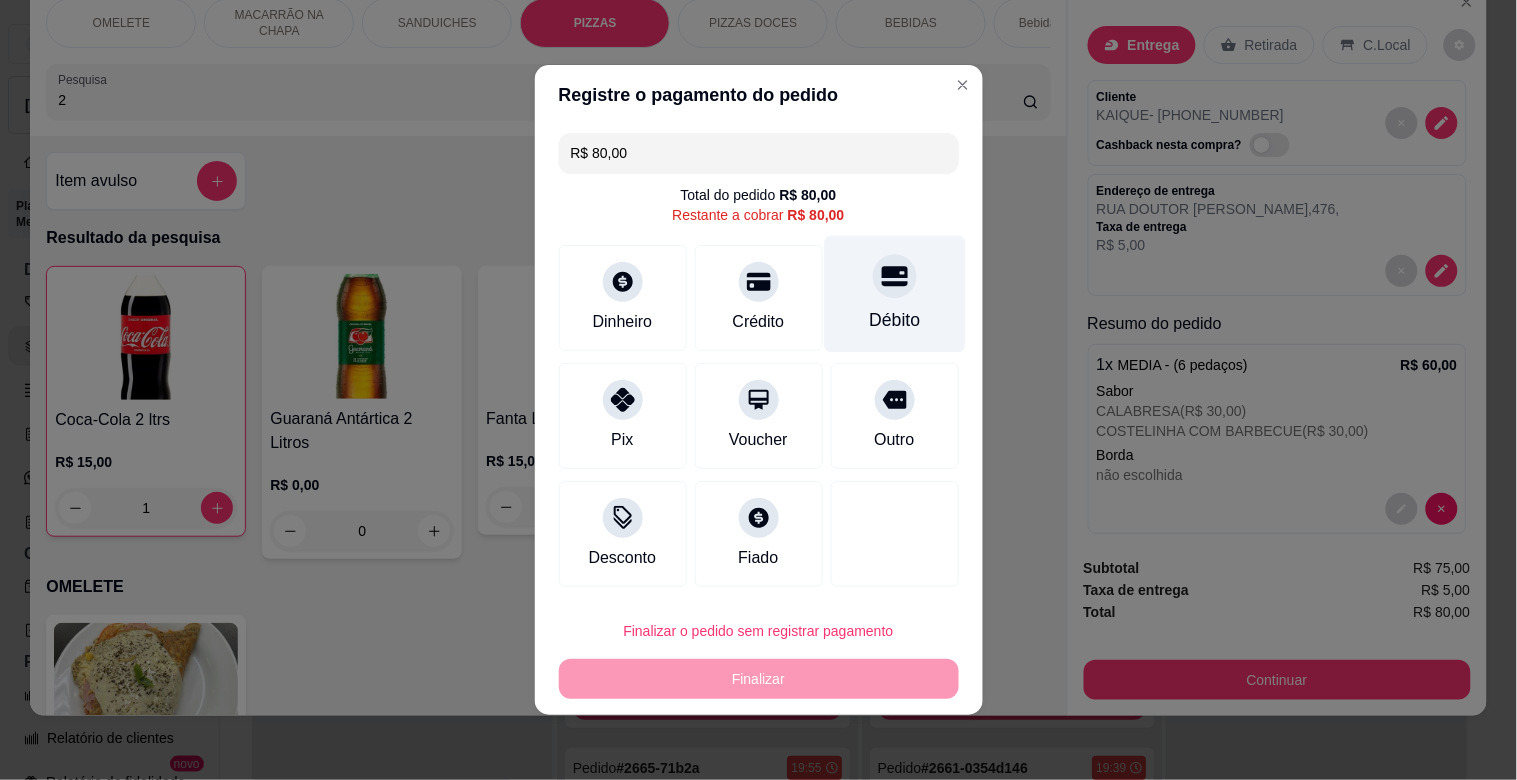 click on "Débito" at bounding box center [894, 294] 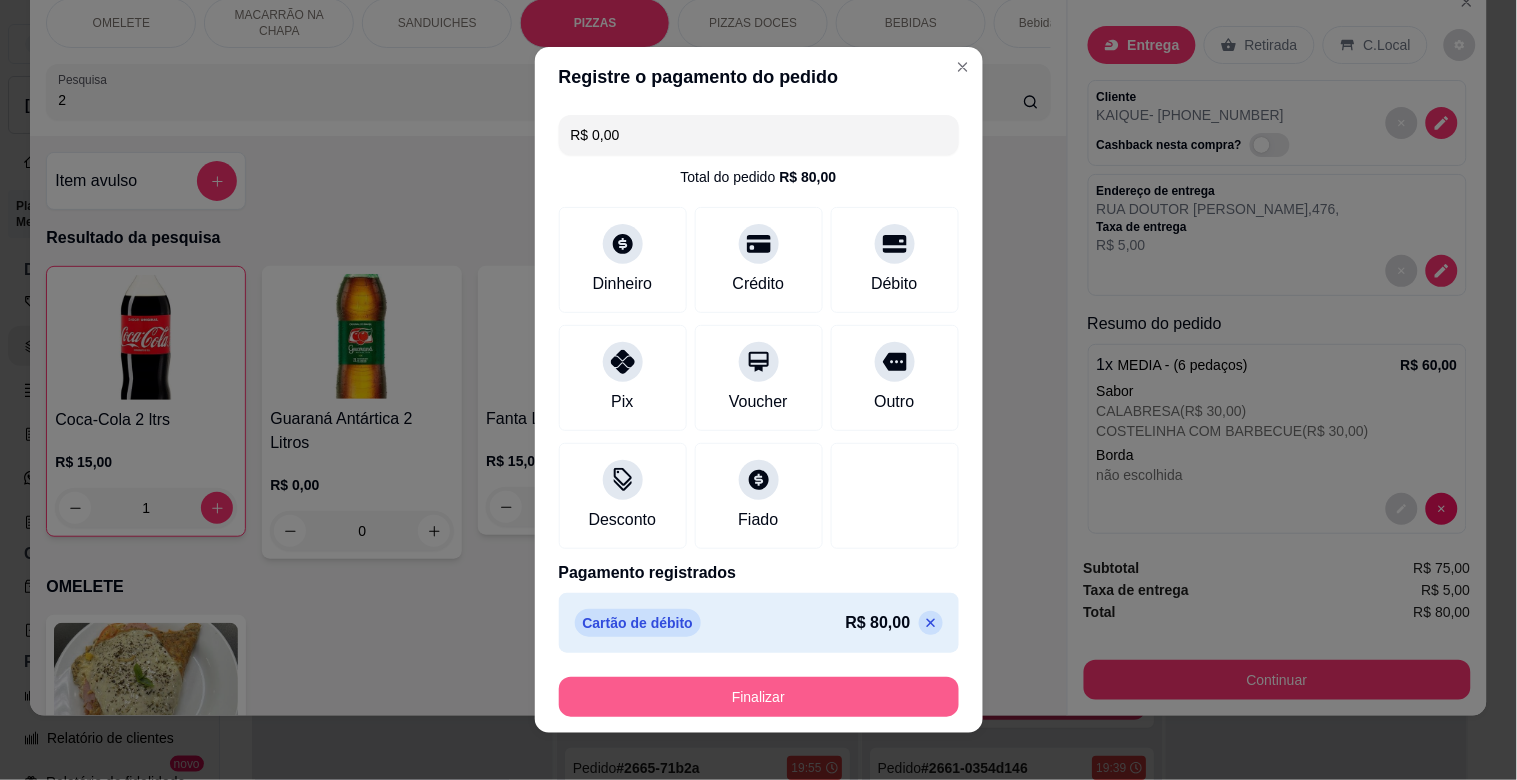 click on "Finalizar" at bounding box center (759, 697) 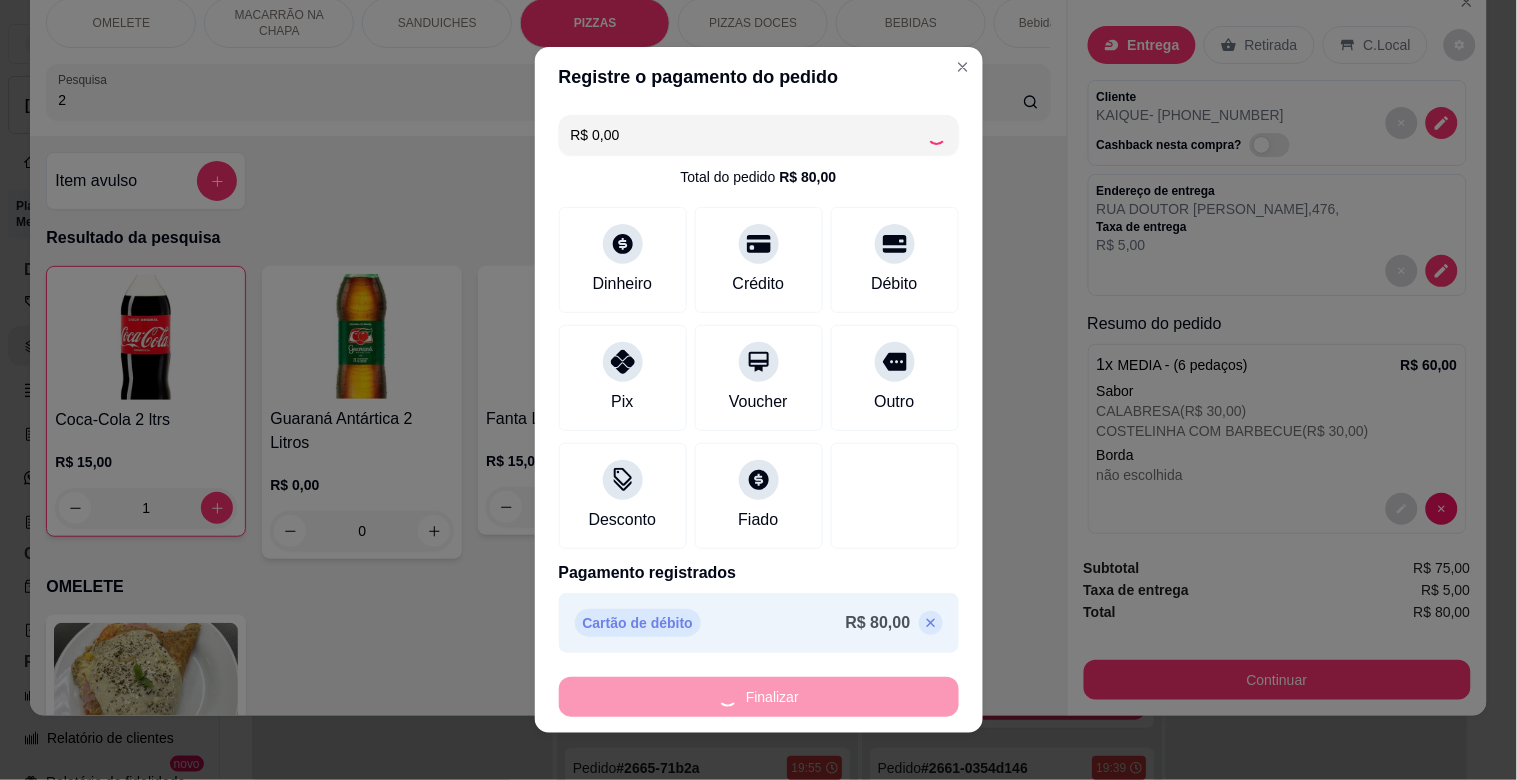 type on "0" 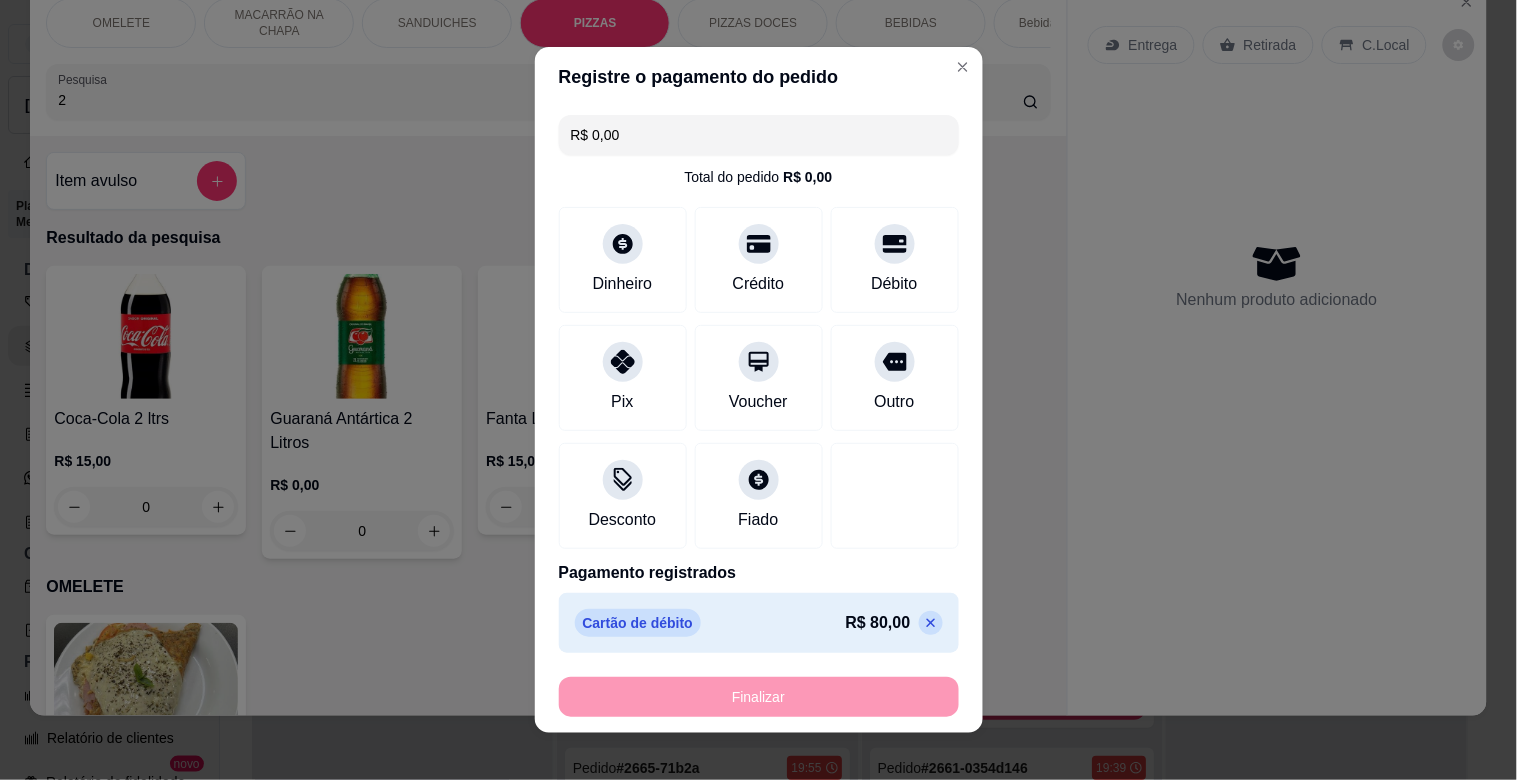 type on "-R$ 80,00" 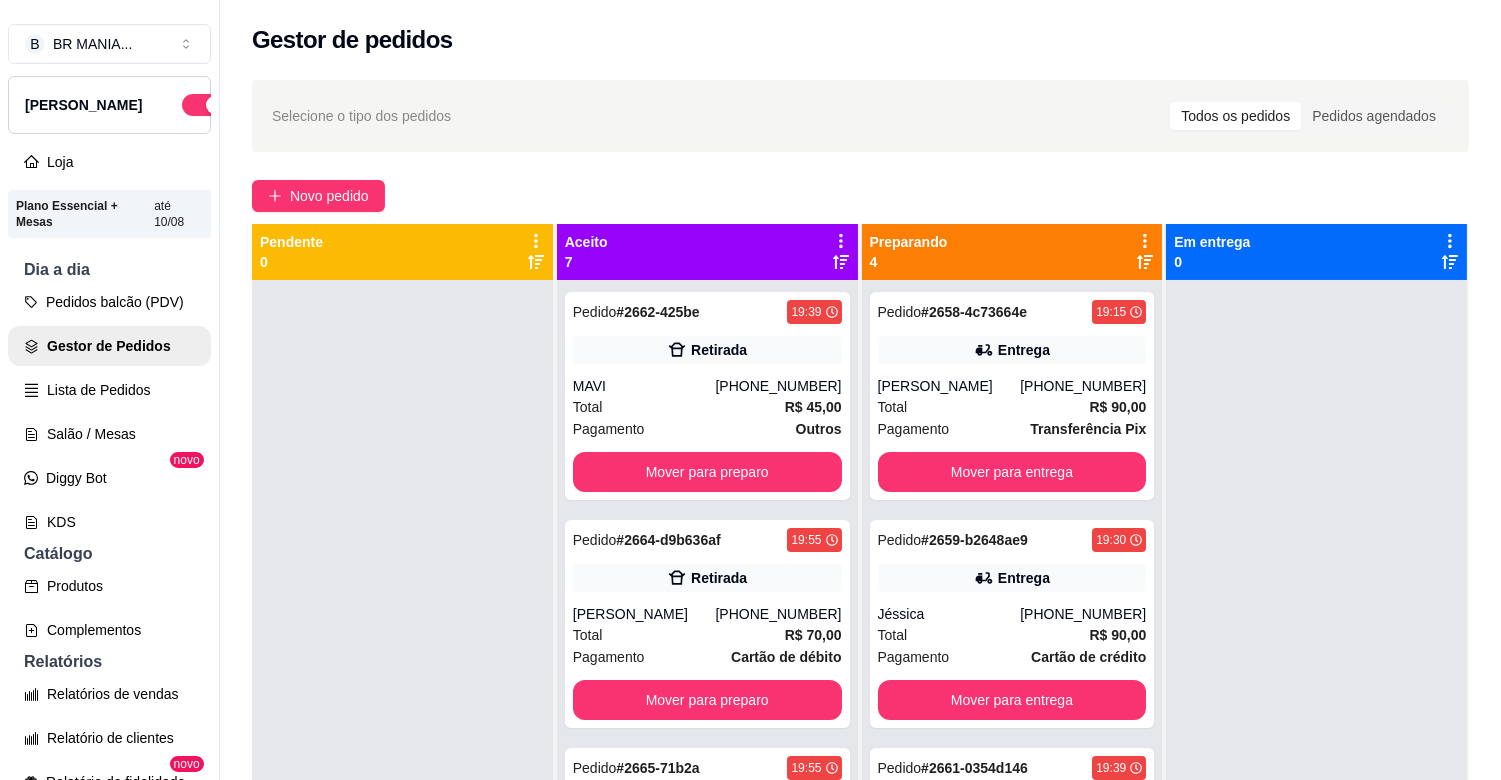 scroll, scrollTop: 321, scrollLeft: 0, axis: vertical 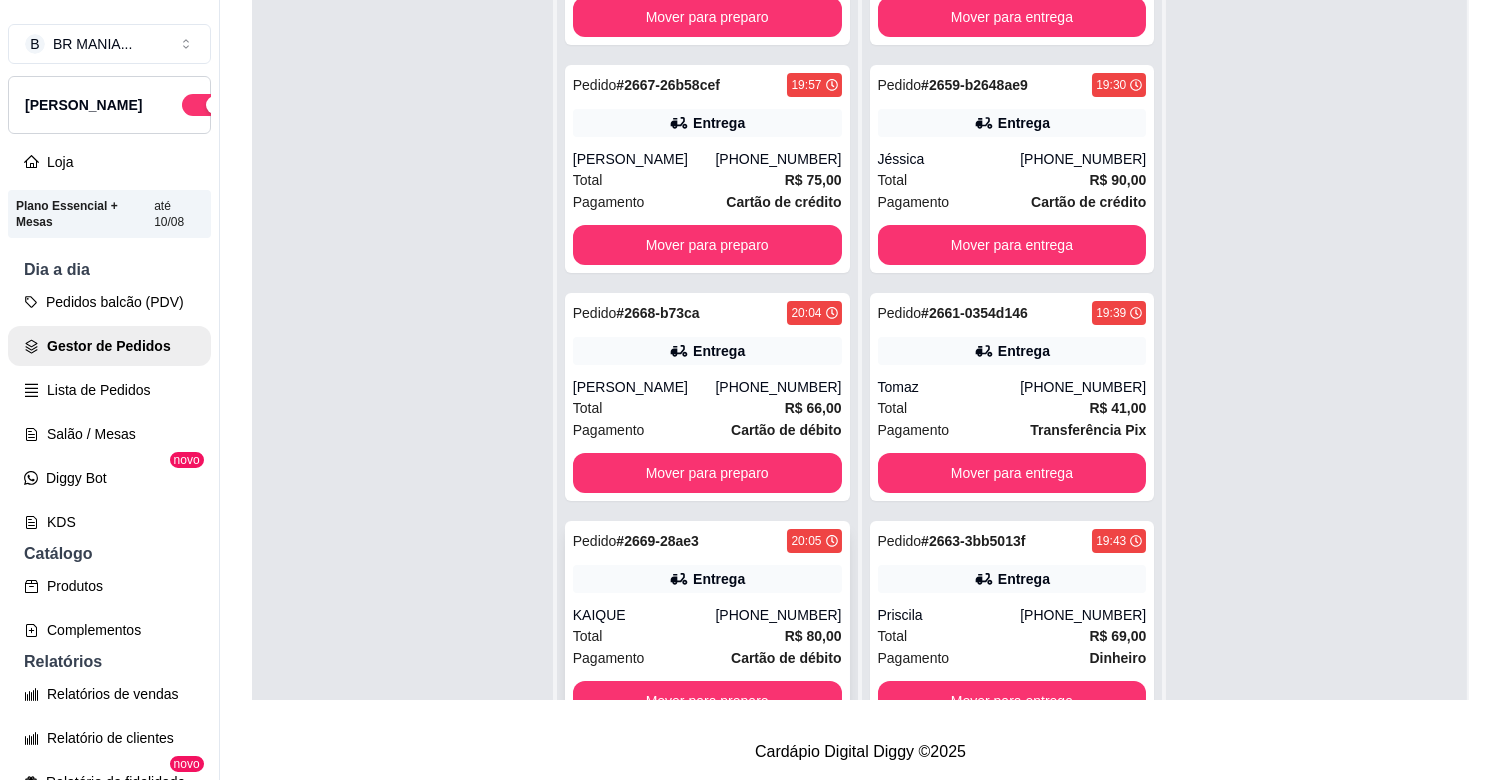 click on "[PHONE_NUMBER]" at bounding box center (778, 615) 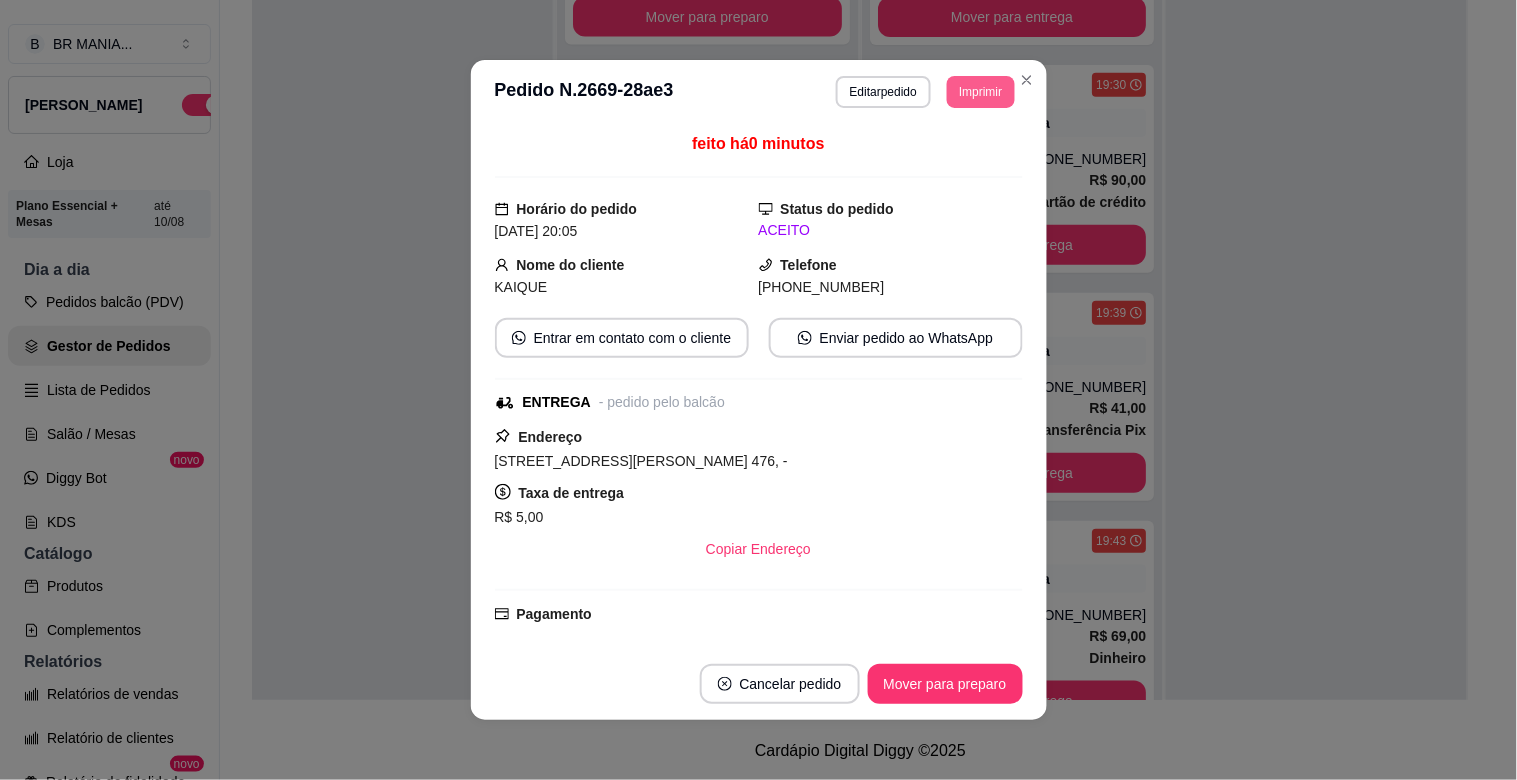 click on "Imprimir" at bounding box center [980, 92] 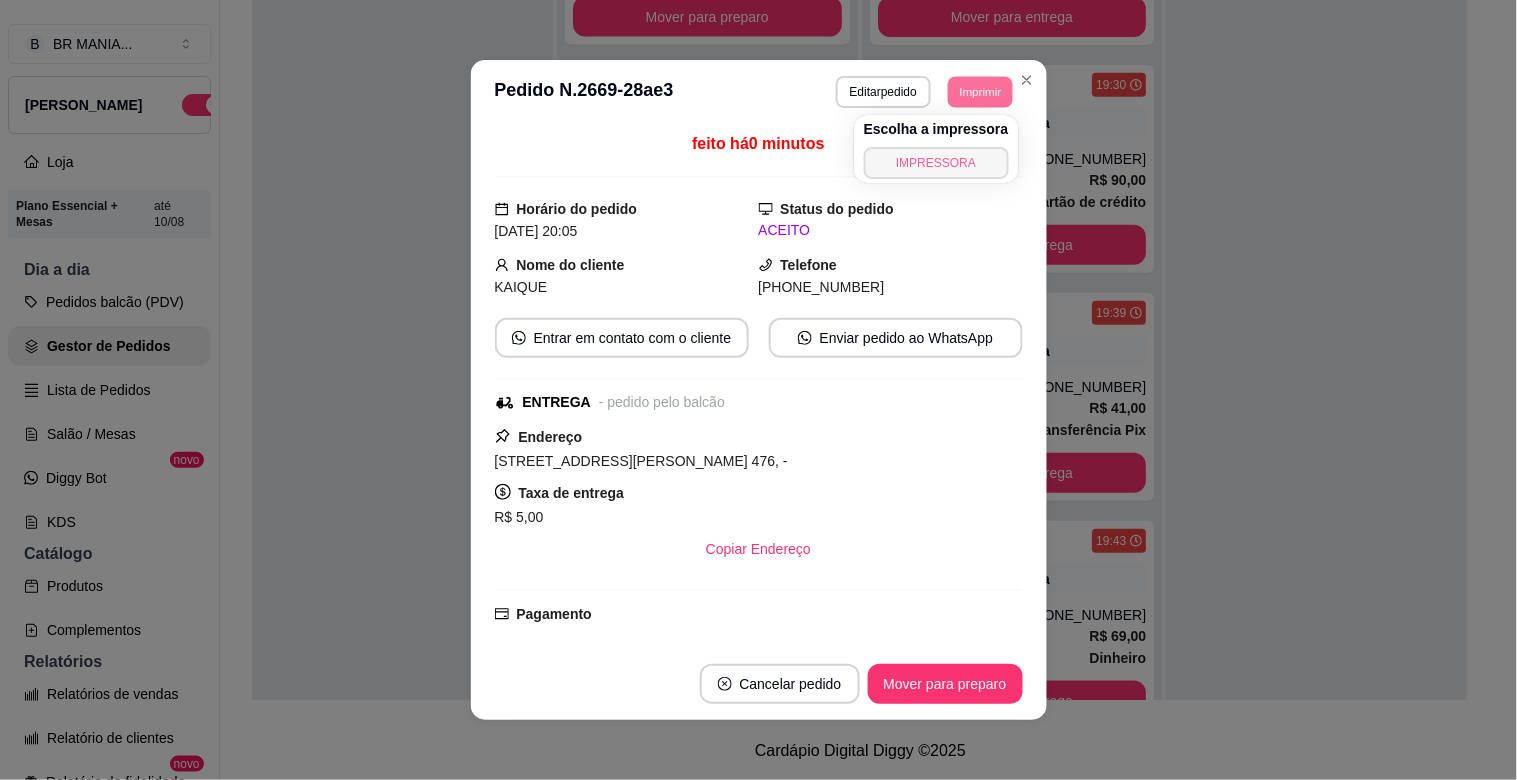 click on "IMPRESSORA" at bounding box center [936, 163] 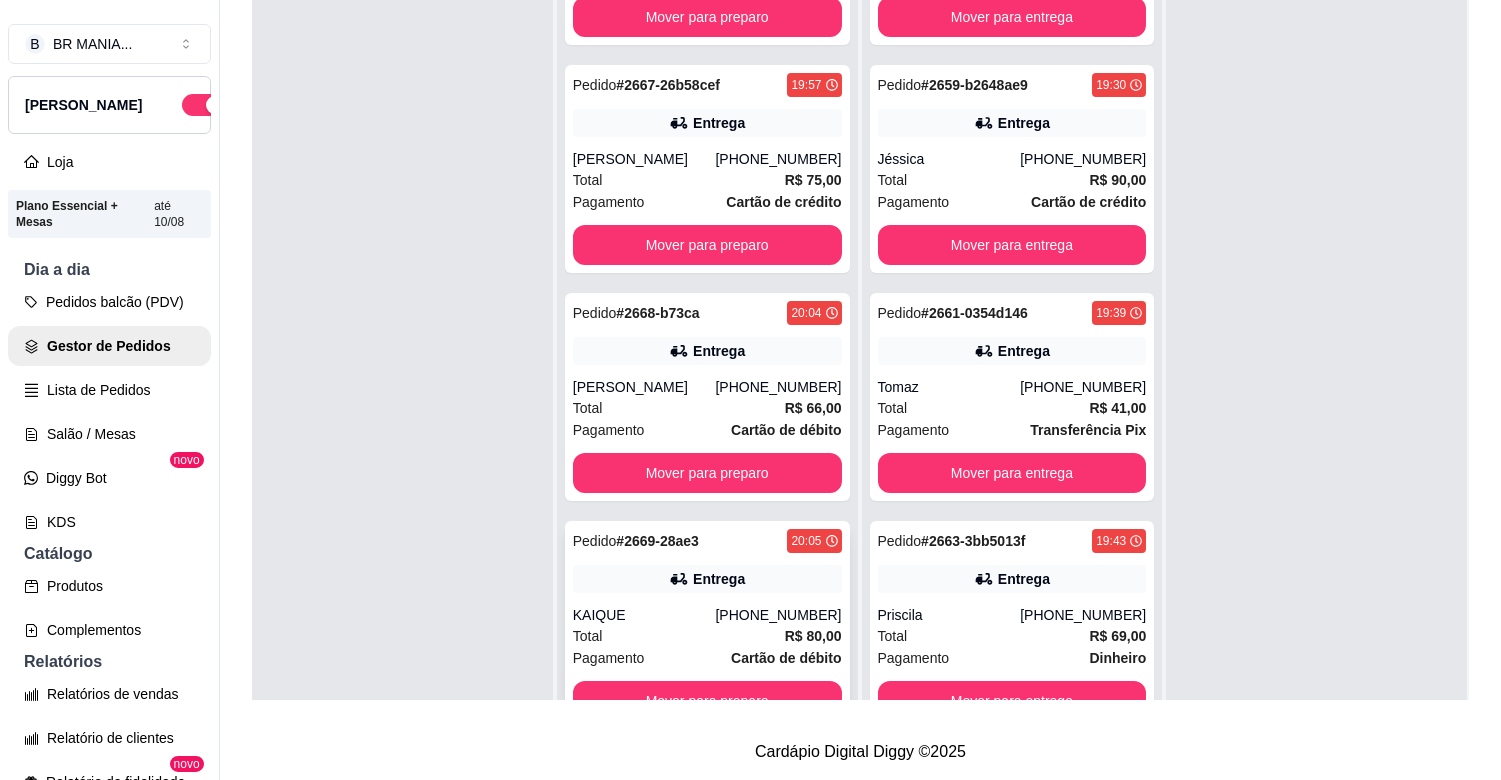 click on "KAIQUE" at bounding box center [644, 615] 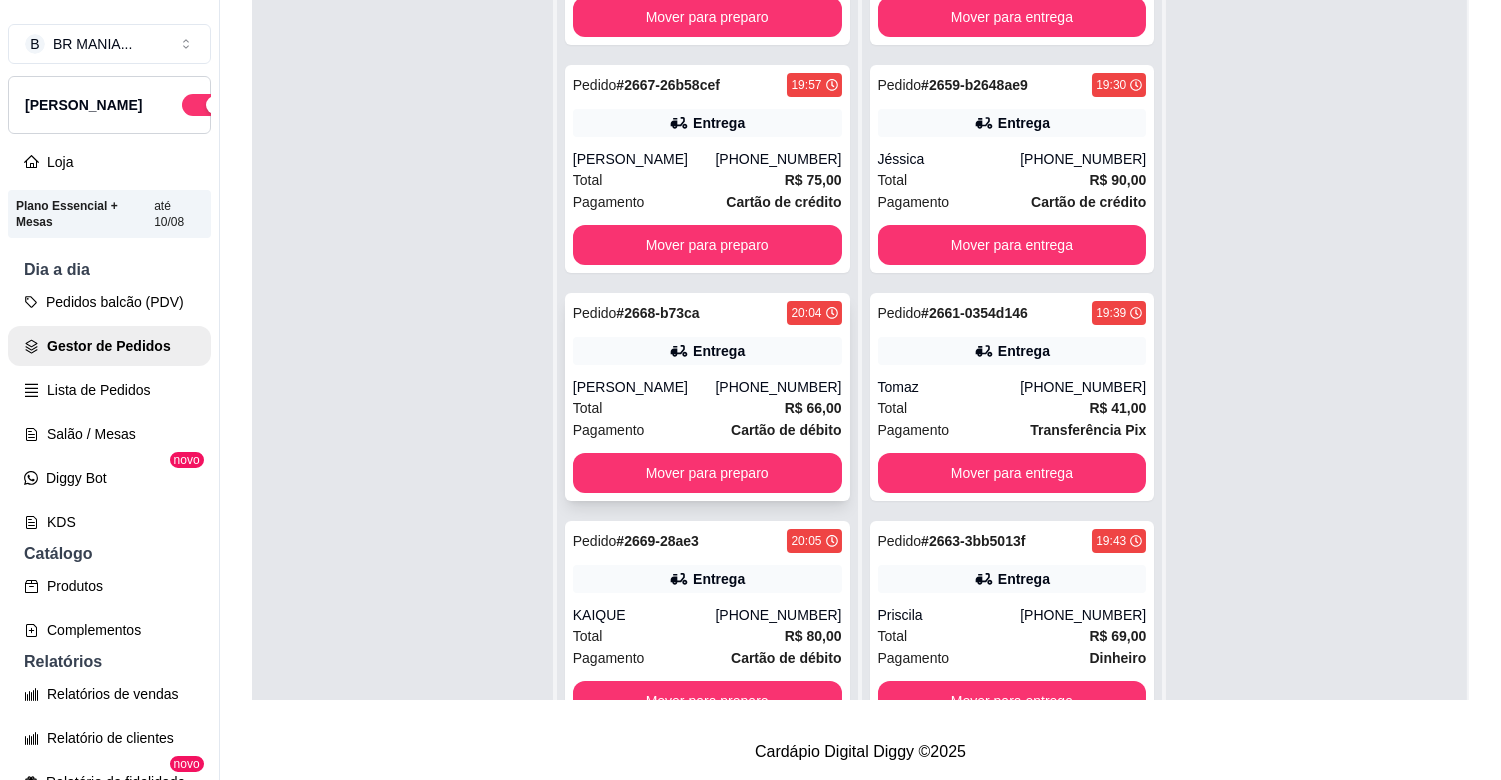 click on "[PHONE_NUMBER]" at bounding box center (778, 387) 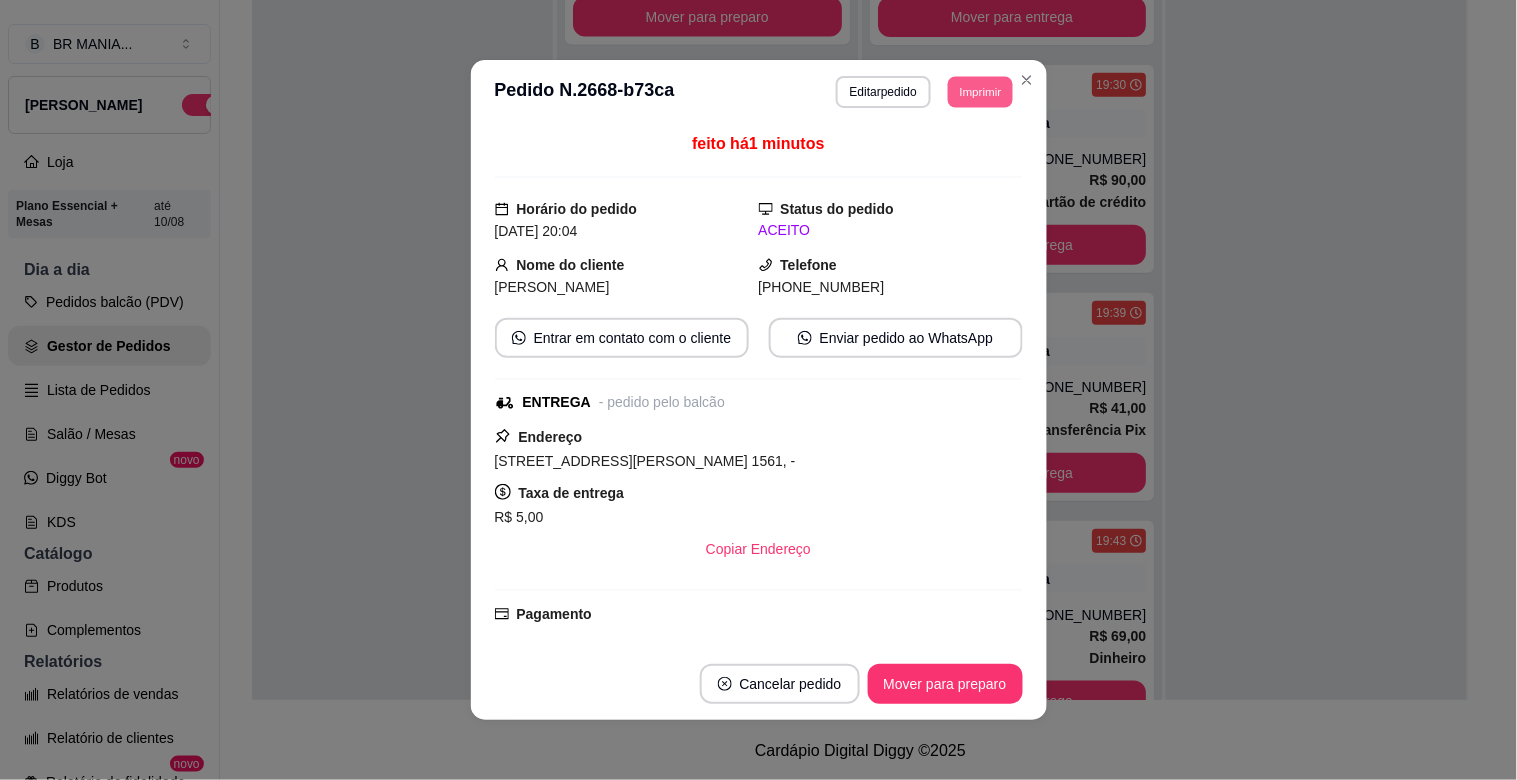 click on "Imprimir" at bounding box center (980, 91) 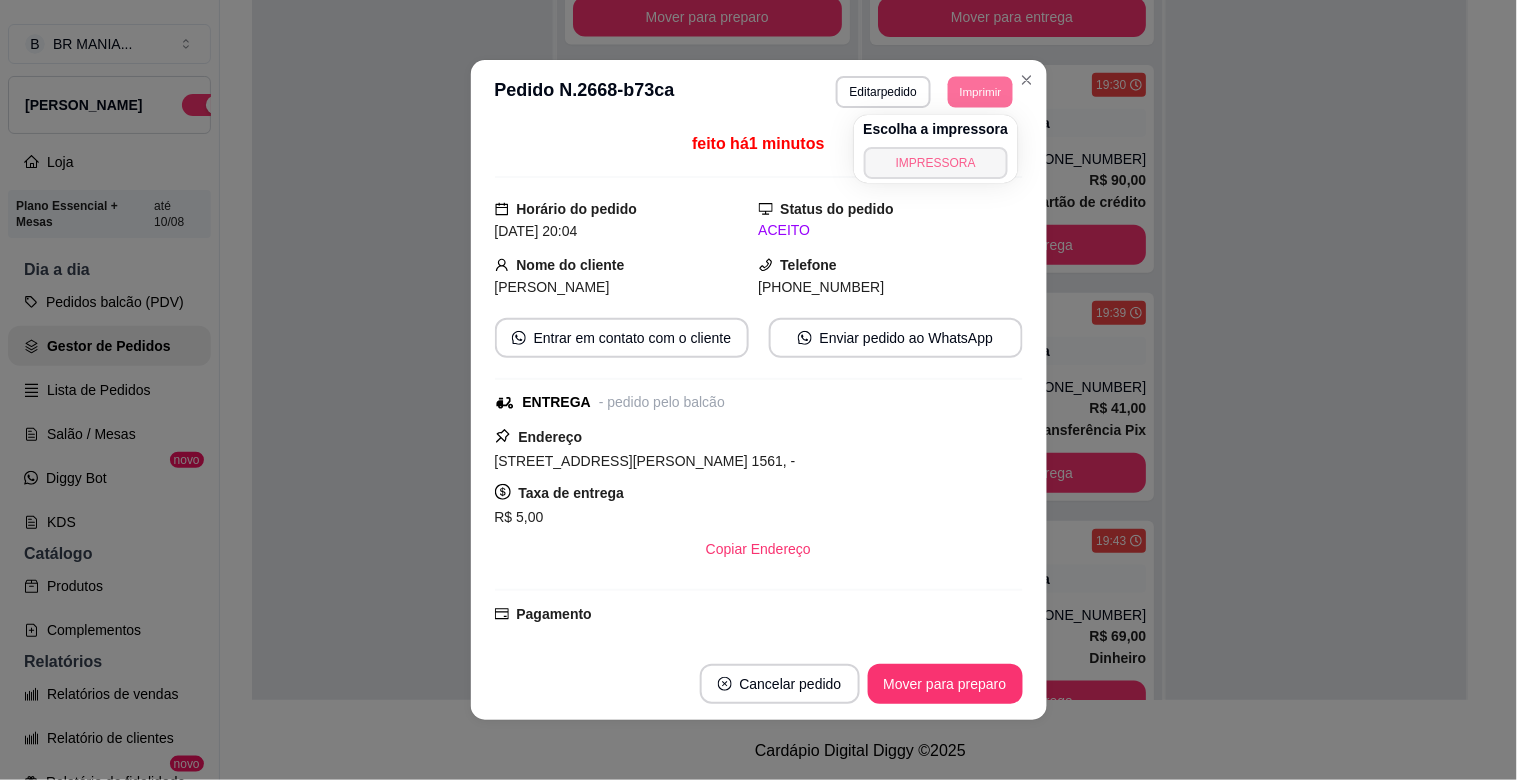 click on "IMPRESSORA" at bounding box center [936, 163] 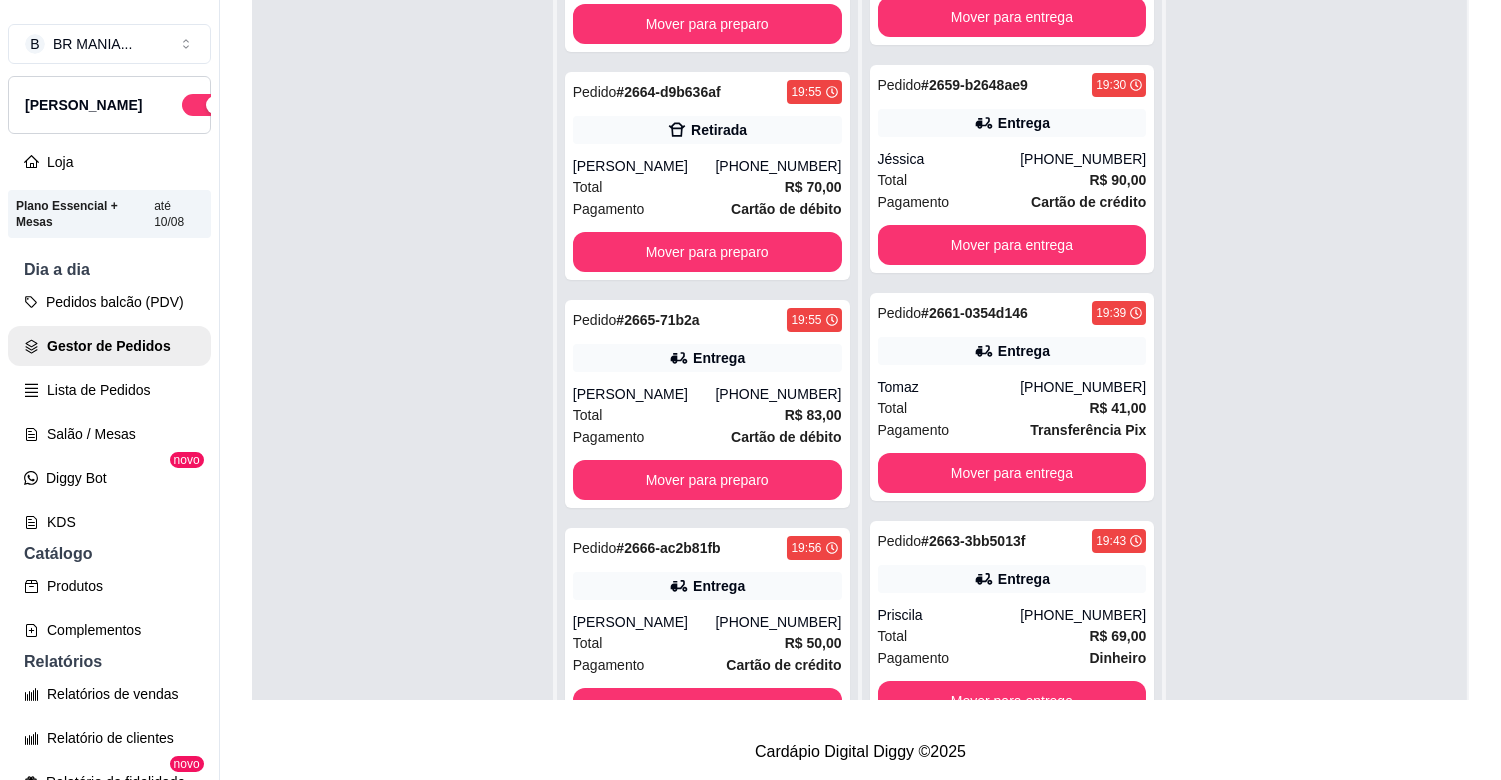 scroll, scrollTop: 134, scrollLeft: 0, axis: vertical 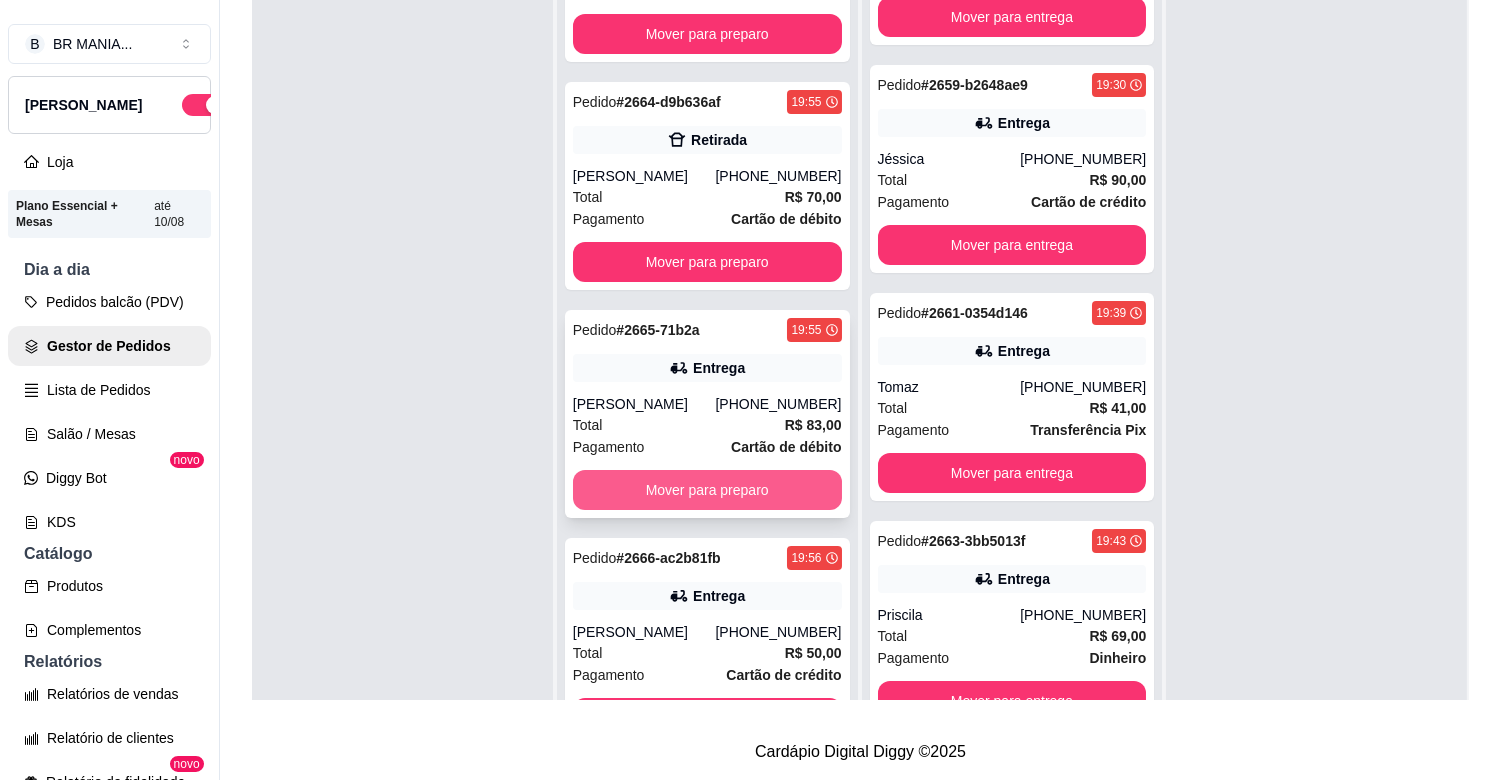 click on "Mover para preparo" at bounding box center [707, 490] 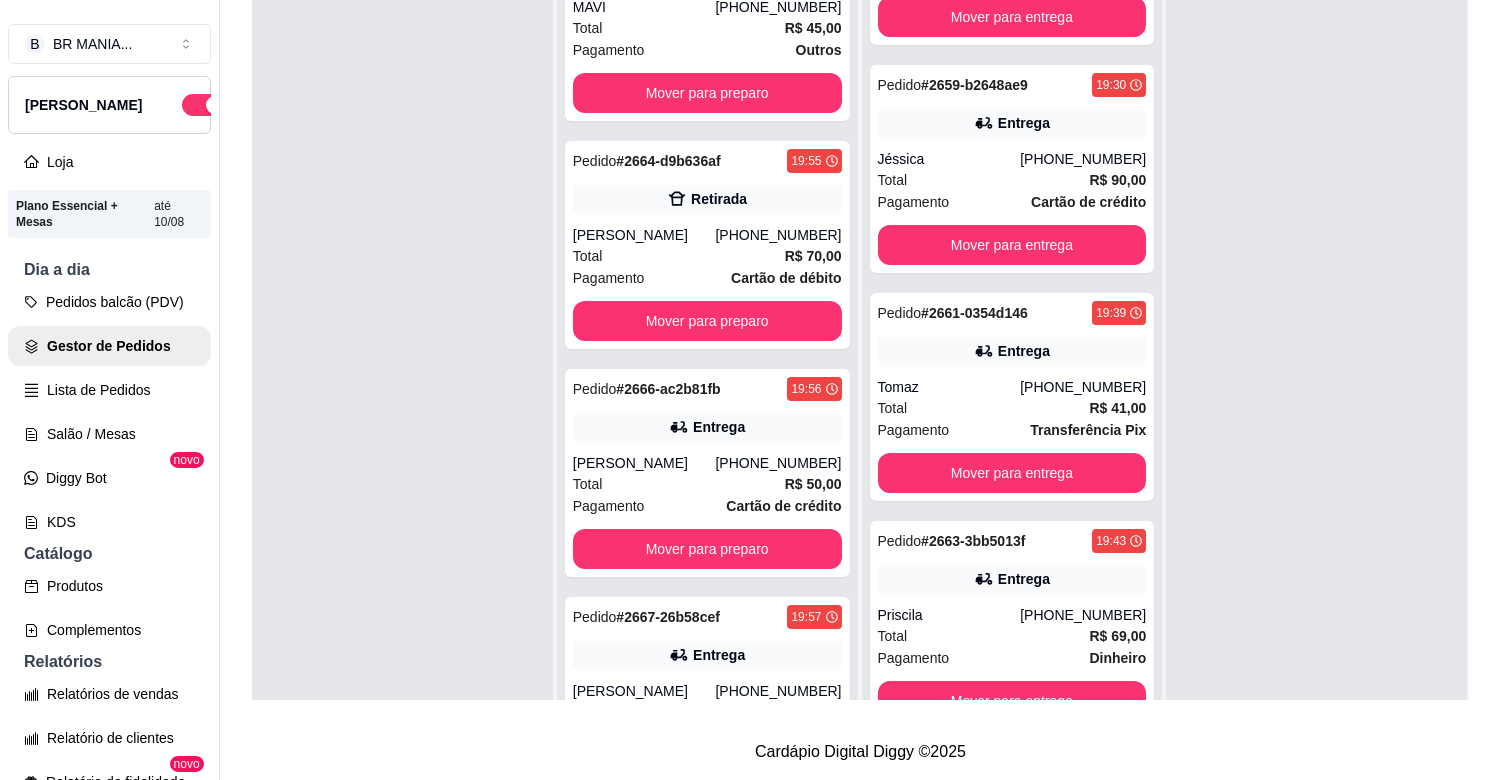 scroll, scrollTop: 0, scrollLeft: 0, axis: both 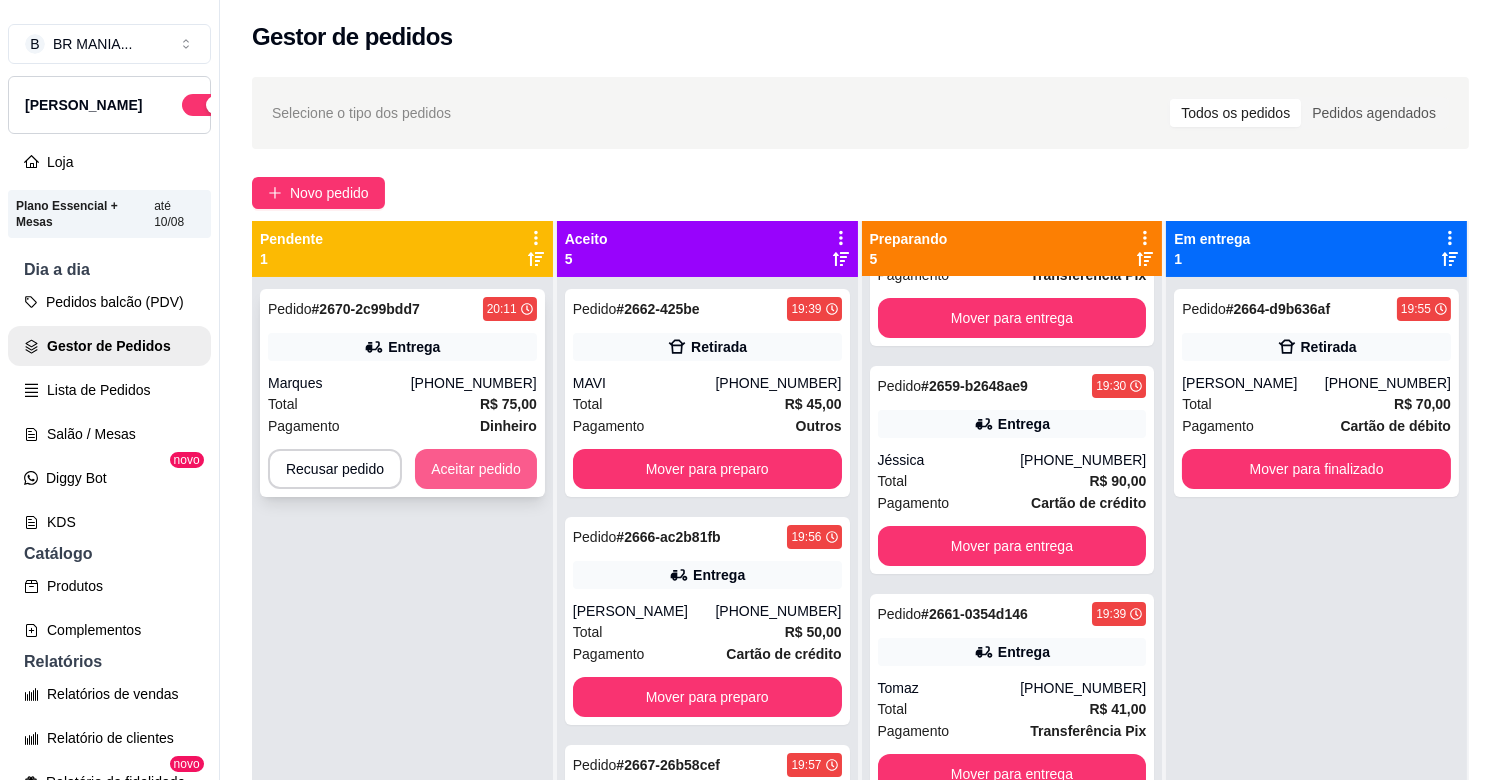 click on "Aceitar pedido" at bounding box center [476, 469] 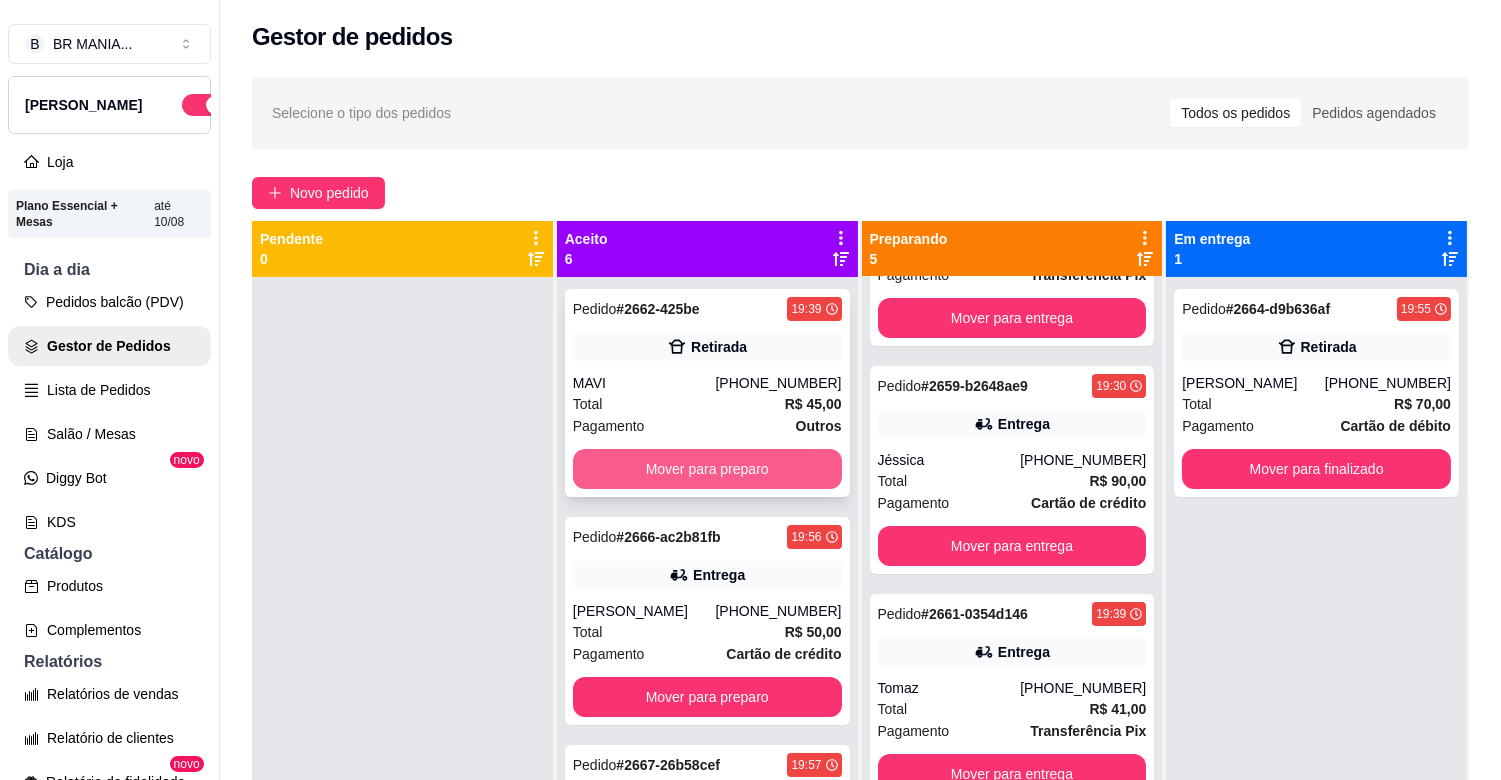 click on "Mover para preparo" at bounding box center (707, 469) 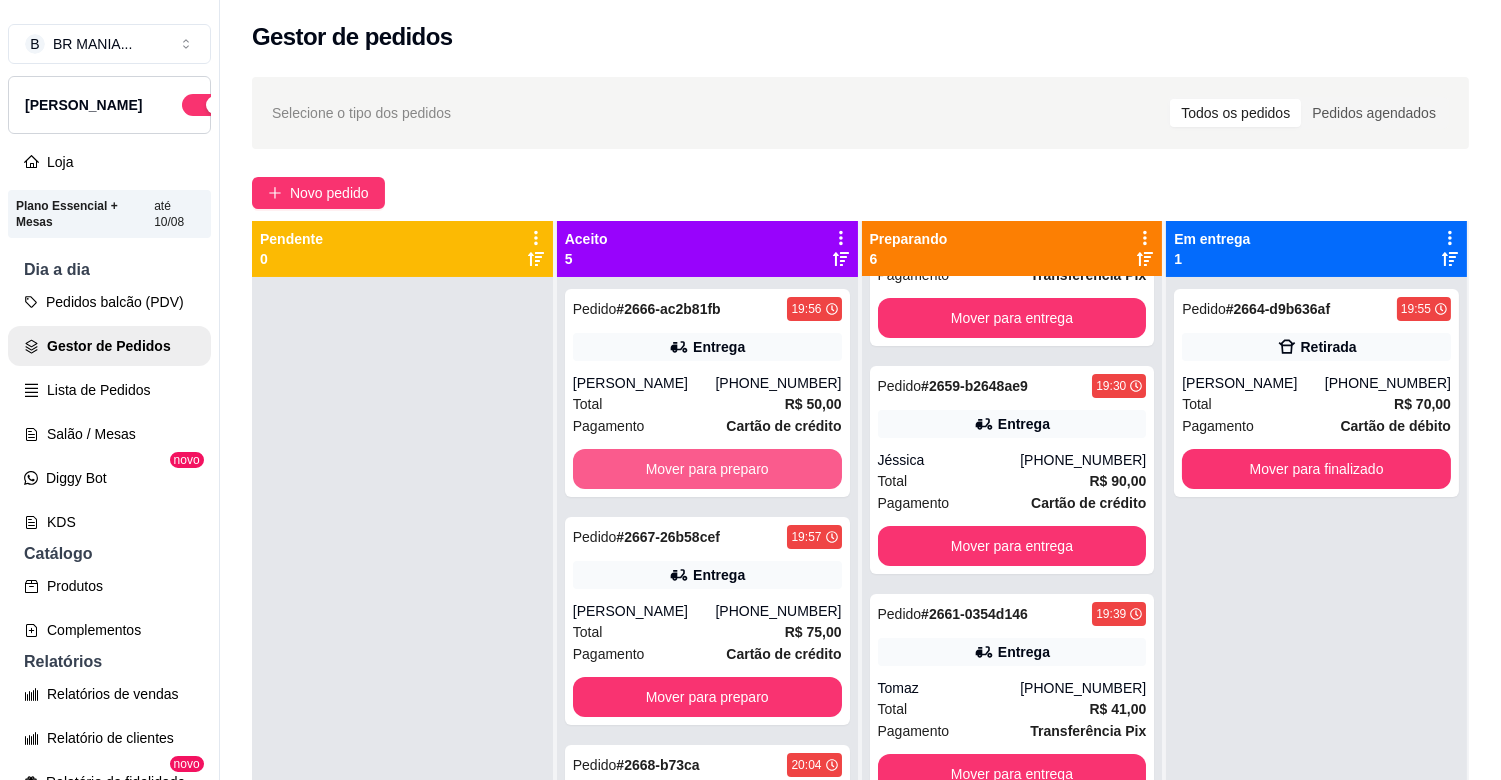 click on "Mover para preparo" at bounding box center [707, 469] 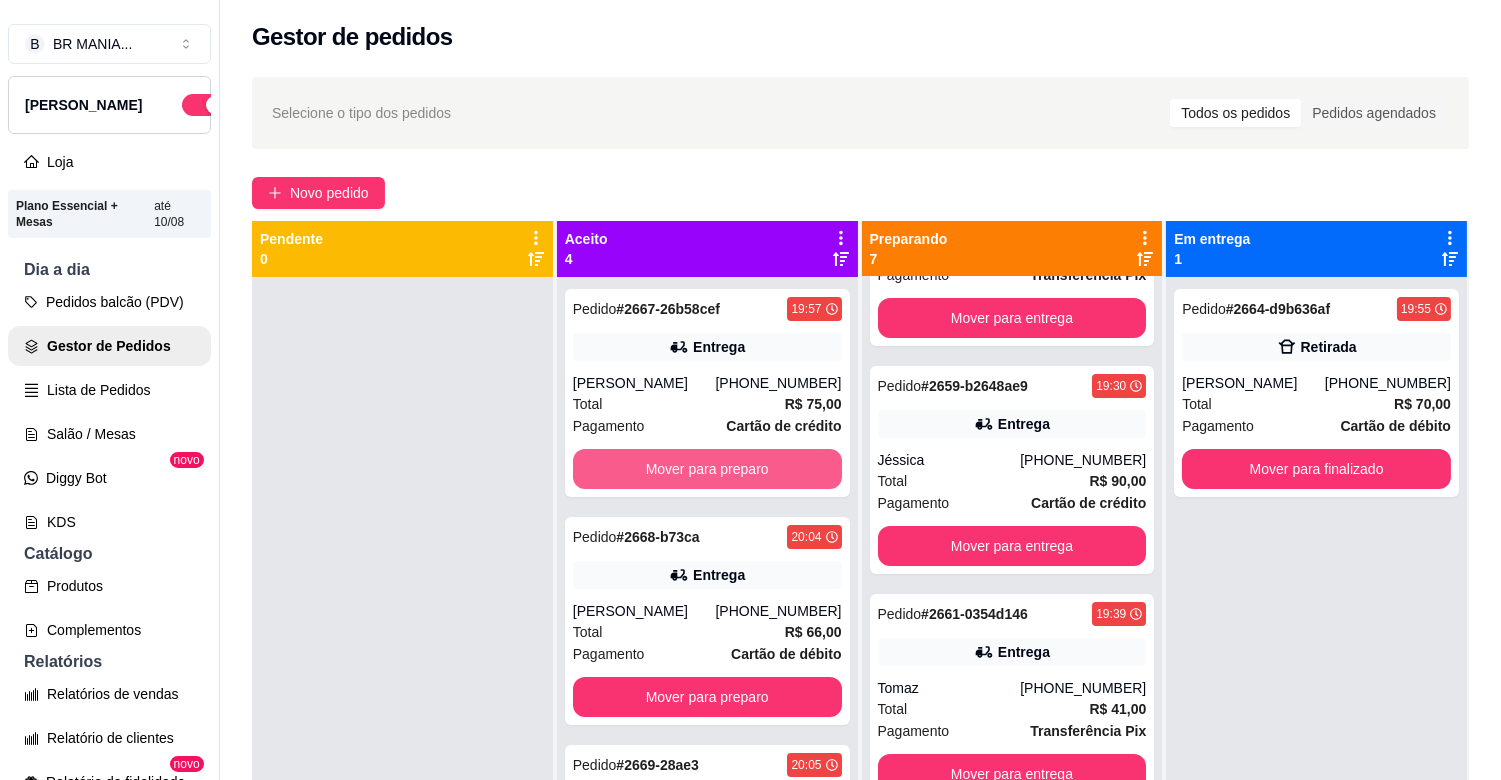 click on "Mover para preparo" at bounding box center [707, 469] 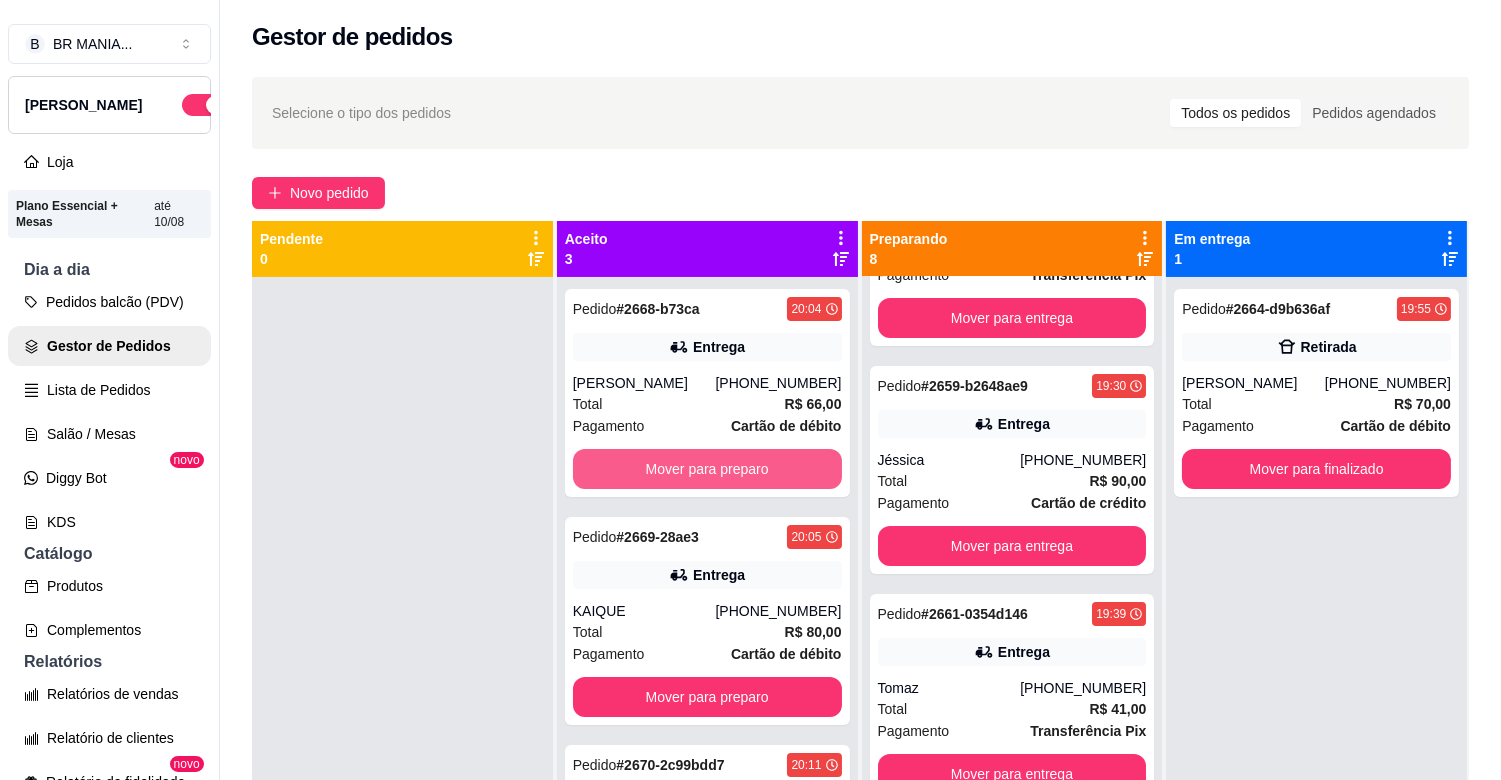 click on "Mover para preparo" at bounding box center (707, 469) 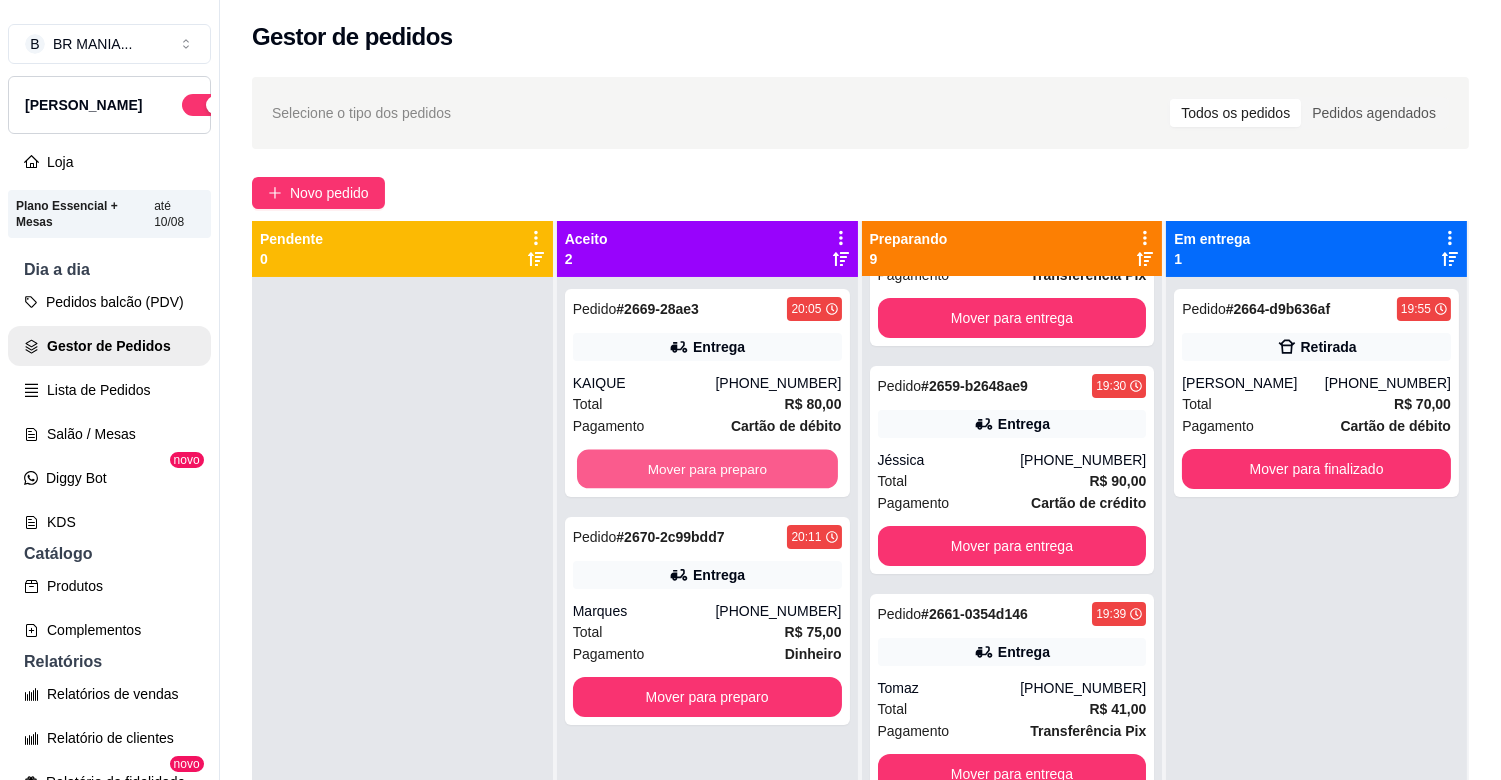 click on "Mover para preparo" at bounding box center [707, 469] 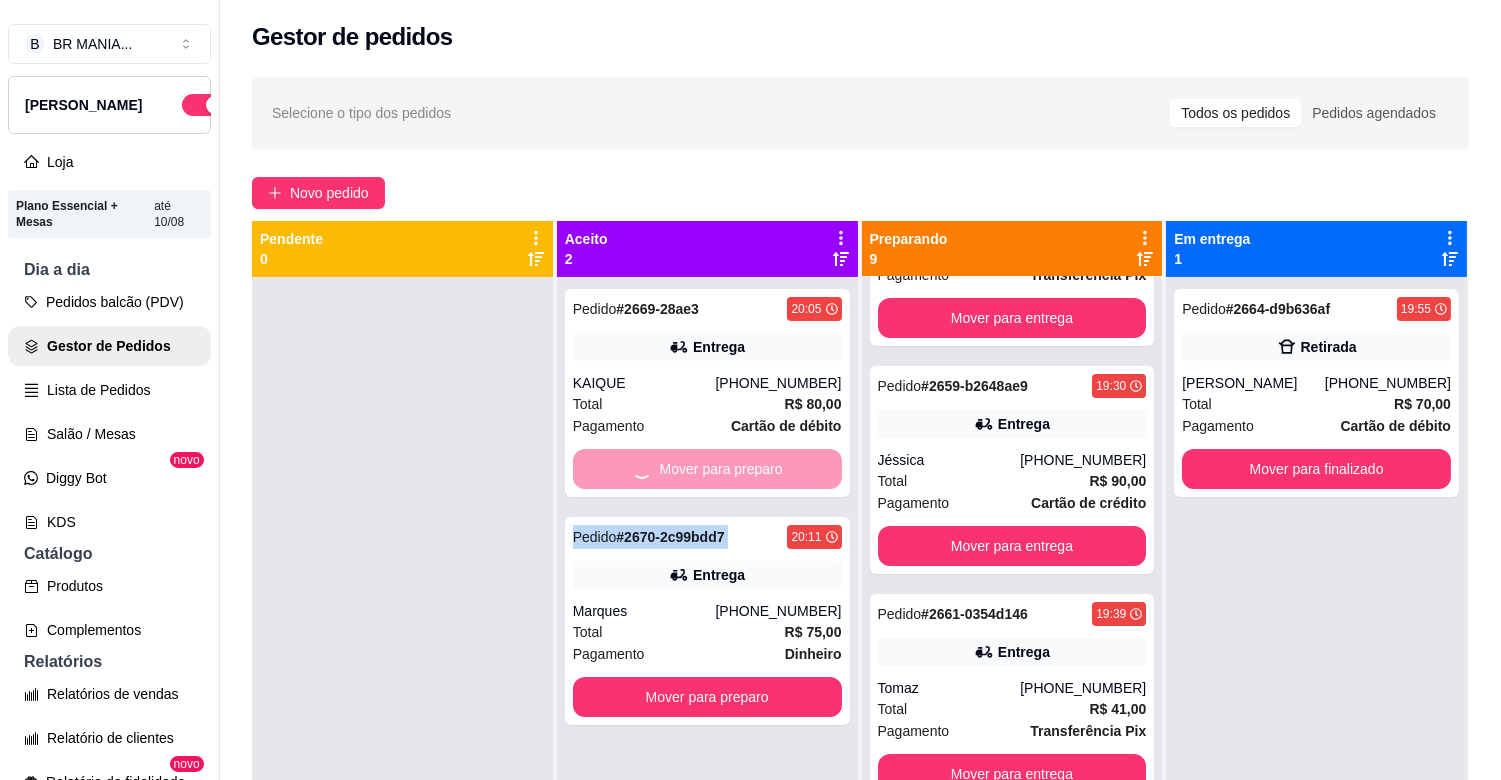 click on "Mover para preparo" at bounding box center [707, 469] 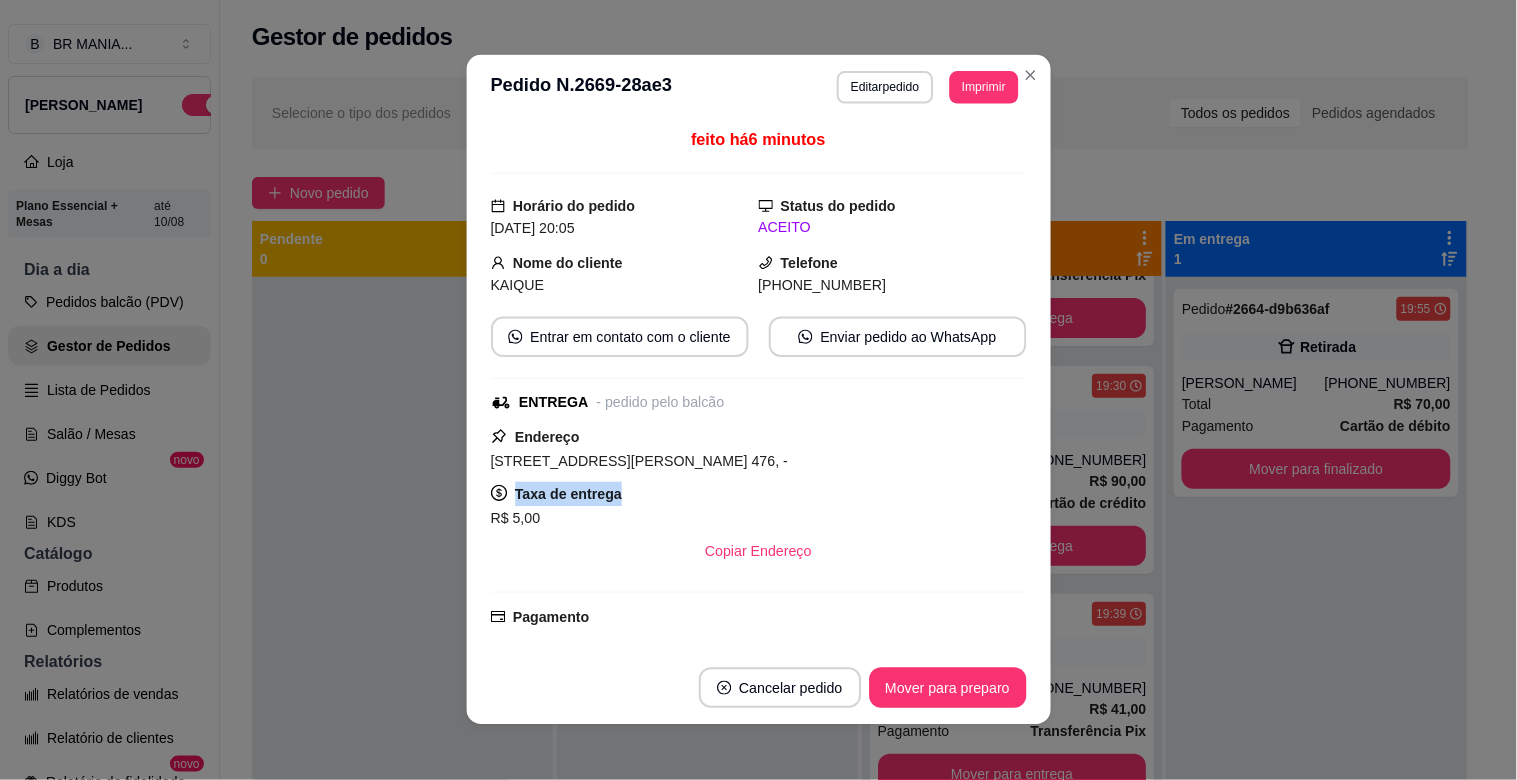 click on "Endereço  [STREET_ADDRESS][PERSON_NAME] 476,  -   Taxa de entrega  R$ 5,00 Copiar Endereço" at bounding box center (759, 499) 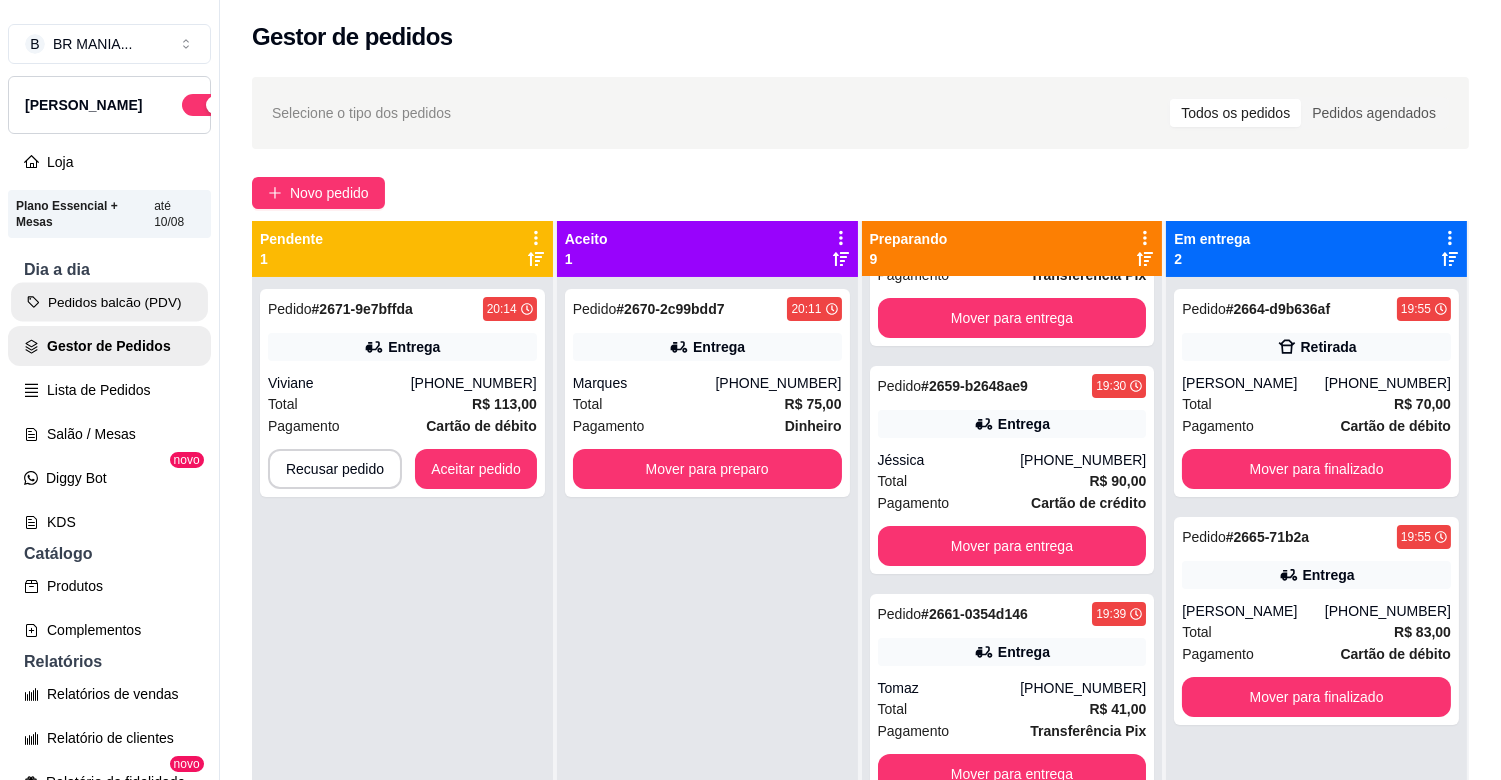 click on "Pedidos balcão (PDV)" at bounding box center (109, 302) 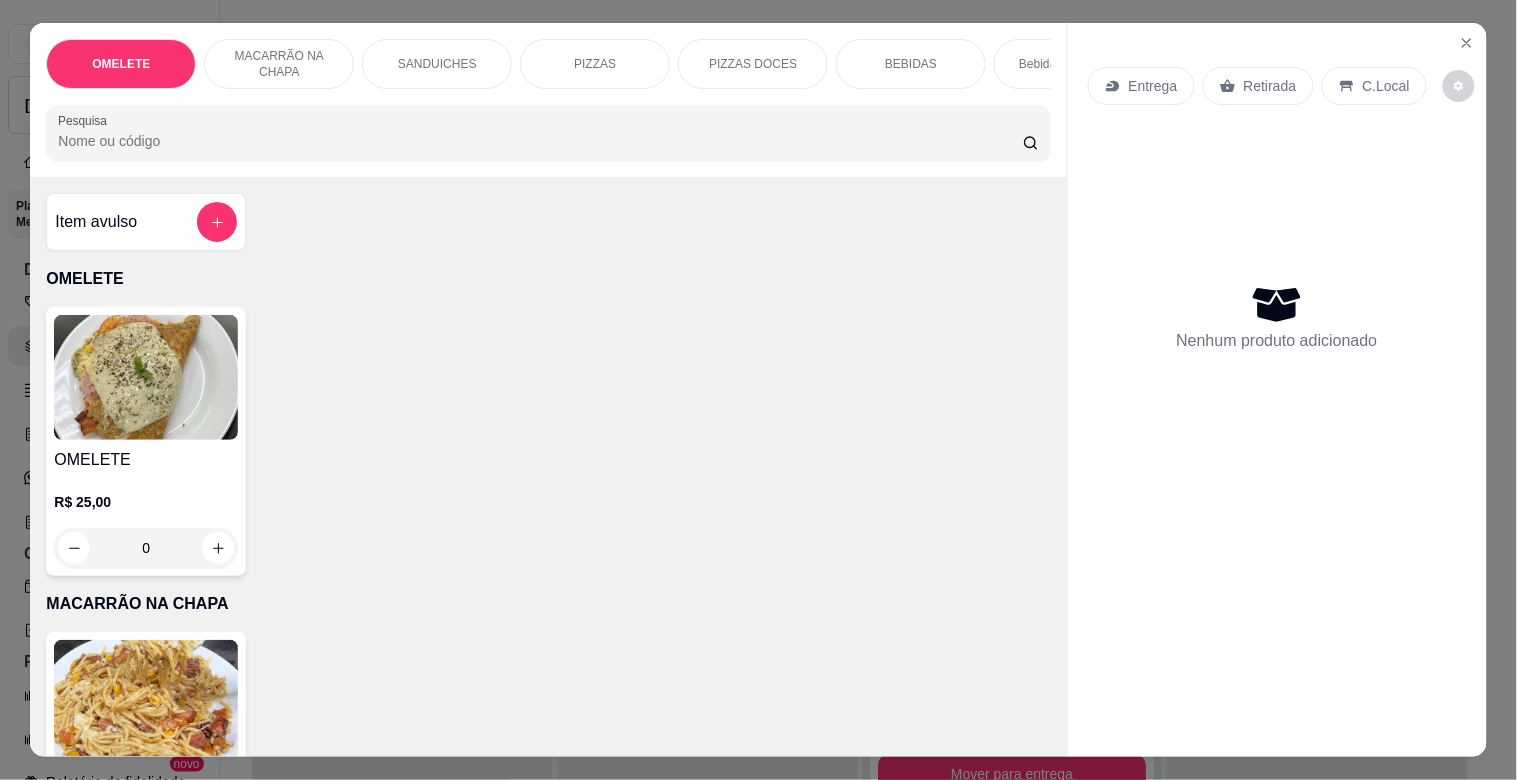 click on "Pesquisa" at bounding box center (540, 141) 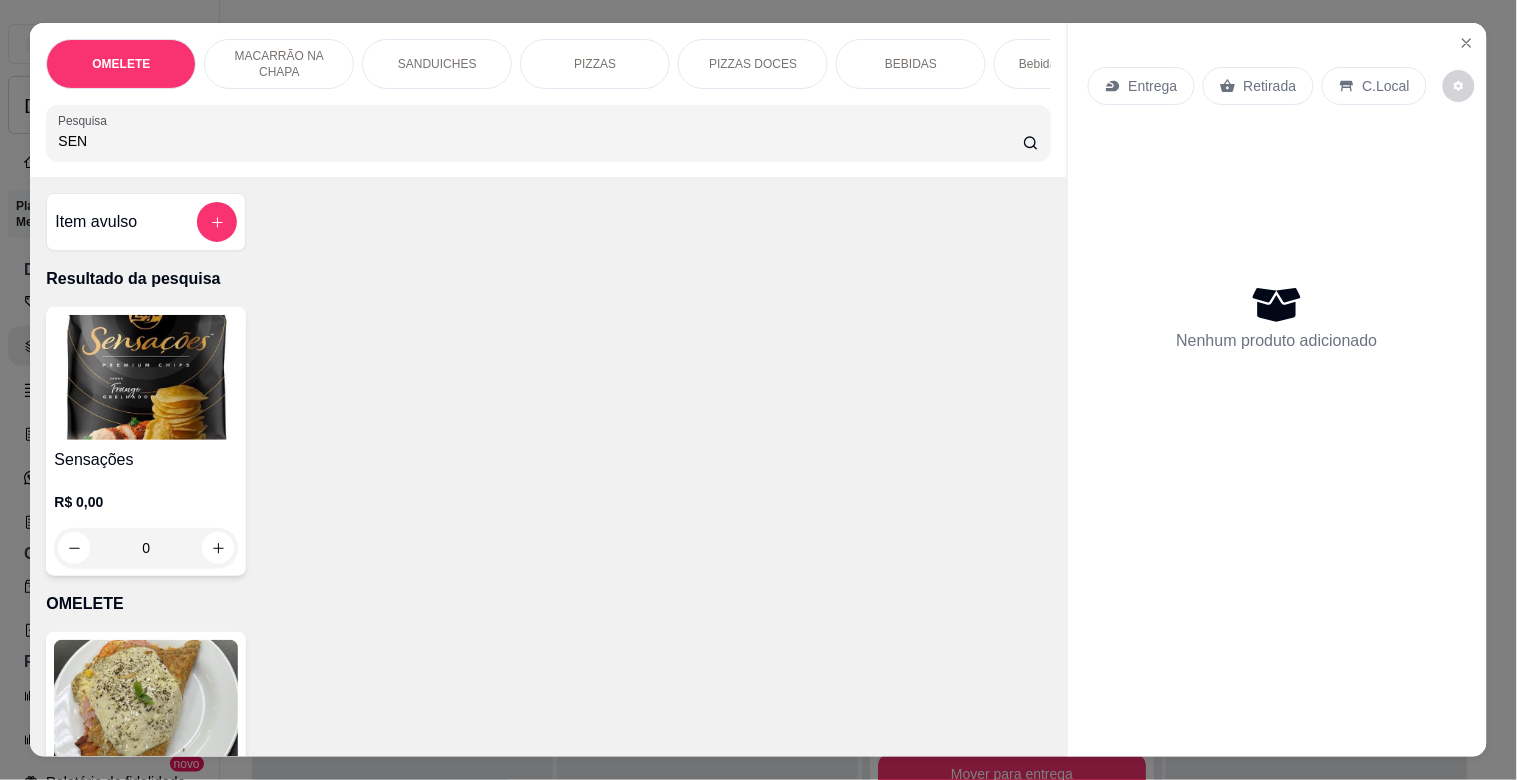 type on "SEN" 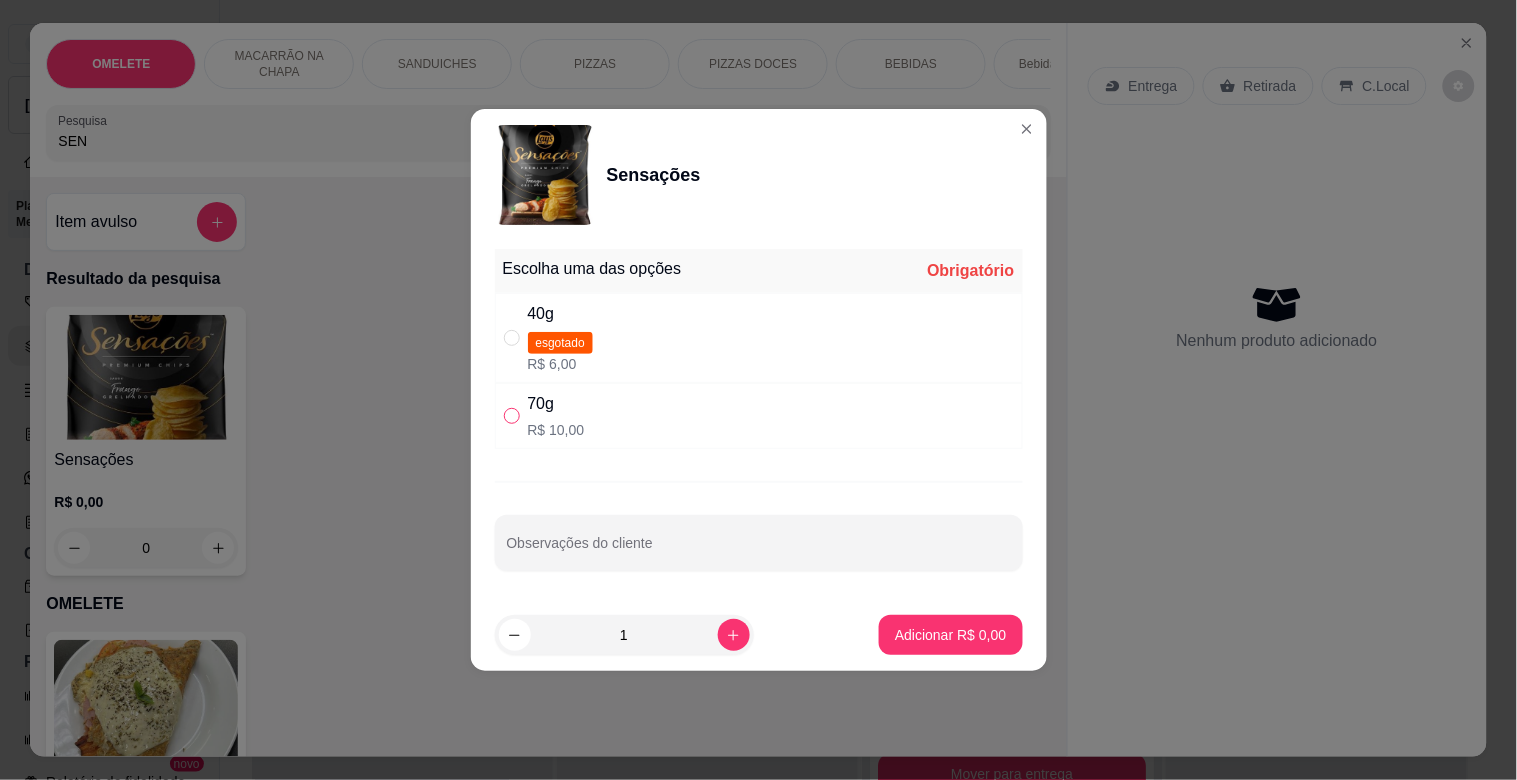 click at bounding box center [512, 416] 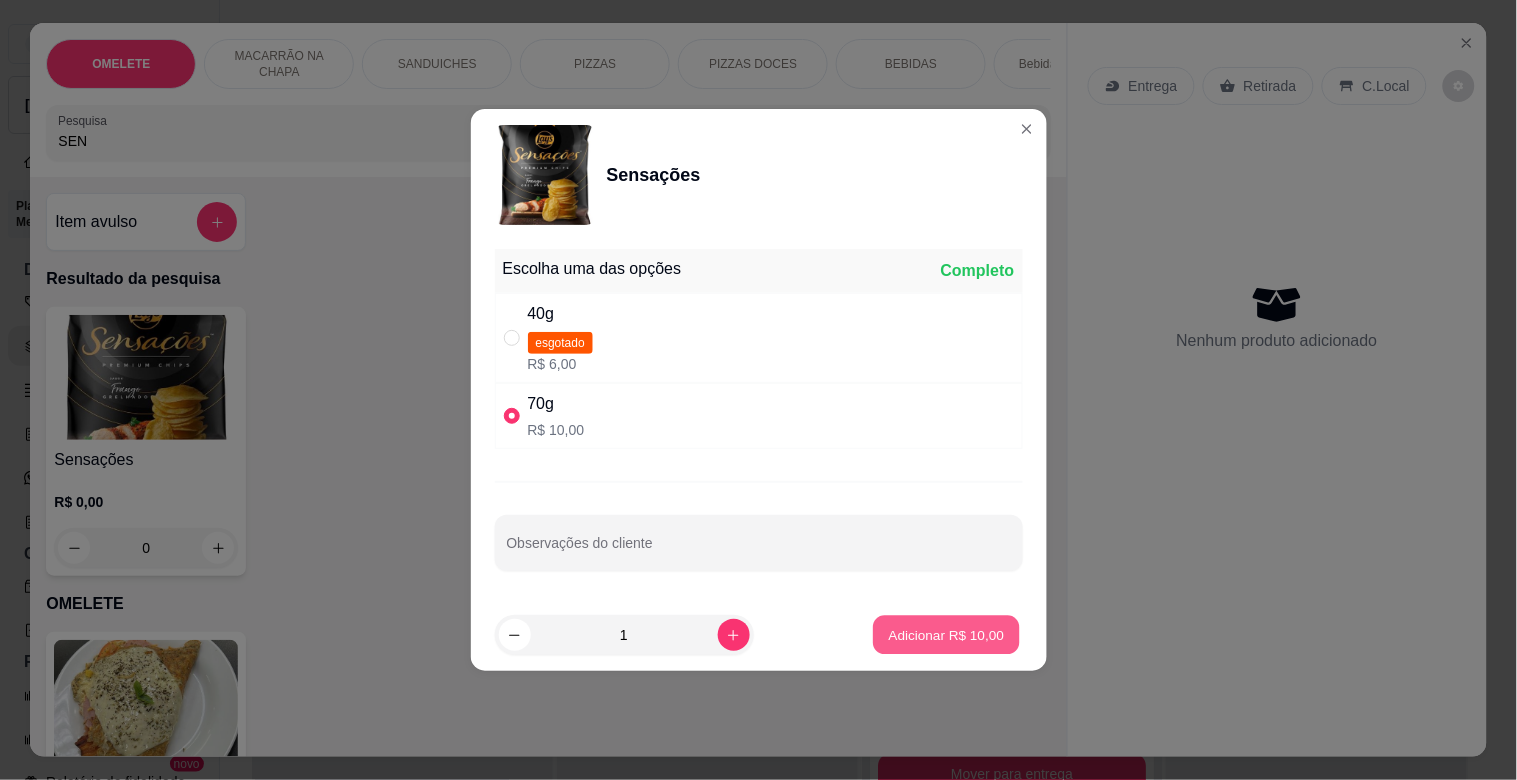 click on "Adicionar   R$ 10,00" at bounding box center (947, 634) 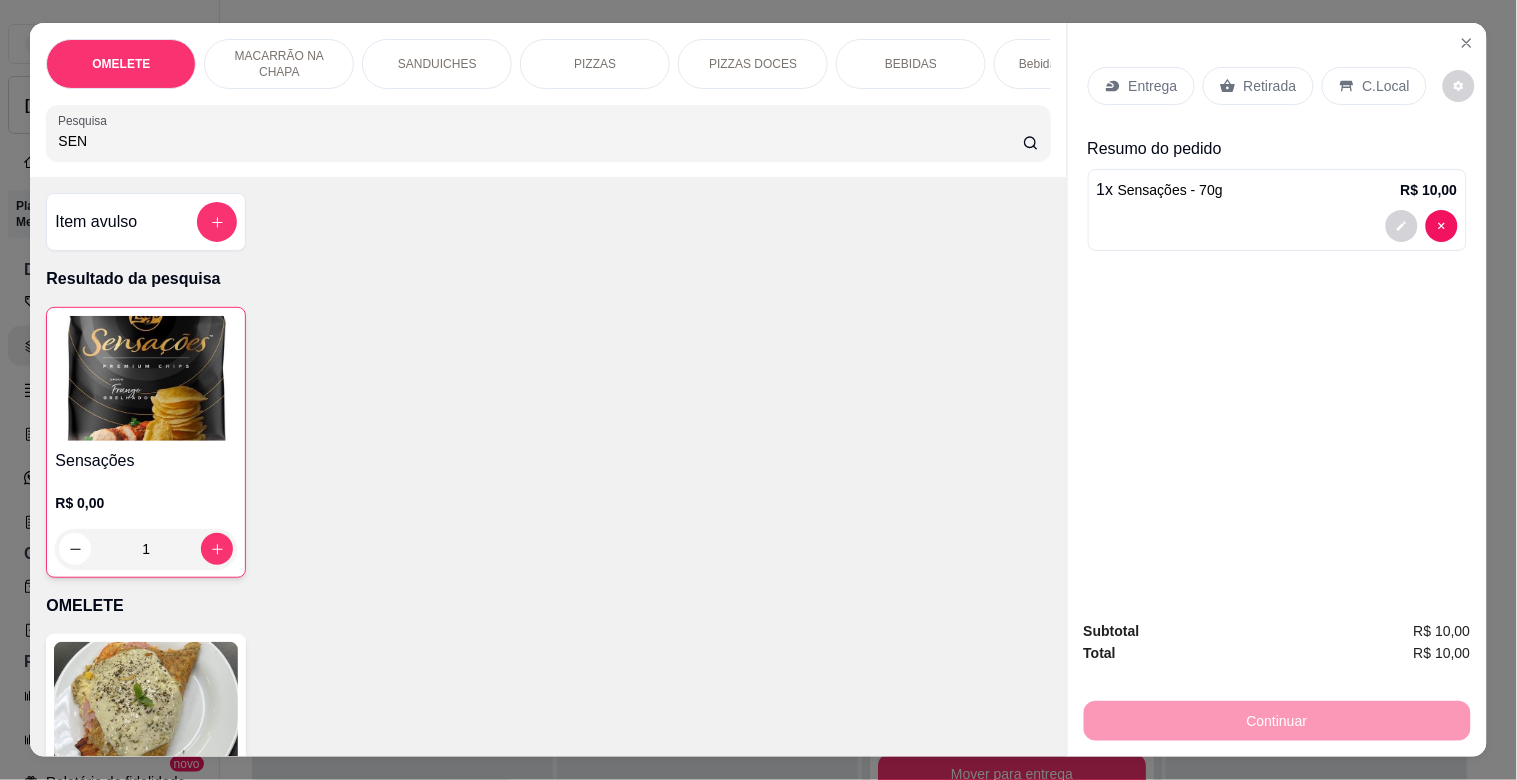 click on "C.Local" at bounding box center (1374, 86) 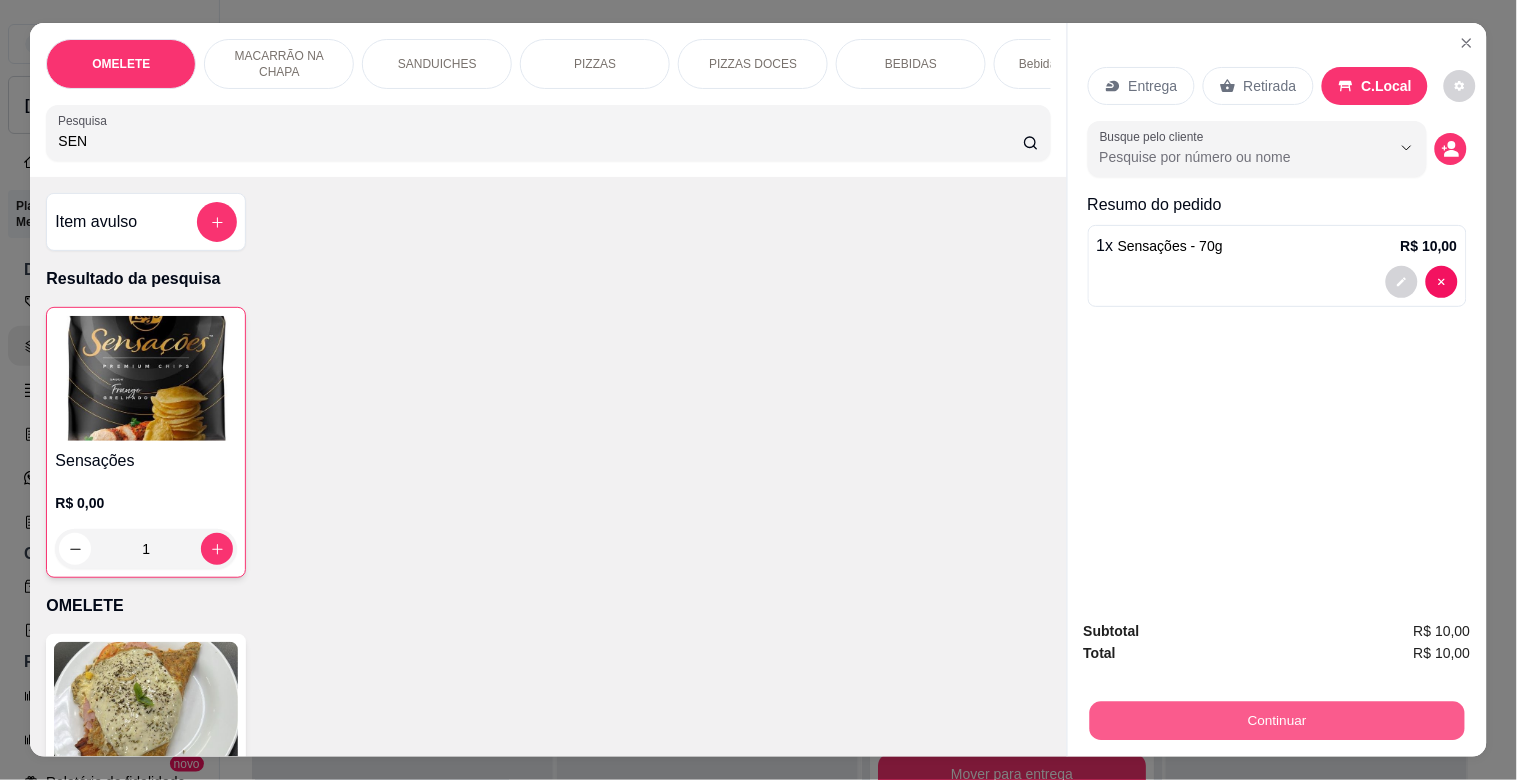 click on "Continuar" at bounding box center [1276, 720] 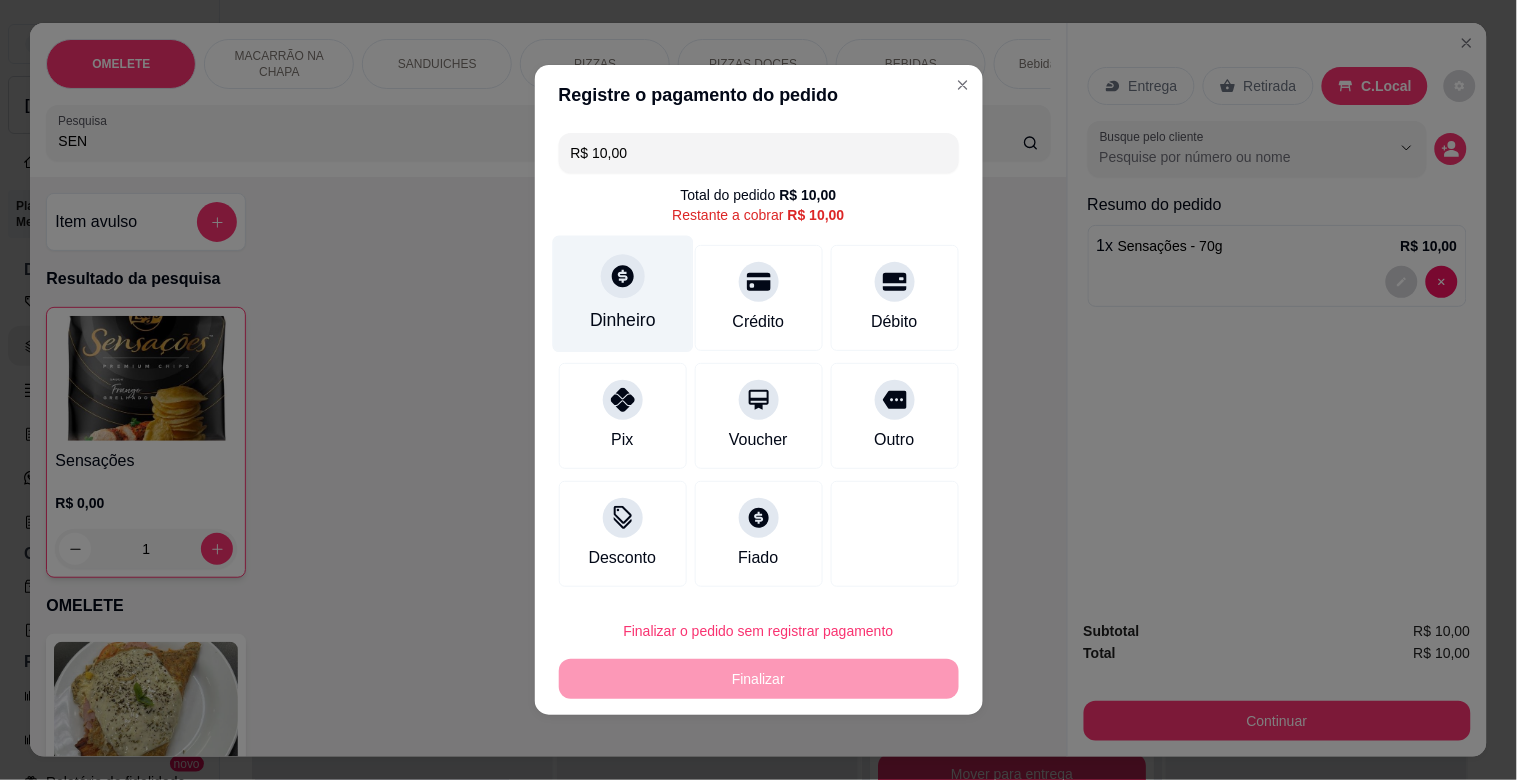 click on "Dinheiro" at bounding box center [622, 294] 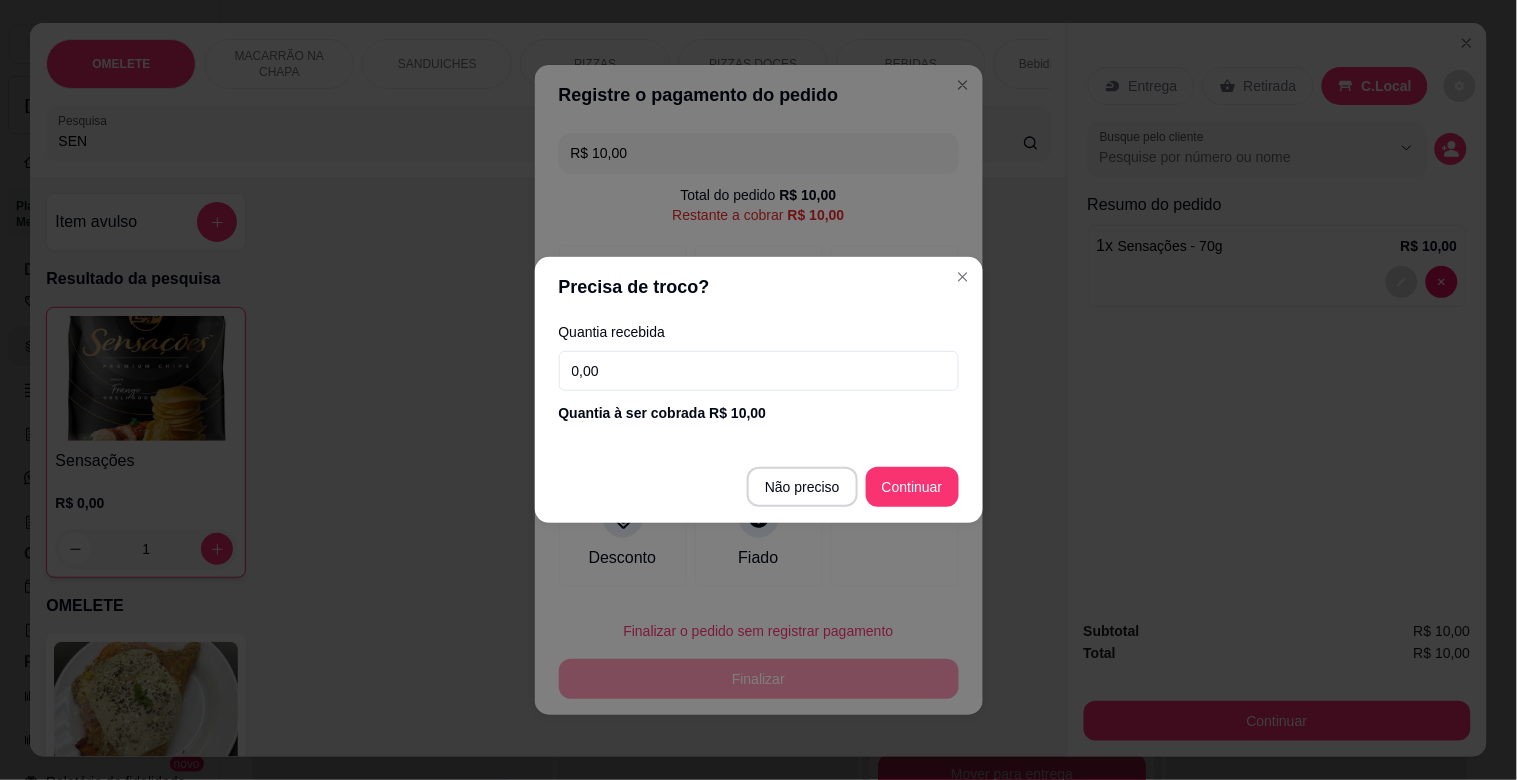 click on "0,00" at bounding box center (759, 371) 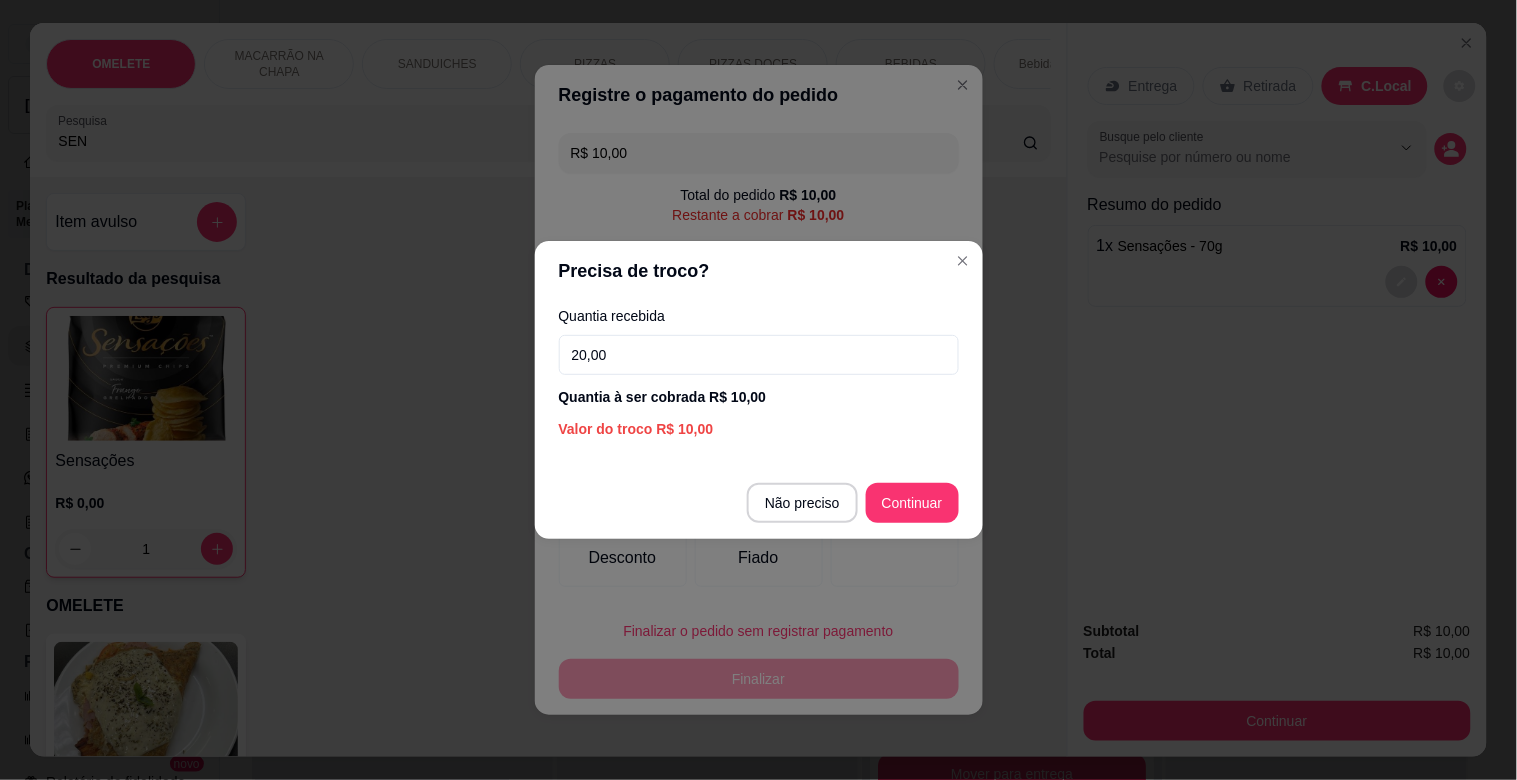 type on "20,00" 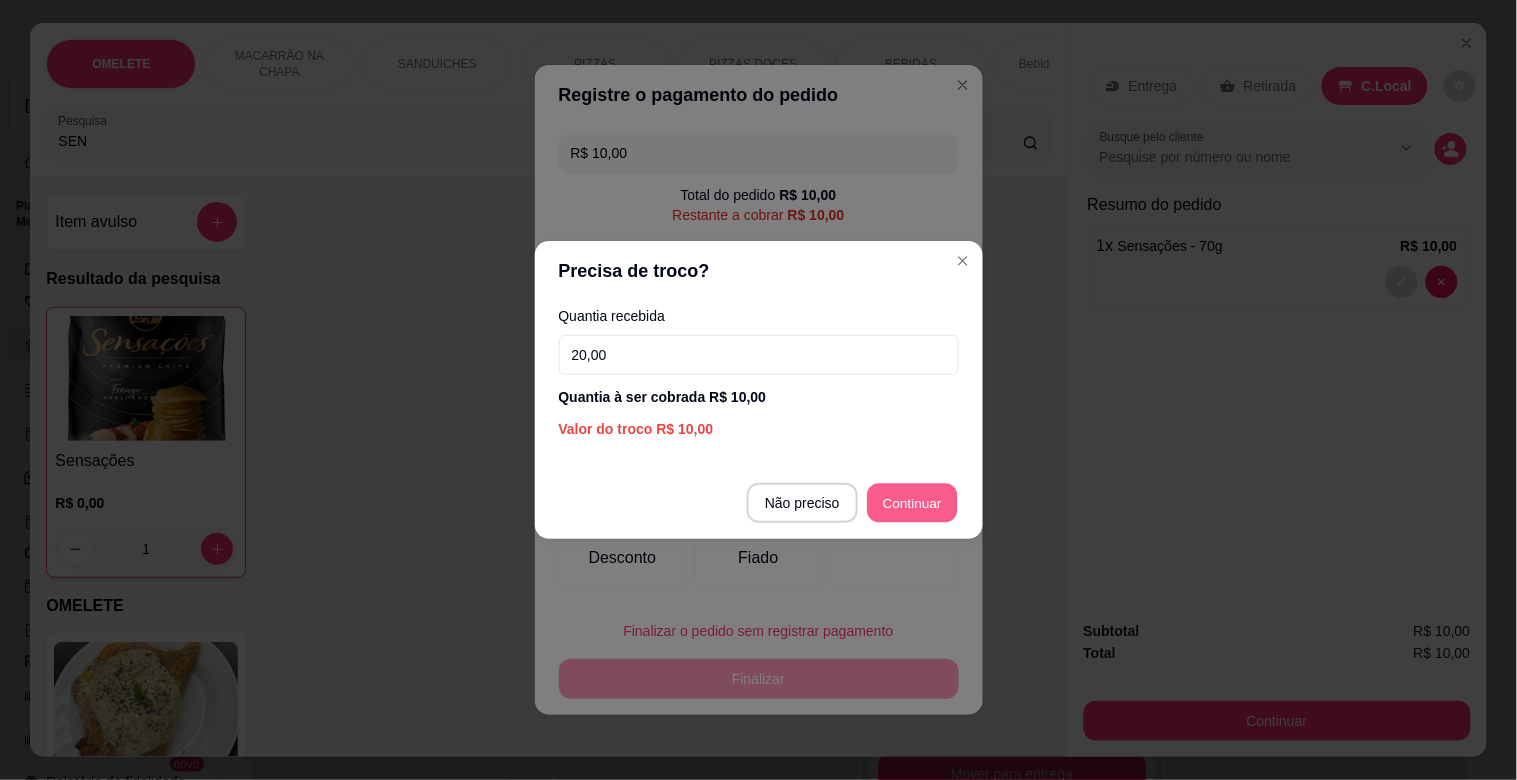 type on "R$ 0,00" 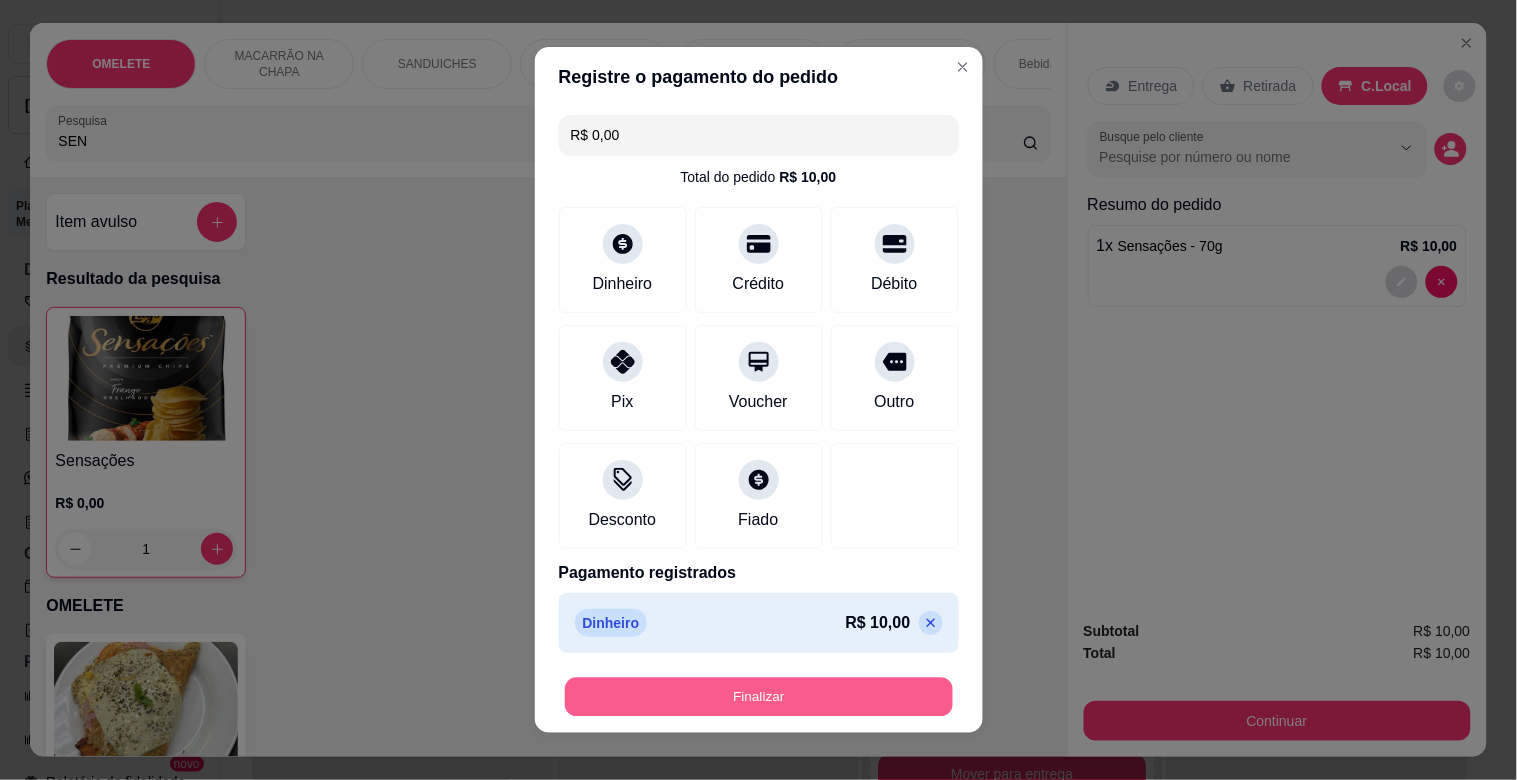 click on "Finalizar" at bounding box center (759, 697) 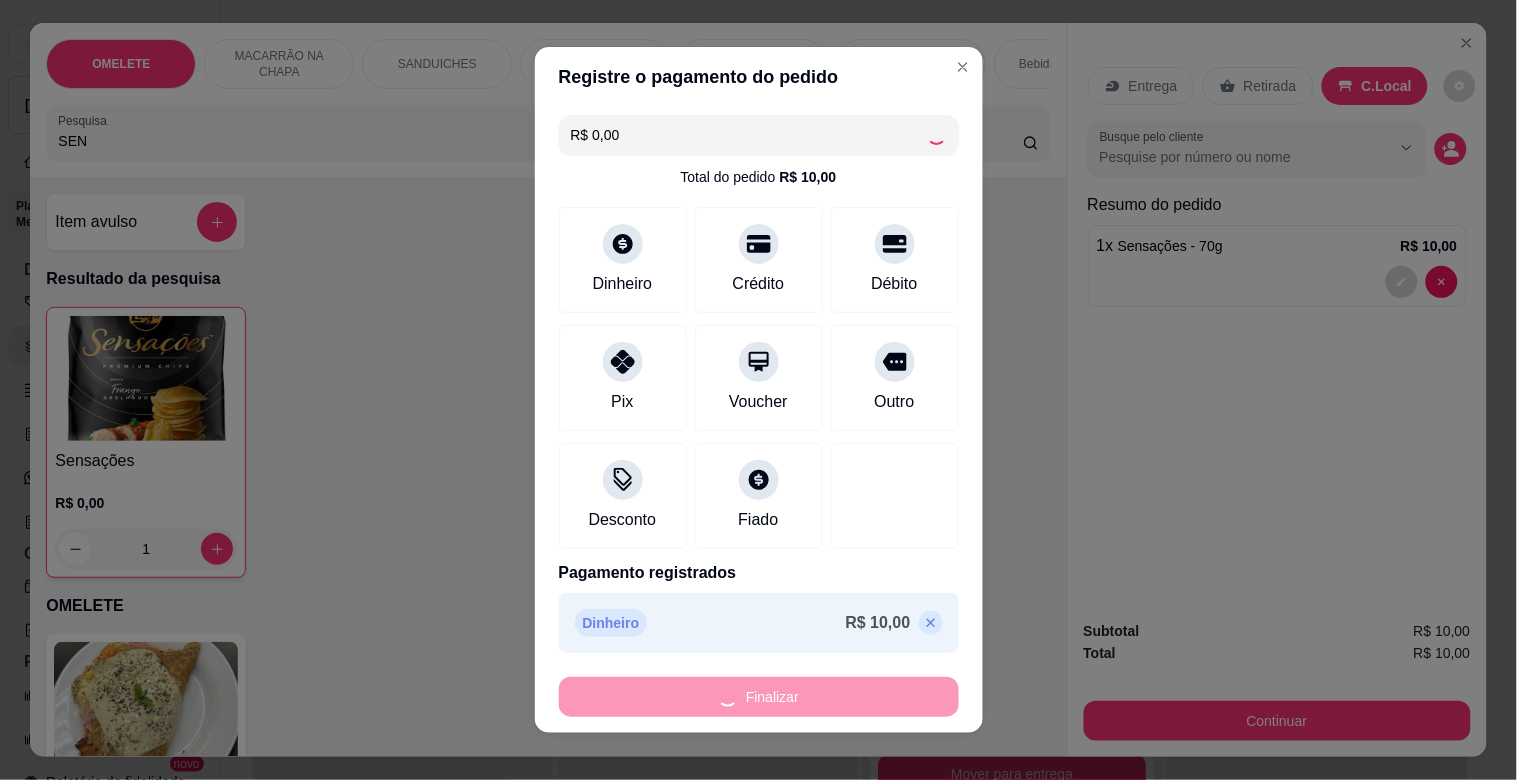 type on "0" 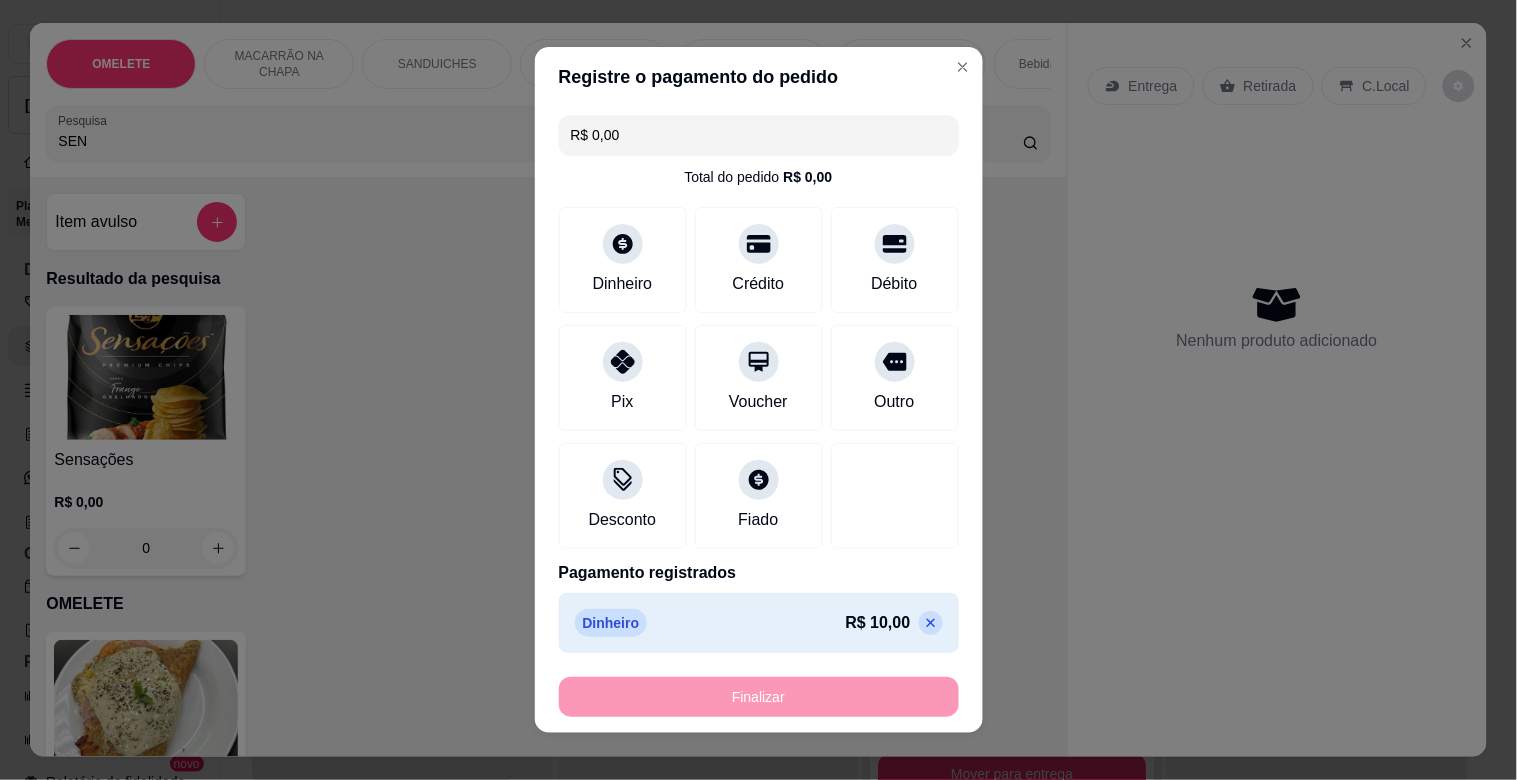 type on "-R$ 10,00" 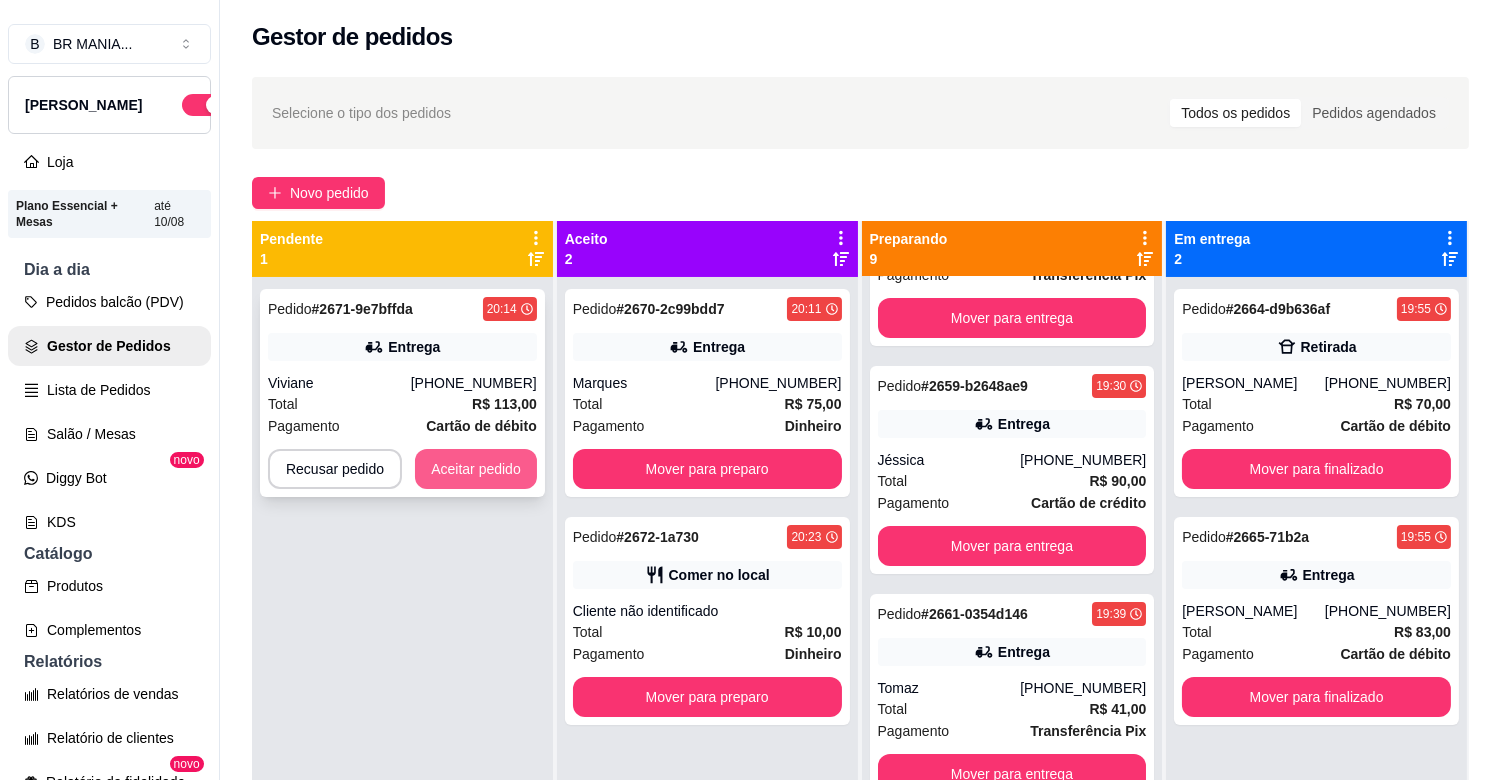 click on "Aceitar pedido" at bounding box center (476, 469) 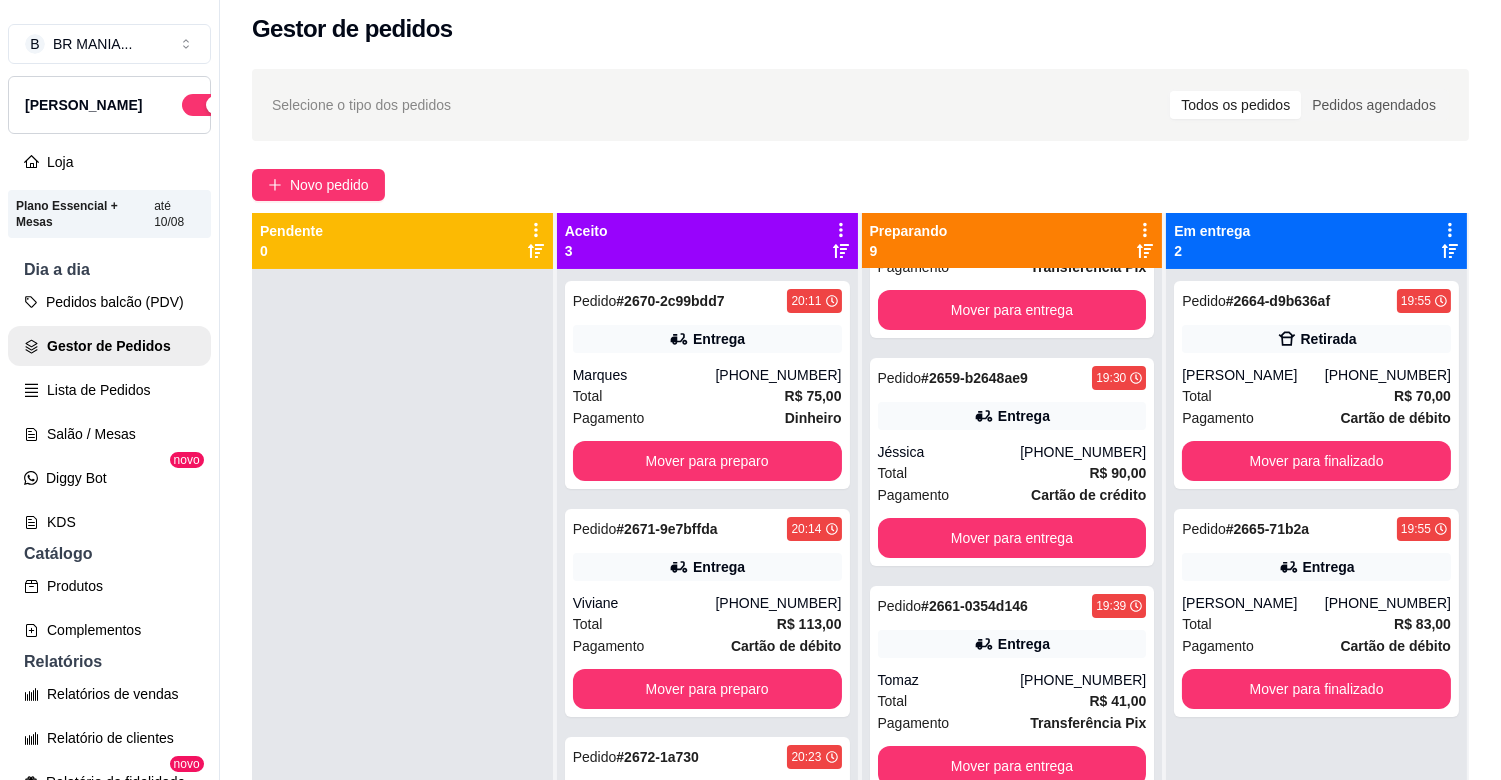 scroll, scrollTop: 0, scrollLeft: 0, axis: both 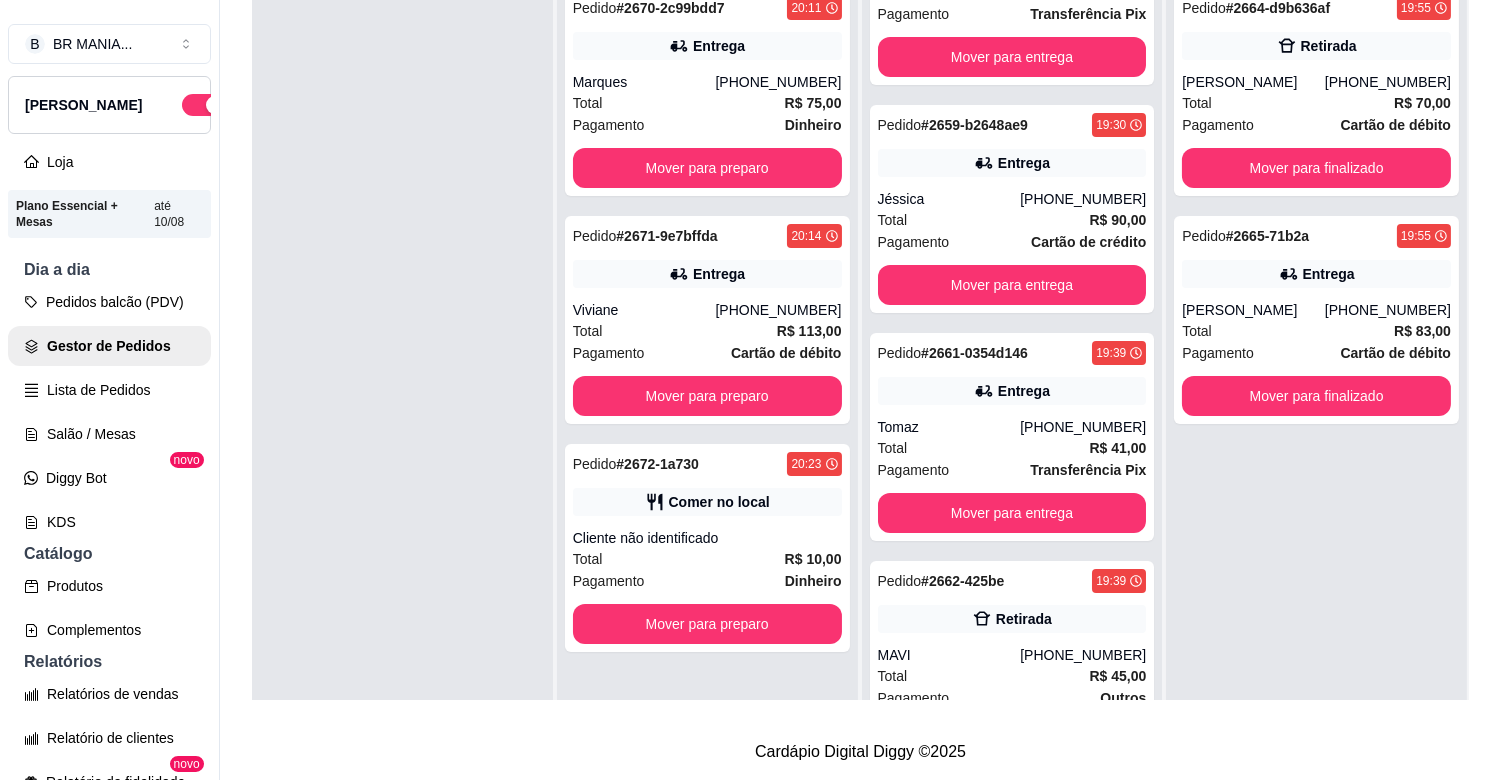 click on "Pendente 0 Aceito 3 Pedido  # 2670-2c99bdd7 20:11 Entrega Marques  [PHONE_NUMBER] Total R$ 75,00 Pagamento Dinheiro Mover para preparo Pedido  # 2671-9e7bffda 20:14 Entrega Viviane  [PHONE_NUMBER] Total R$ 113,00 Pagamento Cartão de débito Mover para preparo Pedido  # 2672-1a730 20:23 Comer no local Cliente não identificado Total R$ 10,00 Pagamento Dinheiro Mover para preparo Preparando 9 Pedido  # 2658-4c73664e 19:15 Entrega [PERSON_NAME] [PHONE_NUMBER] Total R$ 90,00 Pagamento Transferência Pix Mover para entrega Pedido  # 2659-b2648ae9 19:30 Entrega Jéssica  [PHONE_NUMBER] Total R$ 90,00 Pagamento Cartão de crédito Mover para entrega Pedido  # 2661-0354d146 19:39 Entrega Tomaz  [PHONE_NUMBER] Total R$ 41,00 Pagamento Transferência Pix Mover para entrega Pedido  # 2662-425be 19:39 Retirada MAVI [PHONE_NUMBER] Total R$ 45,00 Pagamento Outros Mover para retirada disponível Pedido  # 2663-3bb5013f 19:43 Entrega Priscila  [PHONE_NUMBER] Total R$ 69,00 Pagamento Dinheiro Pedido  # 19:56 #" at bounding box center (860, 310) 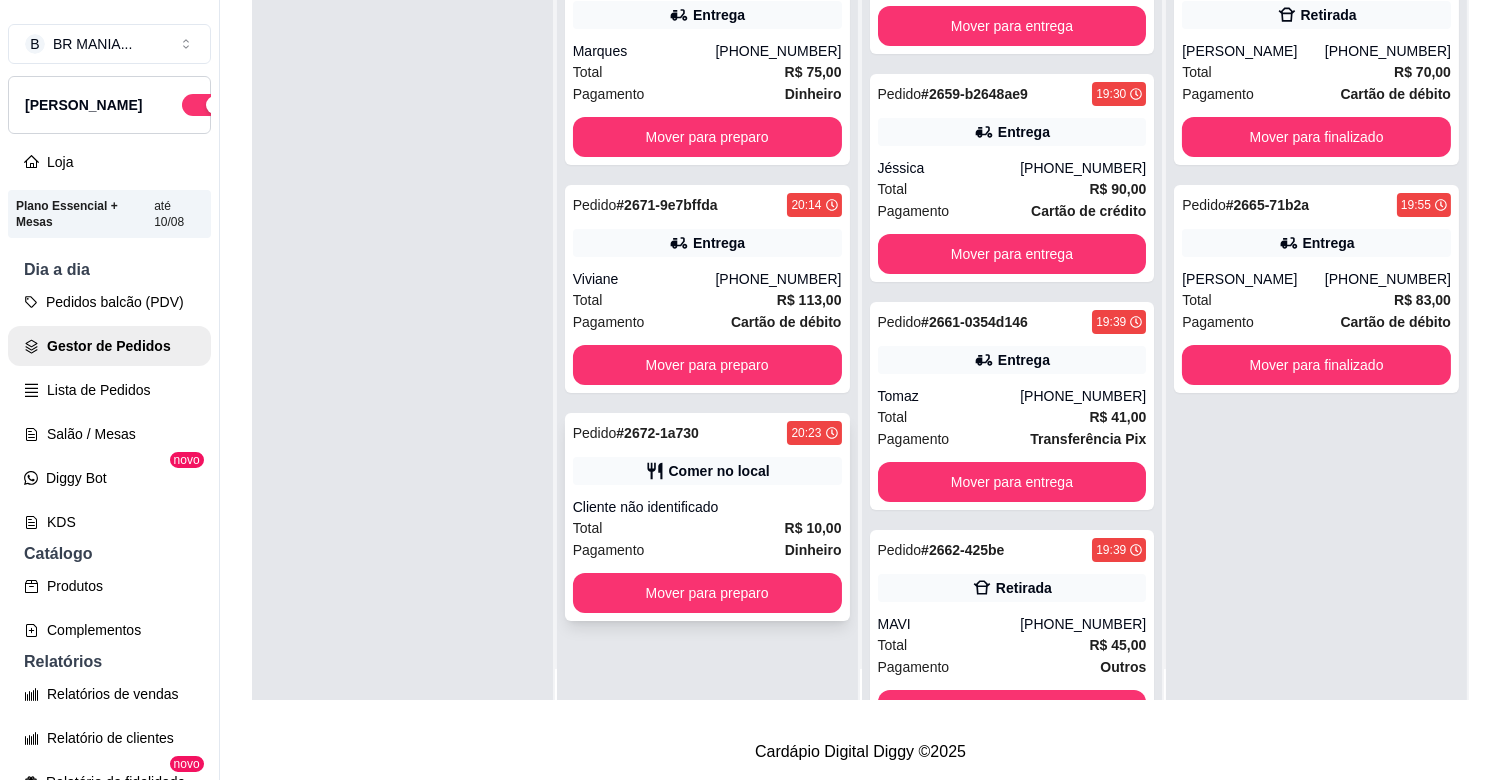 scroll, scrollTop: 55, scrollLeft: 0, axis: vertical 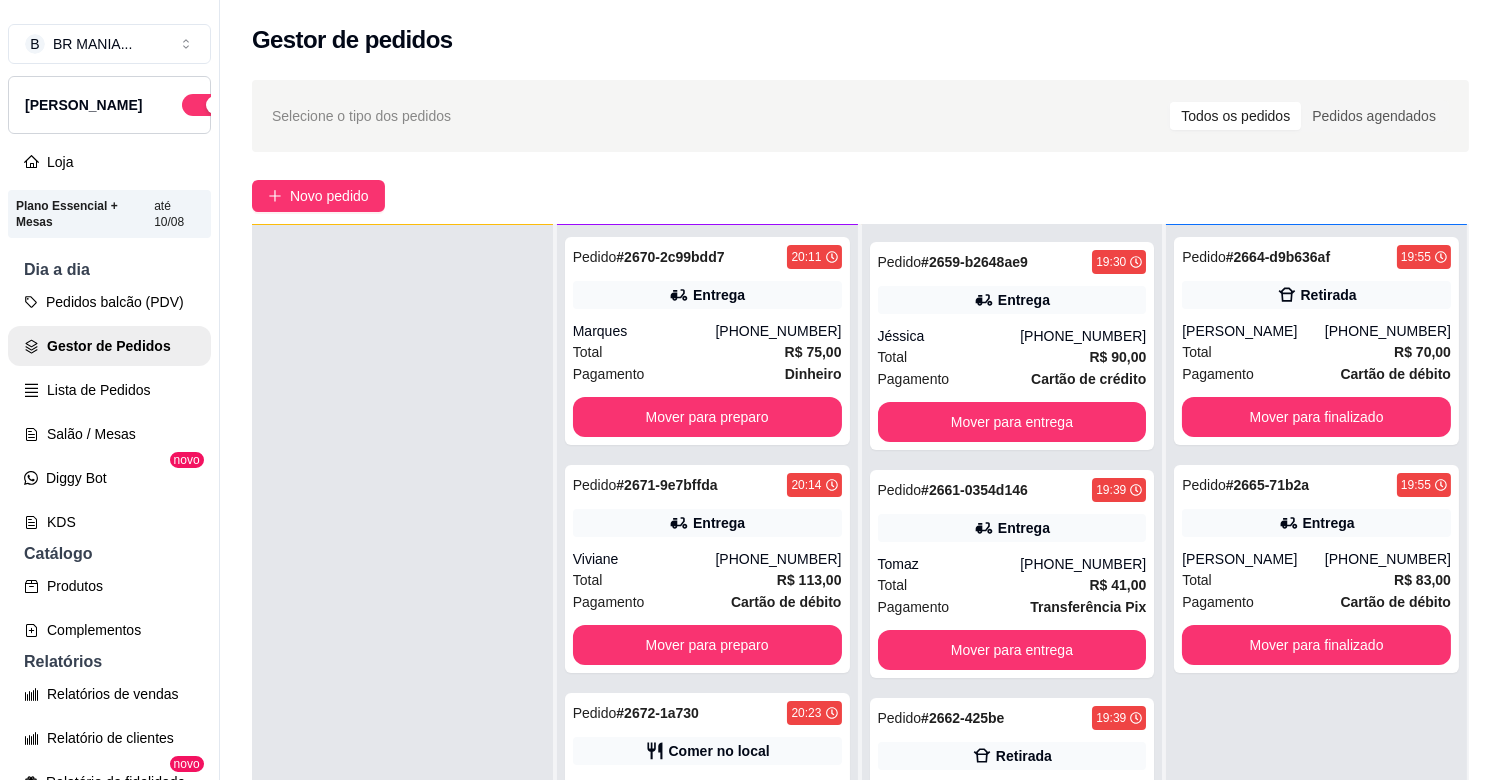 drag, startPoint x: 1115, startPoint y: 421, endPoint x: 1115, endPoint y: 552, distance: 131 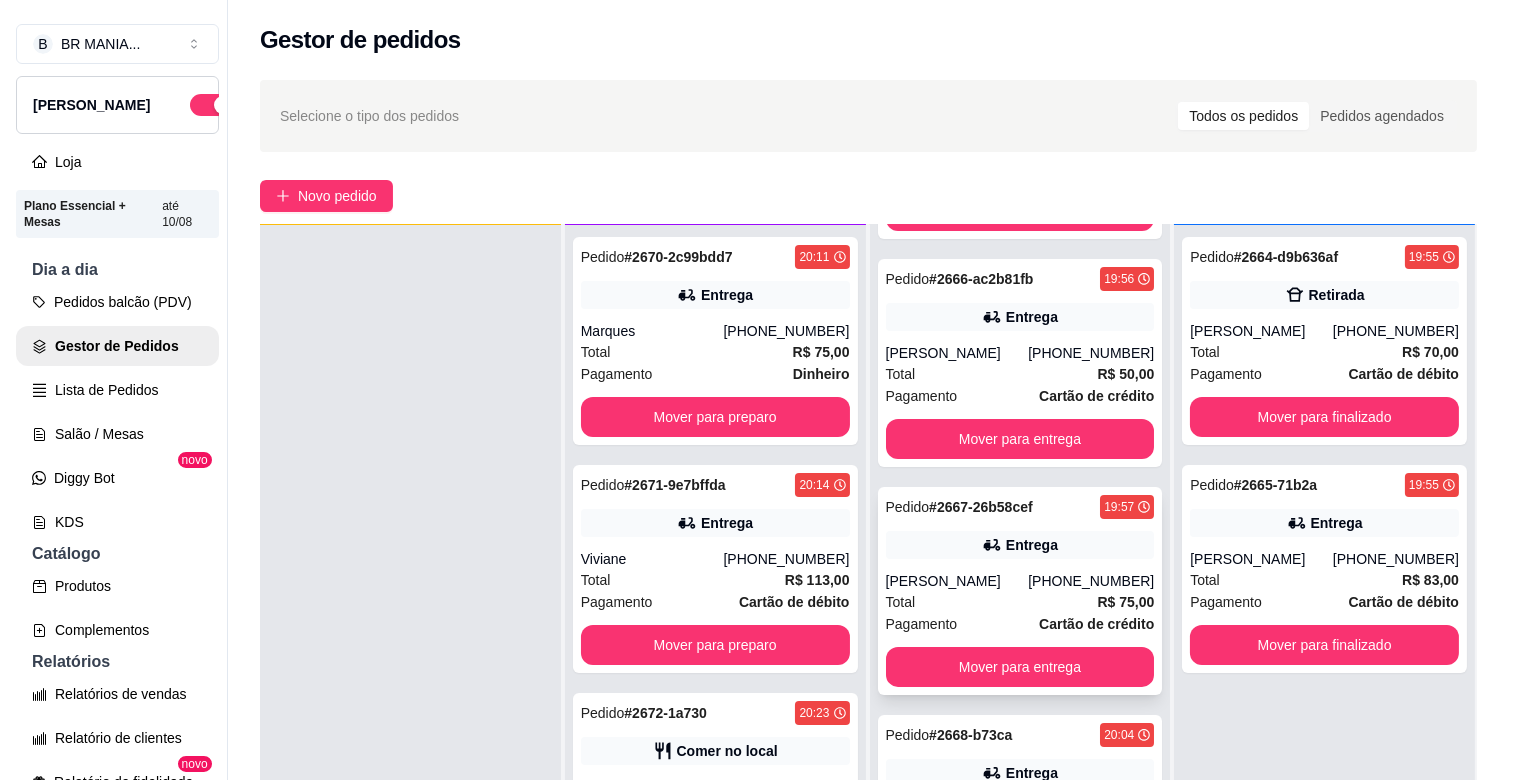 scroll, scrollTop: 1106, scrollLeft: 0, axis: vertical 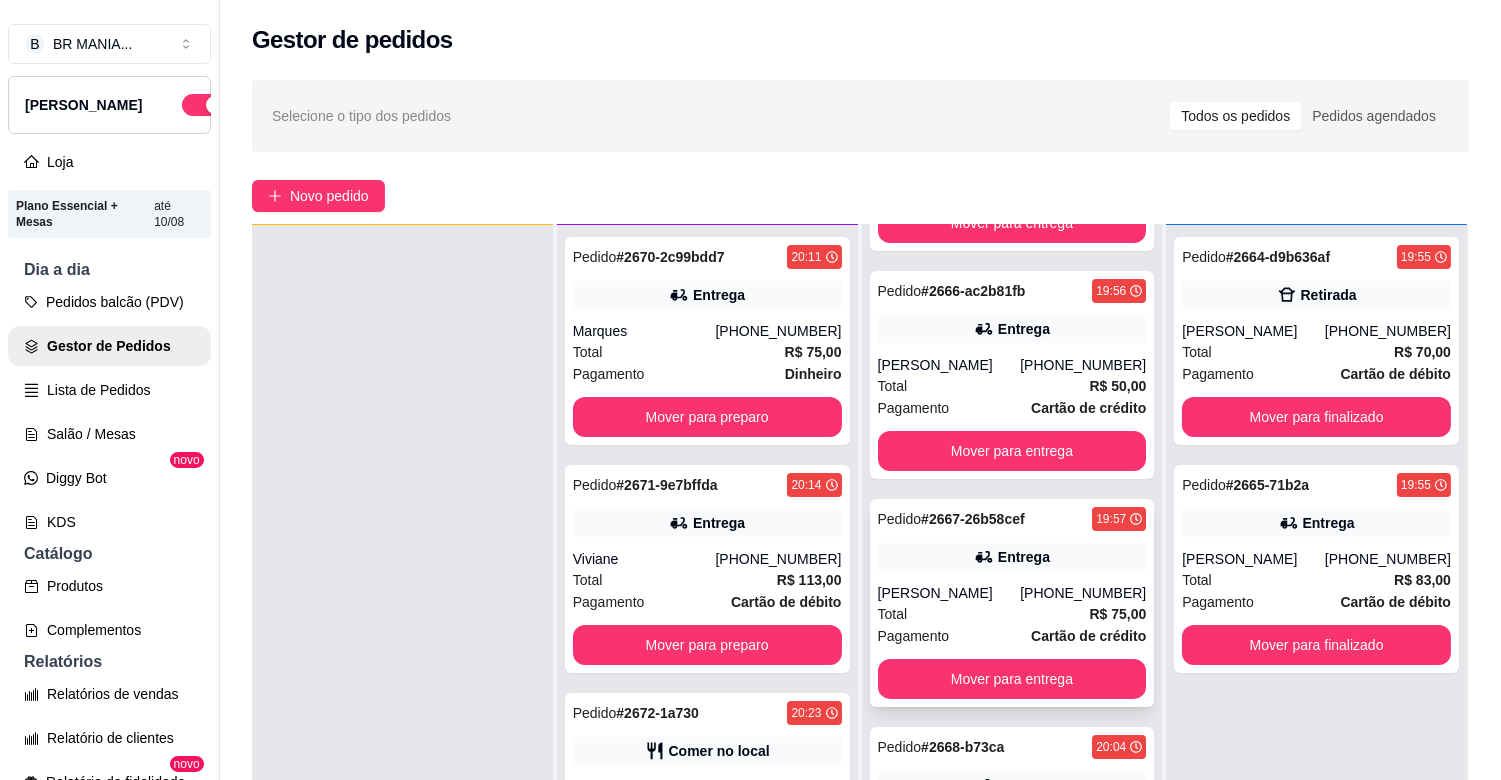 click on "Pedido  # 2667-26b58cef 19:57 Entrega Marcela  [PHONE_NUMBER] Total R$ 75,00 Pagamento Cartão de crédito Mover para entrega" at bounding box center (1012, 603) 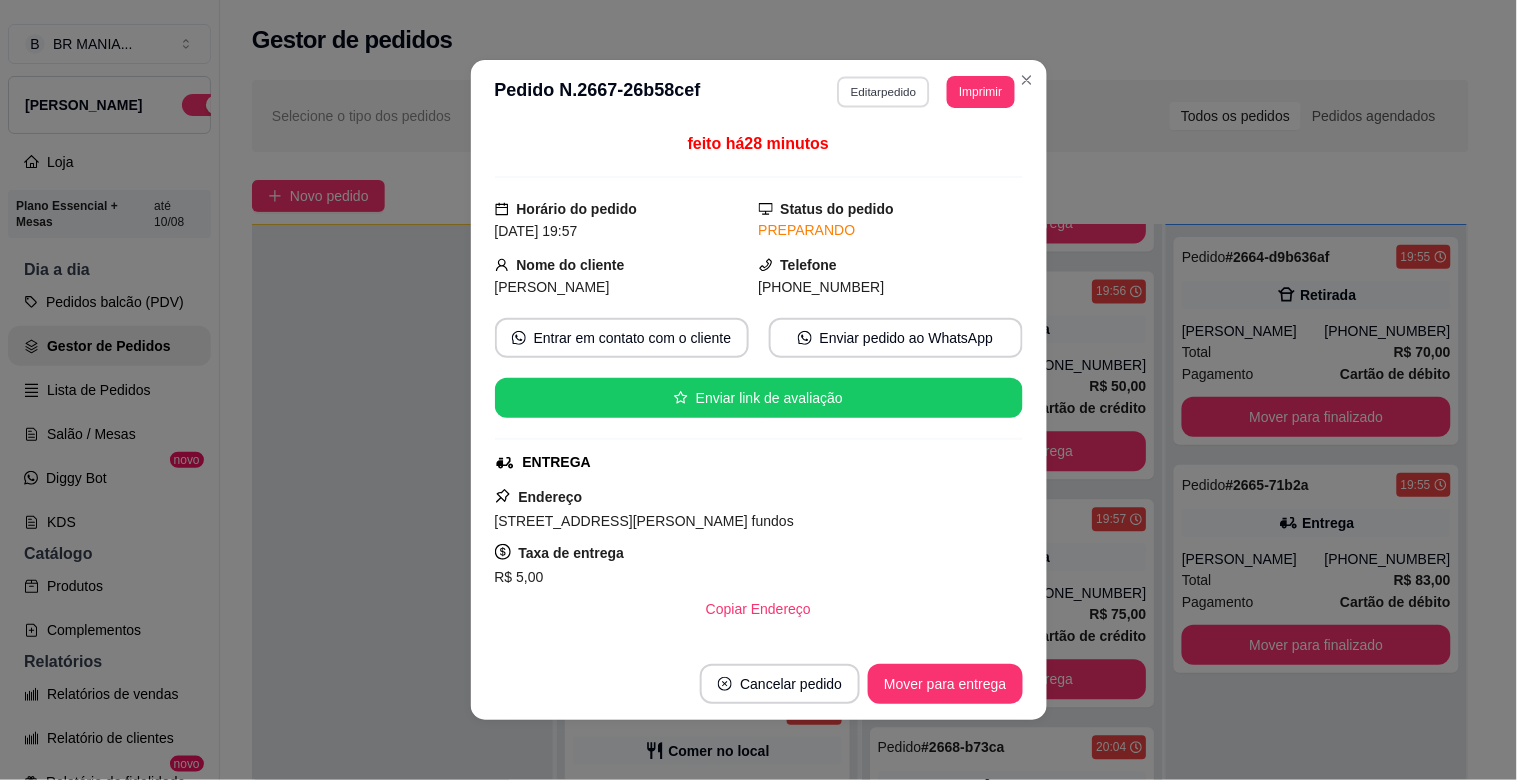 click on "Editar  pedido" at bounding box center [883, 91] 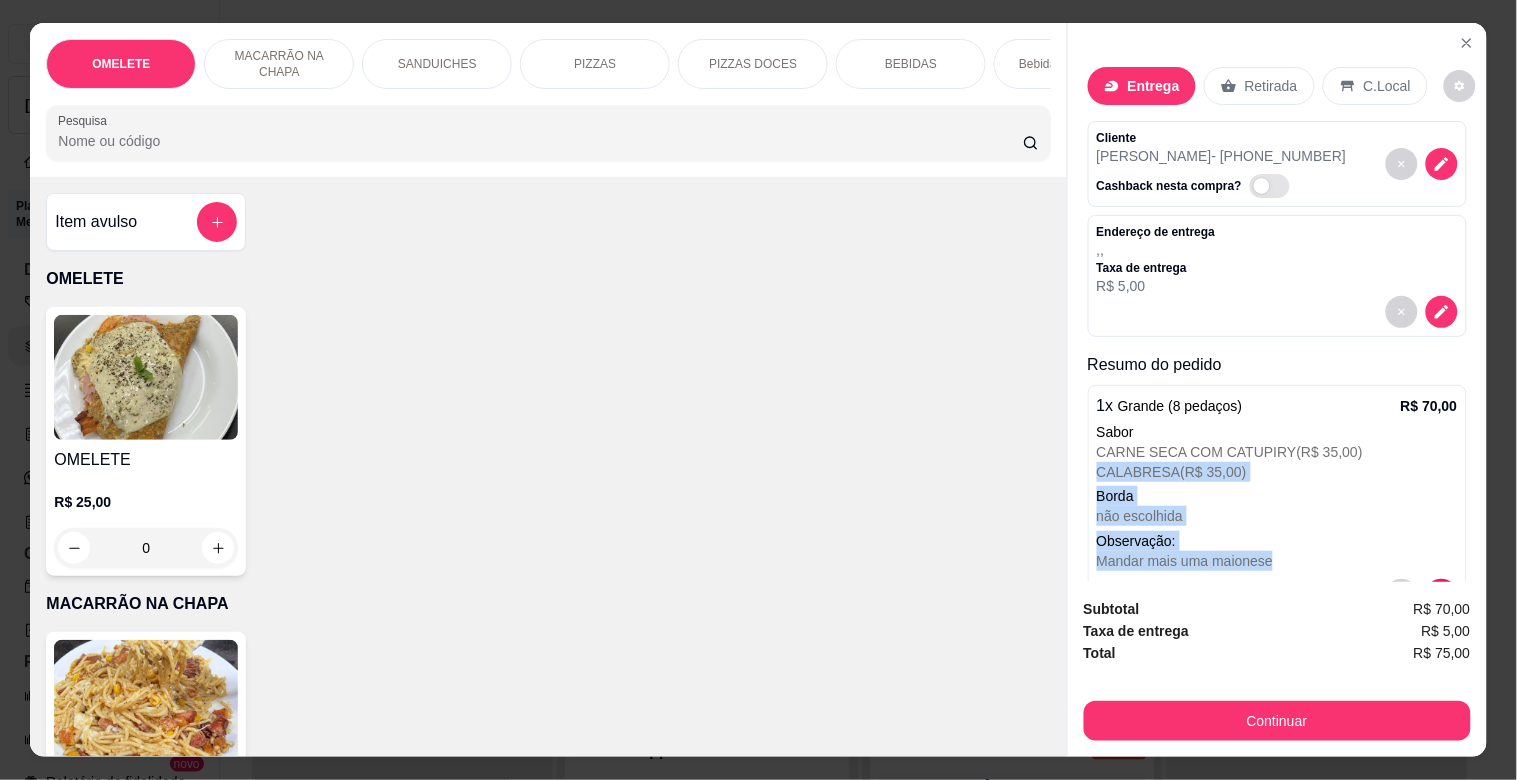 scroll, scrollTop: 58, scrollLeft: 0, axis: vertical 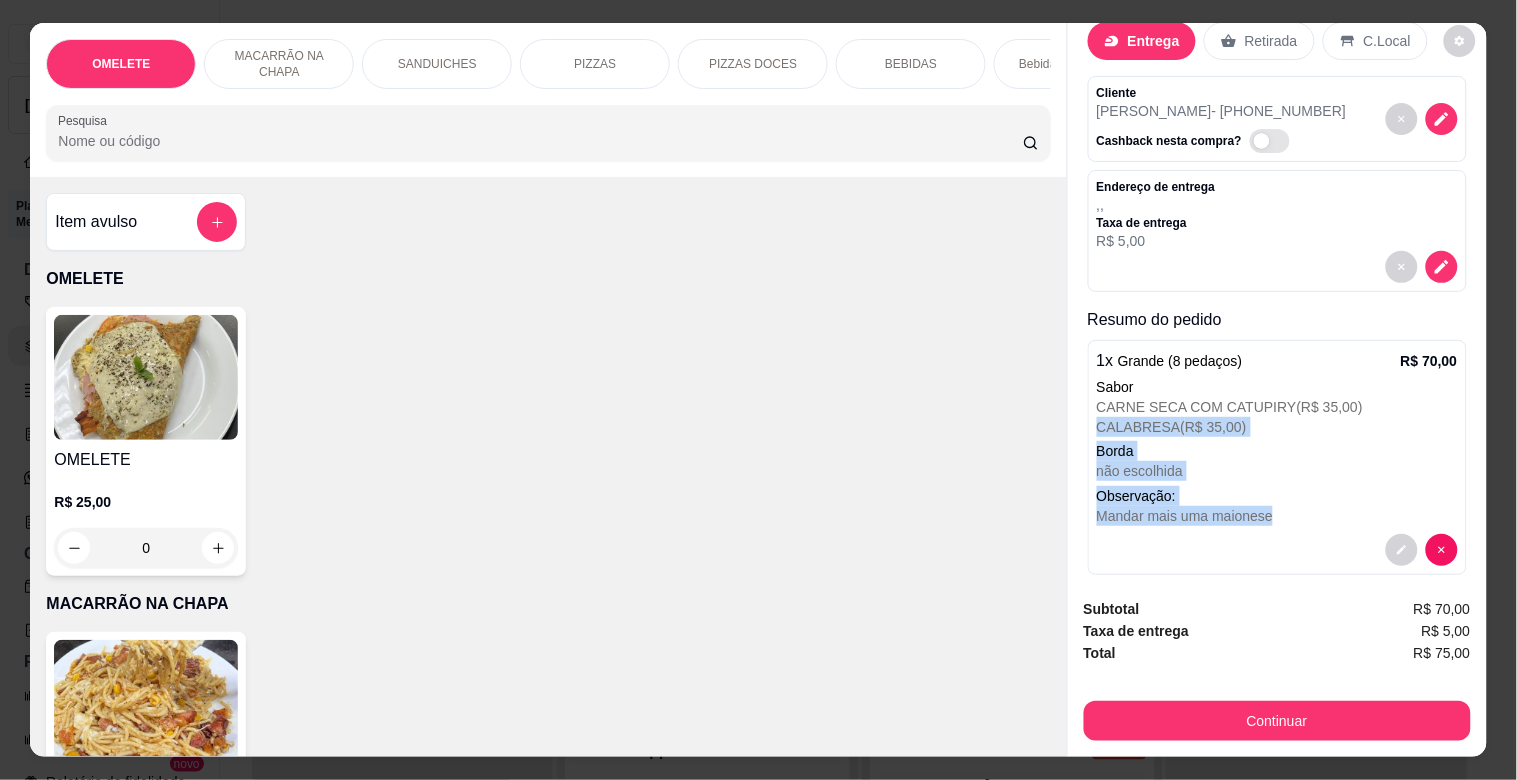 drag, startPoint x: 1461, startPoint y: 440, endPoint x: 1452, endPoint y: 546, distance: 106.381386 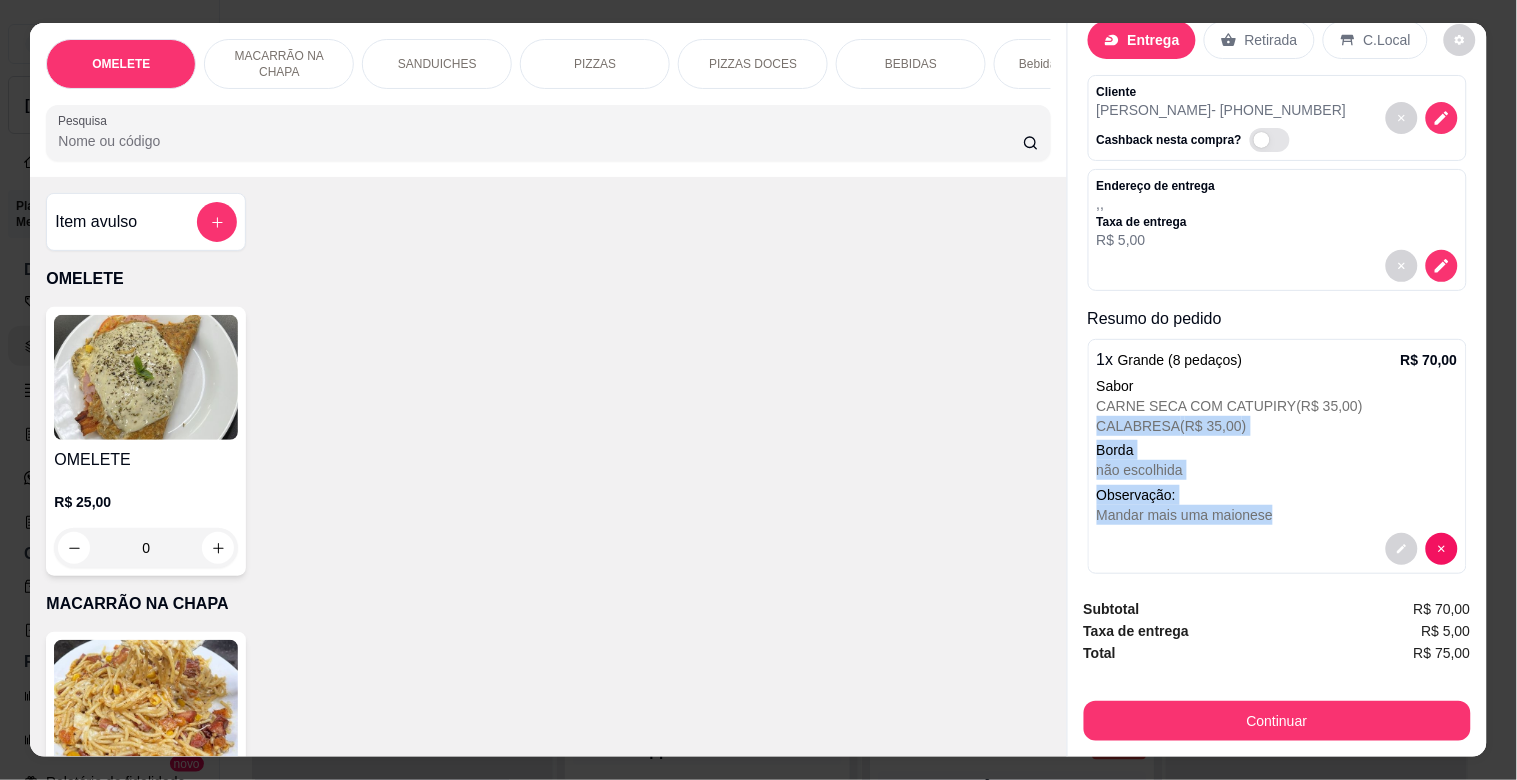 click on "Entrega Retirada C.Local Cliente [PERSON_NAME]   -   [PHONE_NUMBER] Cashback nesta compra?   Endereço de entrega ,  ,   Taxa de entrega R$ 5,00 Resumo do pedido 1 x   Grande (8 pedaços) R$ 70,00 Sabor CARNE SECA COM CATUPIRY   ( R$ 35,00 ) CALABRESA   ( R$ 35,00 ) Borda não escolhida Observação:  Mandar mais uma maionese" at bounding box center (1277, 302) 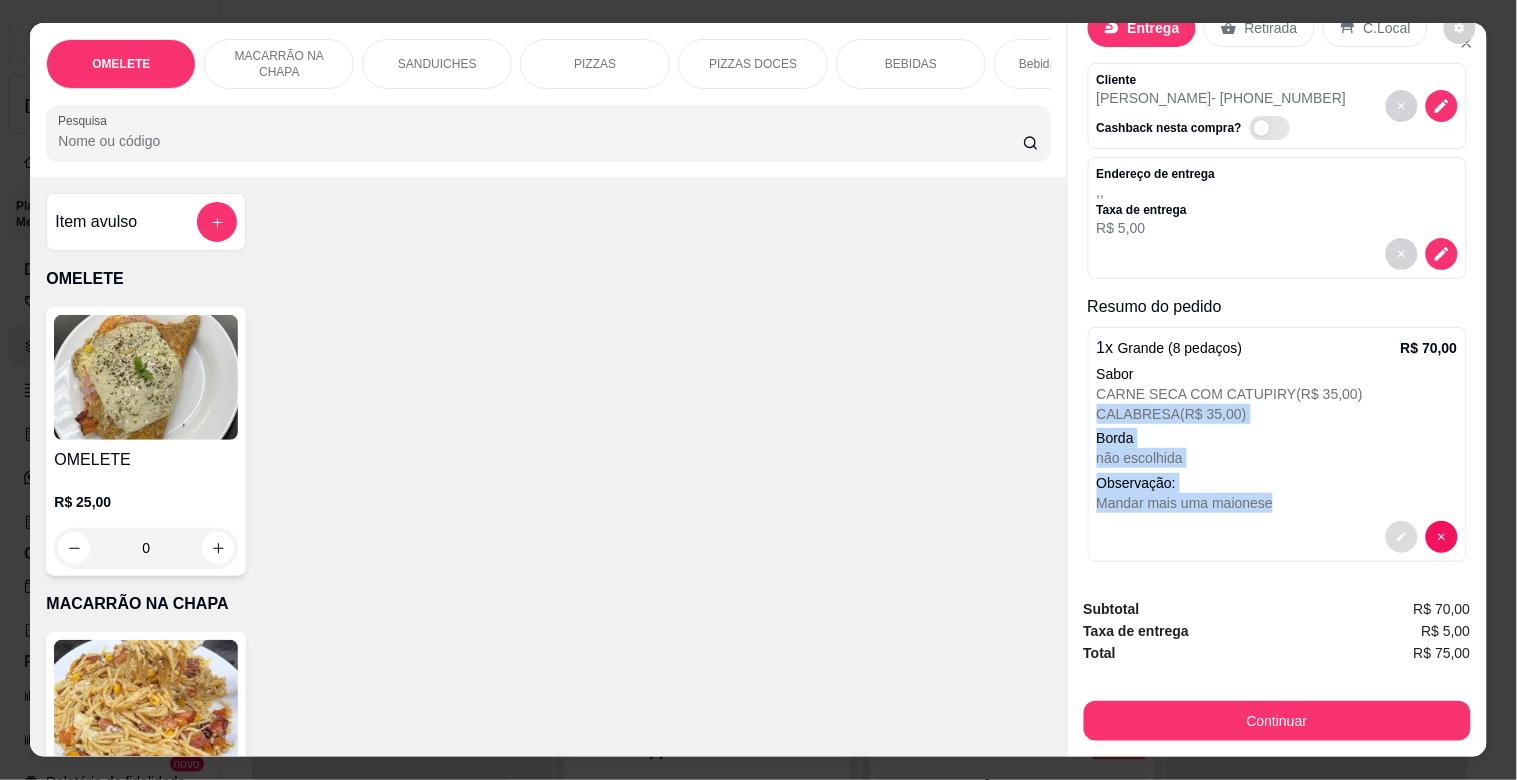 click 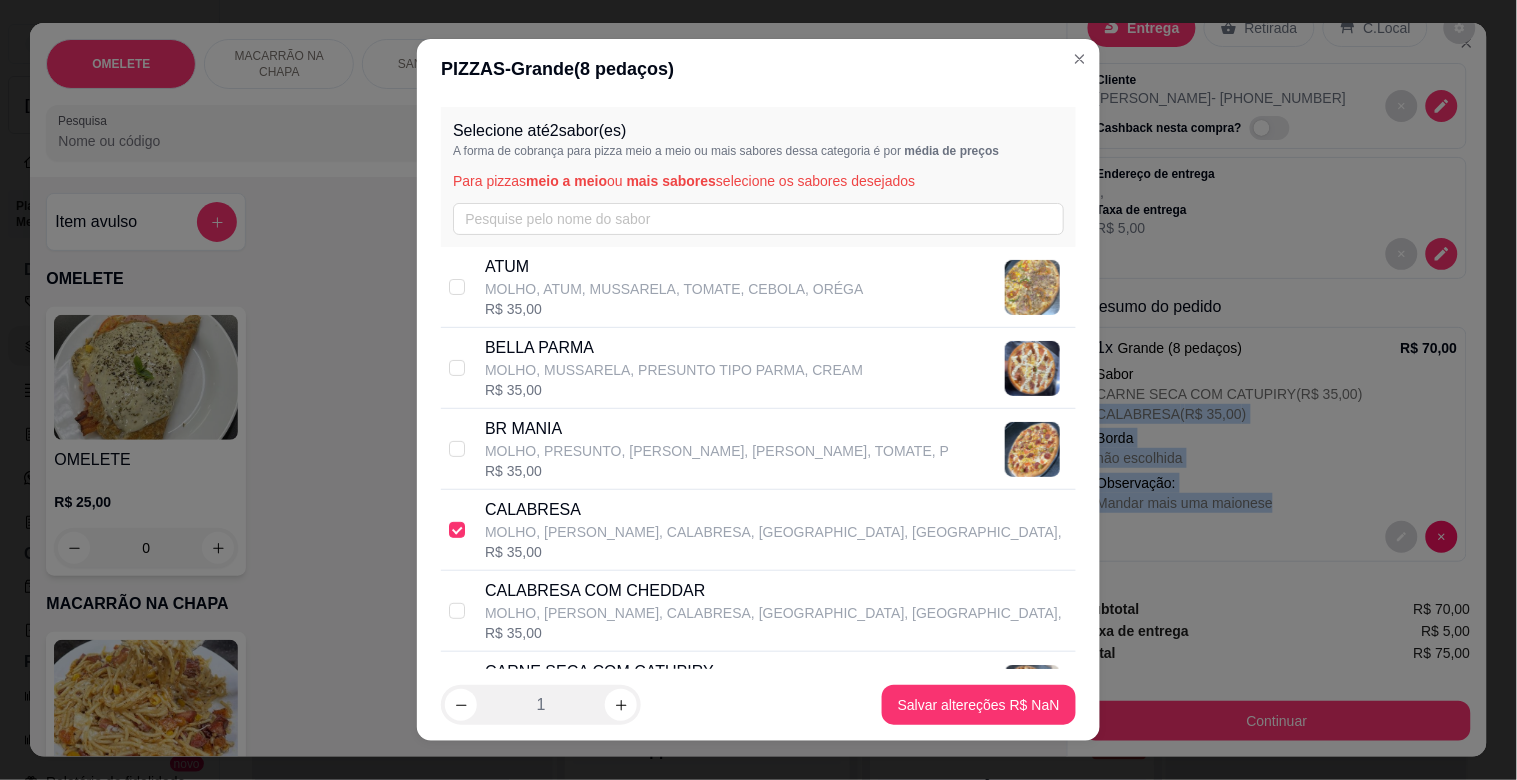 scroll, scrollTop: 1198, scrollLeft: 0, axis: vertical 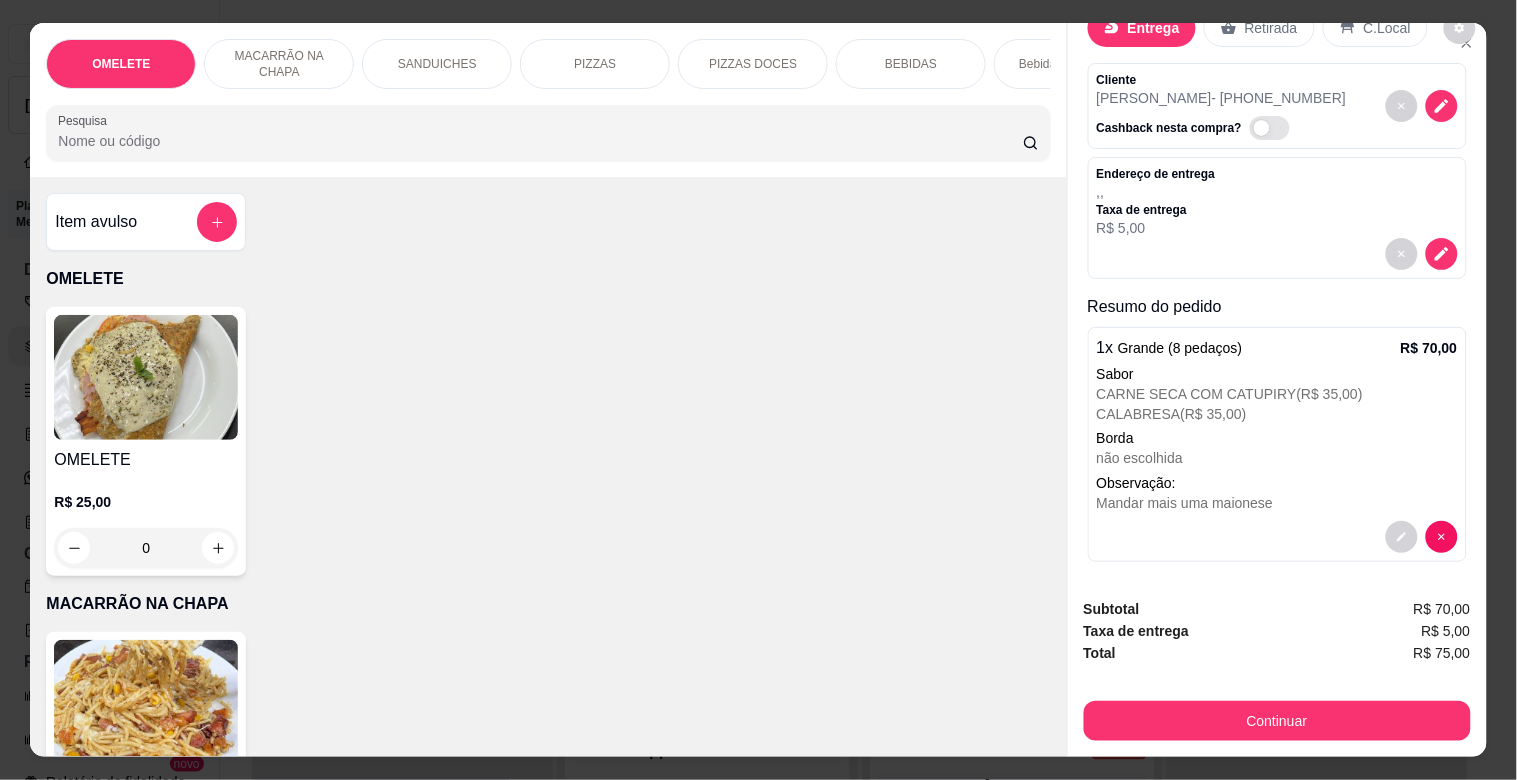 drag, startPoint x: 720, startPoint y: 485, endPoint x: 208, endPoint y: 256, distance: 560.8788 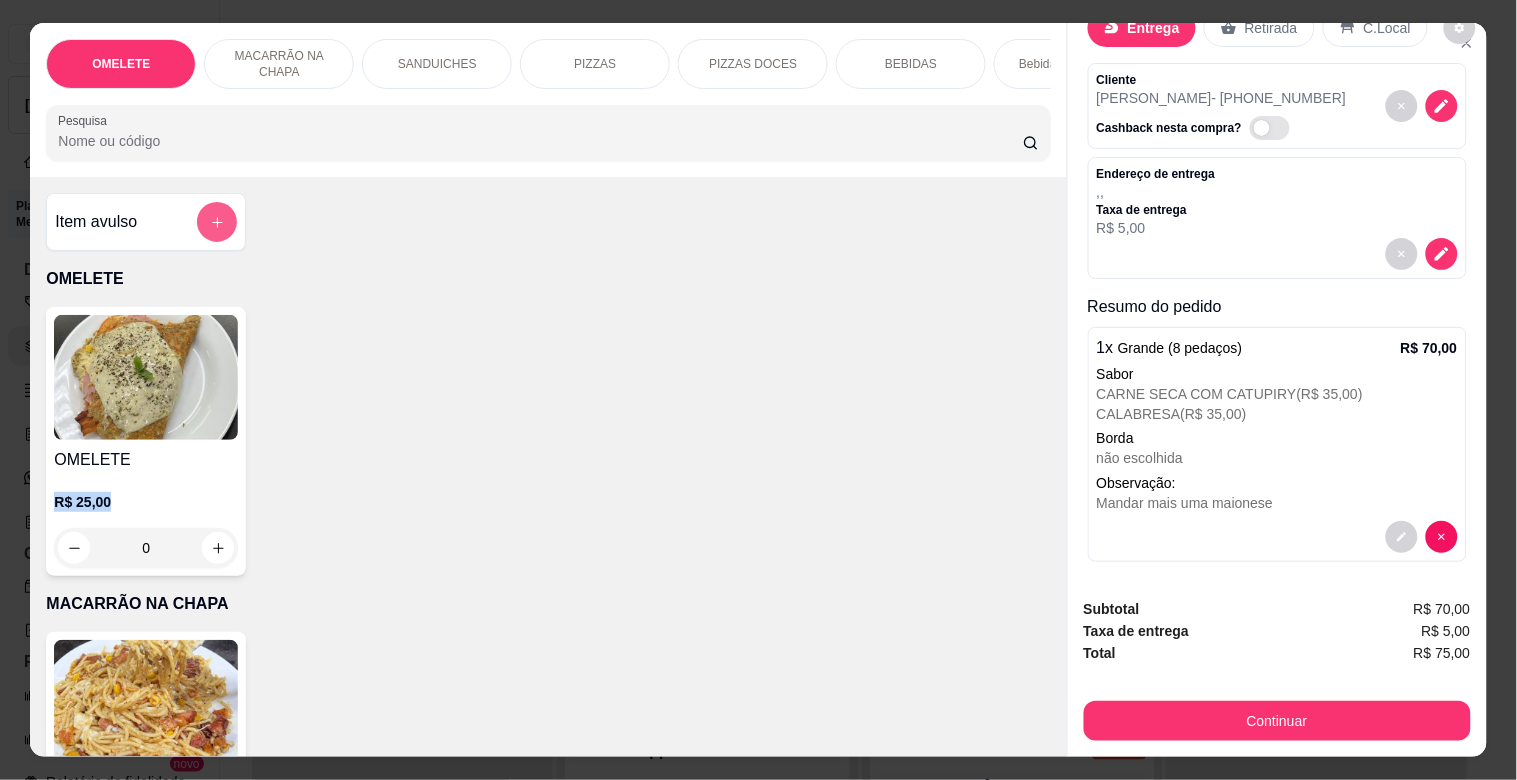 click 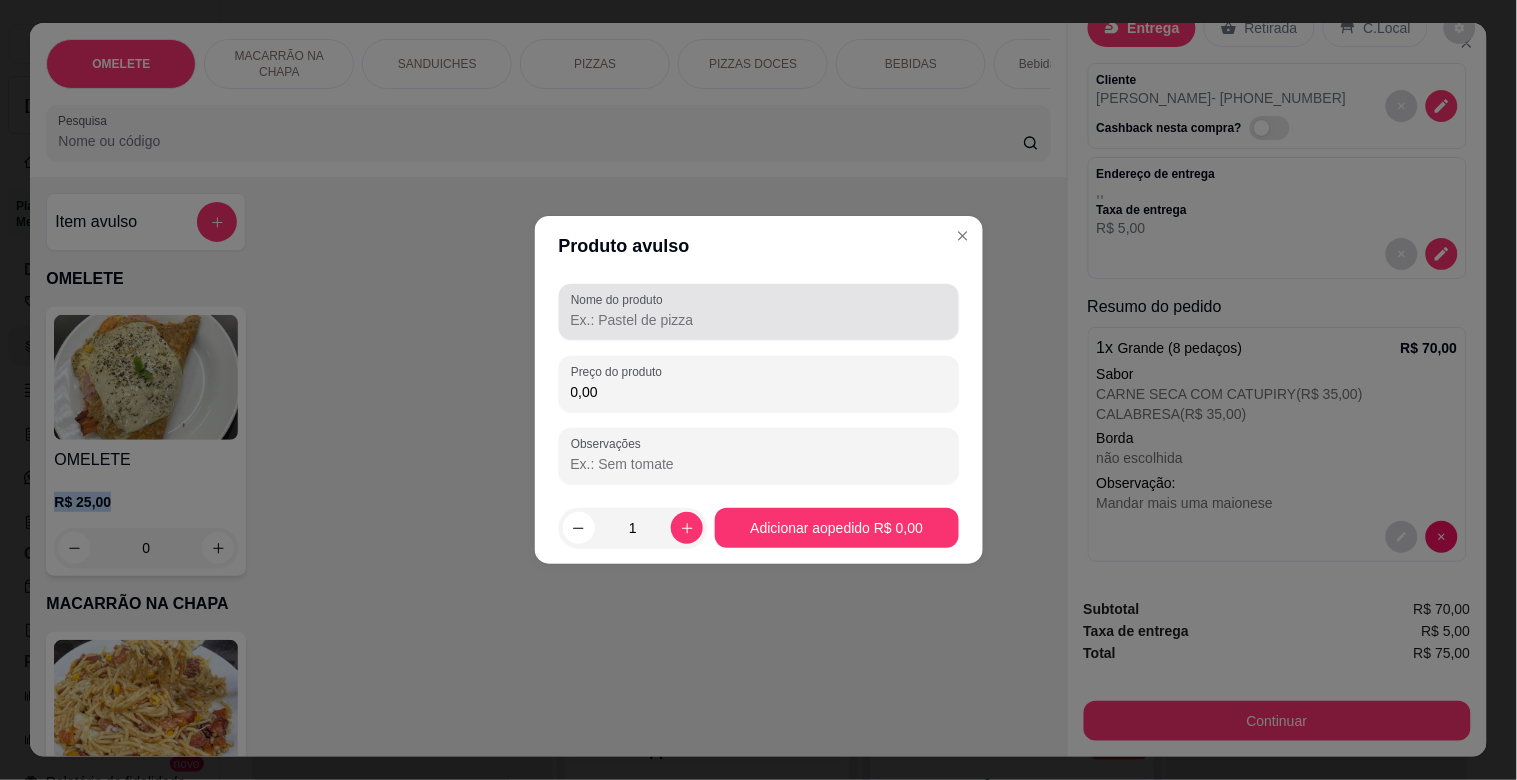 click on "Nome do produto" at bounding box center (759, 320) 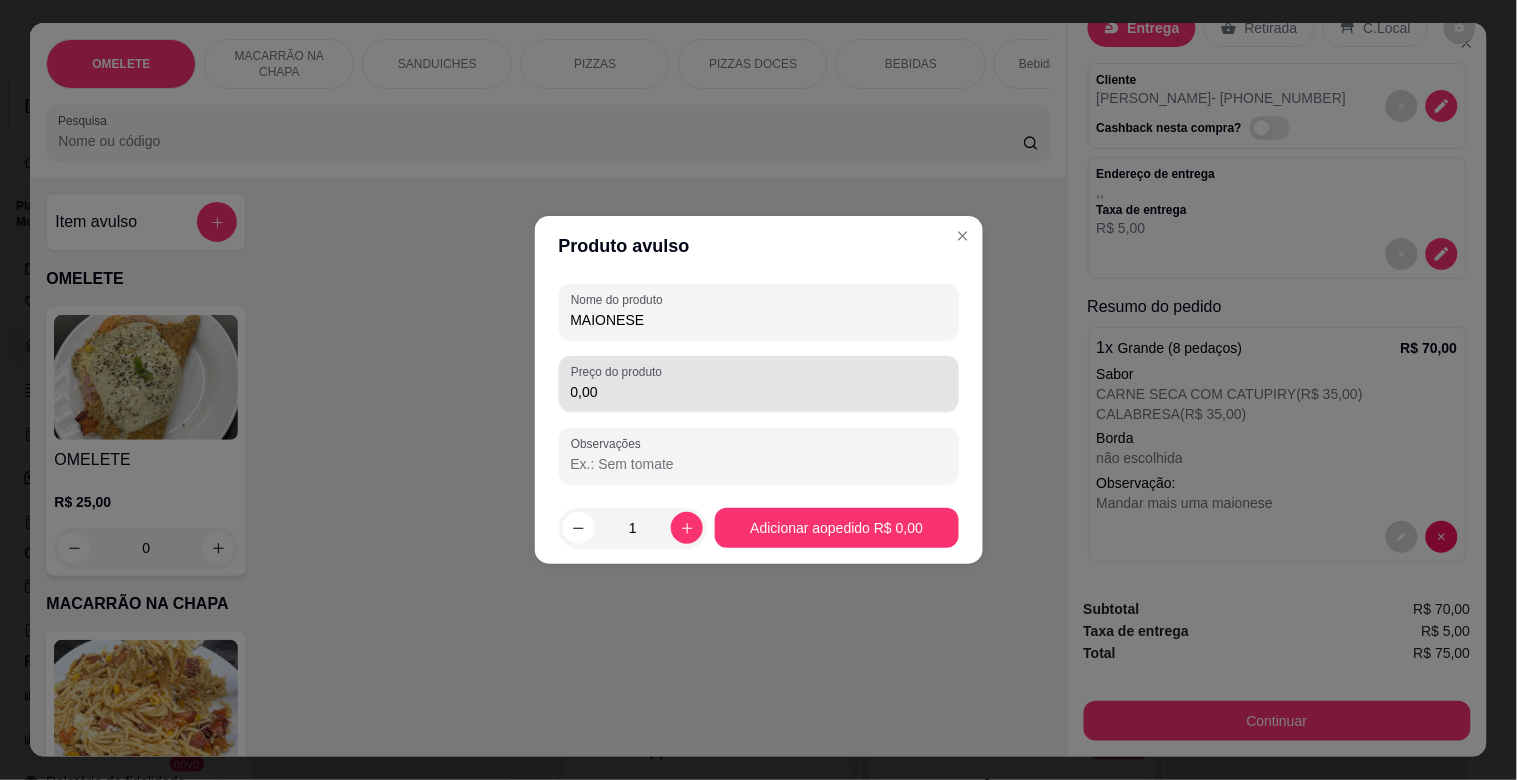 type on "MAIONESE" 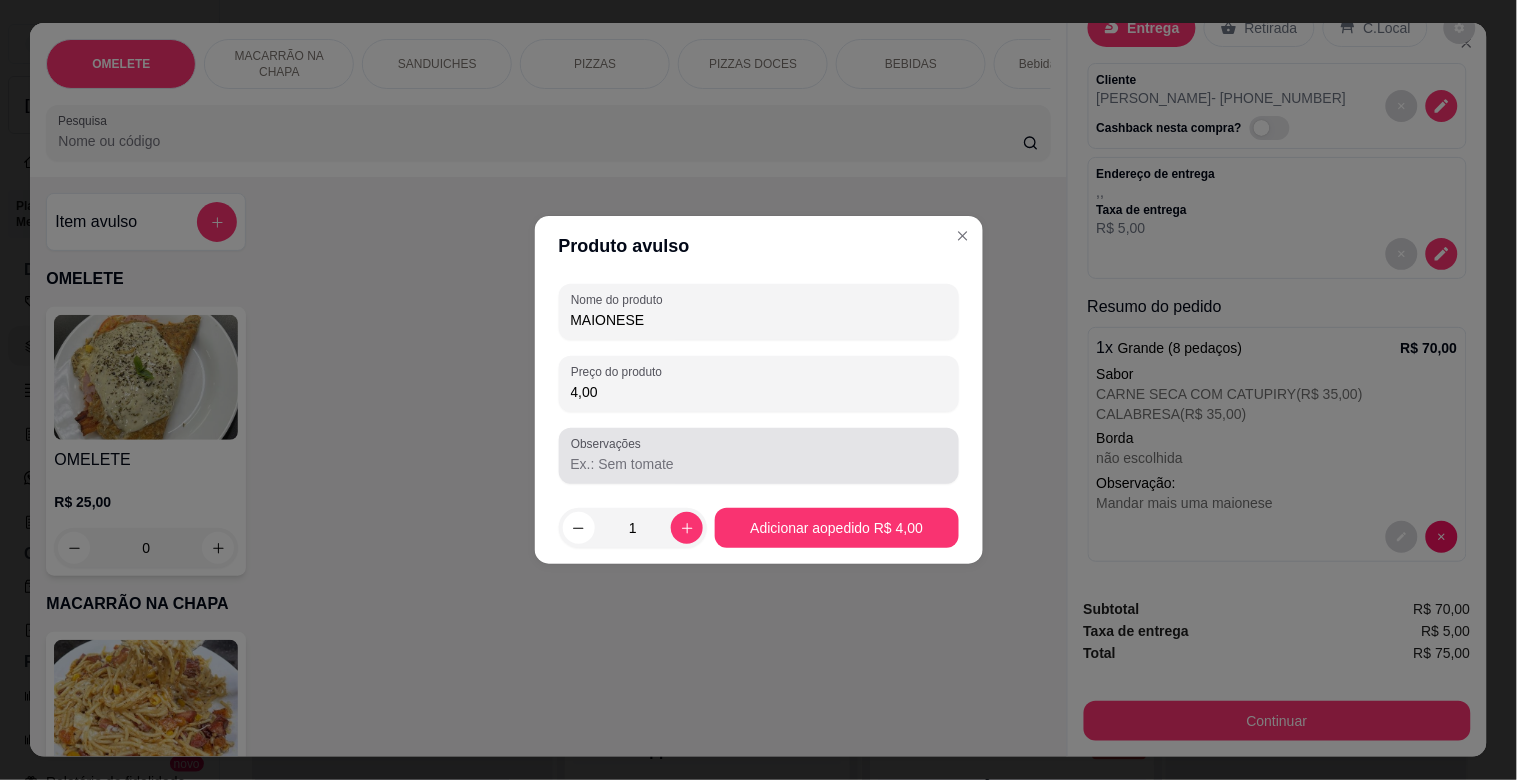 type on "4,00" 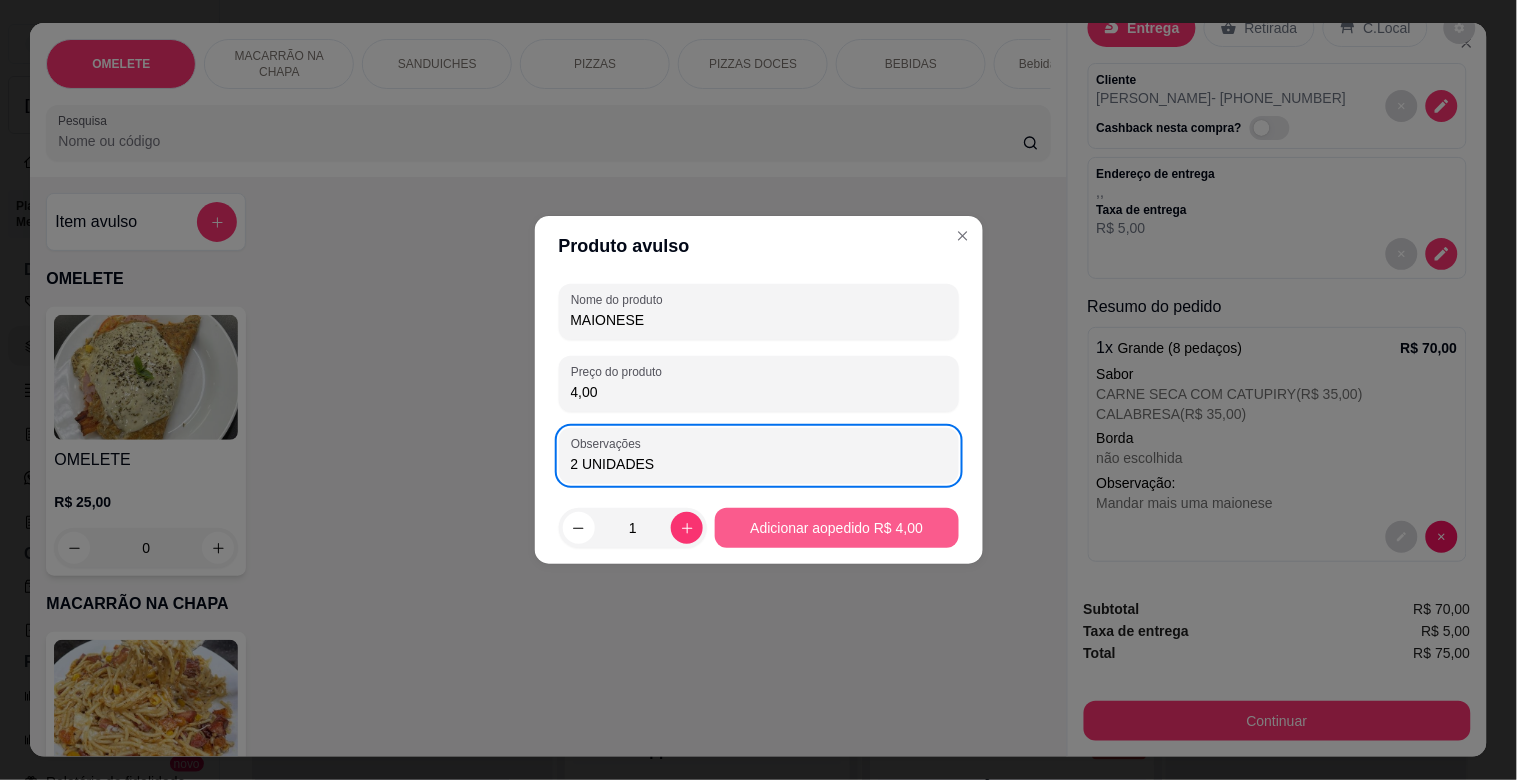 type on "2 UNIDADES" 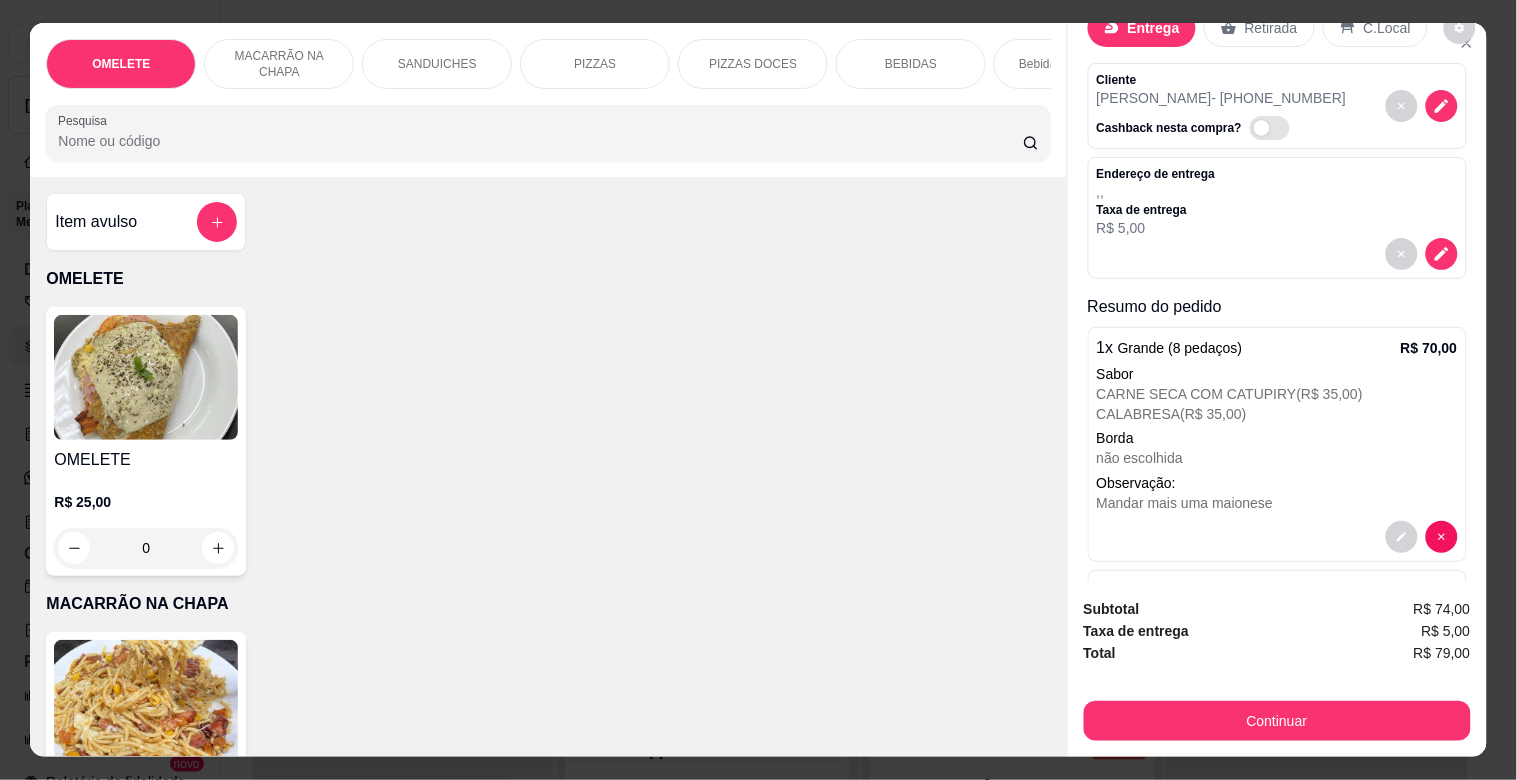 scroll, scrollTop: 202, scrollLeft: 0, axis: vertical 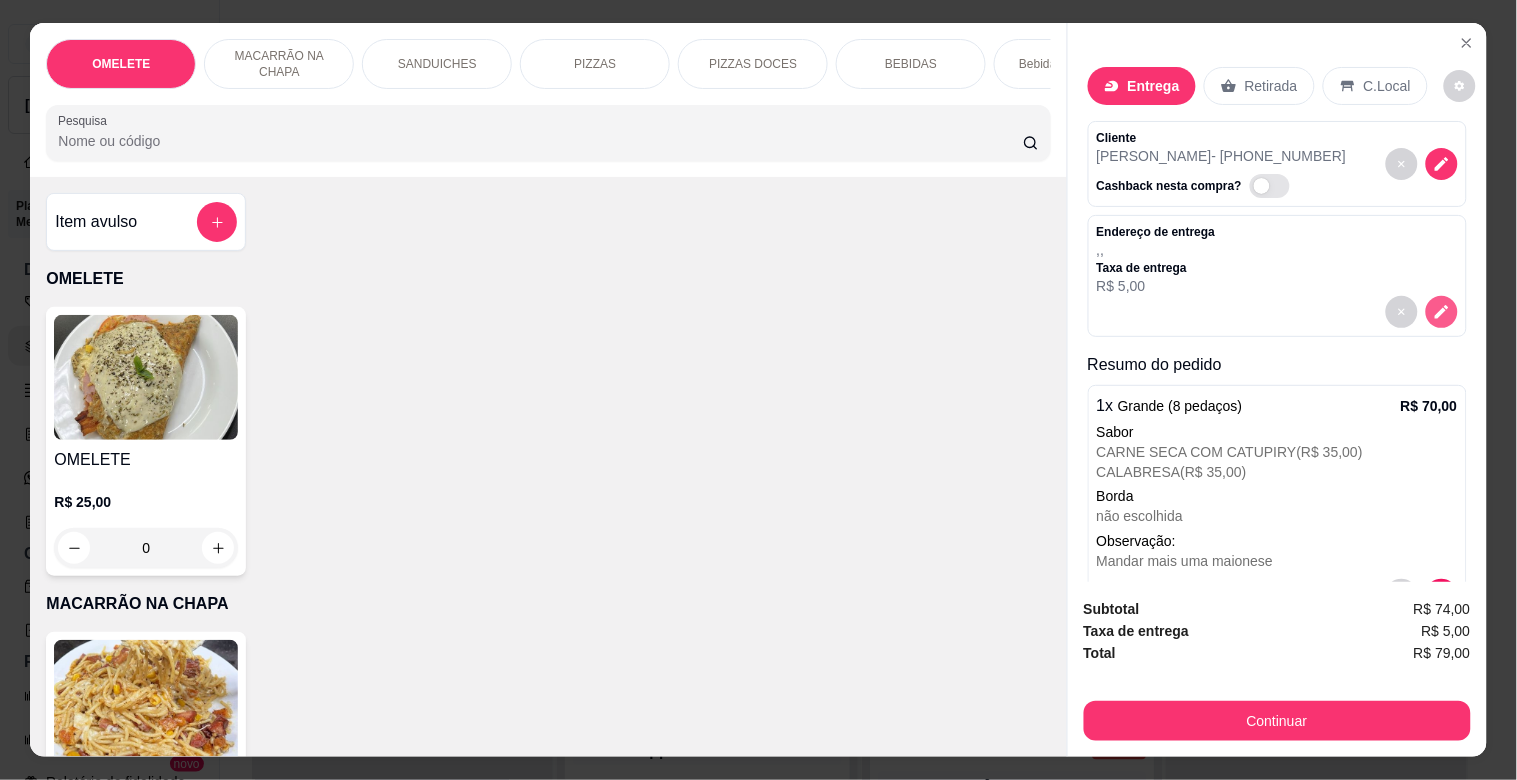 click 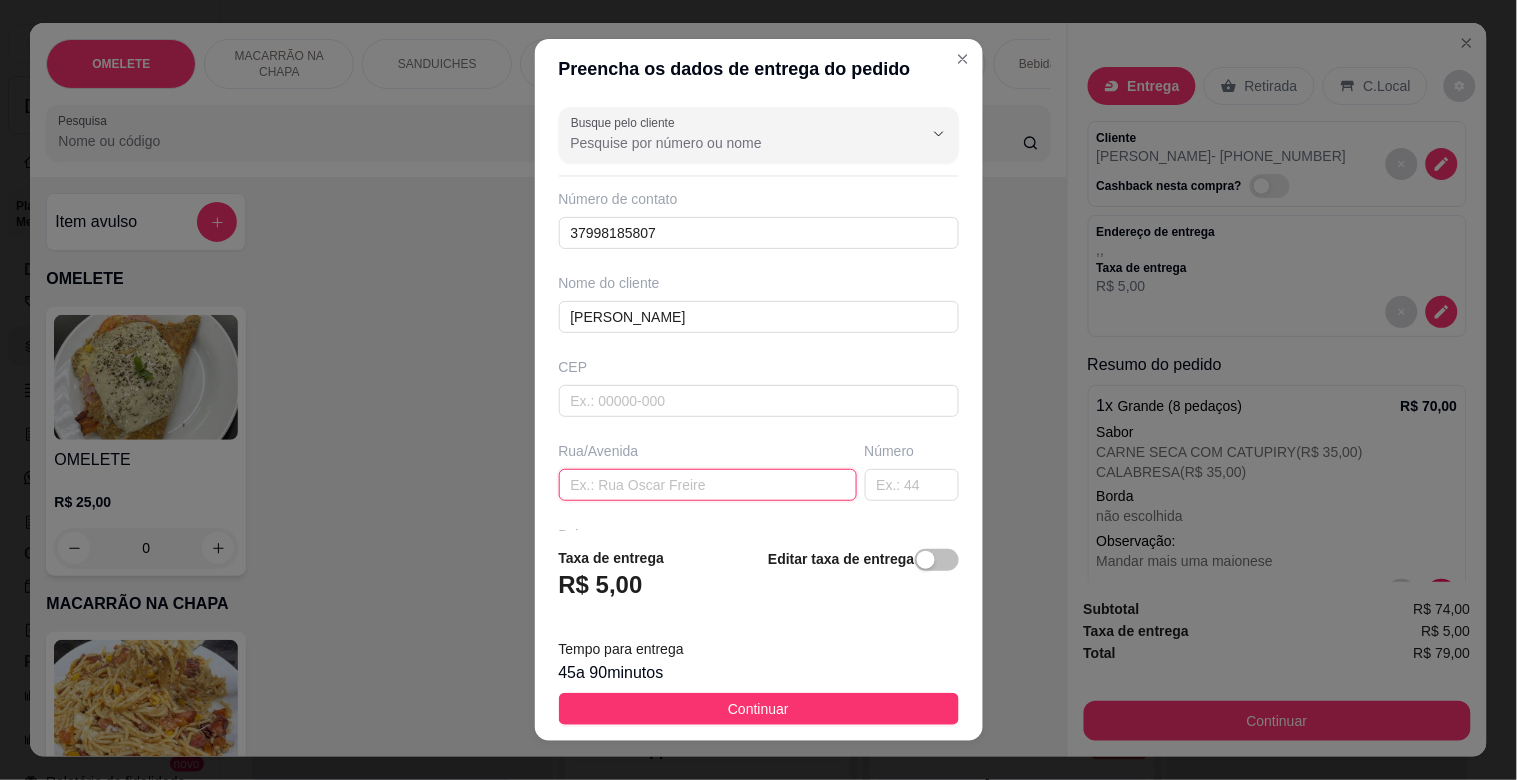click at bounding box center (708, 485) 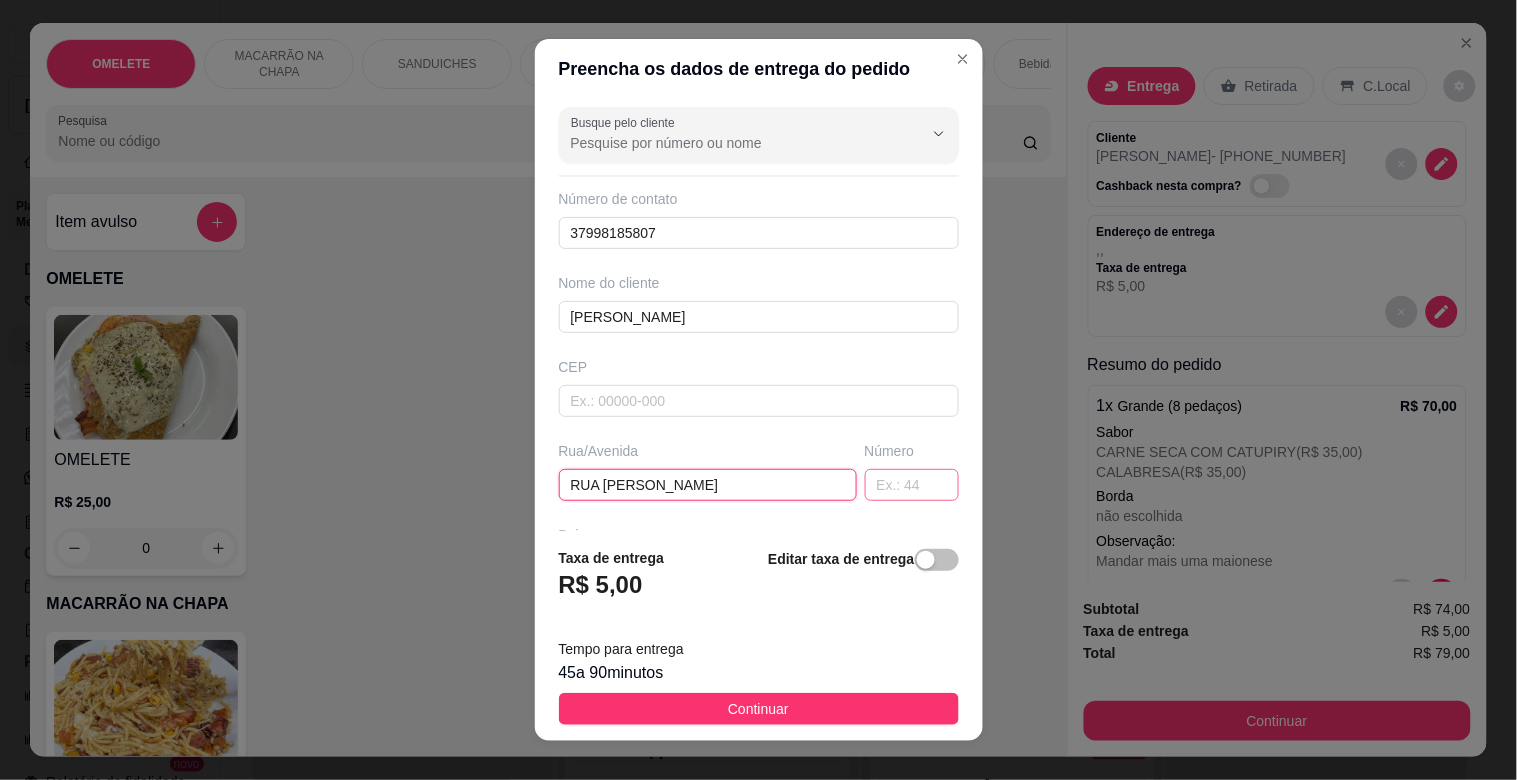 type on "RUA [PERSON_NAME]" 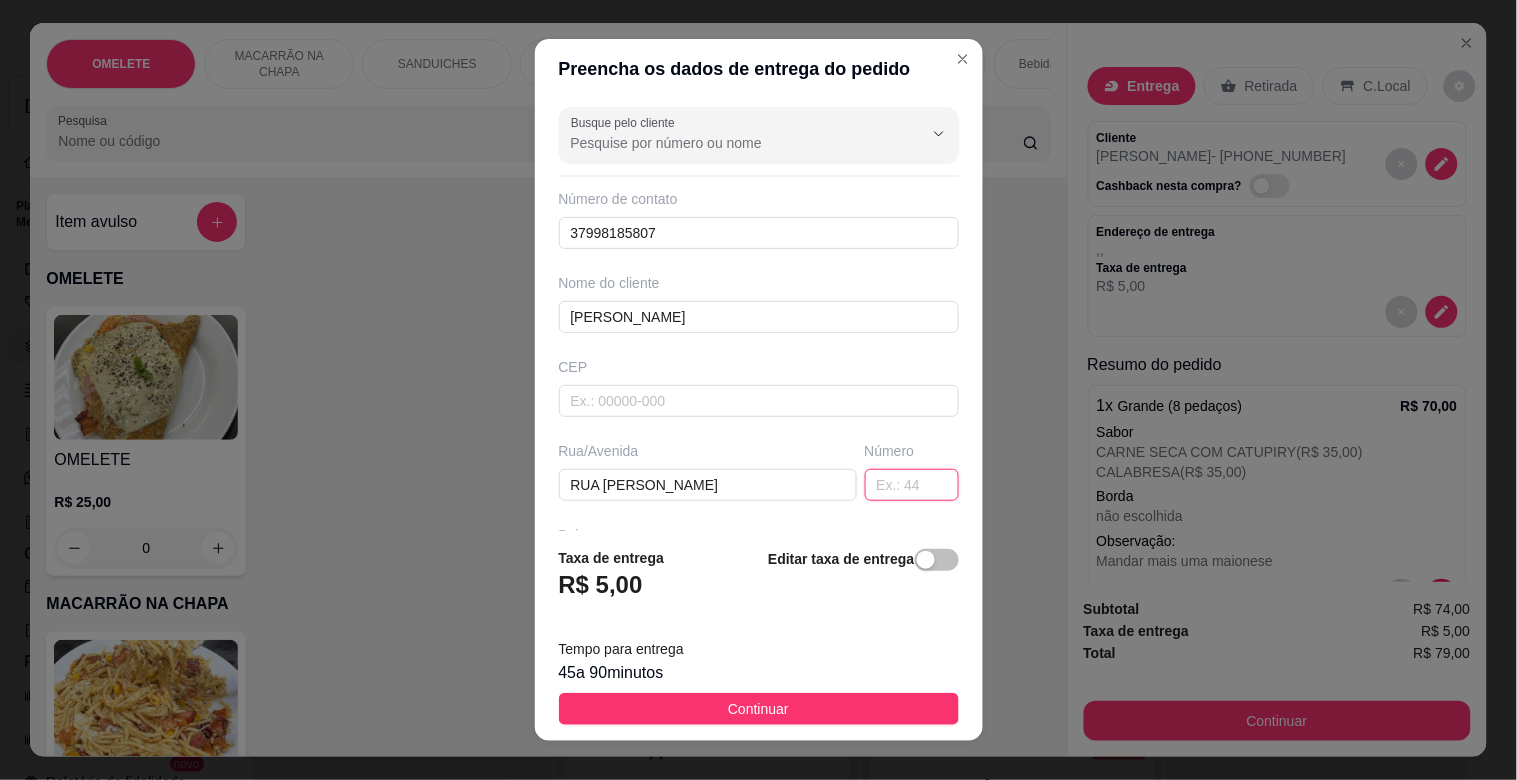click at bounding box center [912, 485] 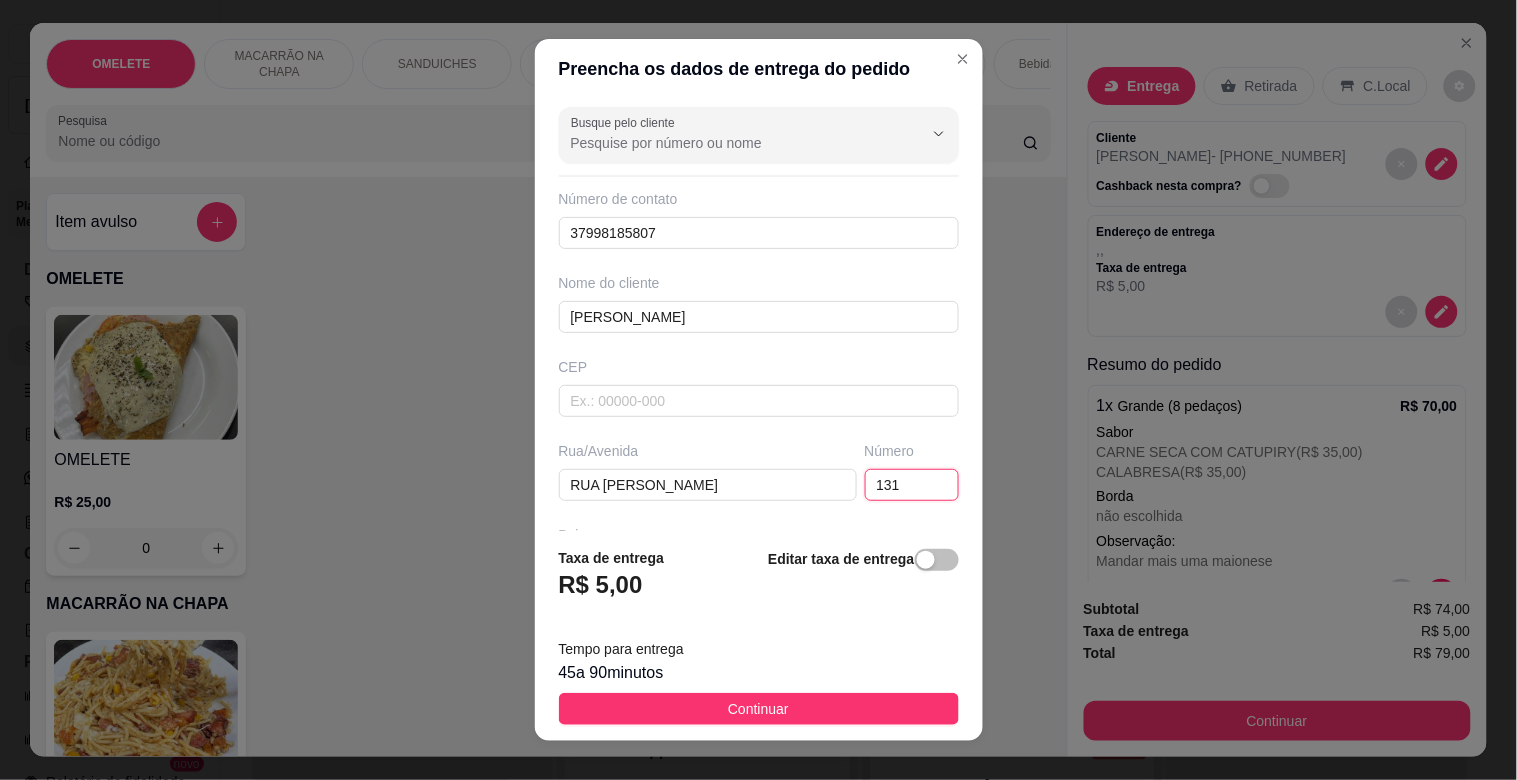 type on "131" 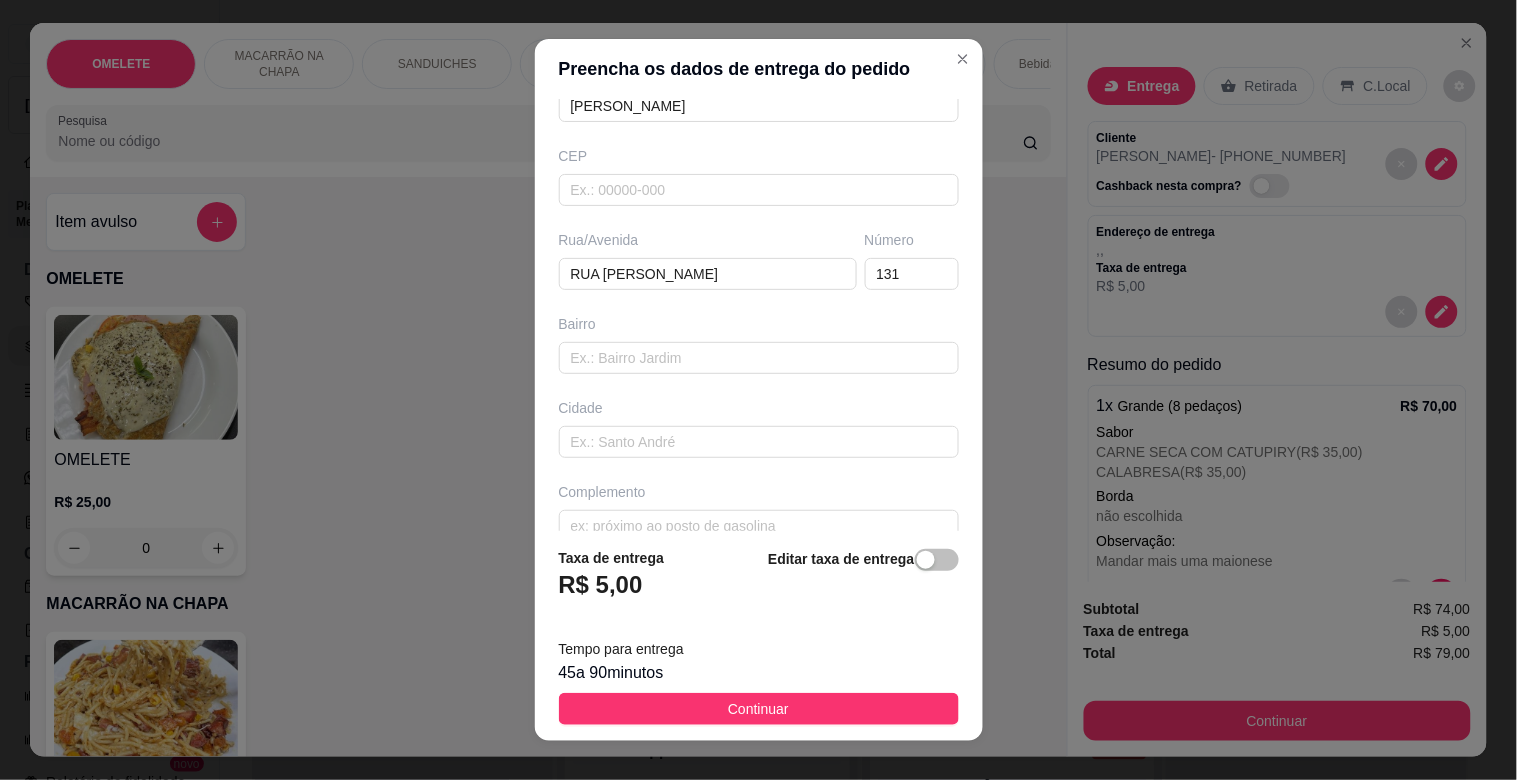 scroll, scrollTop: 213, scrollLeft: 0, axis: vertical 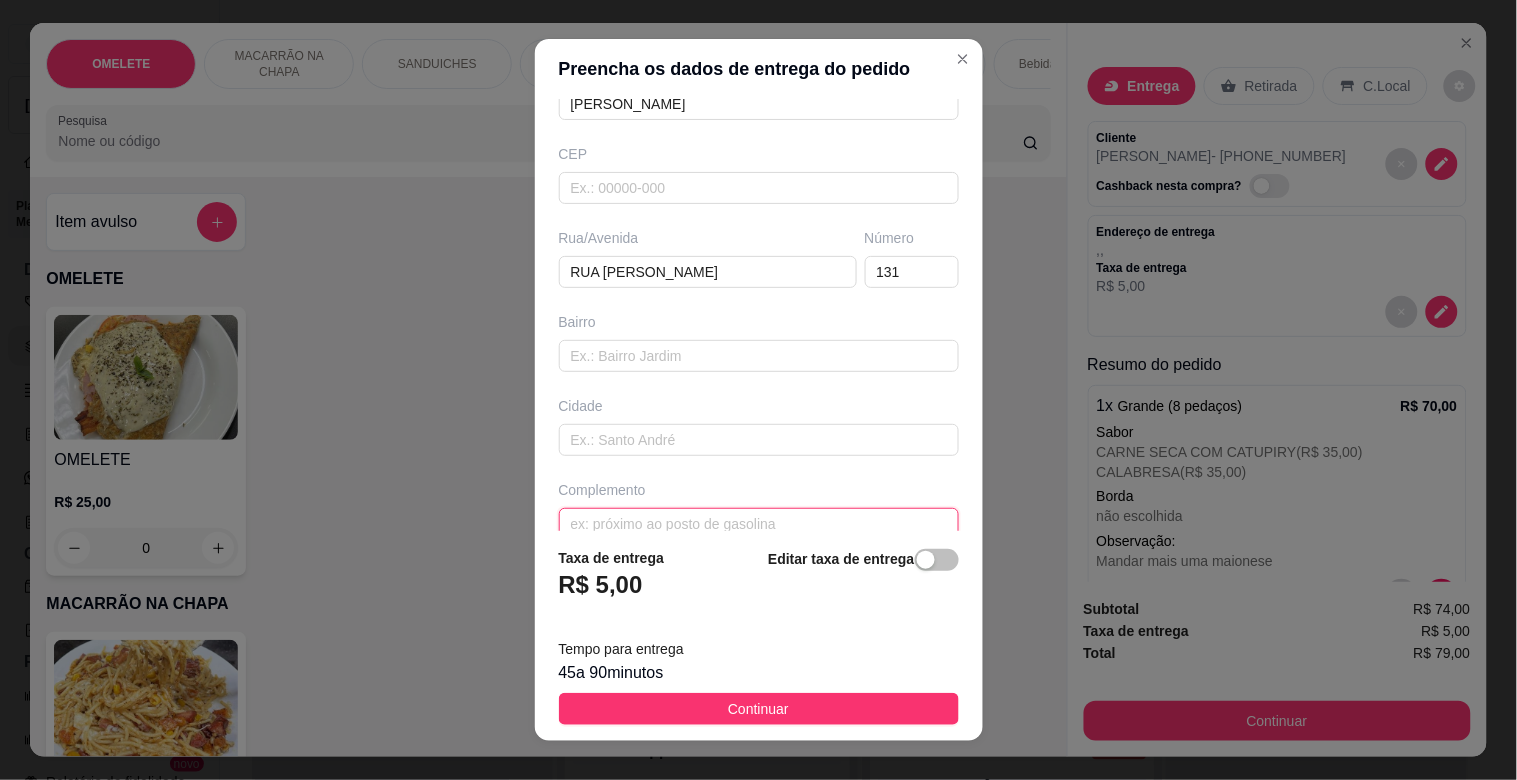 click at bounding box center [759, 524] 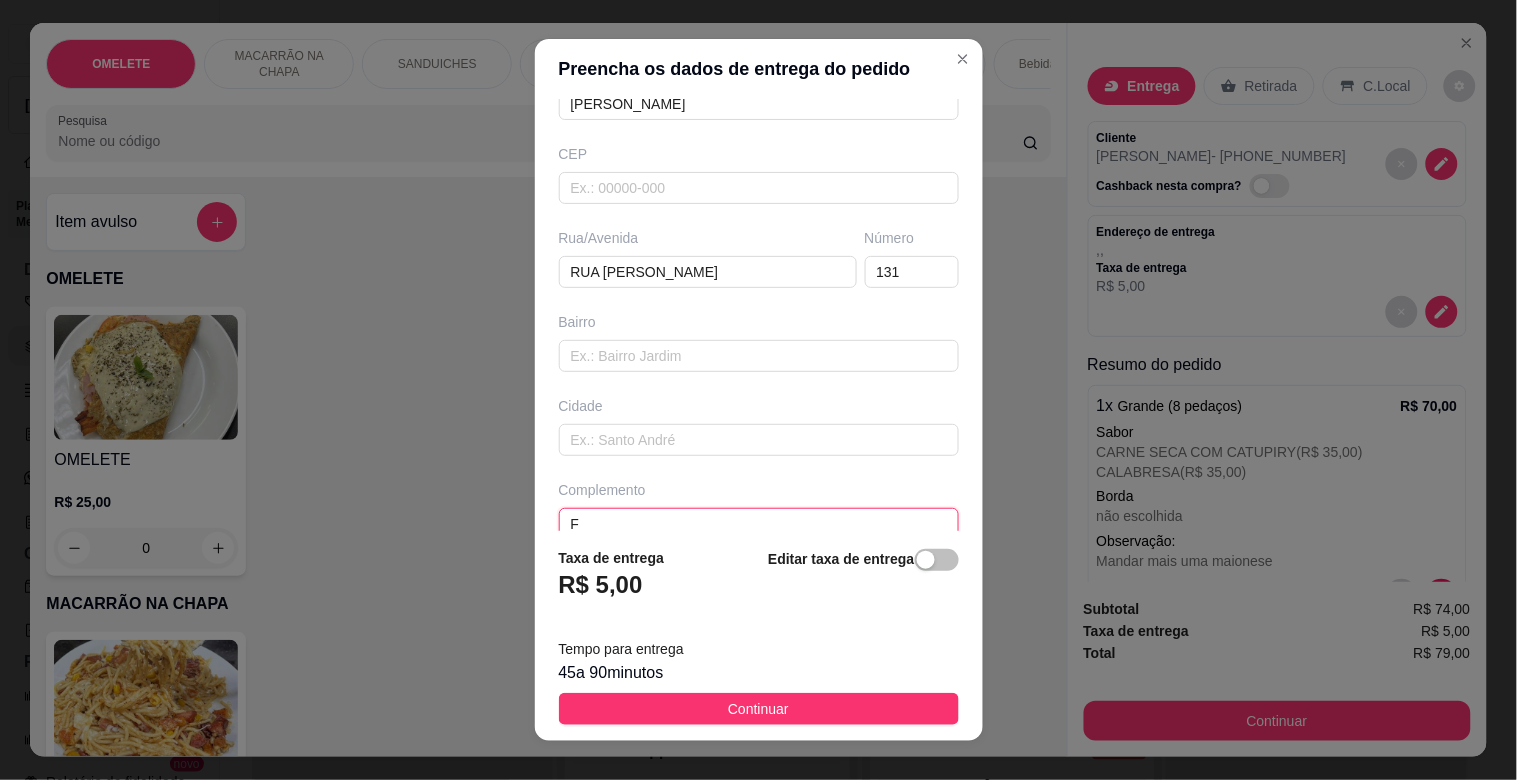 scroll, scrollTop: 216, scrollLeft: 0, axis: vertical 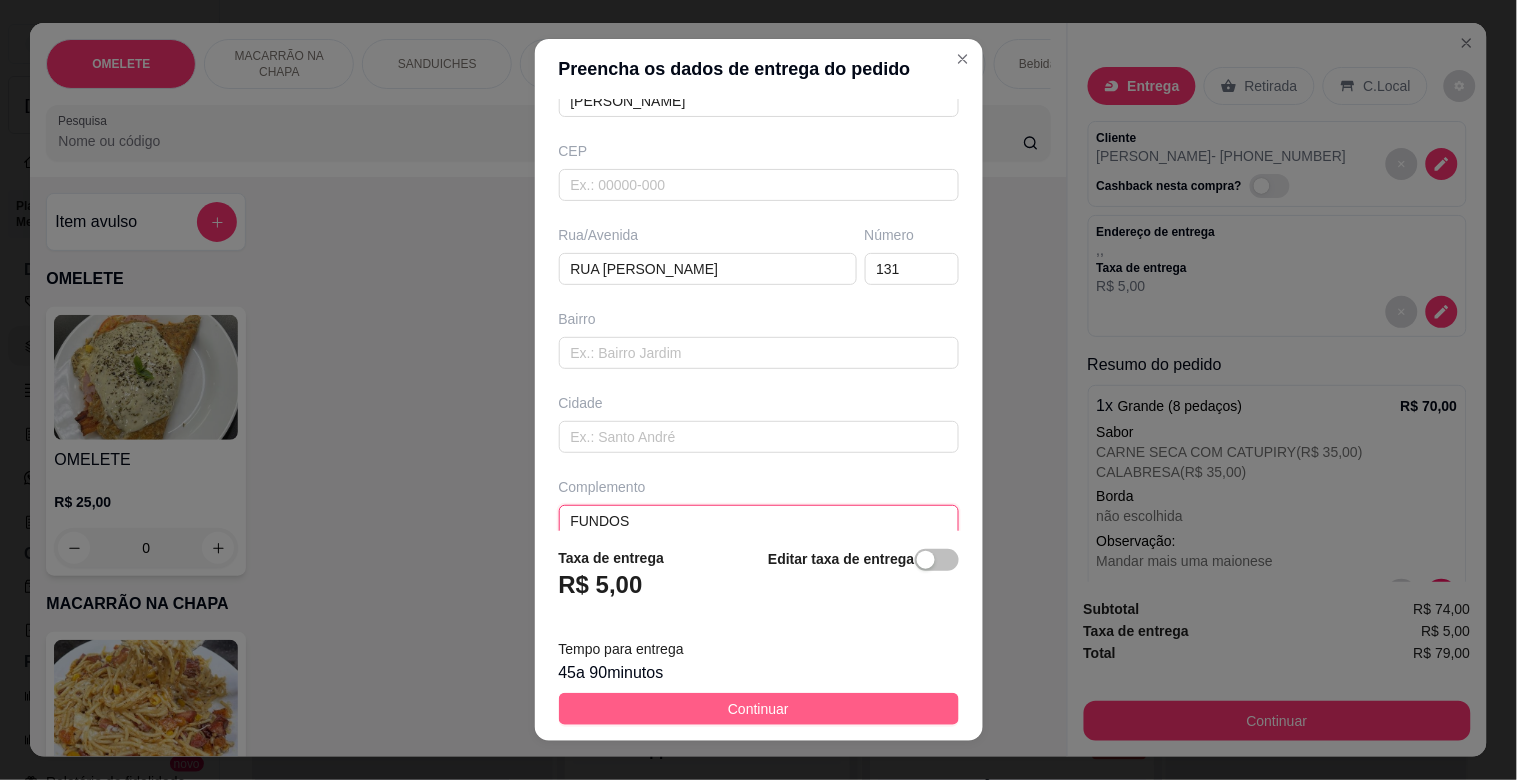 type on "FUNDOS" 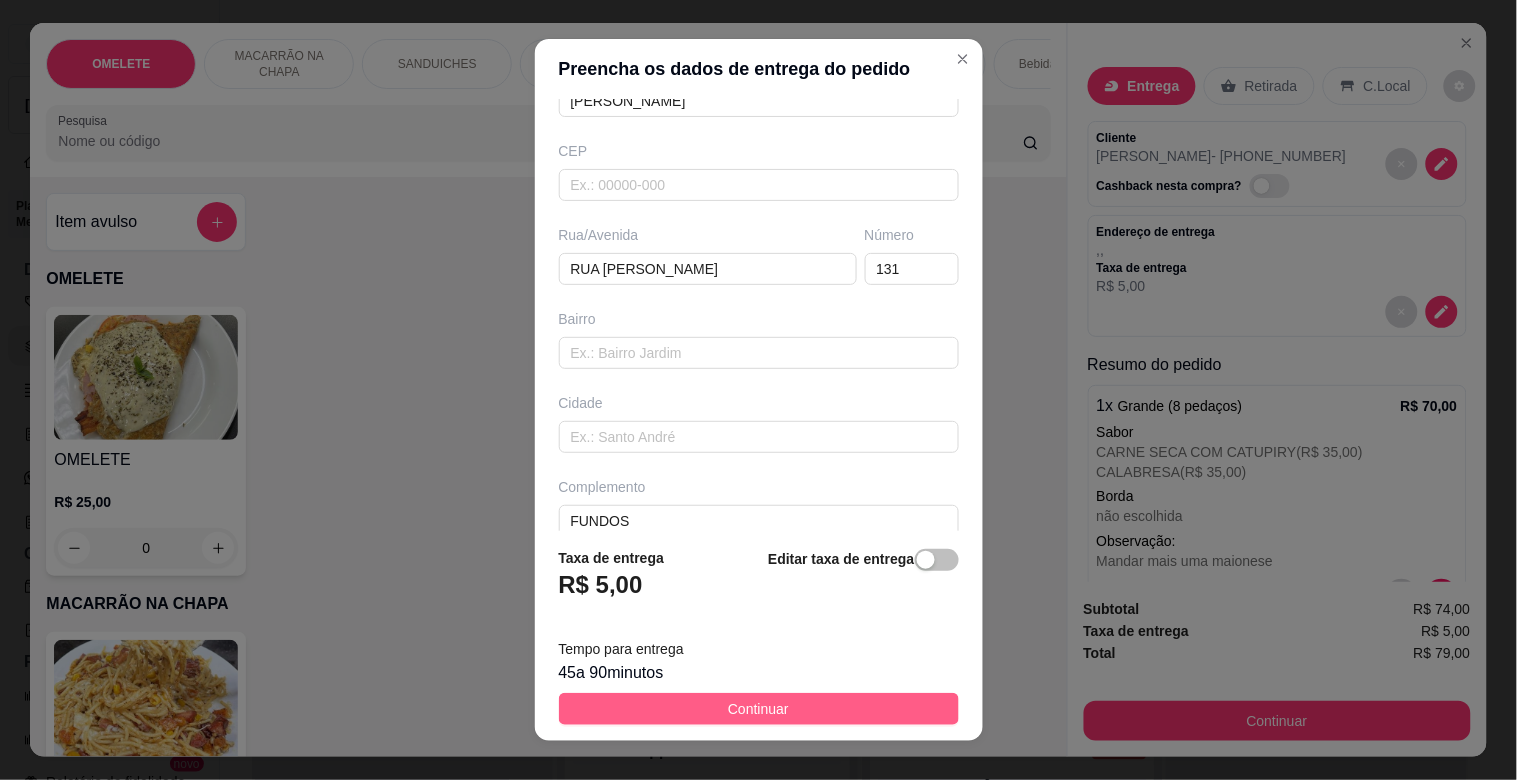 click on "Continuar" at bounding box center (758, 709) 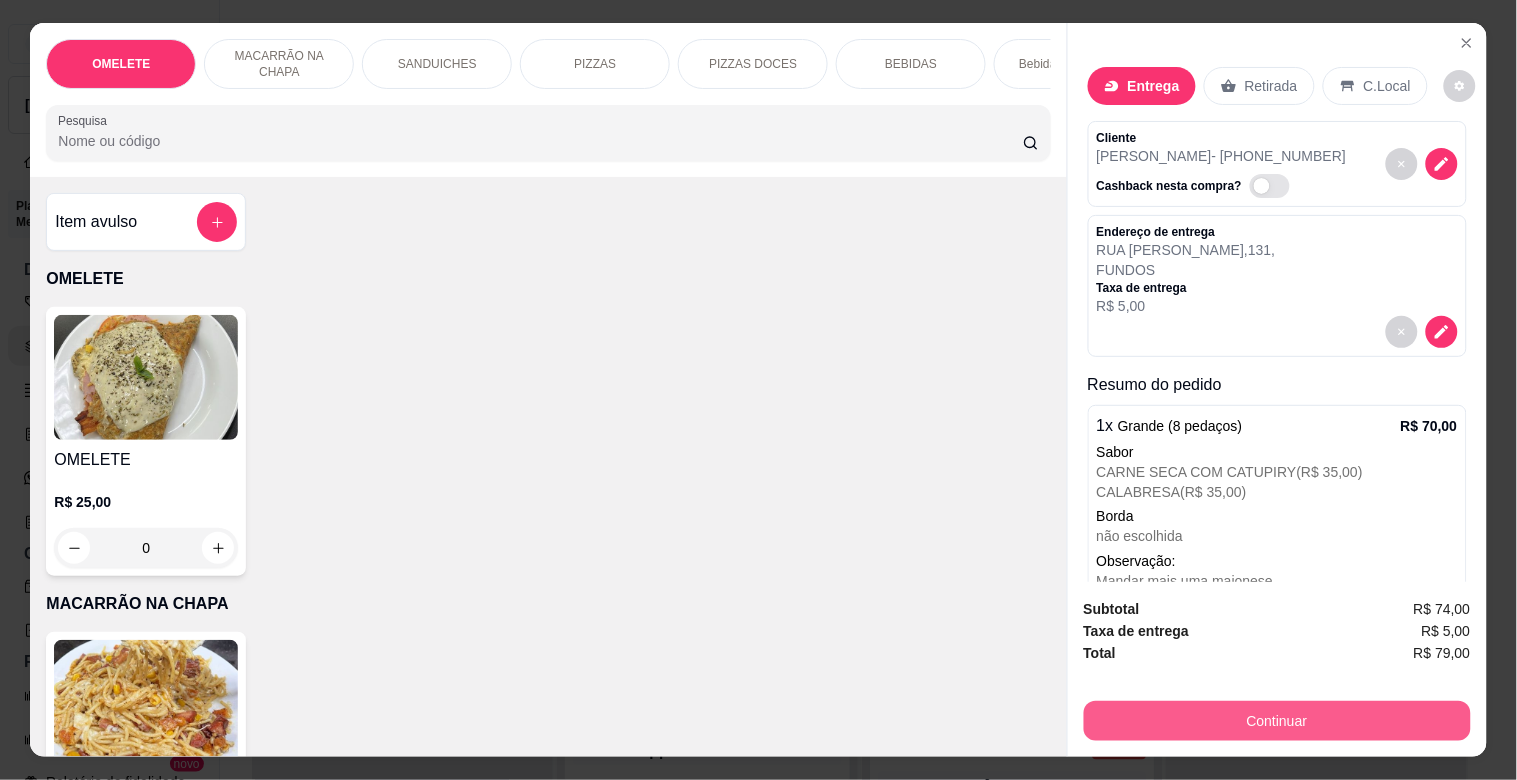 click on "Continuar" at bounding box center [1277, 721] 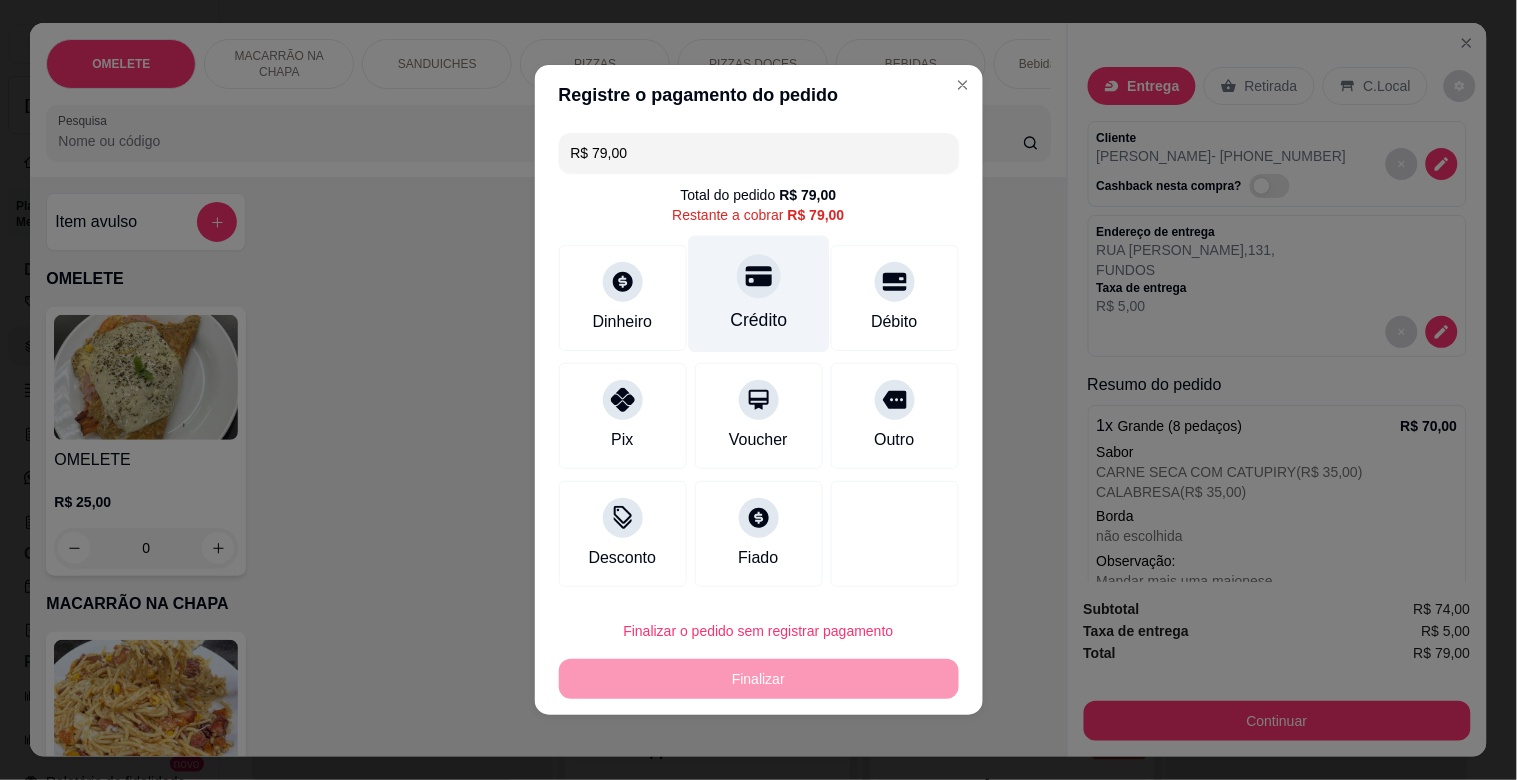 click on "Crédito" at bounding box center [758, 294] 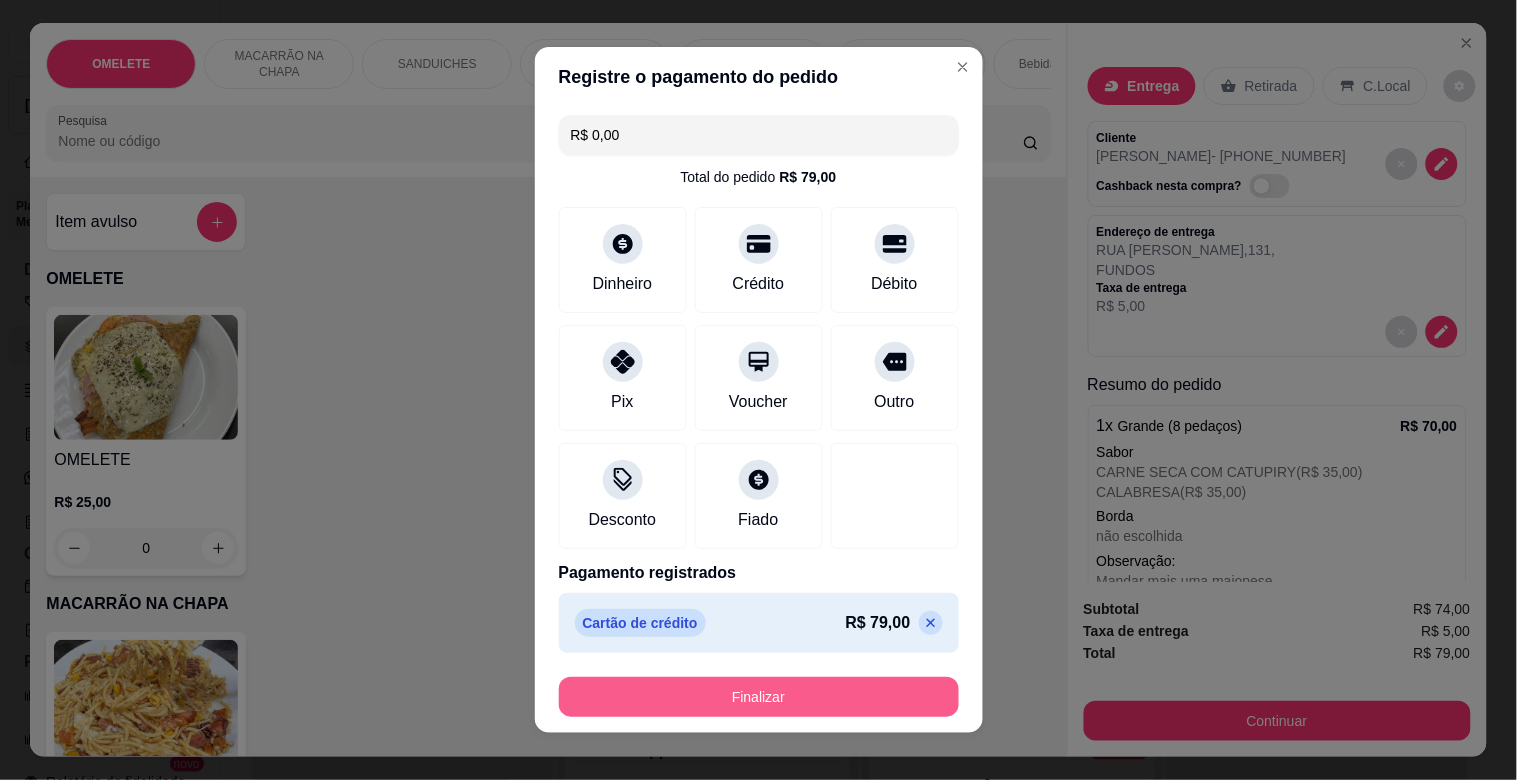 click on "Finalizar" at bounding box center [759, 697] 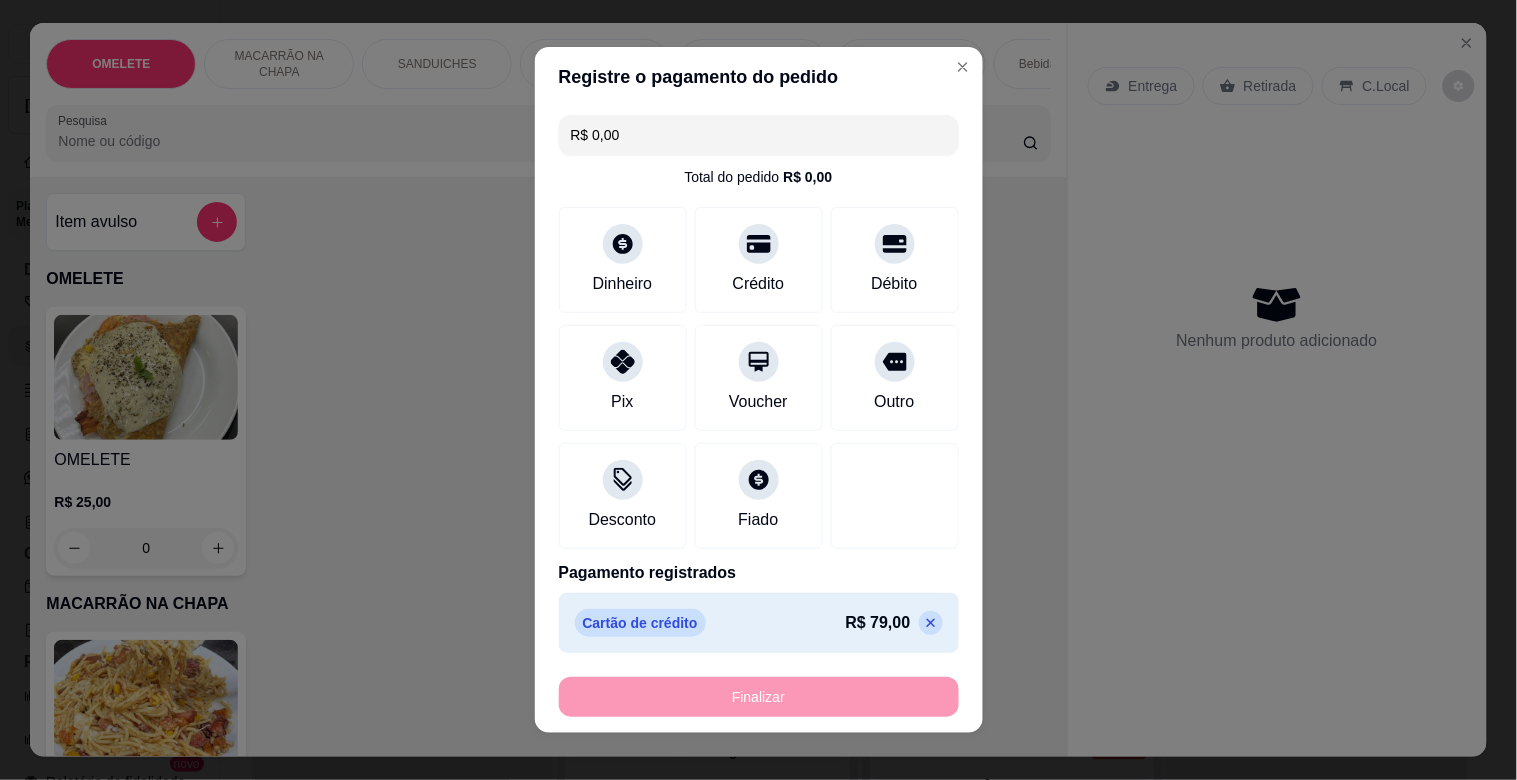 type on "-R$ 79,00" 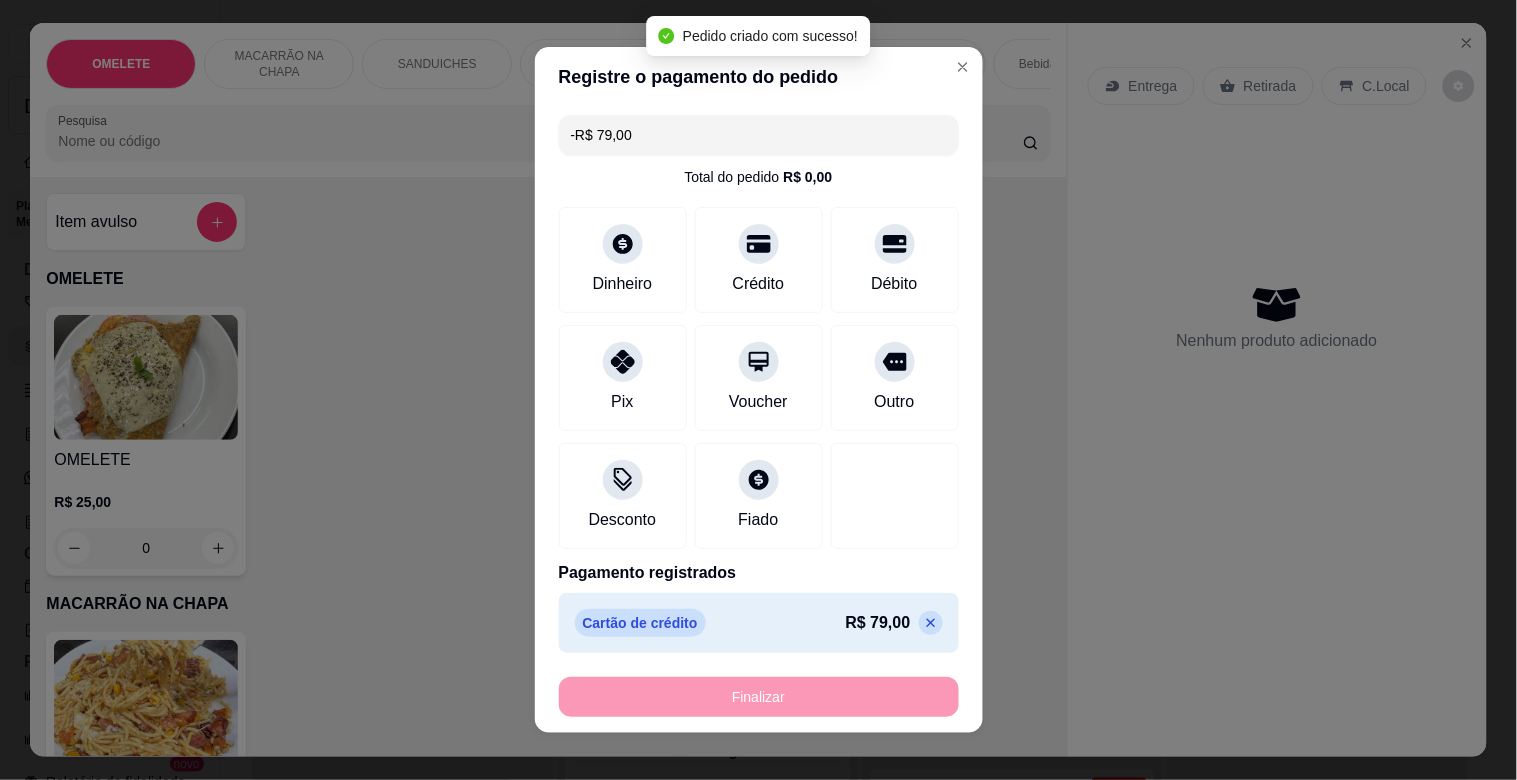 scroll, scrollTop: 1063, scrollLeft: 0, axis: vertical 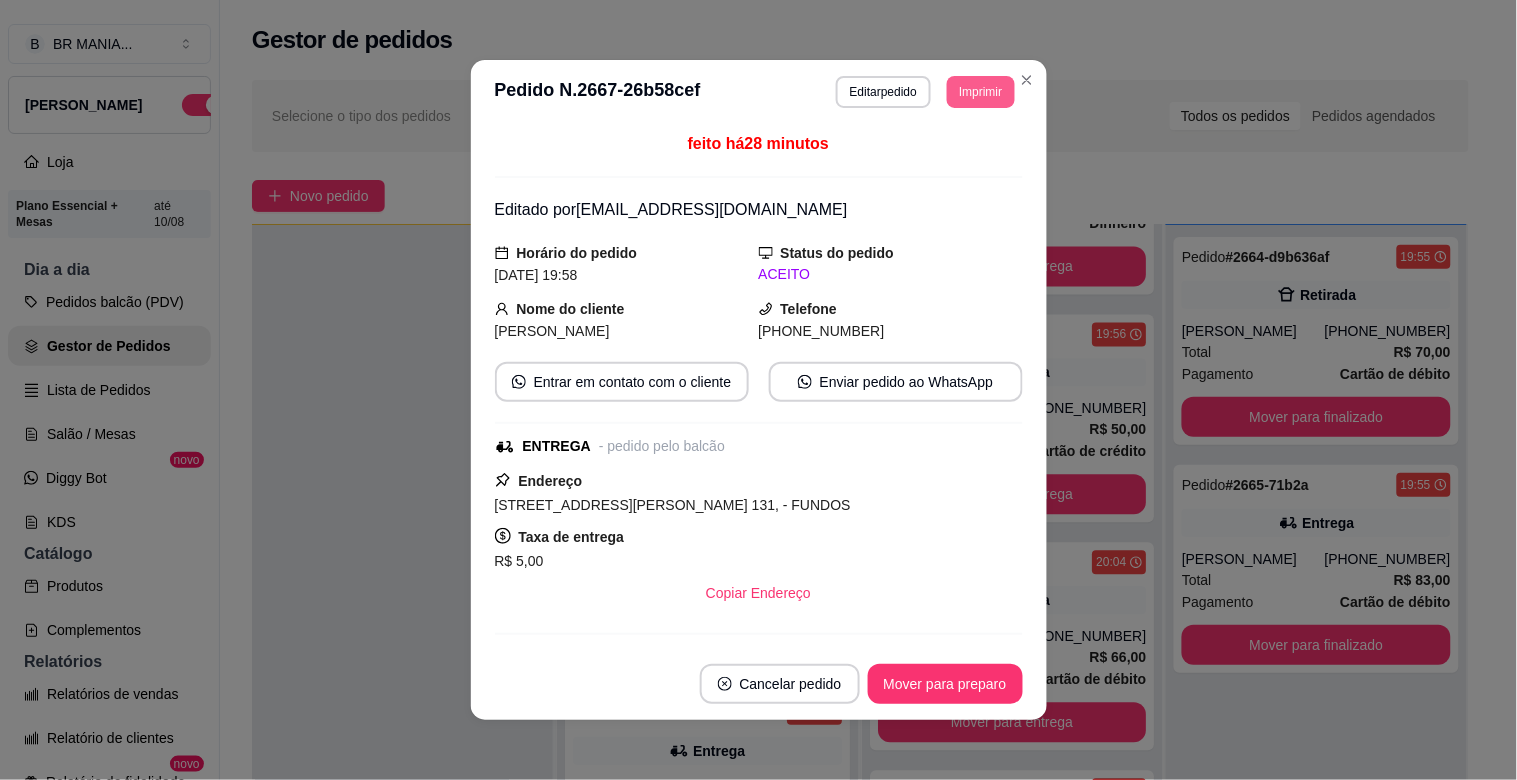 click on "Imprimir" at bounding box center (980, 92) 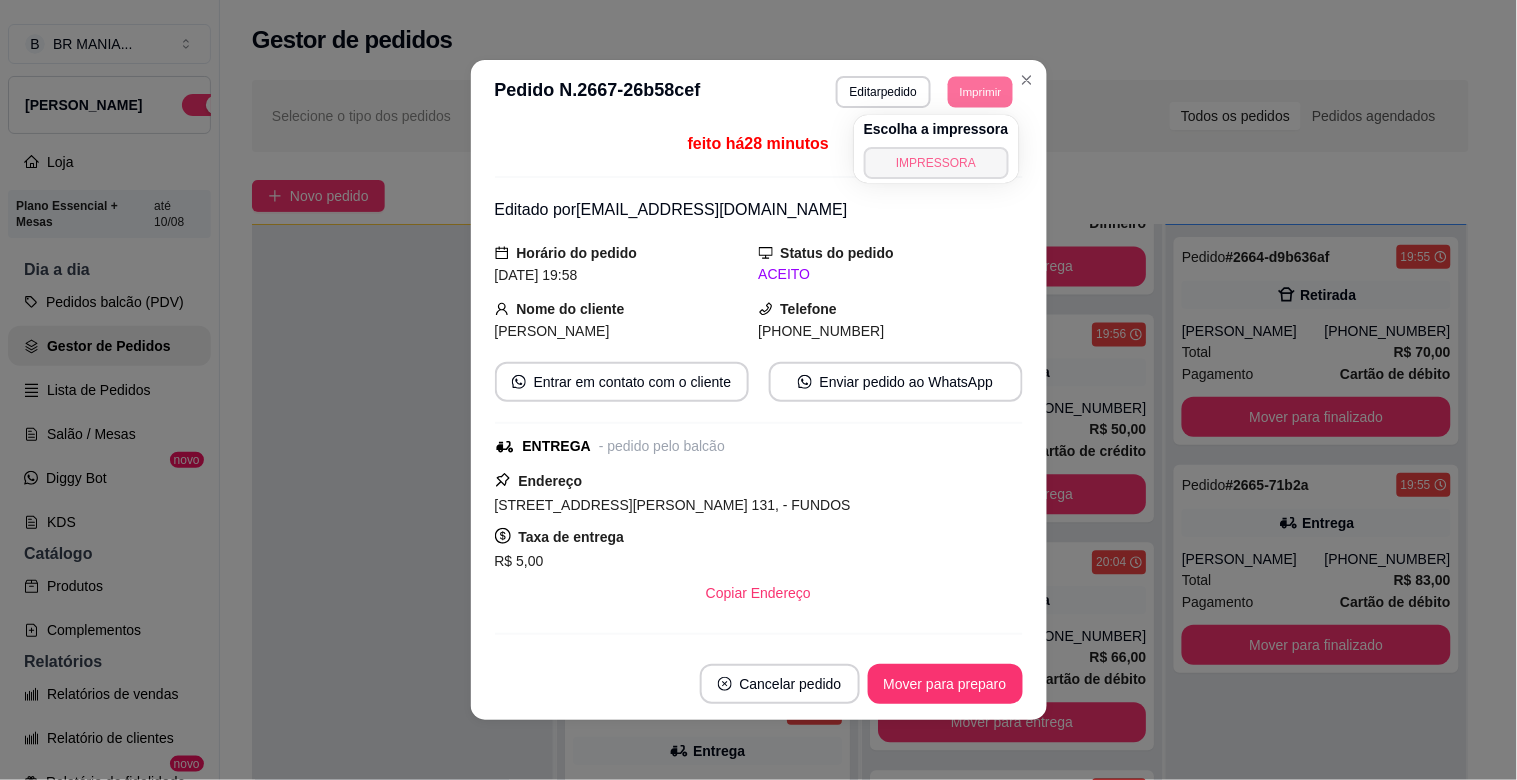 click on "IMPRESSORA" at bounding box center (936, 163) 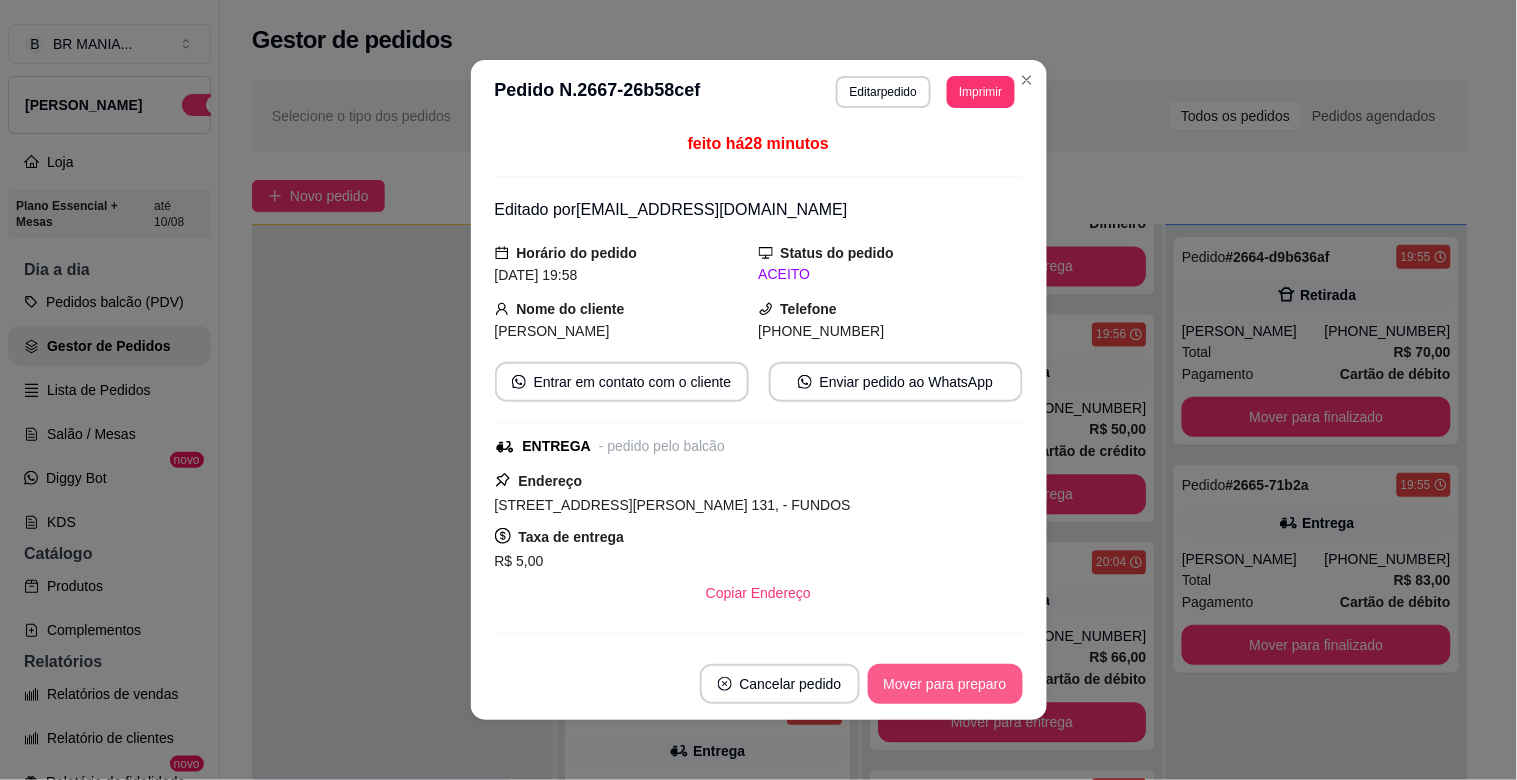 click on "Mover para preparo" at bounding box center (945, 684) 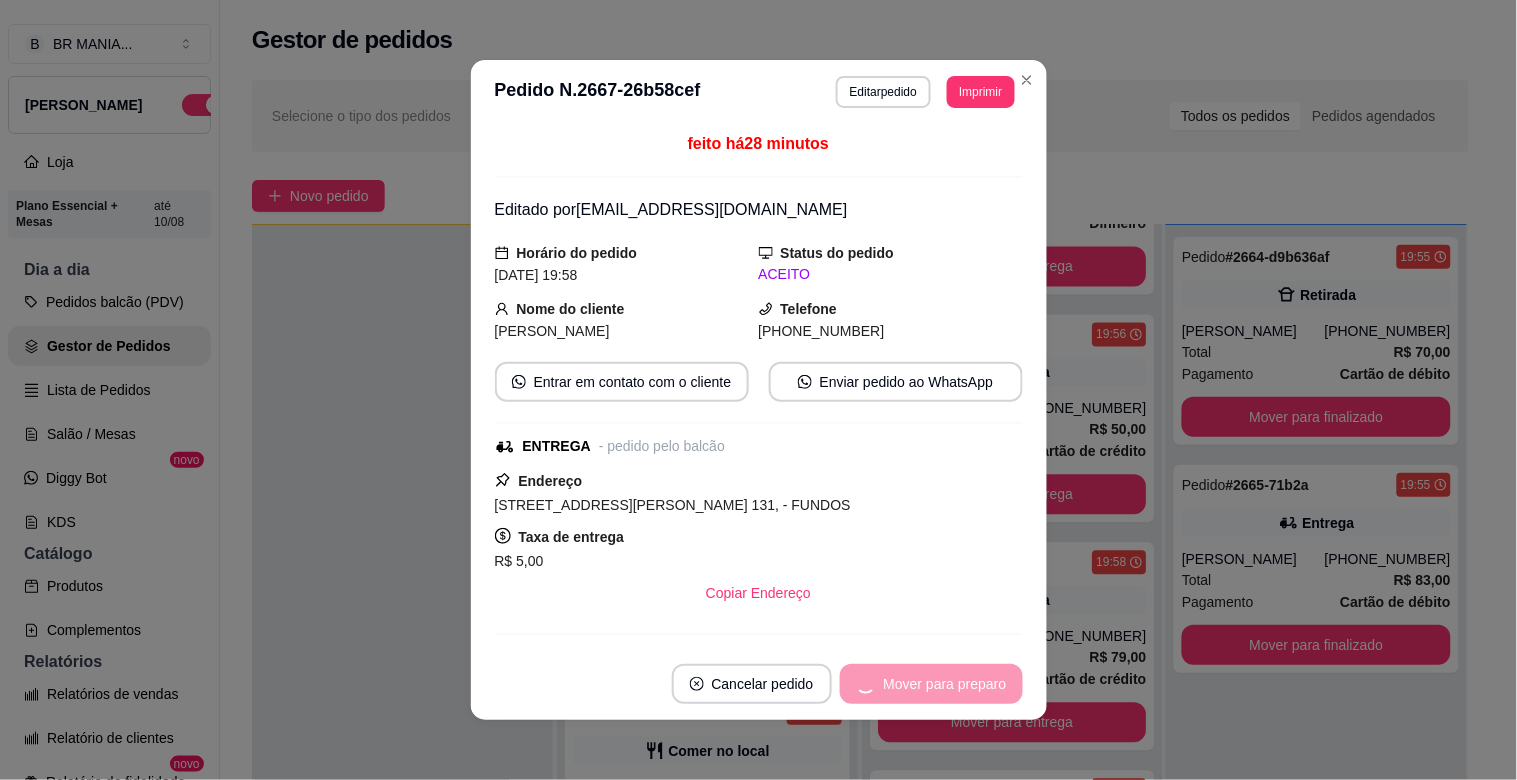 scroll, scrollTop: 1106, scrollLeft: 0, axis: vertical 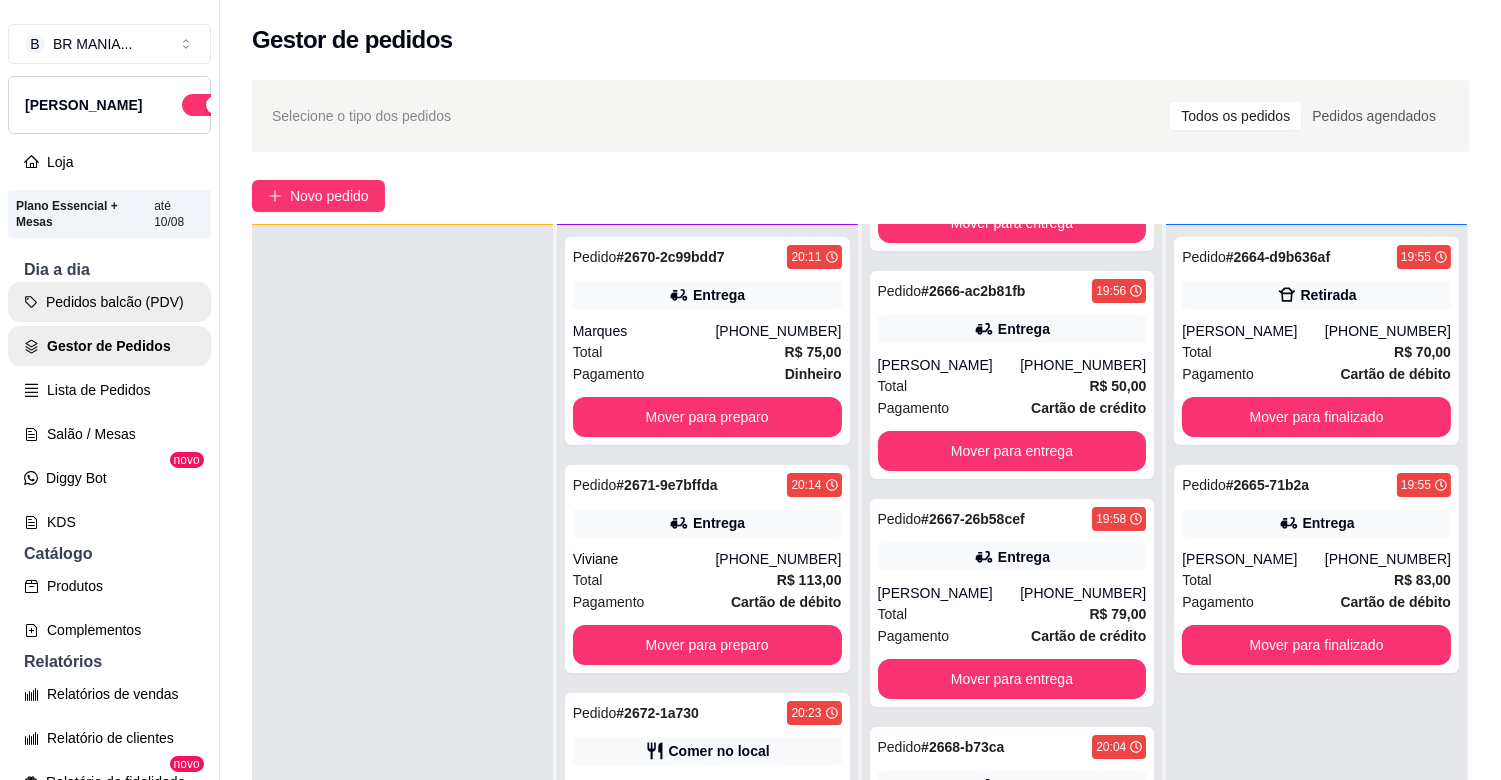 click on "Pedidos balcão (PDV)" at bounding box center (109, 302) 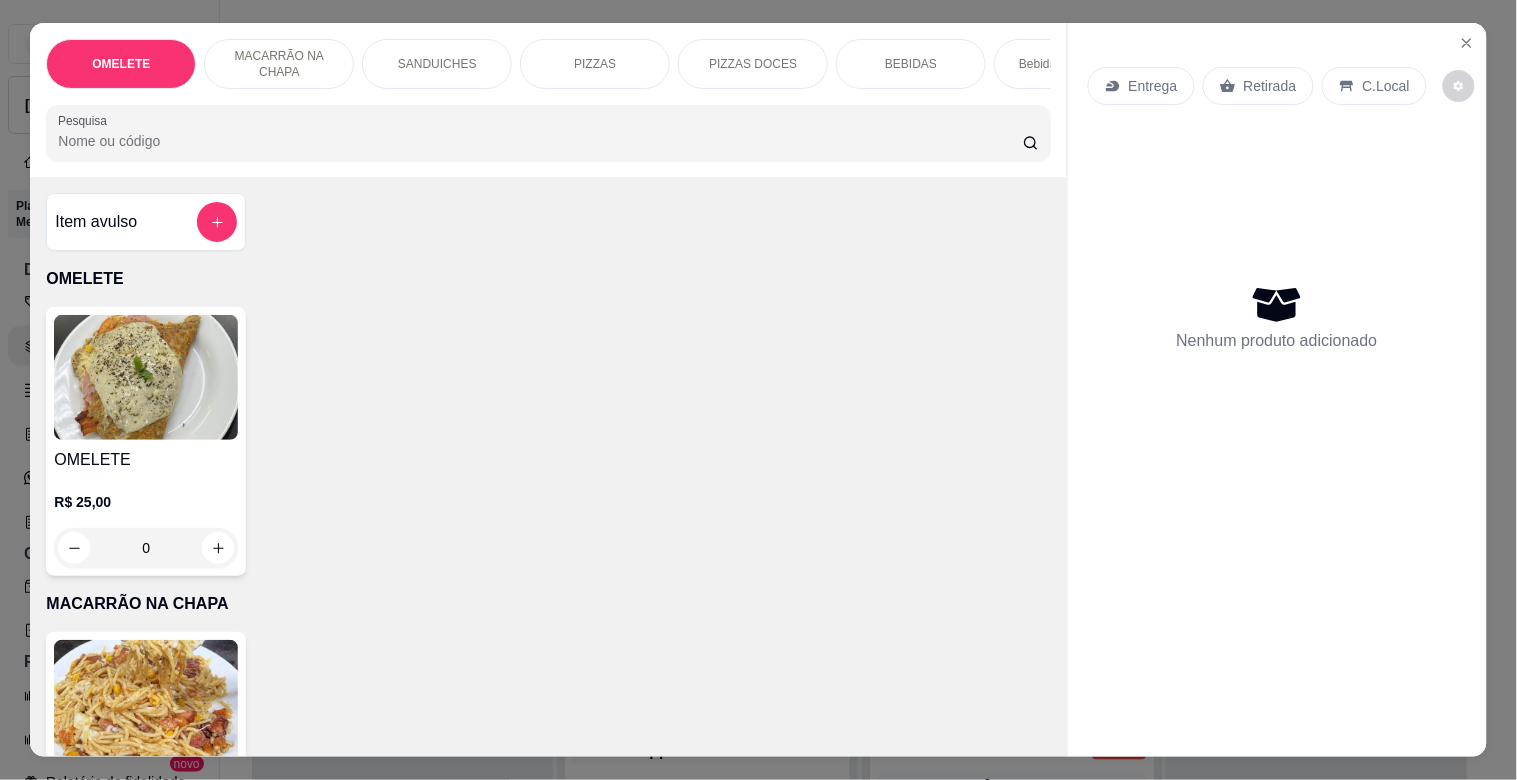 click on "PIZZAS" at bounding box center (595, 64) 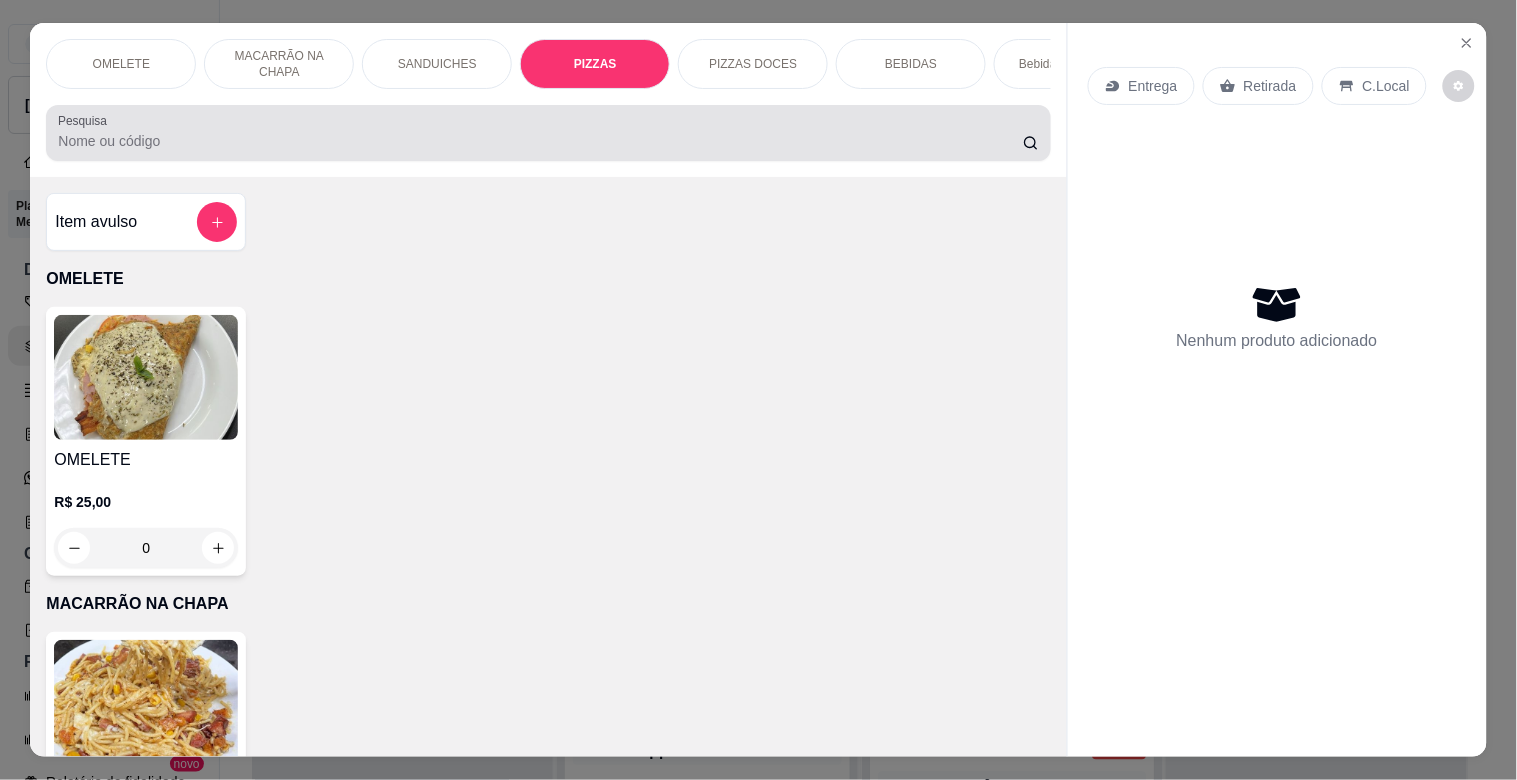 scroll, scrollTop: 1634, scrollLeft: 0, axis: vertical 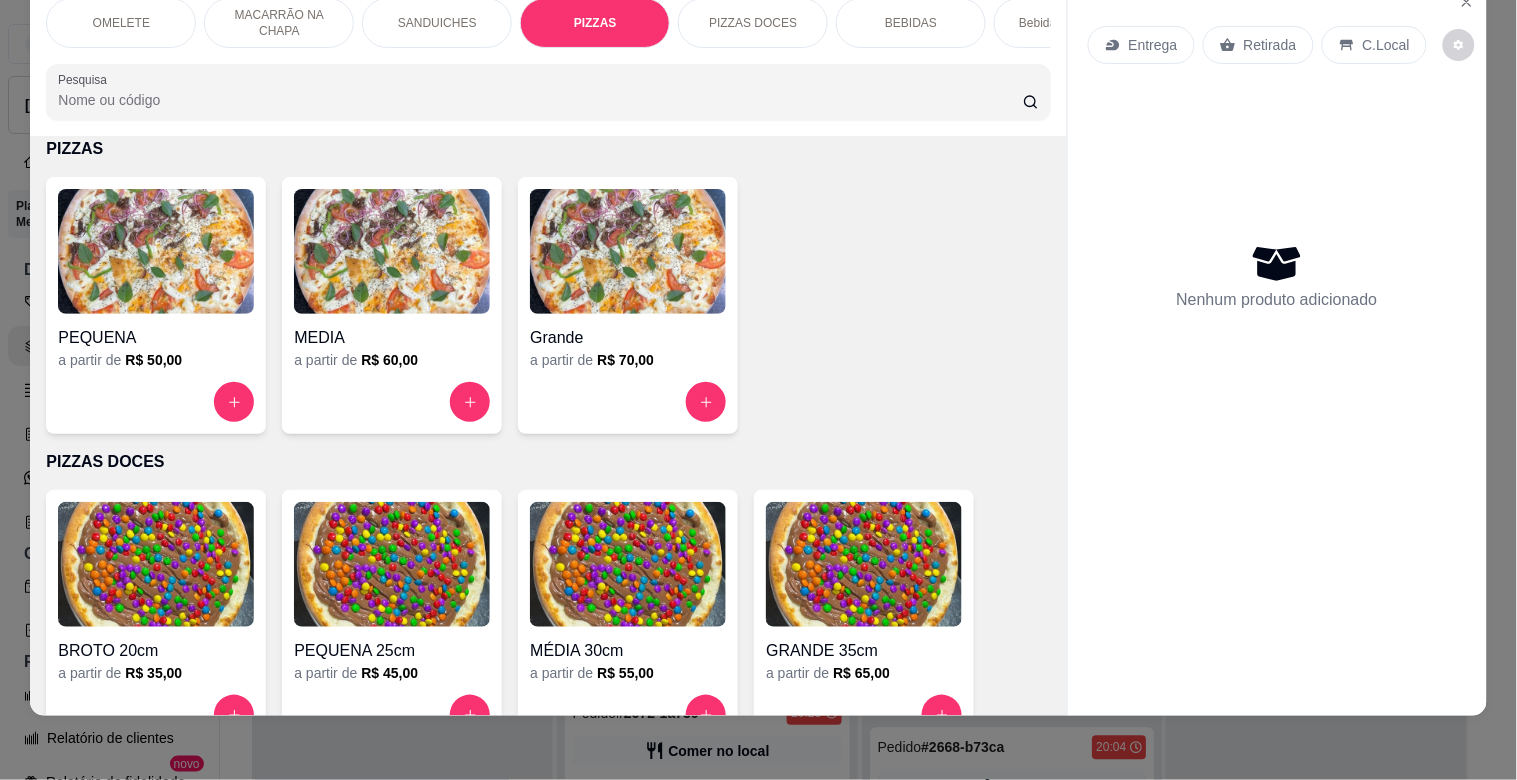 click at bounding box center (628, 251) 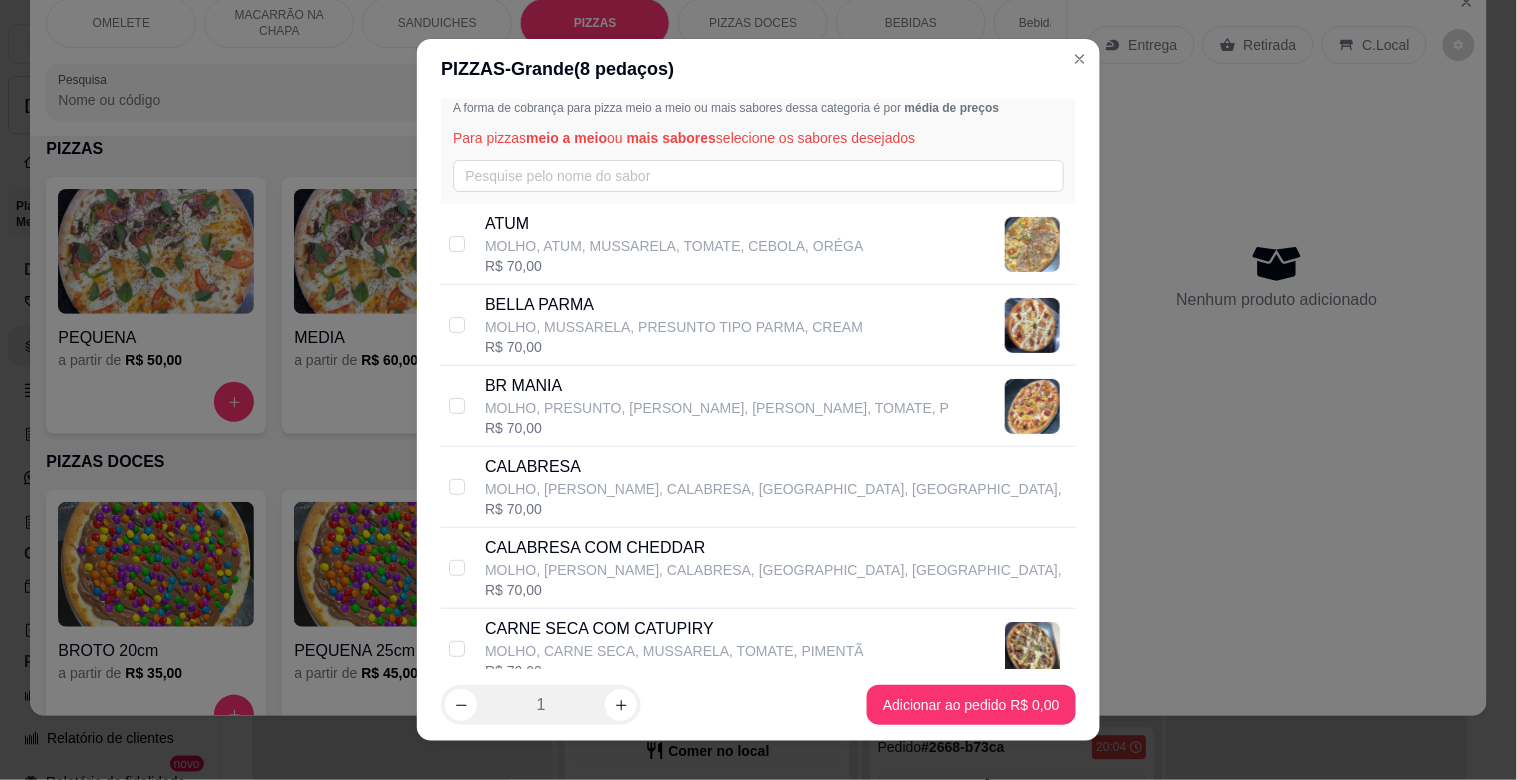 scroll, scrollTop: 88, scrollLeft: 0, axis: vertical 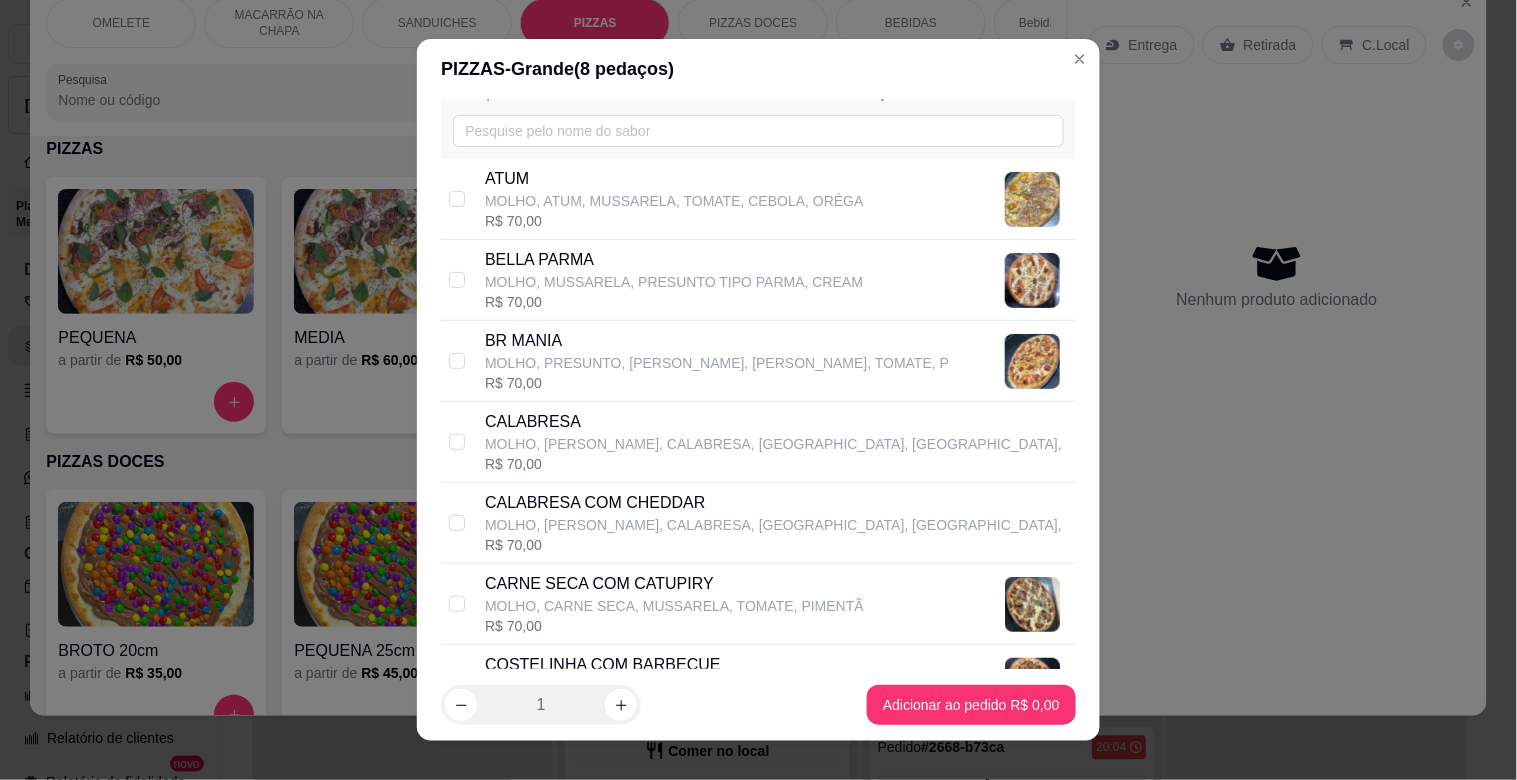 click on "R$ 70,00" at bounding box center (674, 626) 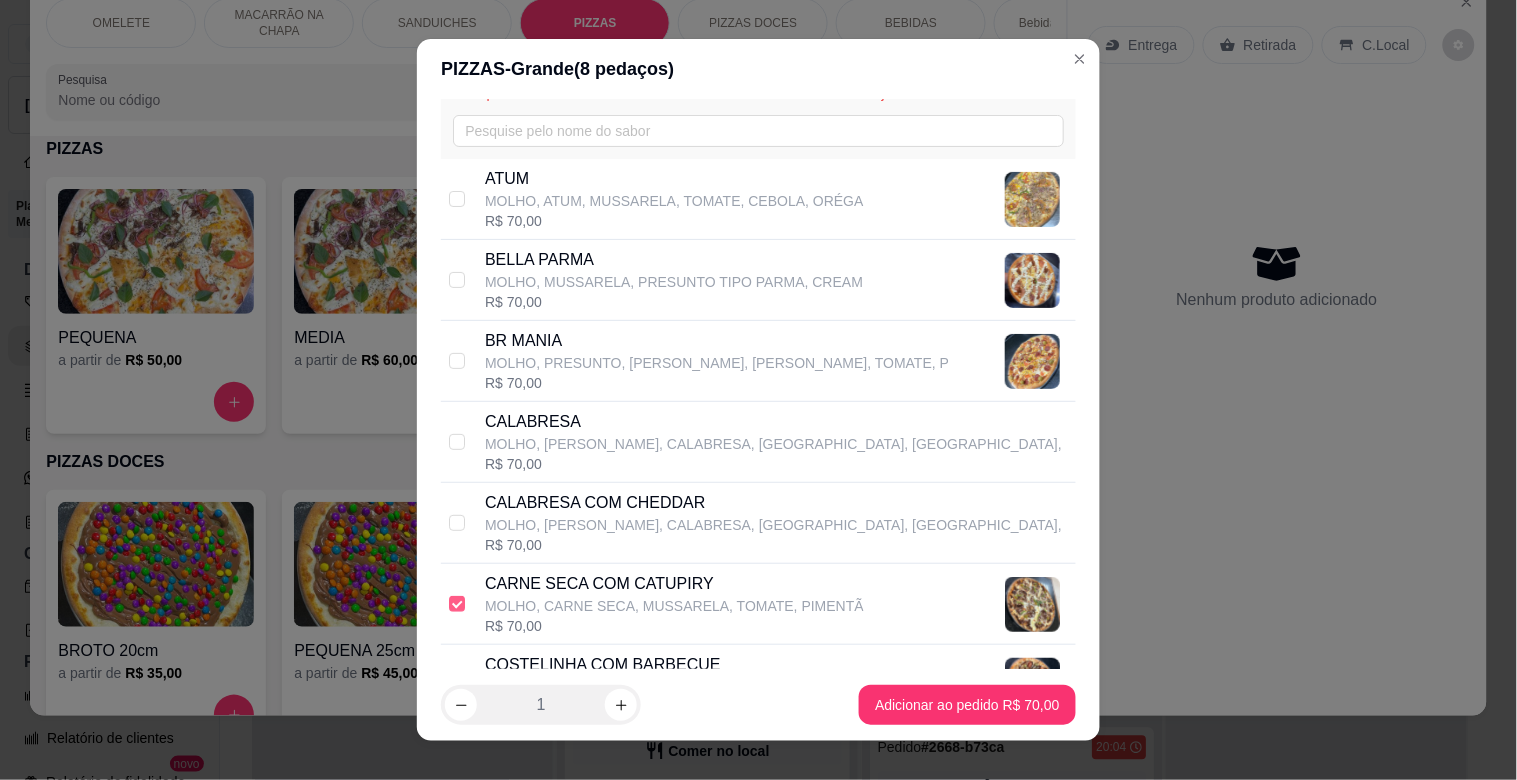 click at bounding box center (457, 604) 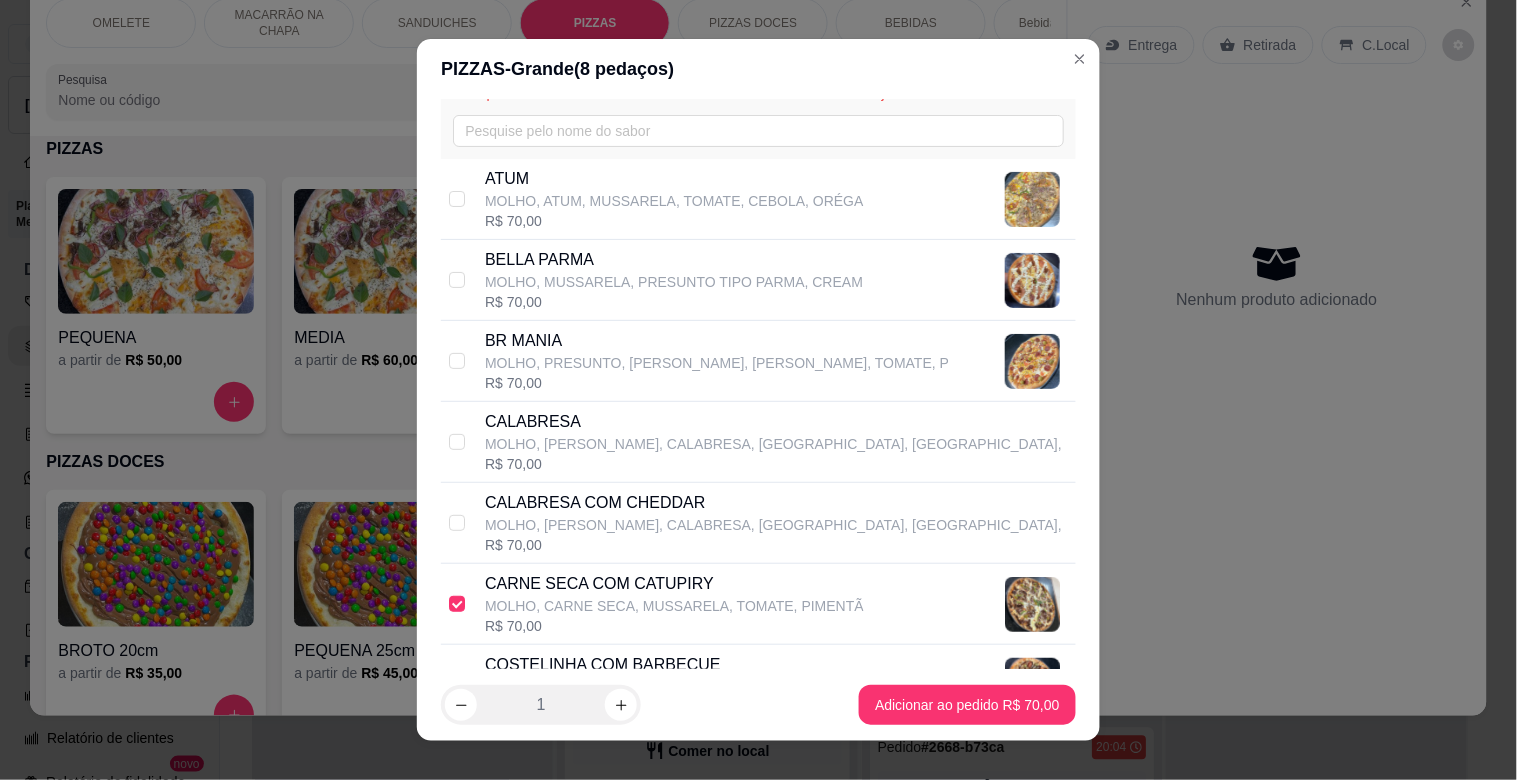click on "MOLHO, CARNE SECA, MUSSARELA, TOMATE, PIMENTÃ" at bounding box center (674, 606) 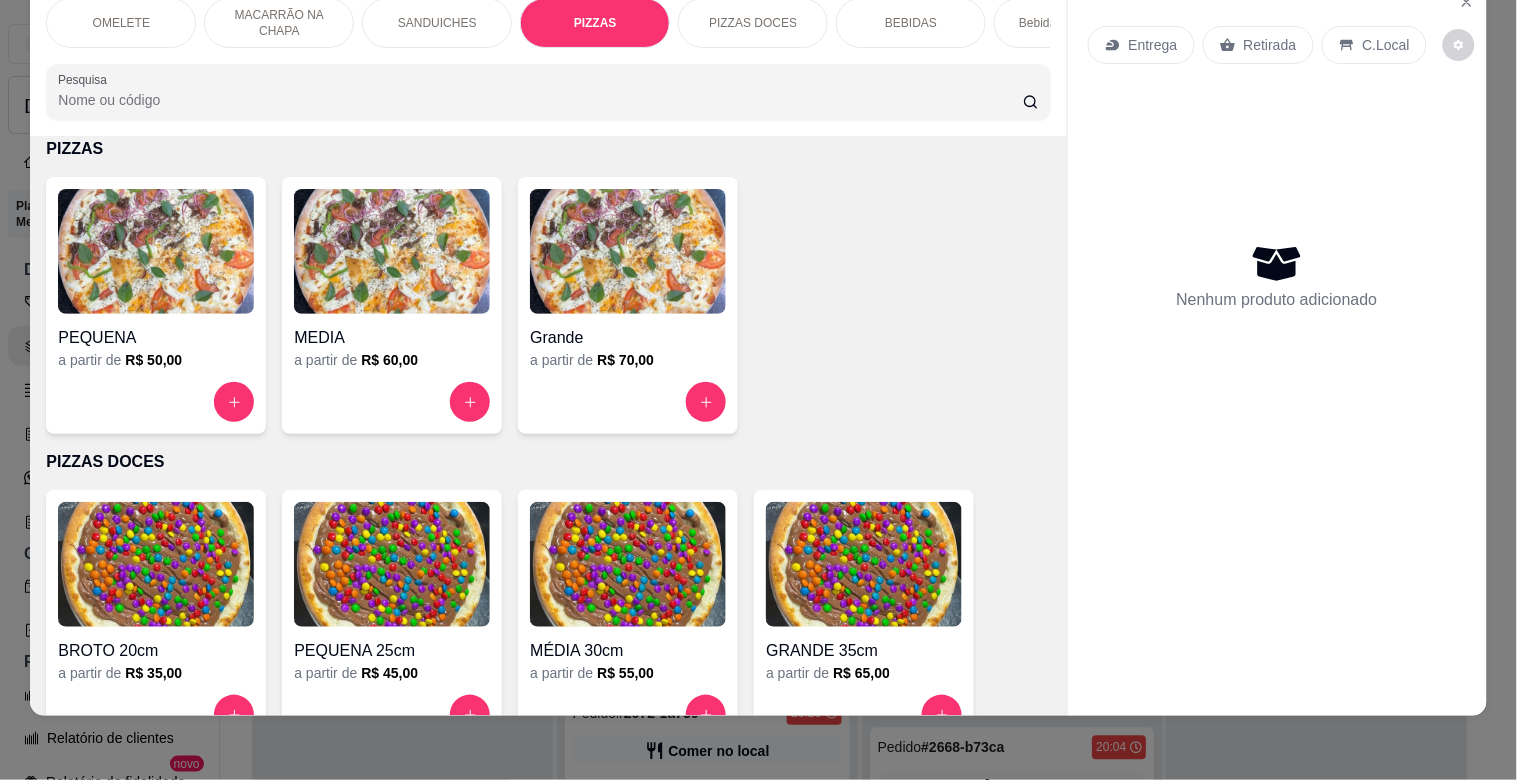 click on "Entrega" at bounding box center (1153, 45) 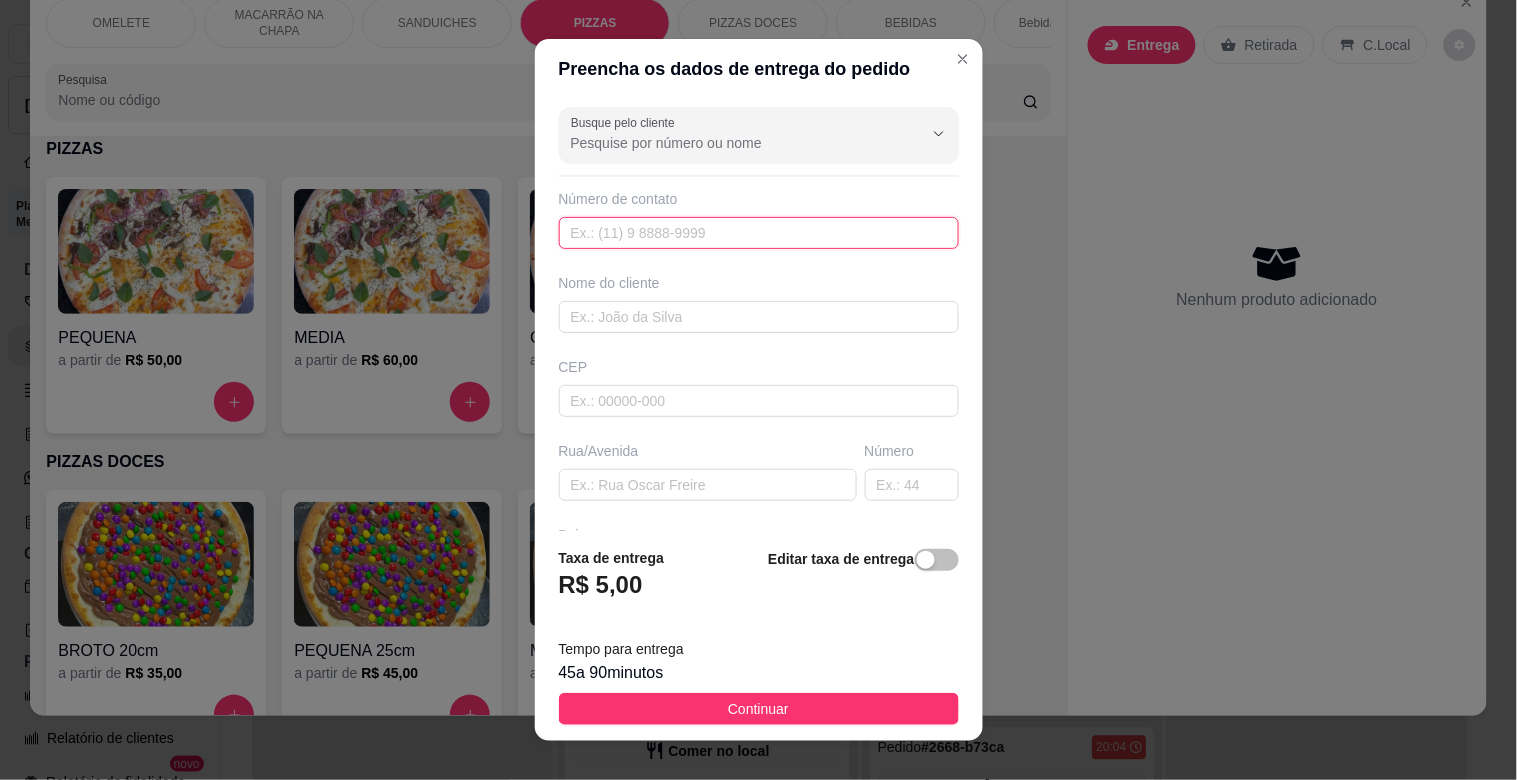 click at bounding box center [759, 233] 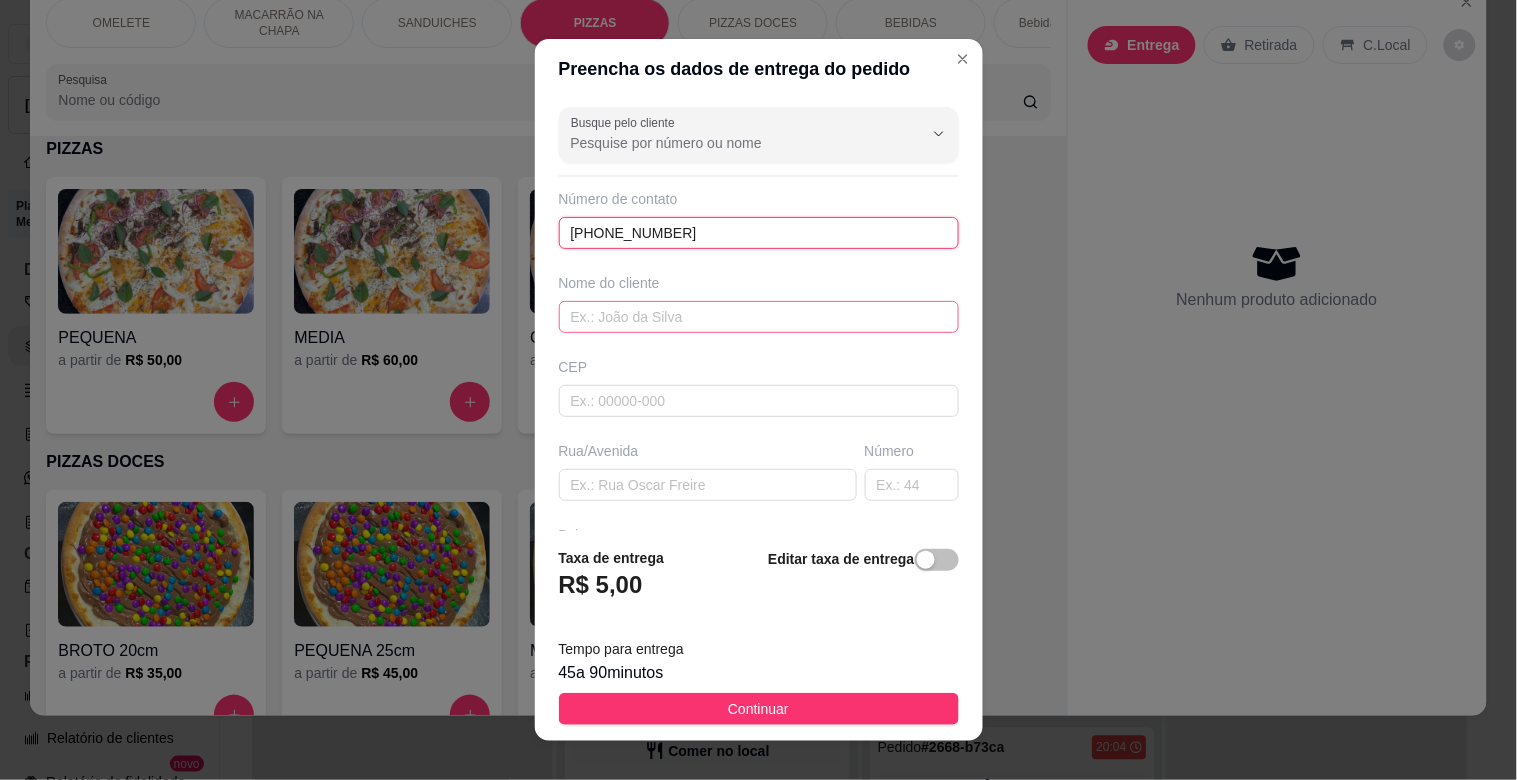 type on "[PHONE_NUMBER]" 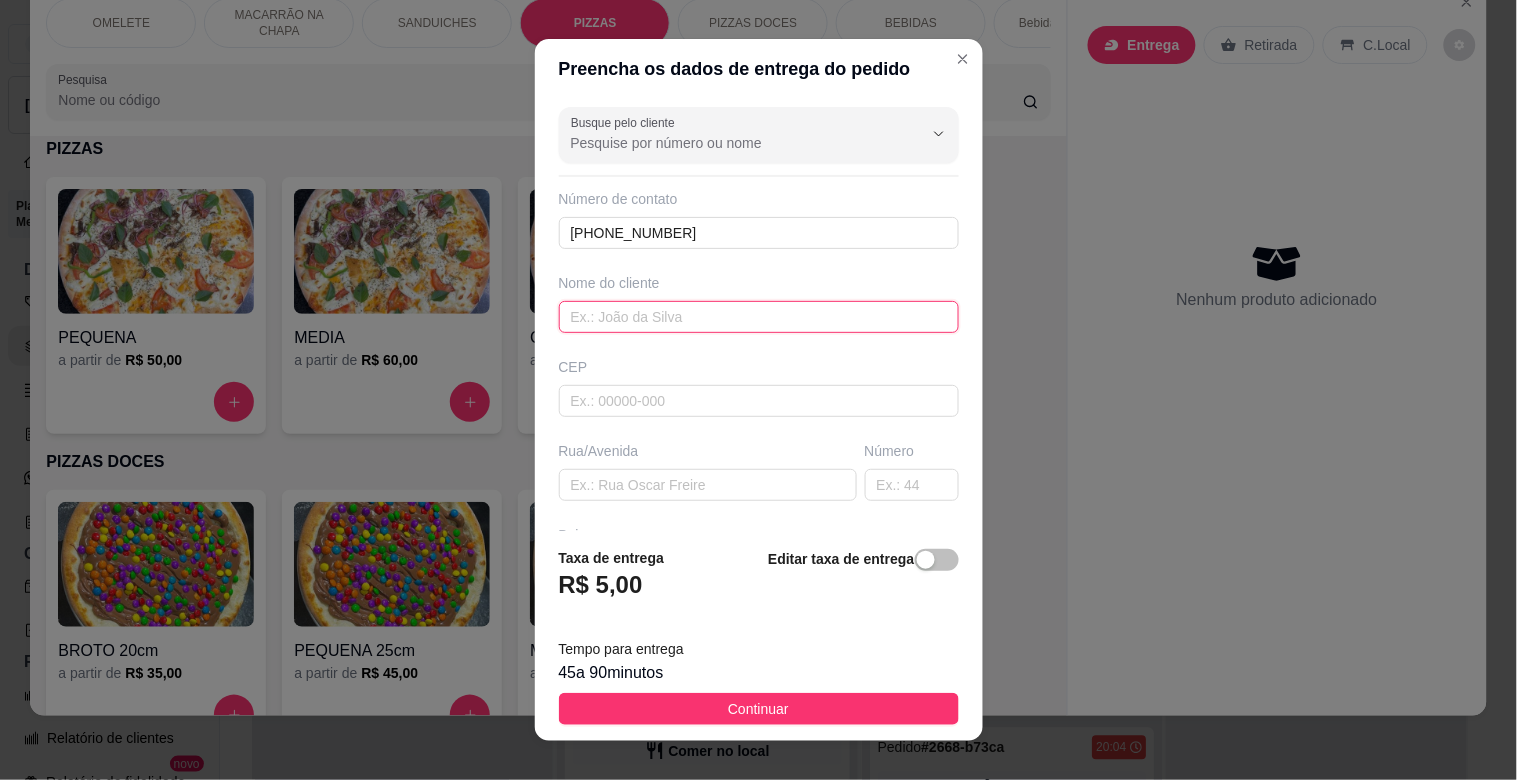 click at bounding box center (759, 317) 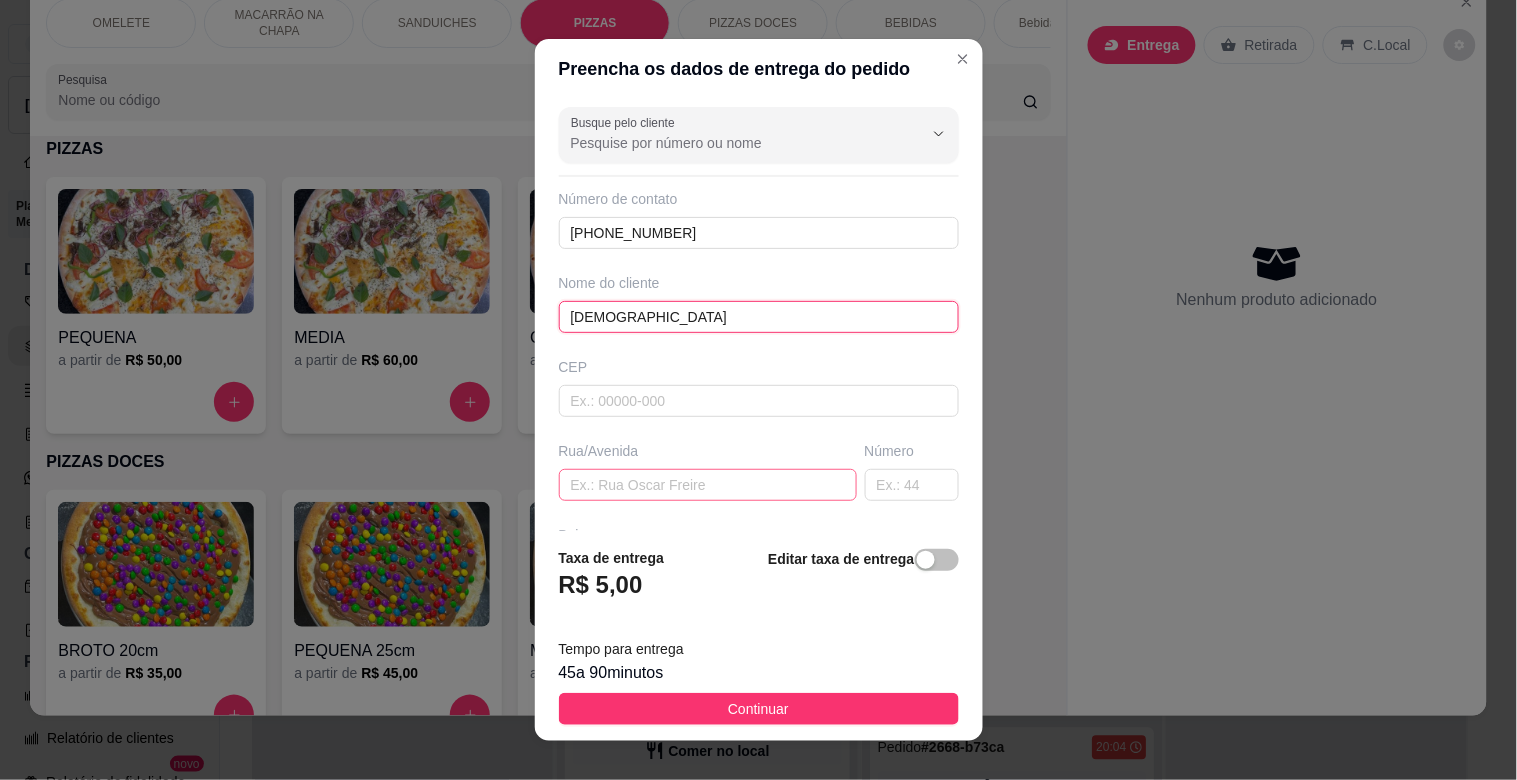 type on "[DEMOGRAPHIC_DATA]" 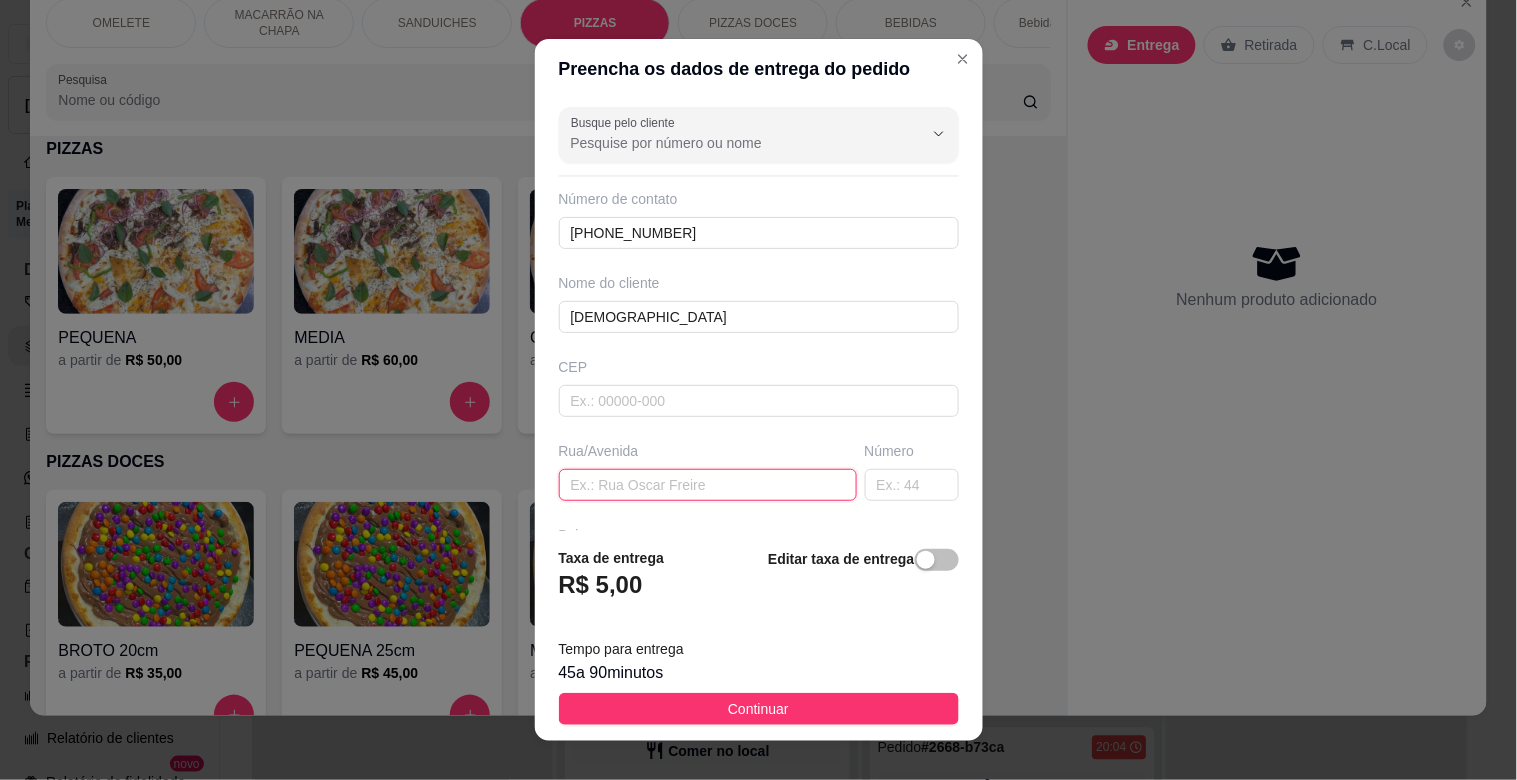 click at bounding box center [708, 485] 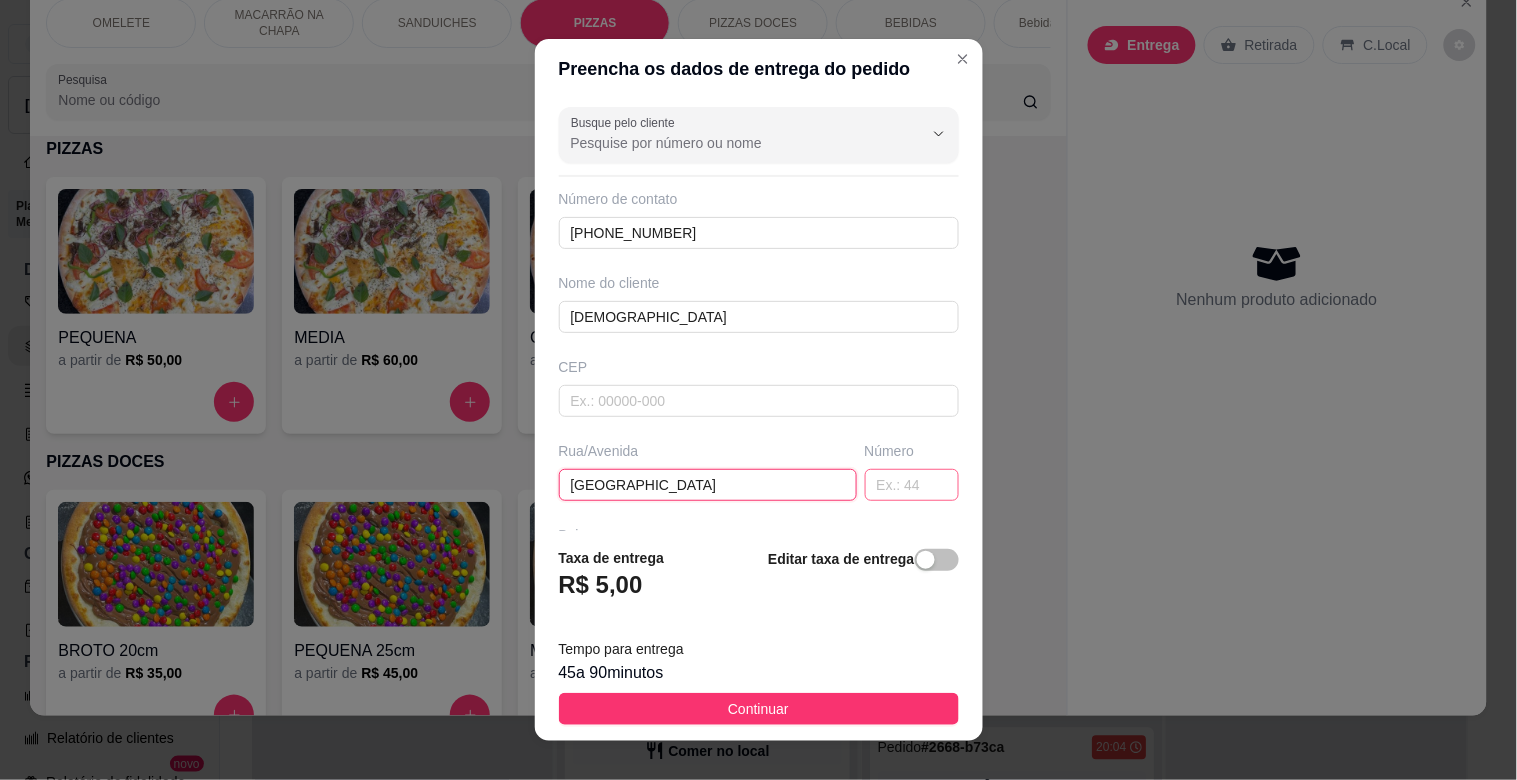 type on "[GEOGRAPHIC_DATA]" 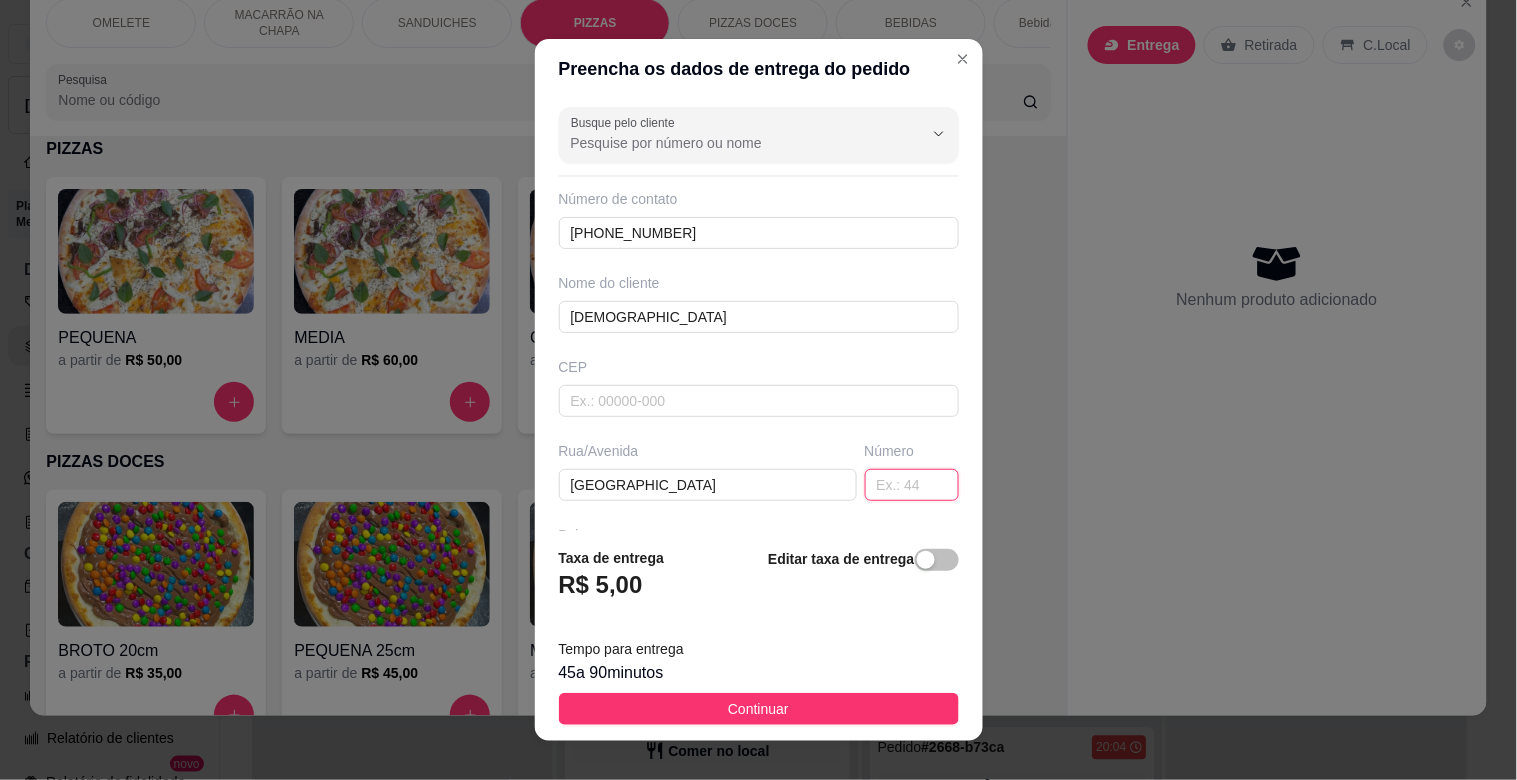click at bounding box center (912, 485) 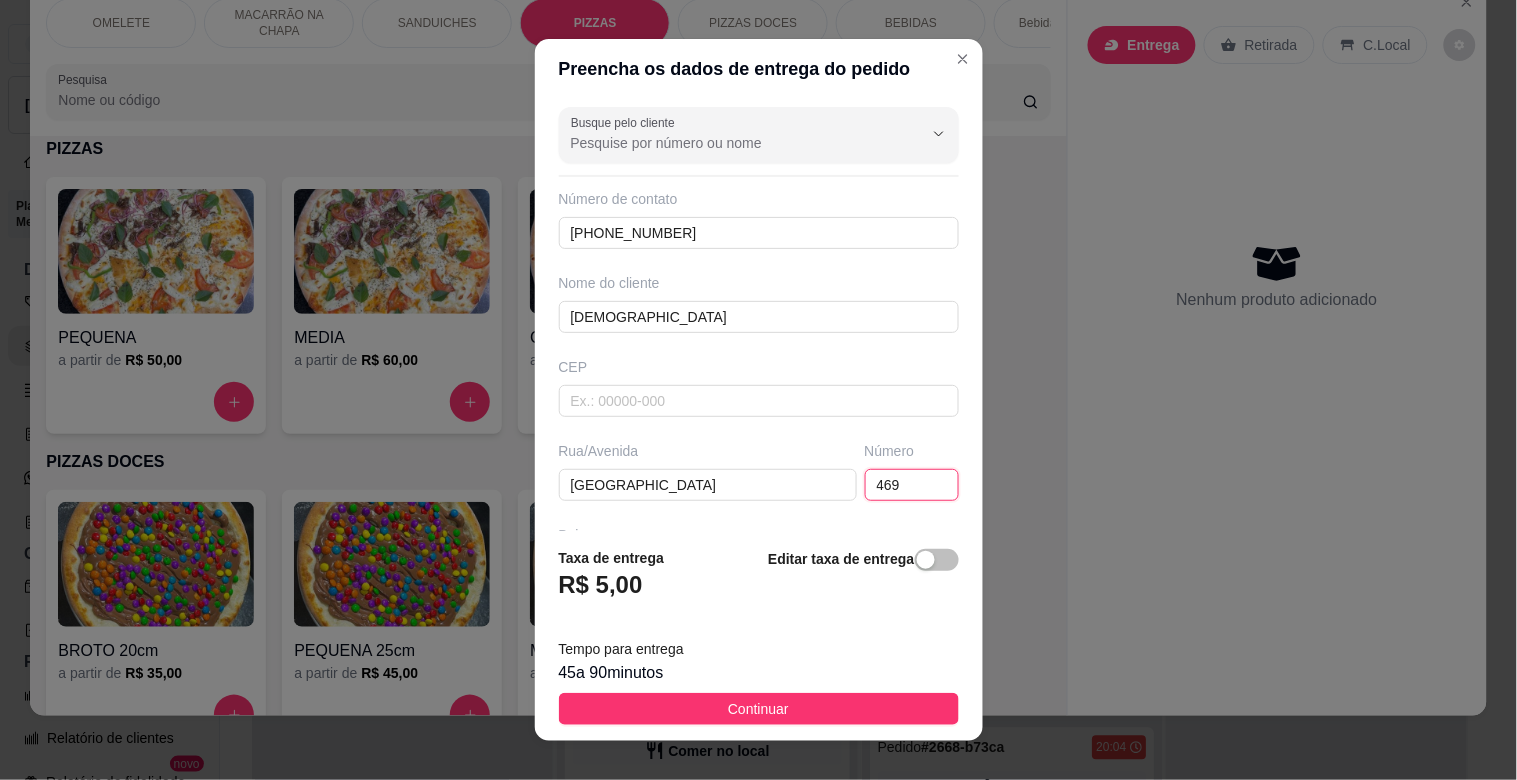type on "469" 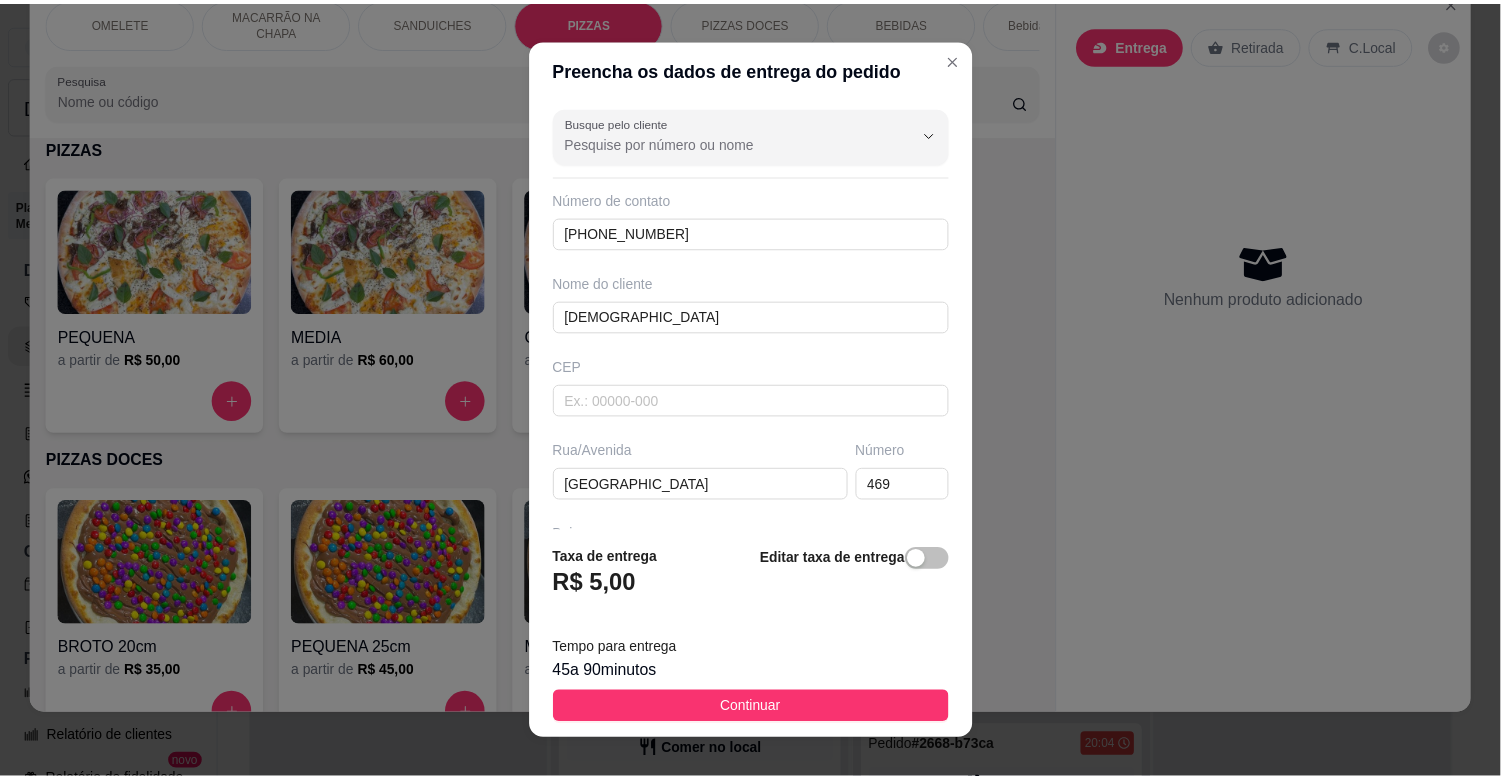 scroll, scrollTop: 243, scrollLeft: 0, axis: vertical 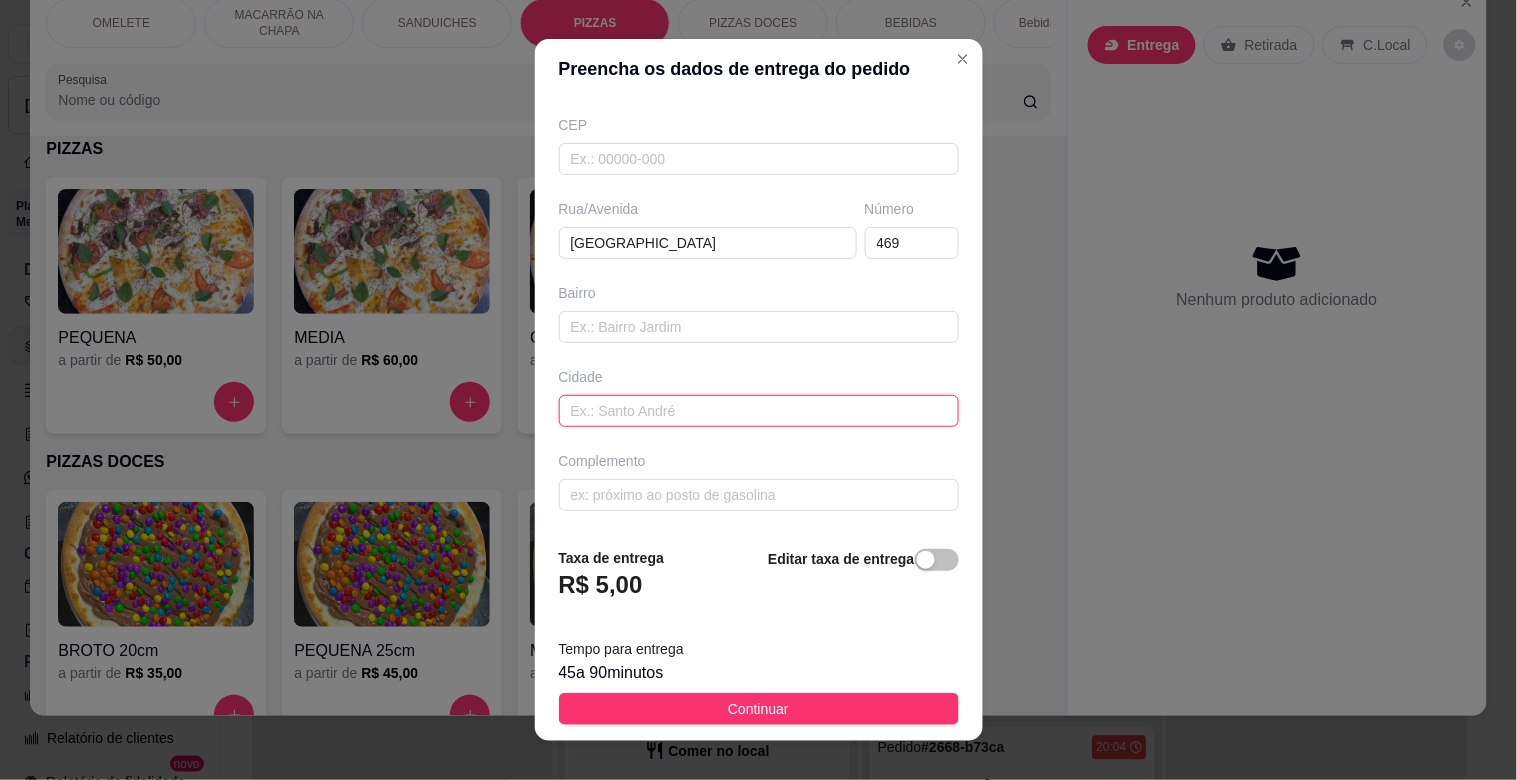 click at bounding box center (759, 411) 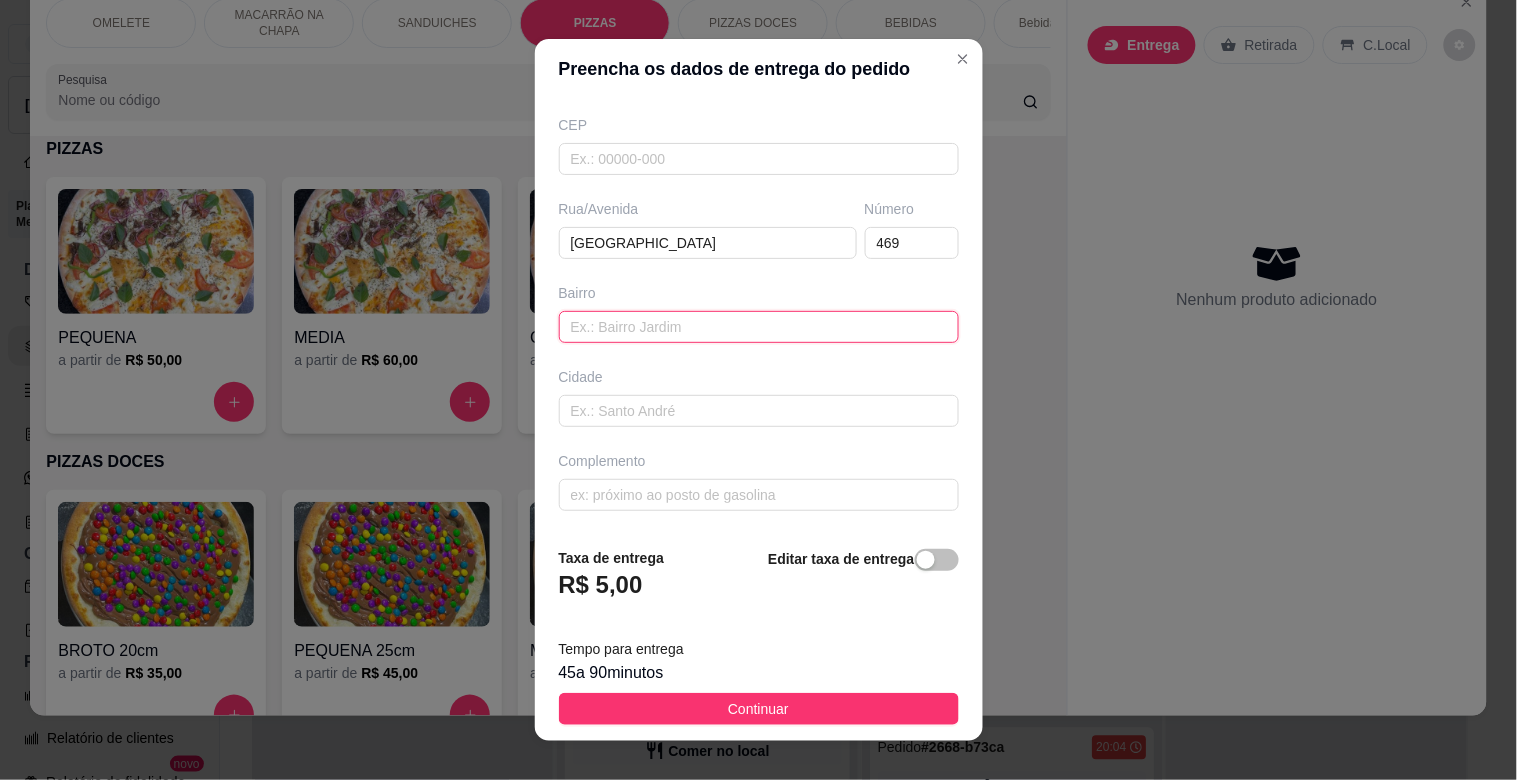 click at bounding box center [759, 327] 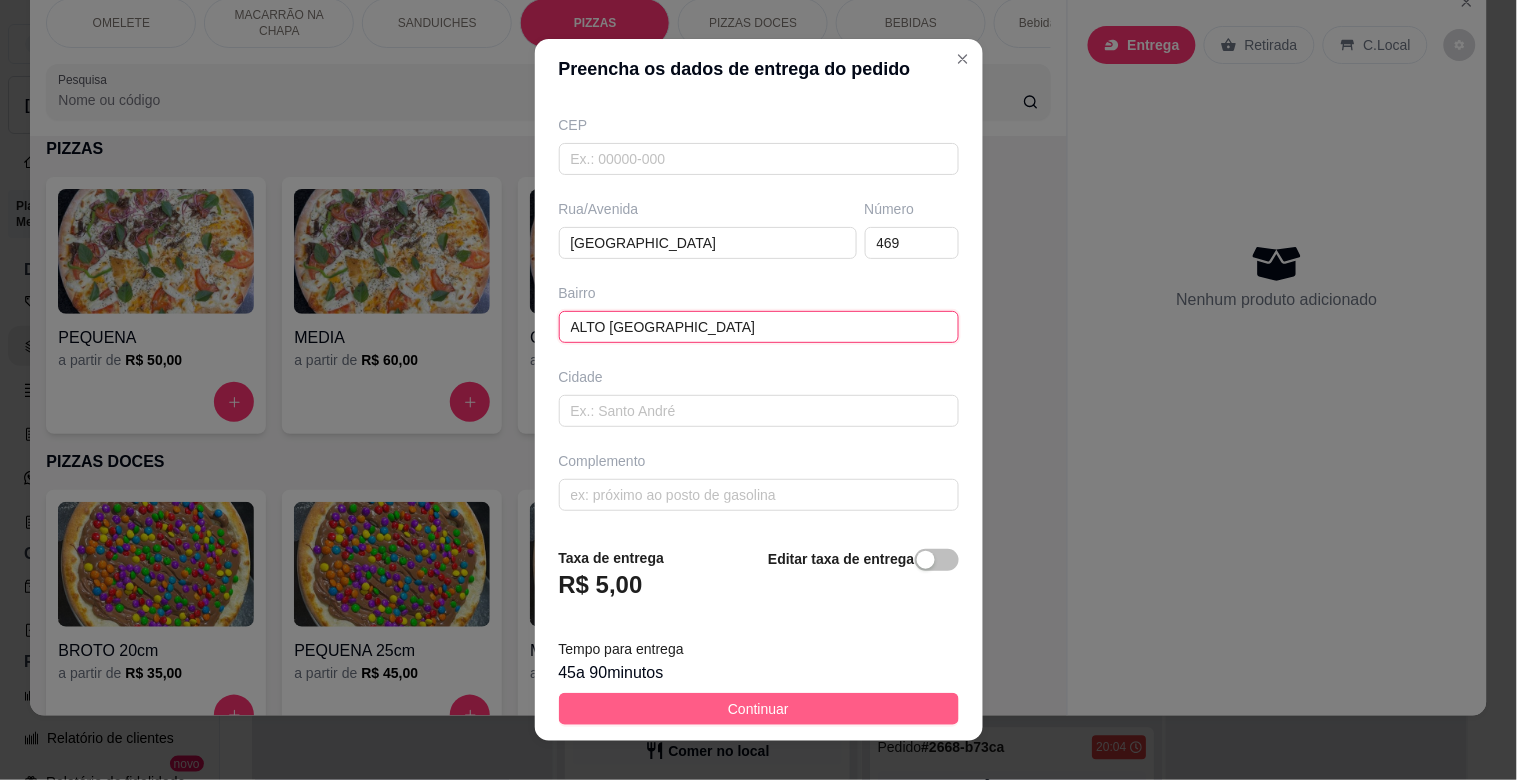 type on "ALTO [GEOGRAPHIC_DATA]" 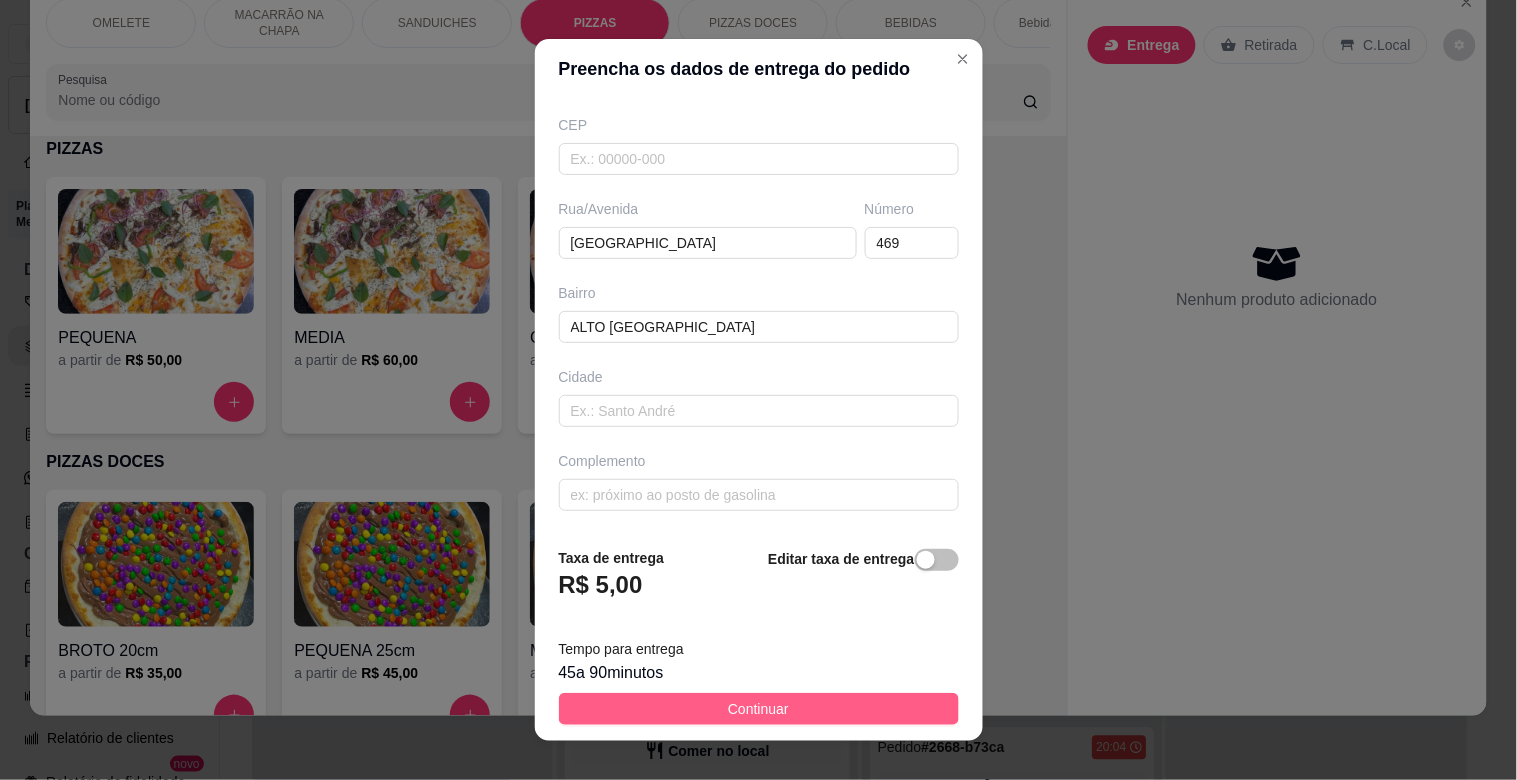 click on "Continuar" at bounding box center (759, 709) 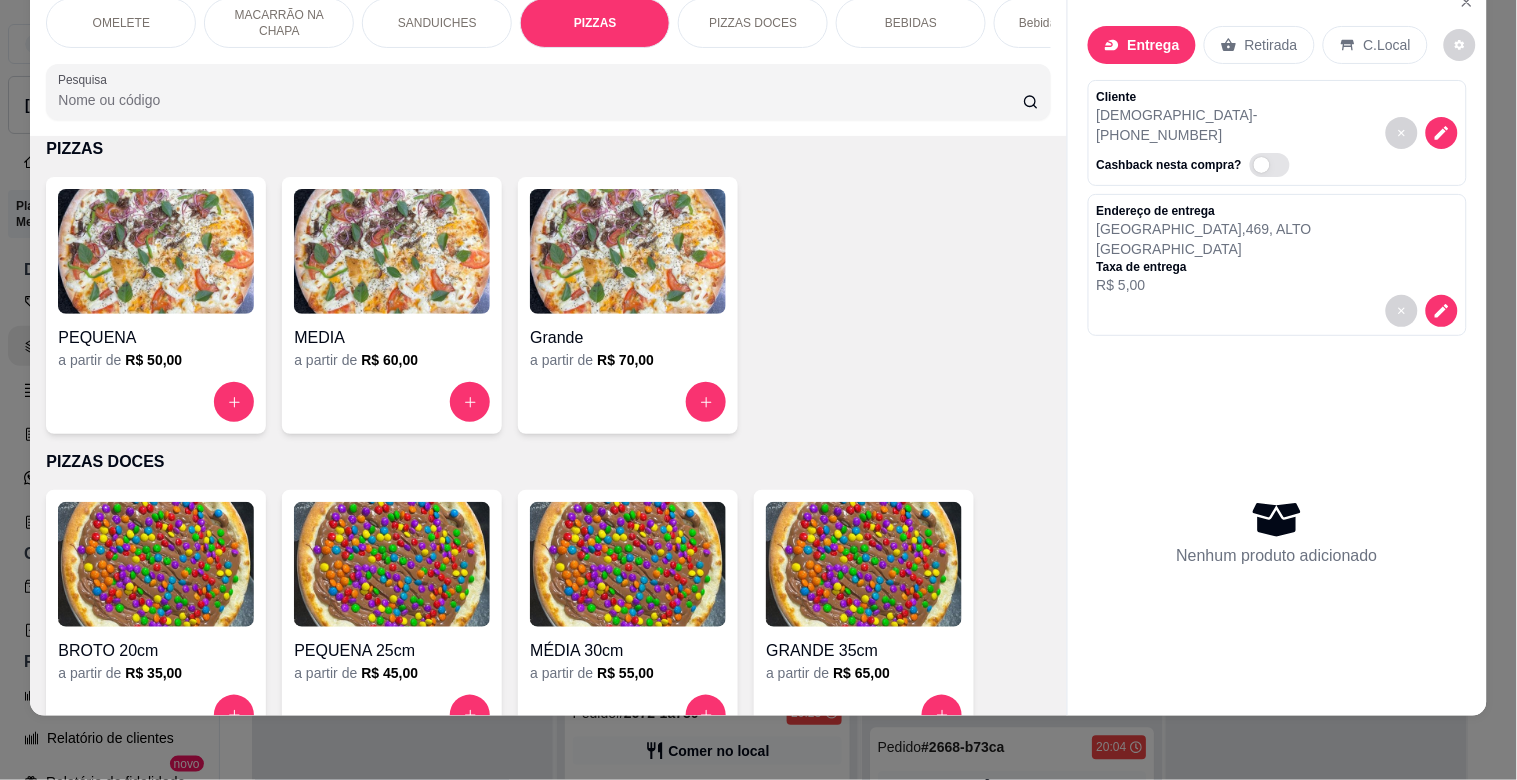 click at bounding box center (628, 251) 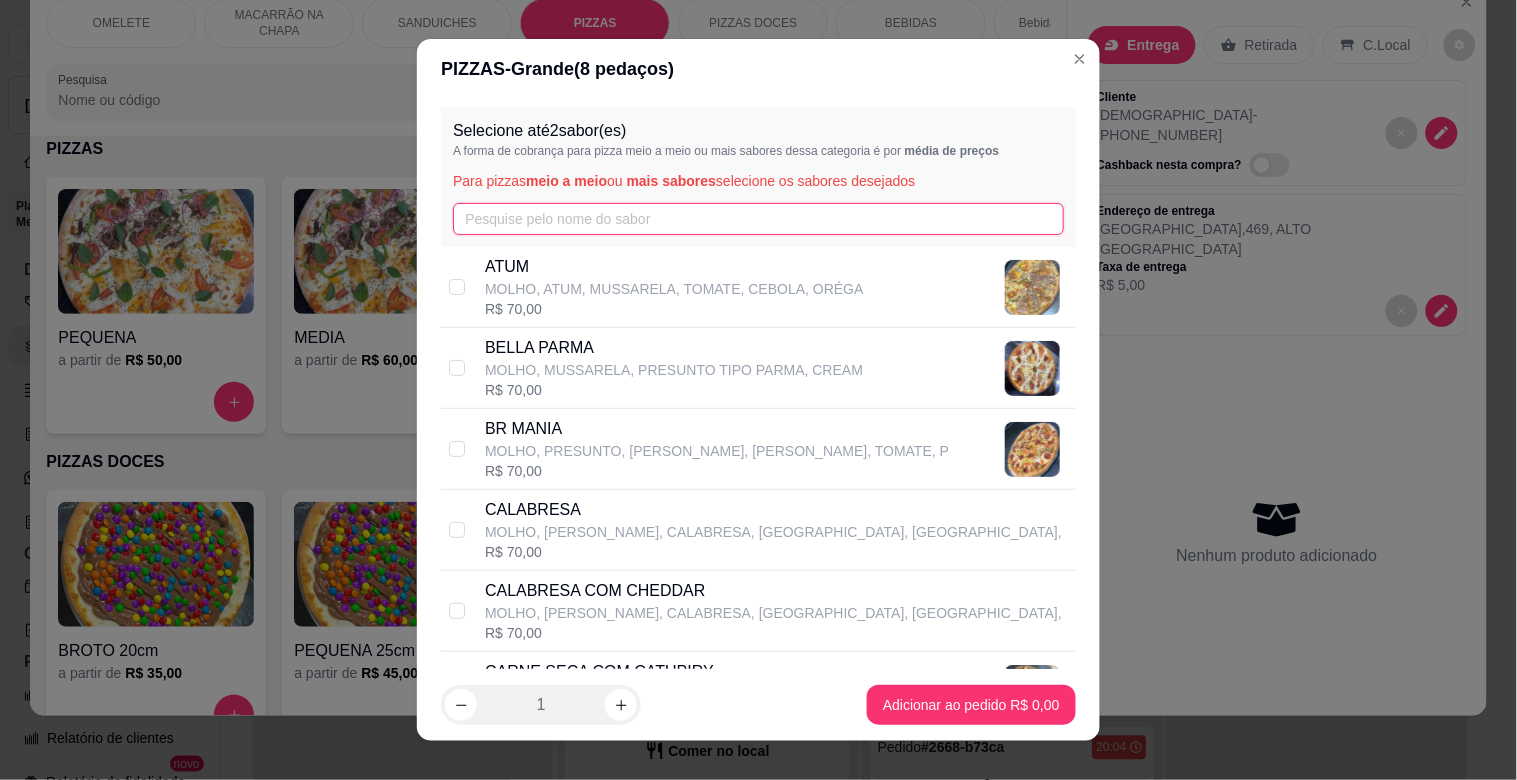 click at bounding box center [758, 219] 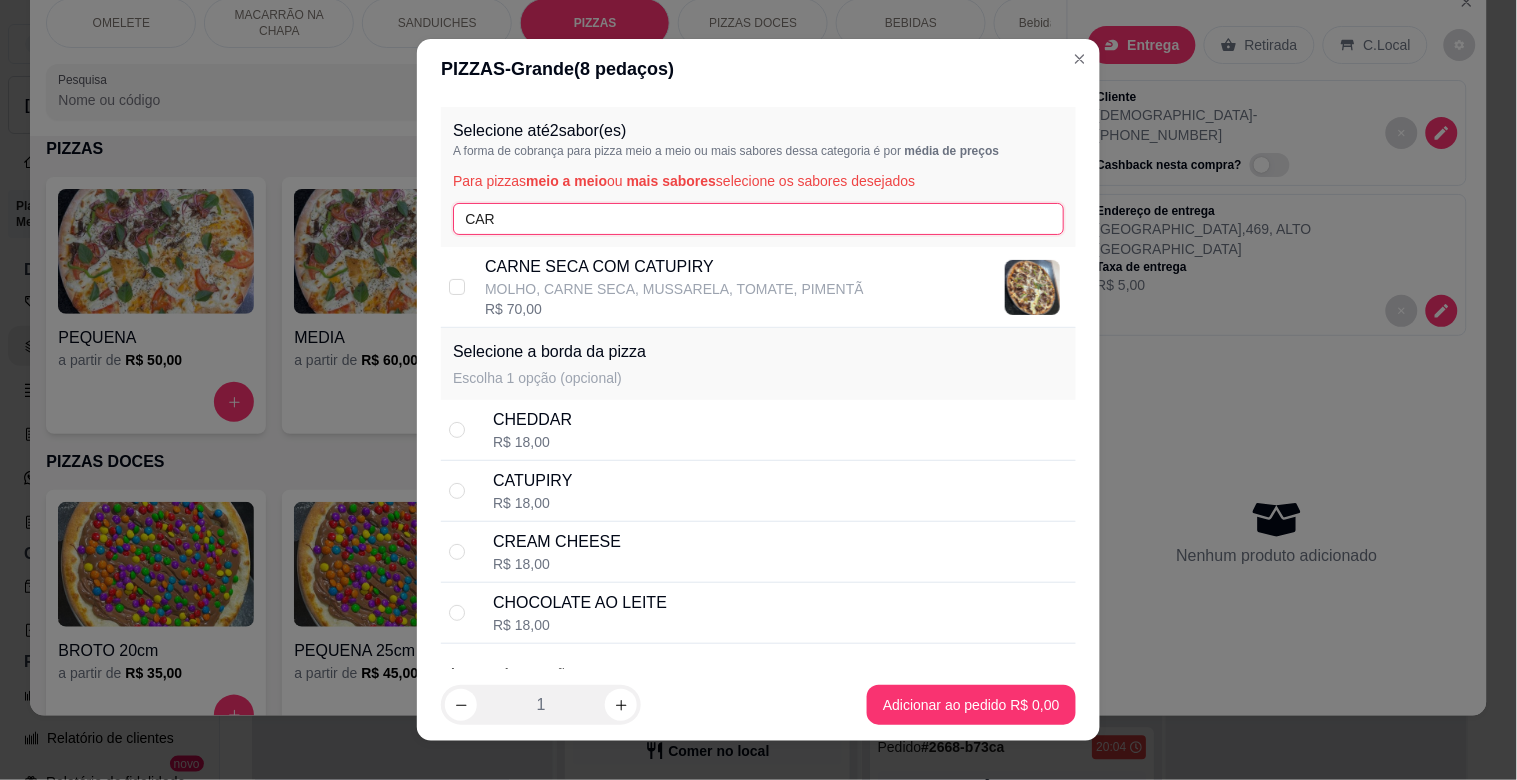 type on "CAR" 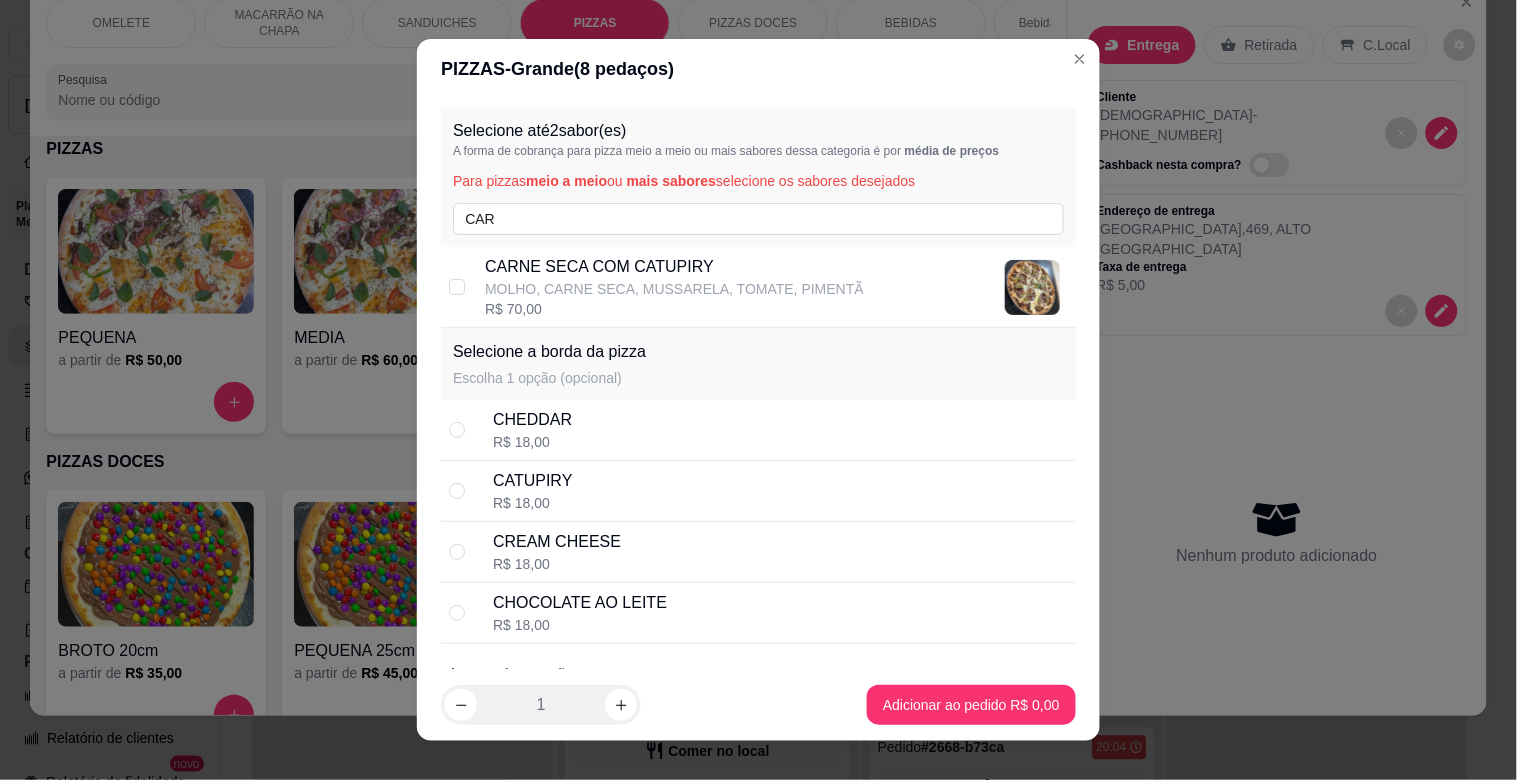 drag, startPoint x: 551, startPoint y: 261, endPoint x: 576, endPoint y: 278, distance: 30.232433 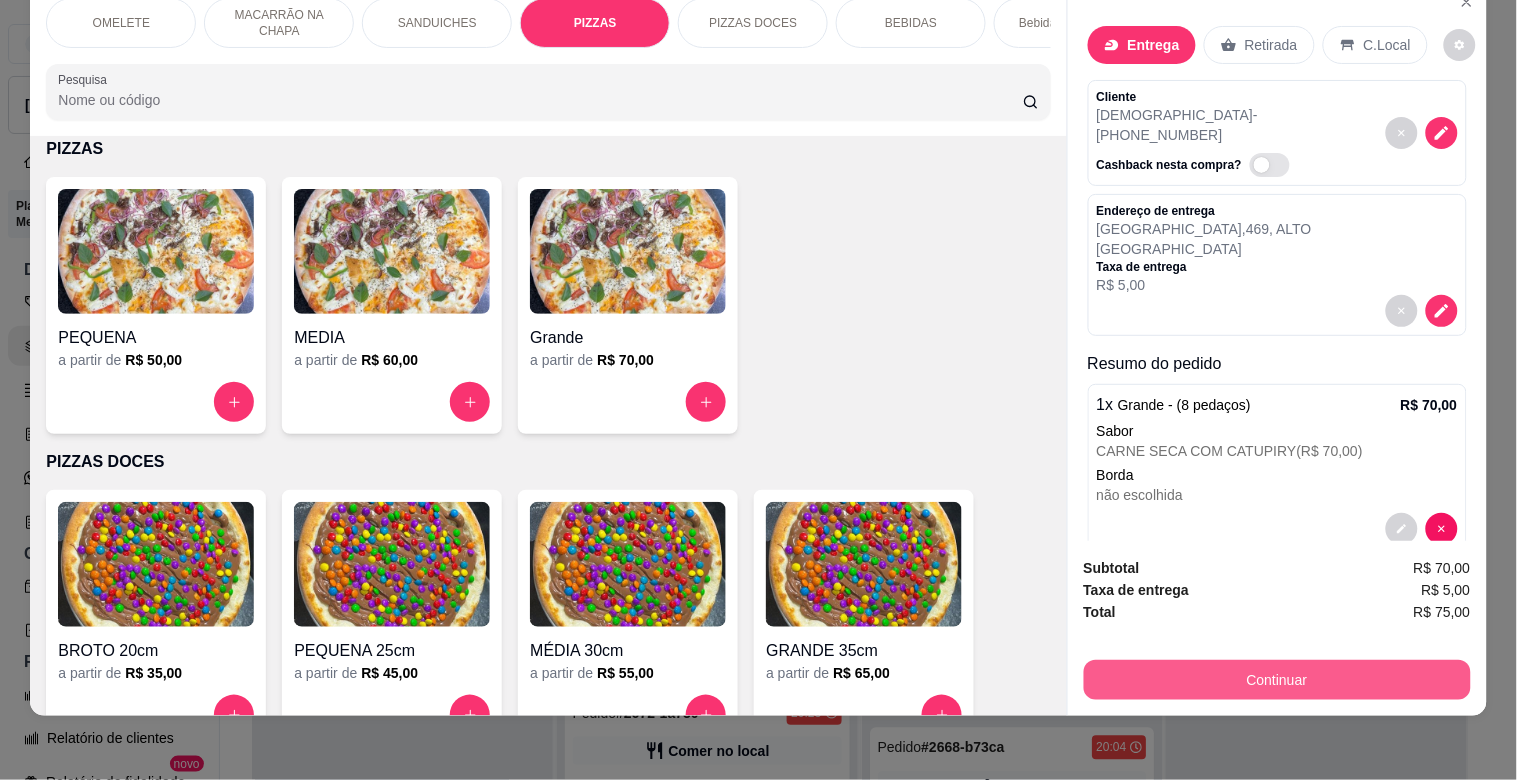 click on "Continuar" at bounding box center (1277, 680) 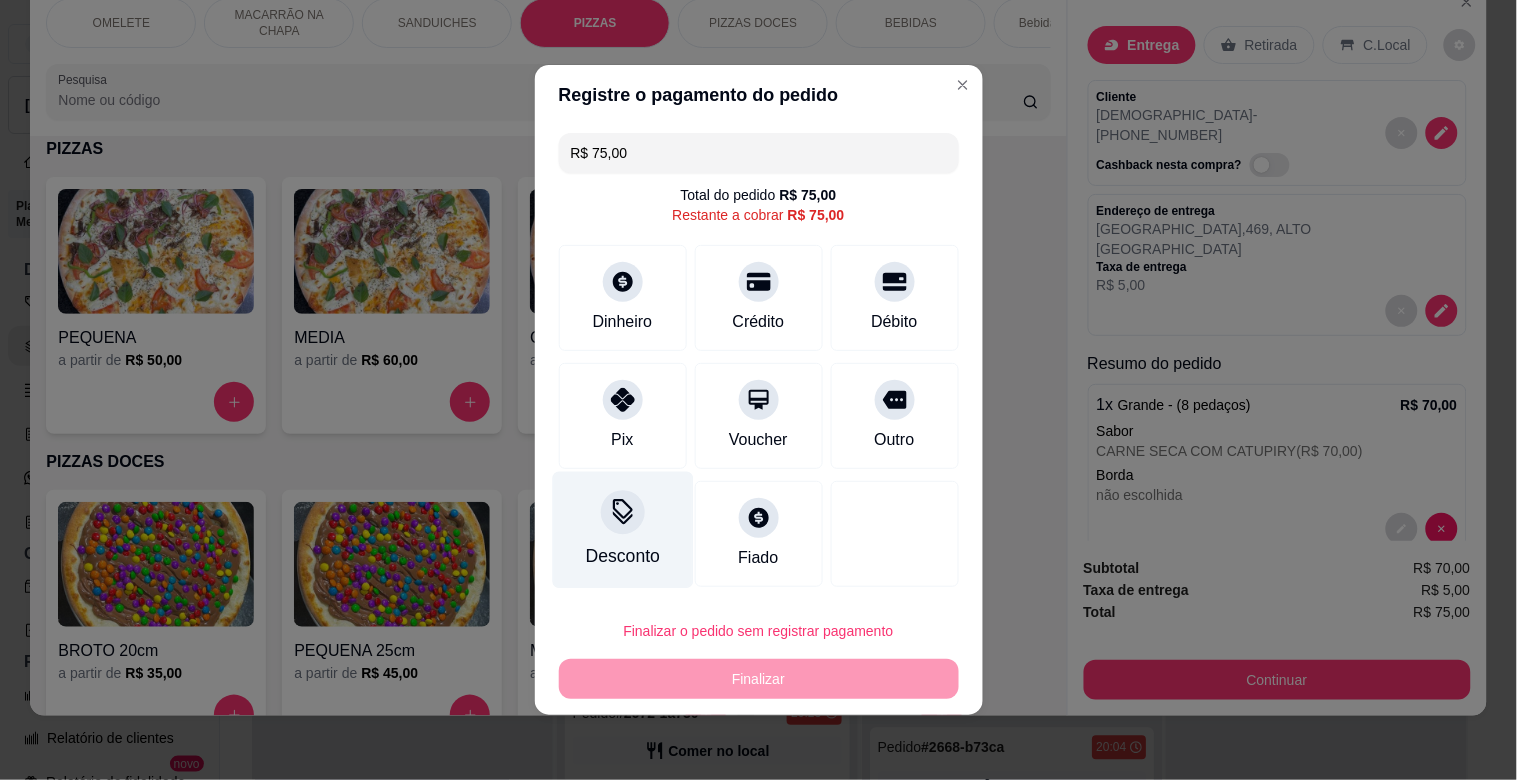 drag, startPoint x: 606, startPoint y: 408, endPoint x: 667, endPoint y: 464, distance: 82.80701 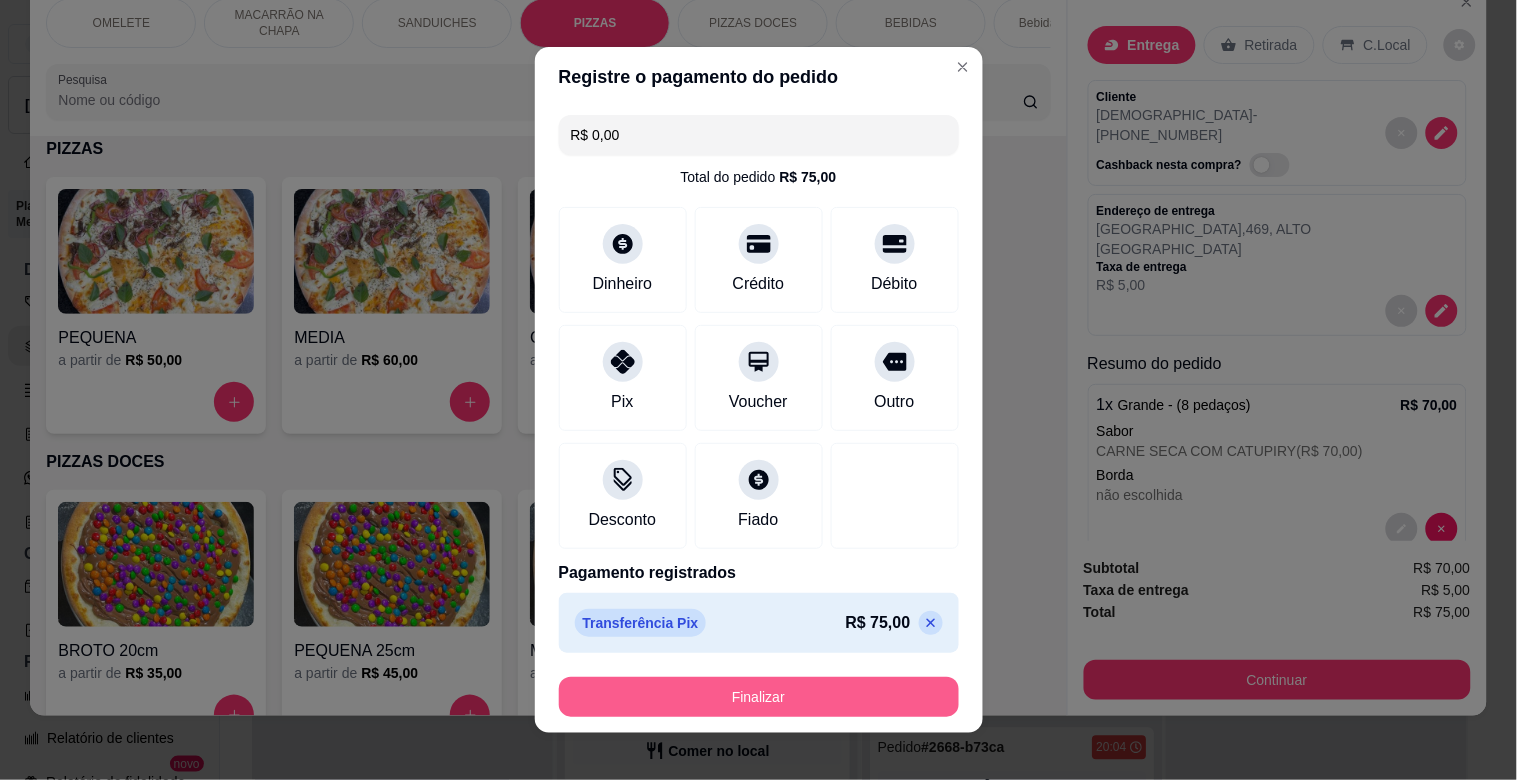 click on "Finalizar" at bounding box center (759, 697) 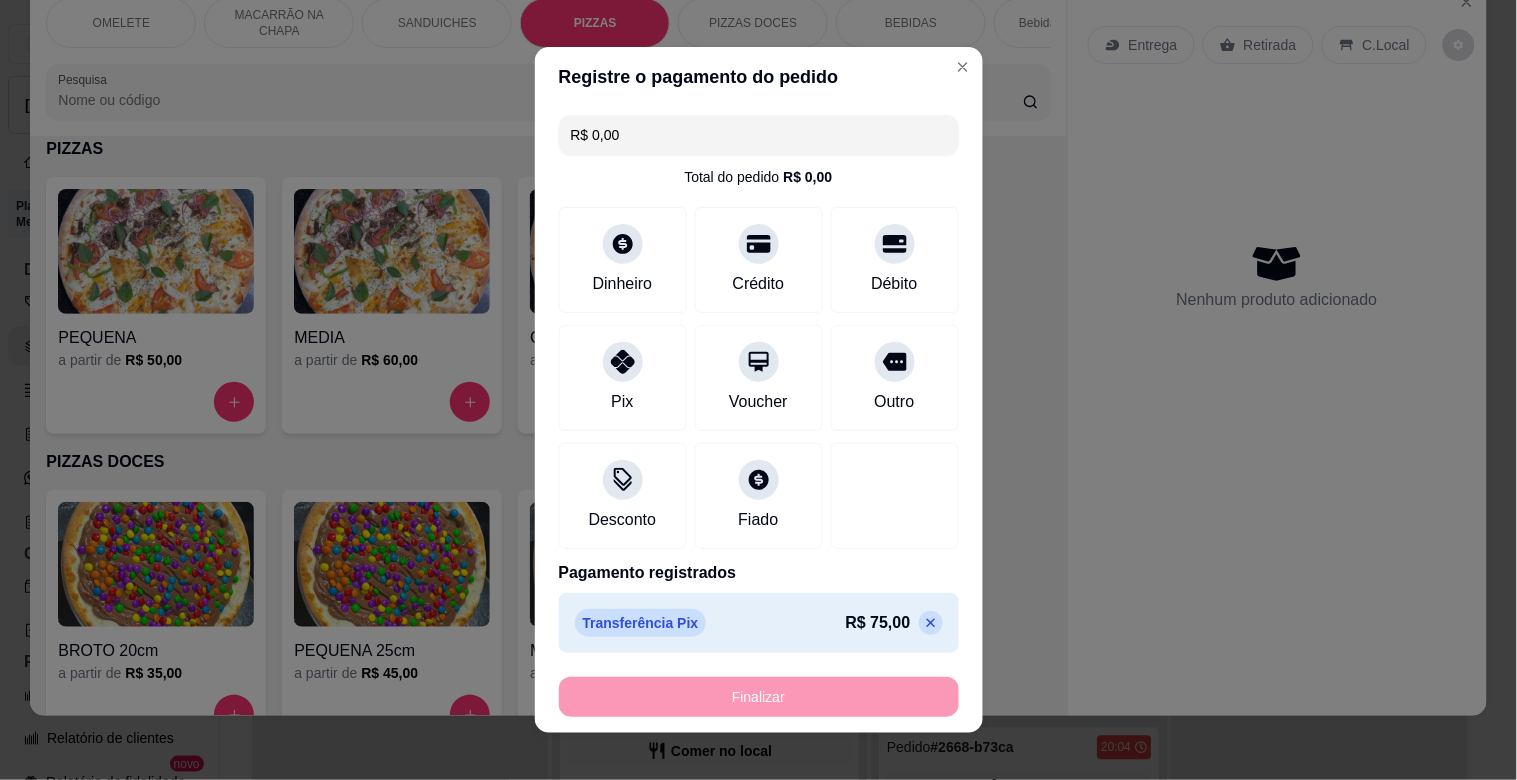 type on "-R$ 75,00" 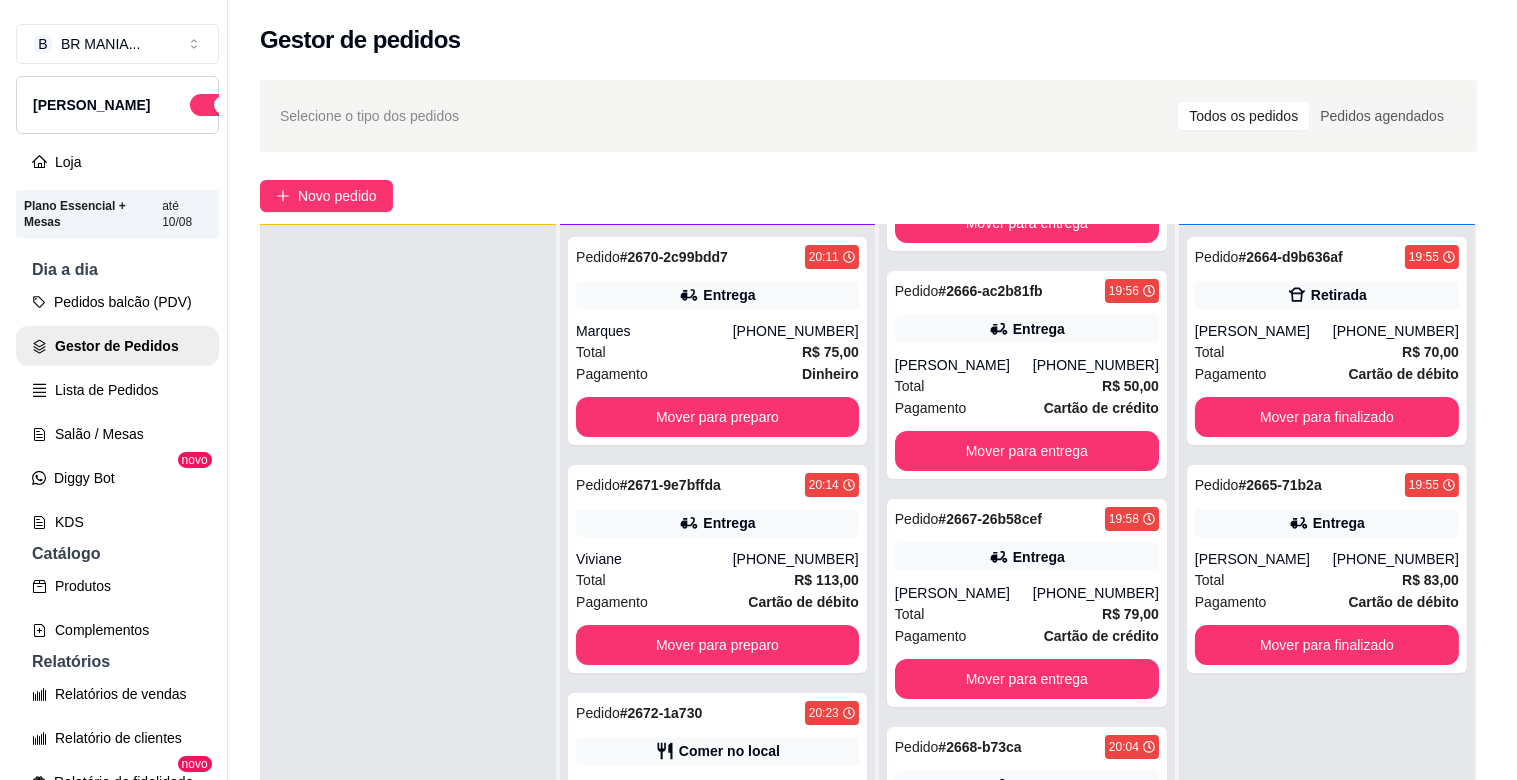 scroll, scrollTop: 151, scrollLeft: 0, axis: vertical 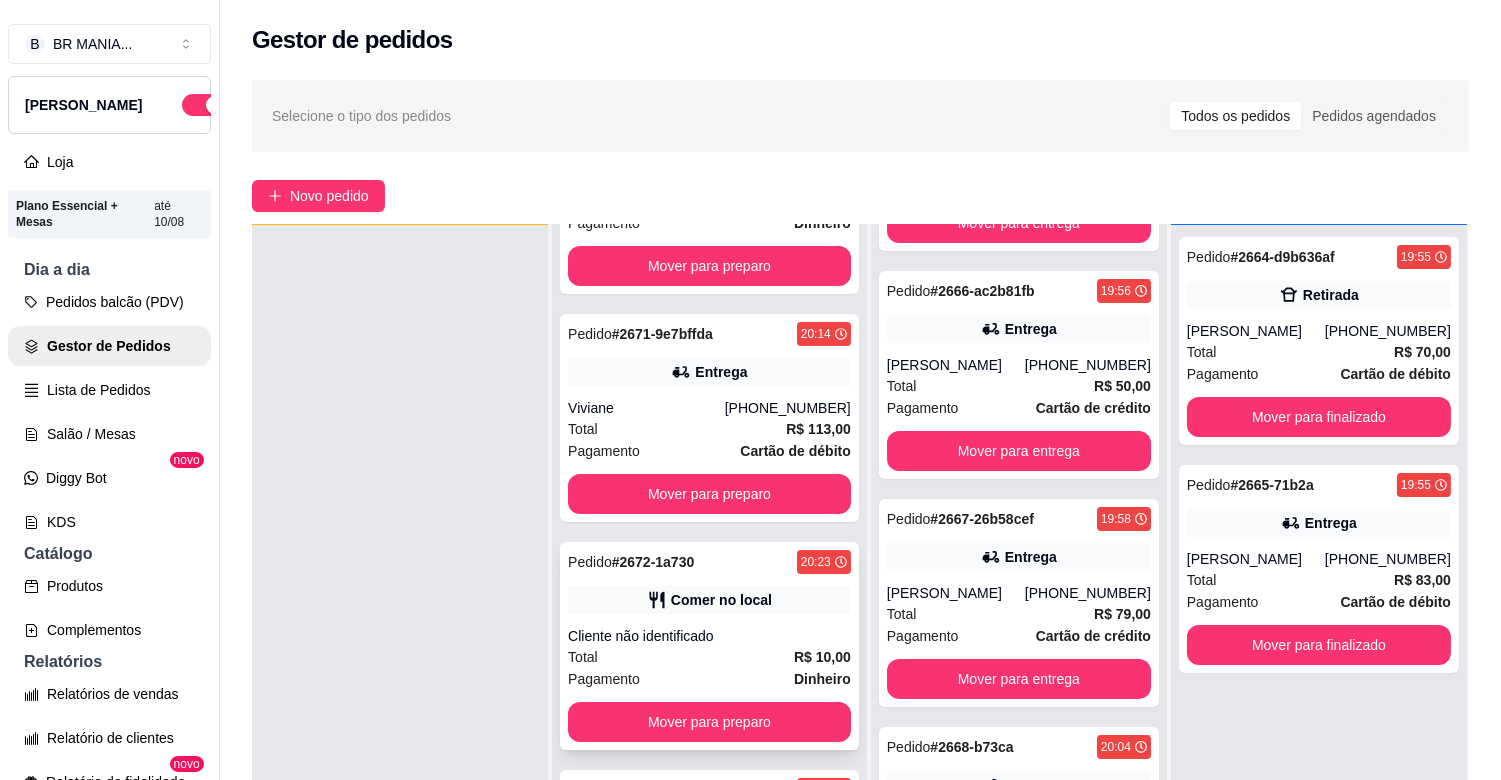 click on "Cliente não identificado" at bounding box center (709, 636) 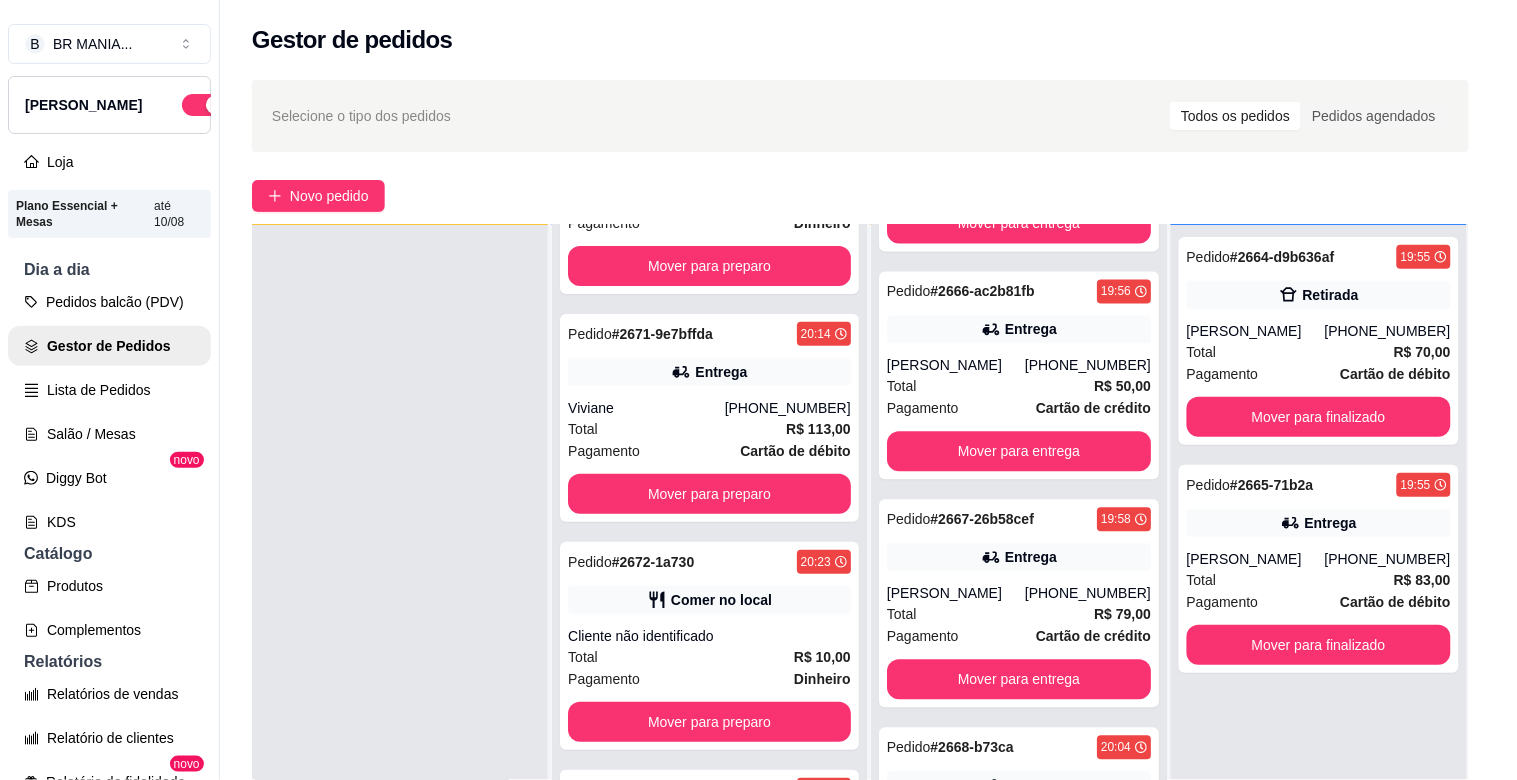 click on "Mover para preparo" at bounding box center (945, 684) 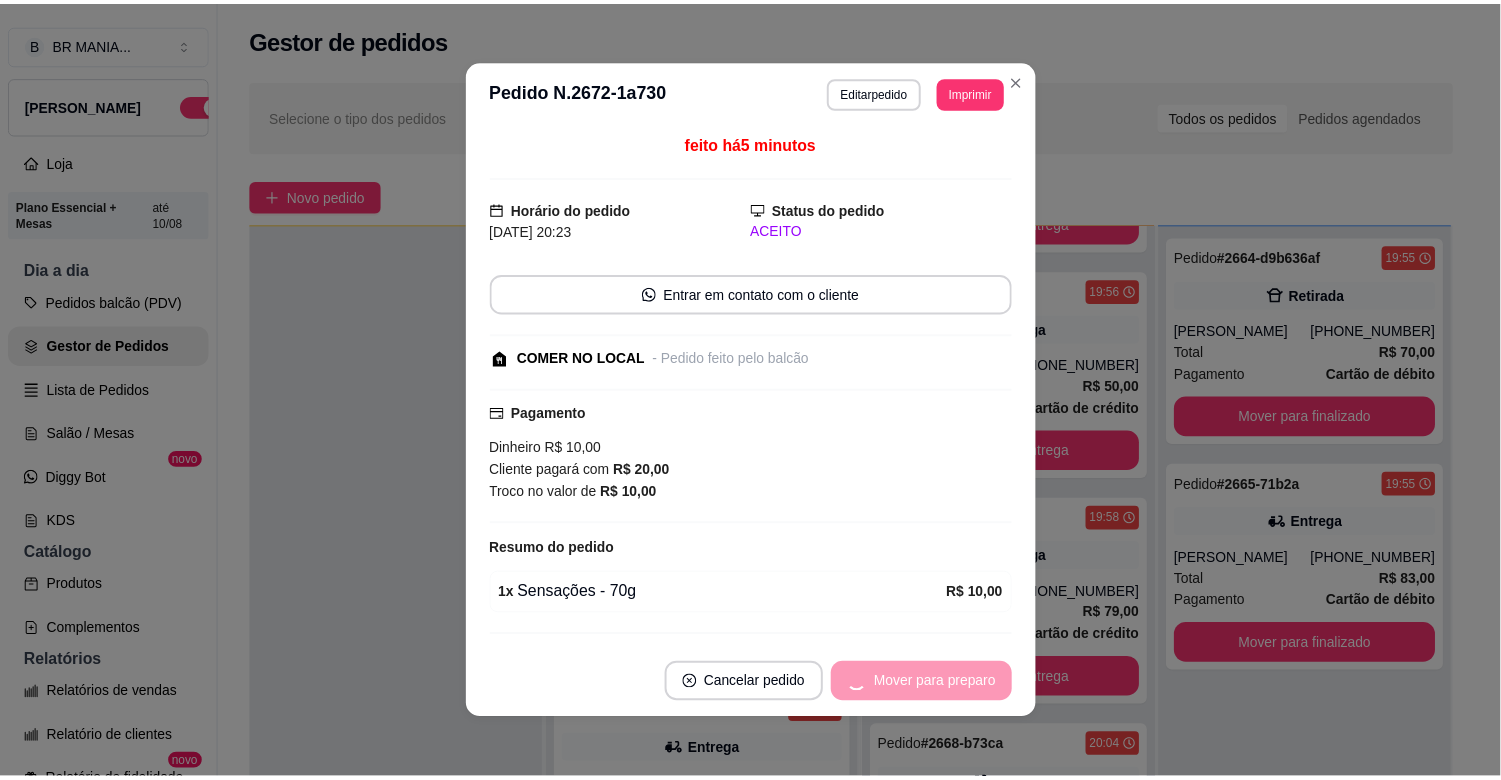 scroll, scrollTop: 0, scrollLeft: 0, axis: both 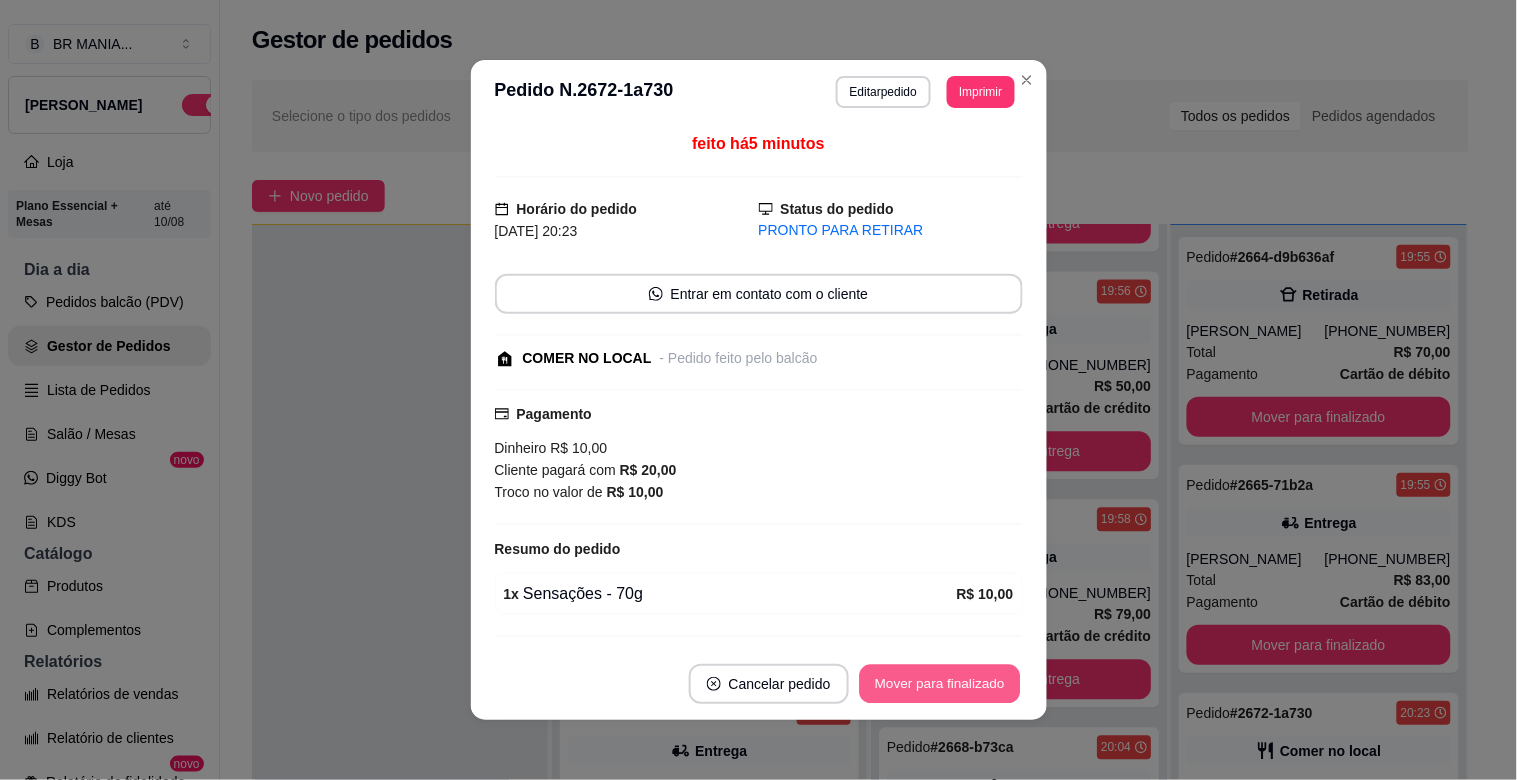 click on "Mover para finalizado" at bounding box center [939, 684] 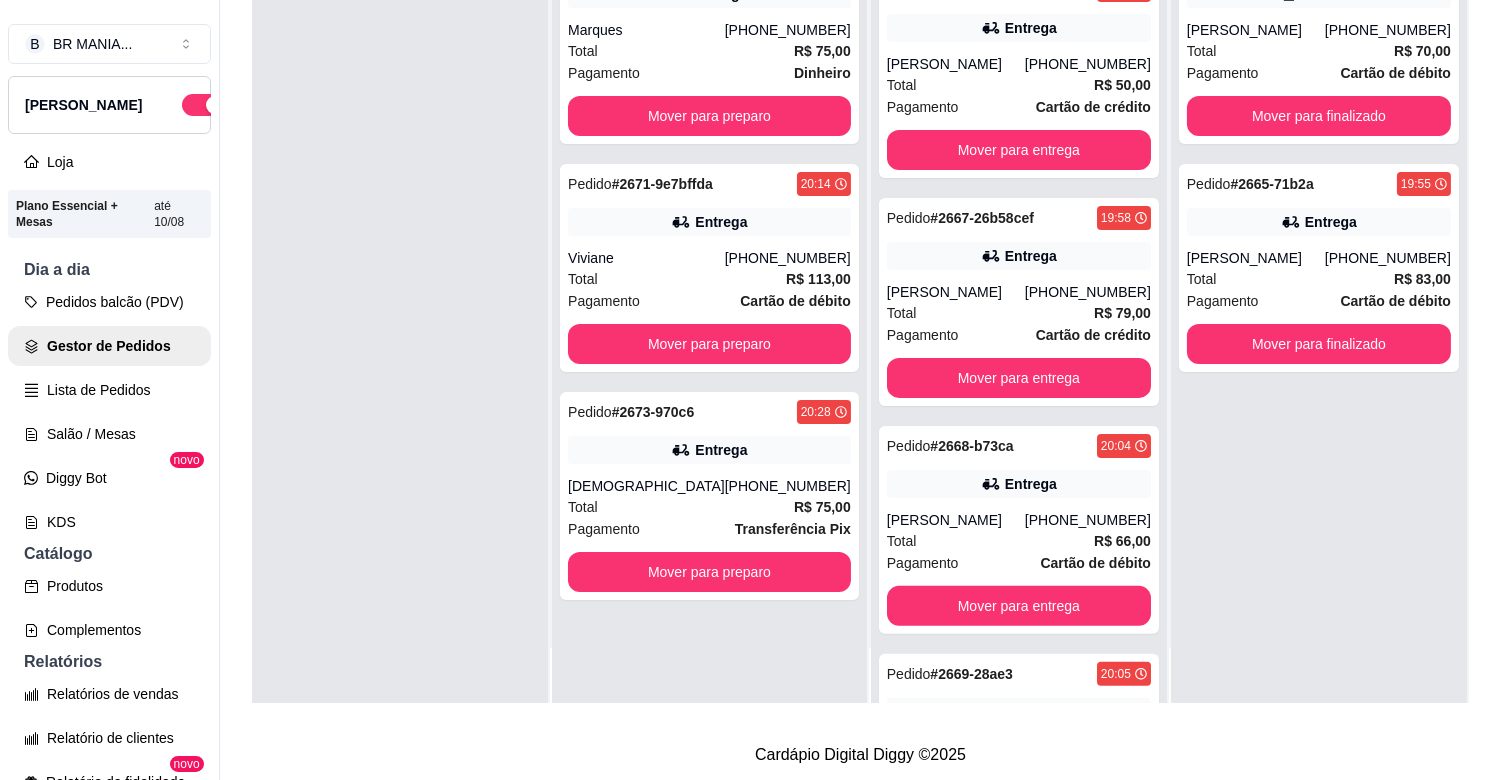 scroll, scrollTop: 306, scrollLeft: 0, axis: vertical 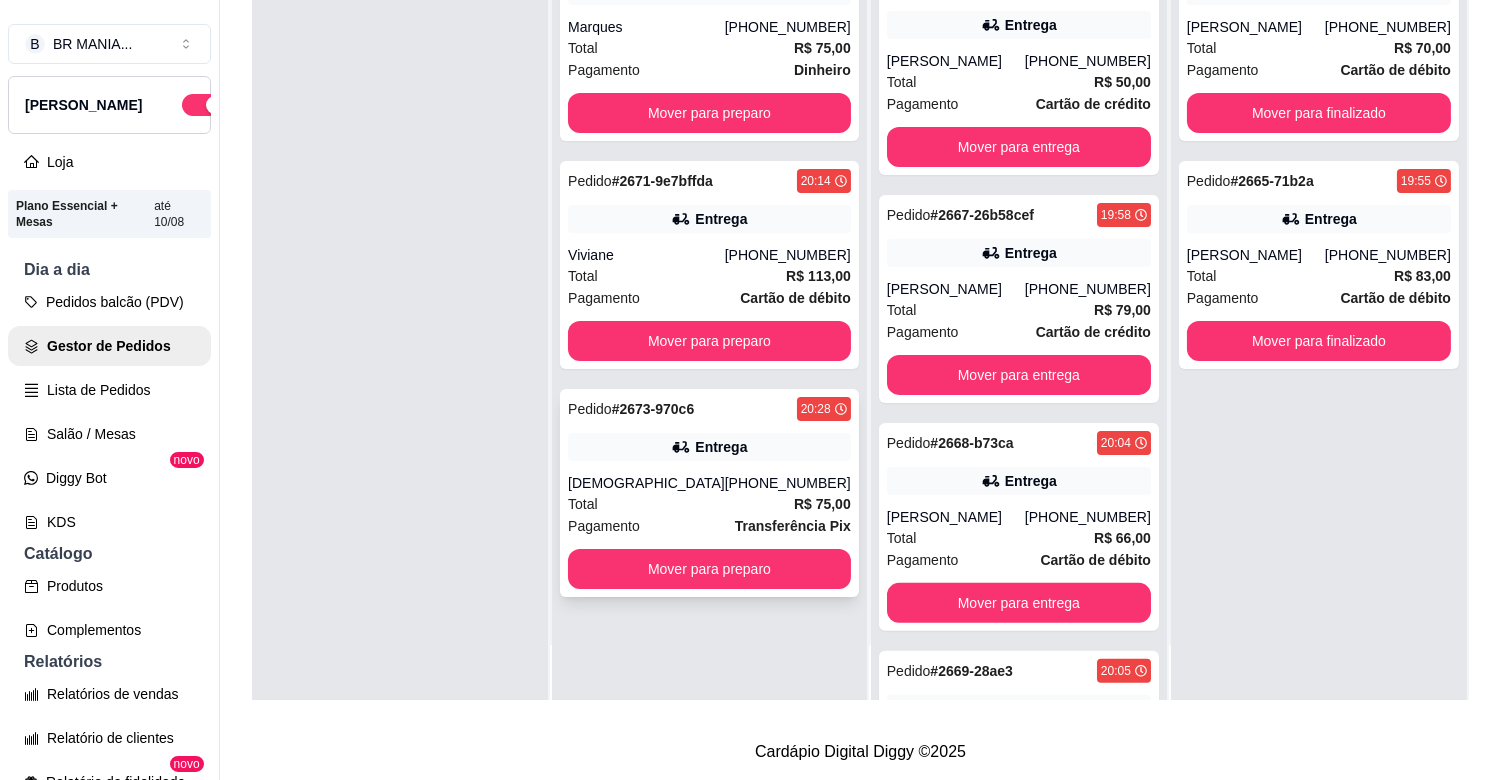 click on "[PHONE_NUMBER]" at bounding box center [788, 483] 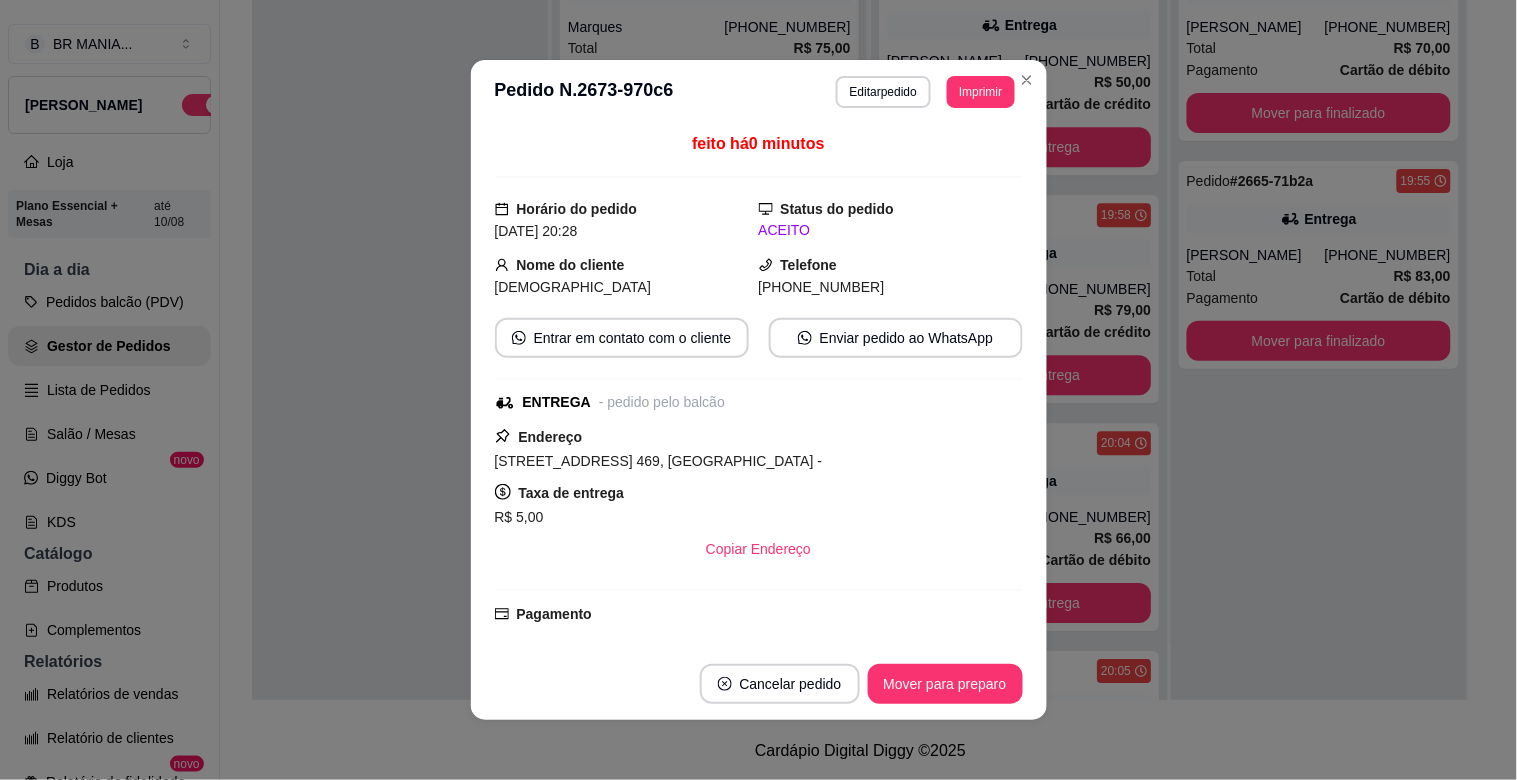 click on "**********" at bounding box center (925, 92) 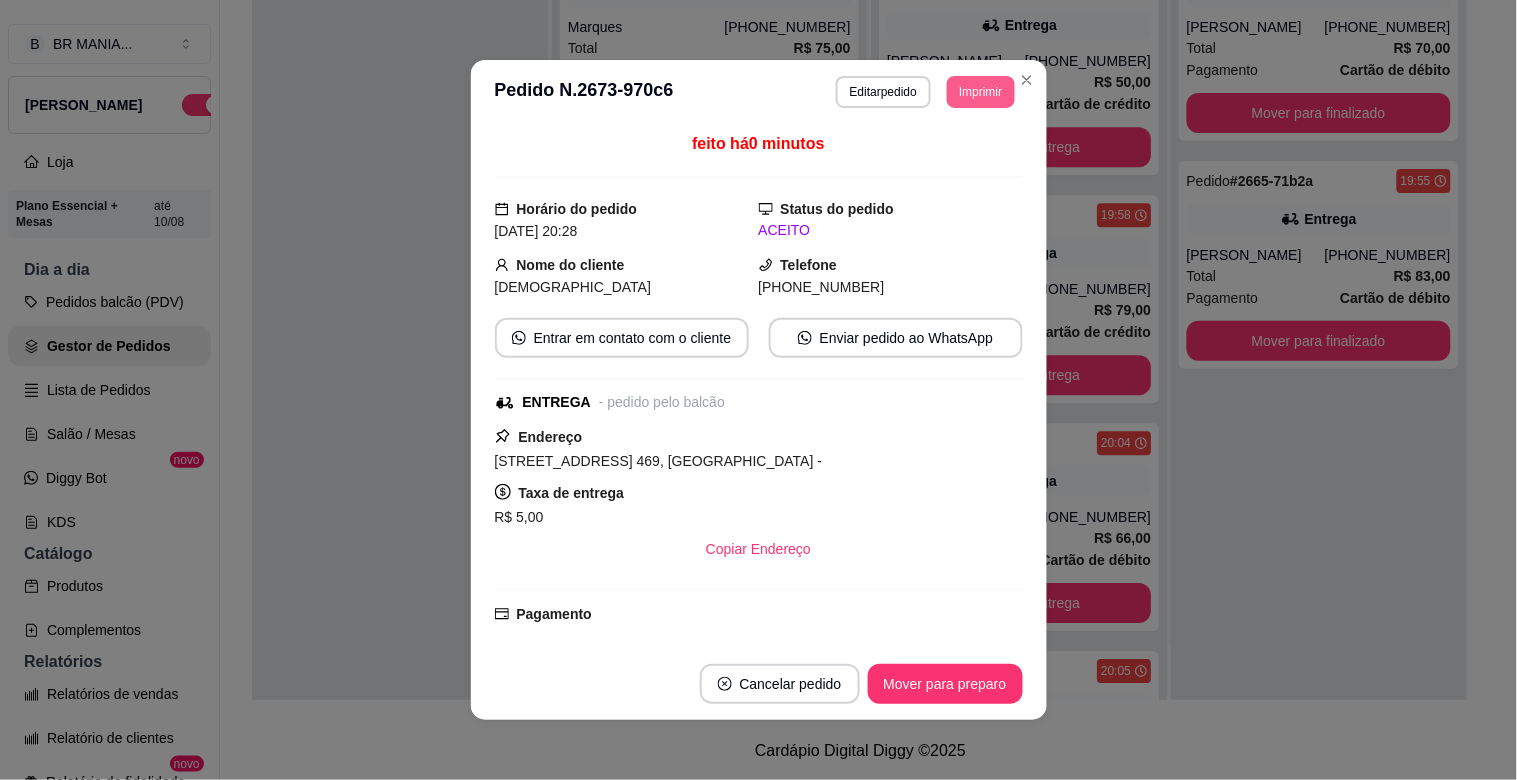 click on "Imprimir" at bounding box center (980, 92) 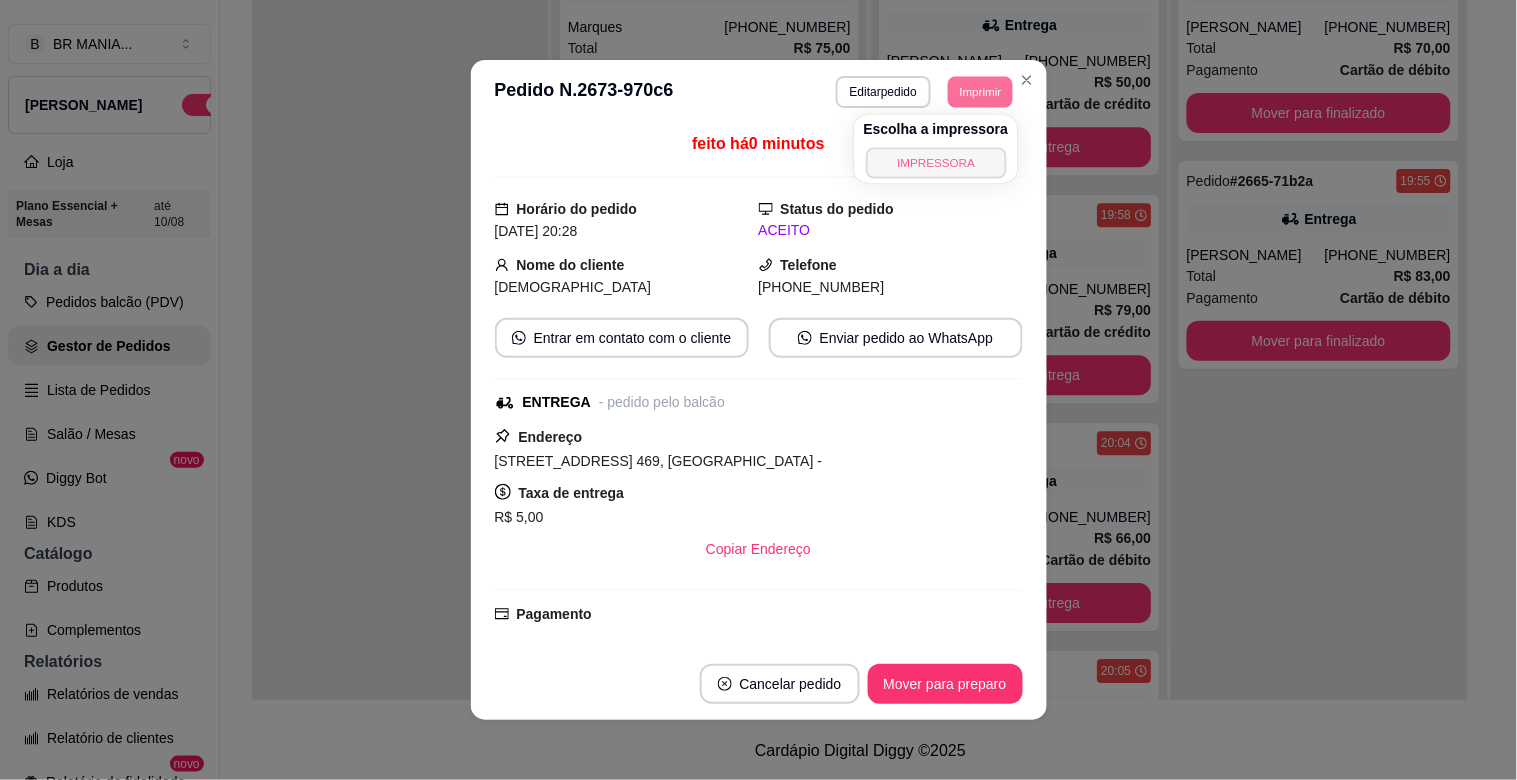 click on "IMPRESSORA" at bounding box center [936, 162] 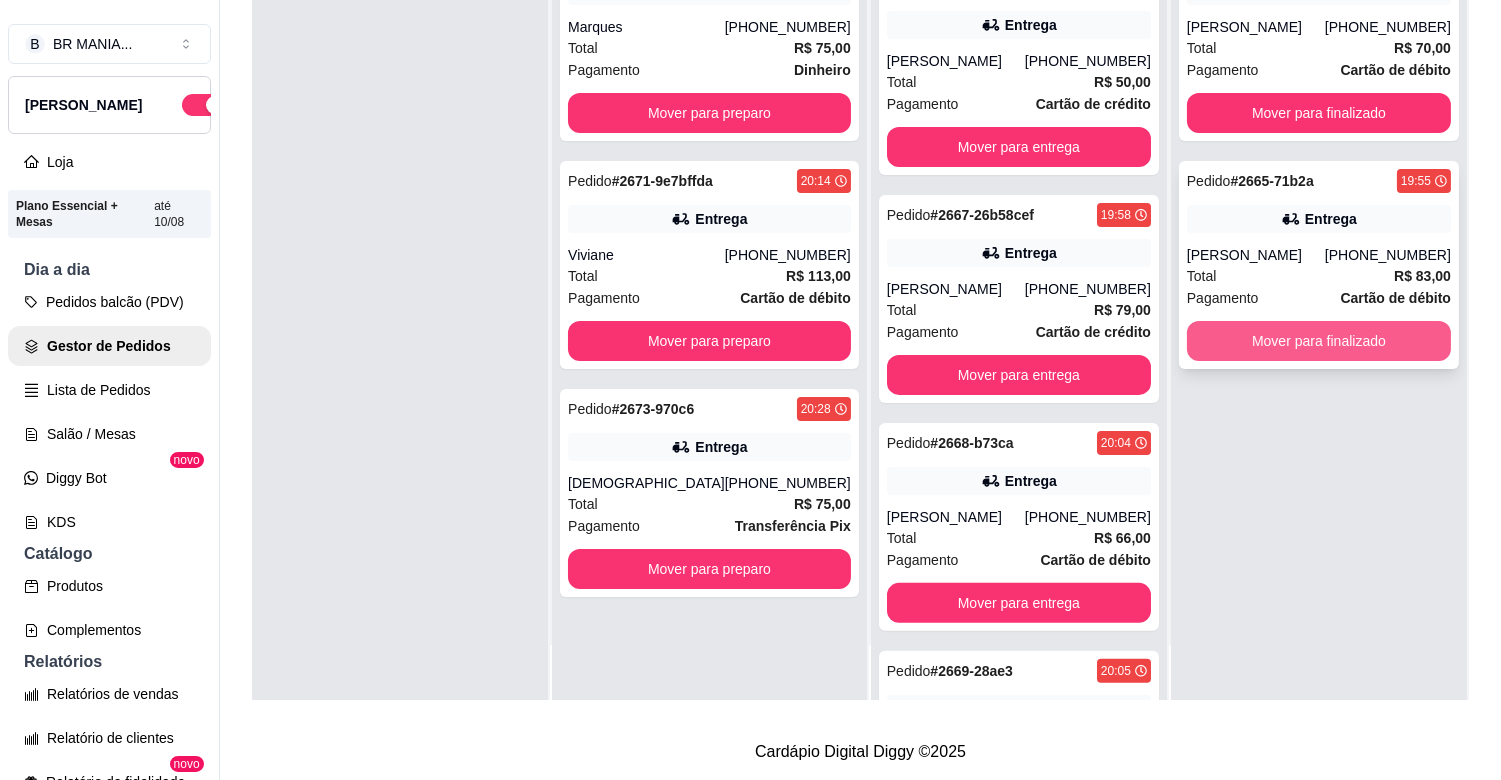 click on "Mover para finalizado" at bounding box center (1319, 341) 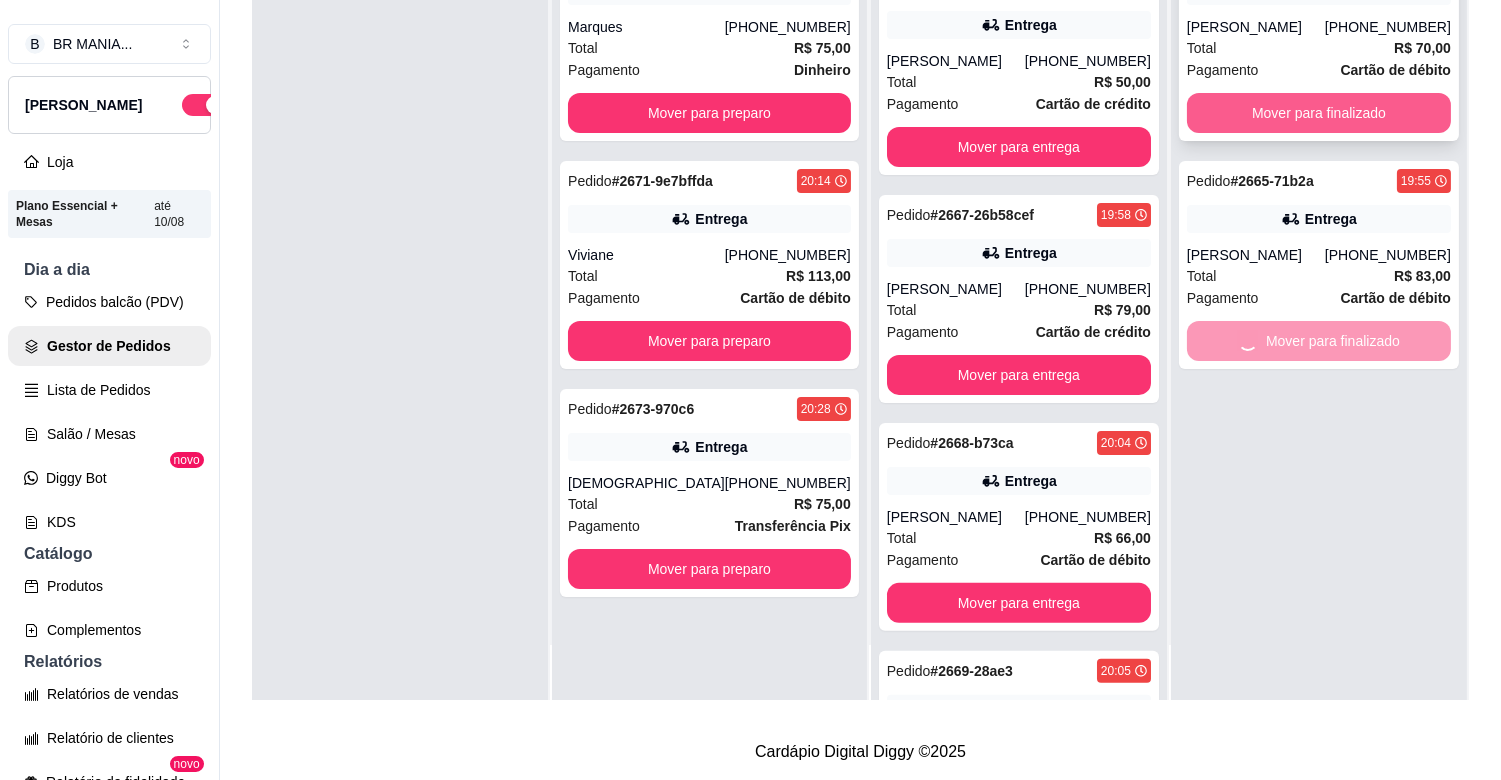 click on "Mover para finalizado" at bounding box center (1319, 113) 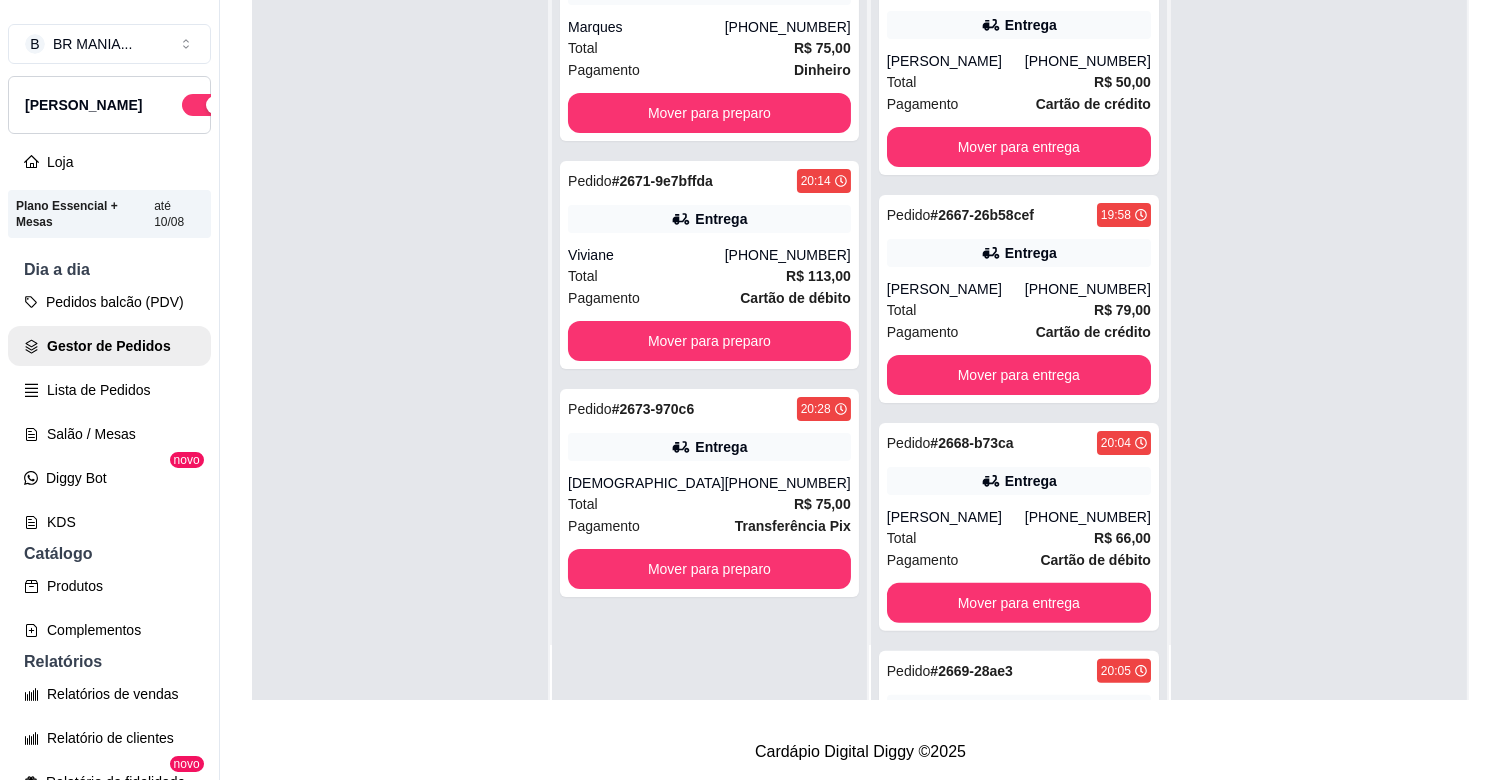 scroll, scrollTop: 0, scrollLeft: 0, axis: both 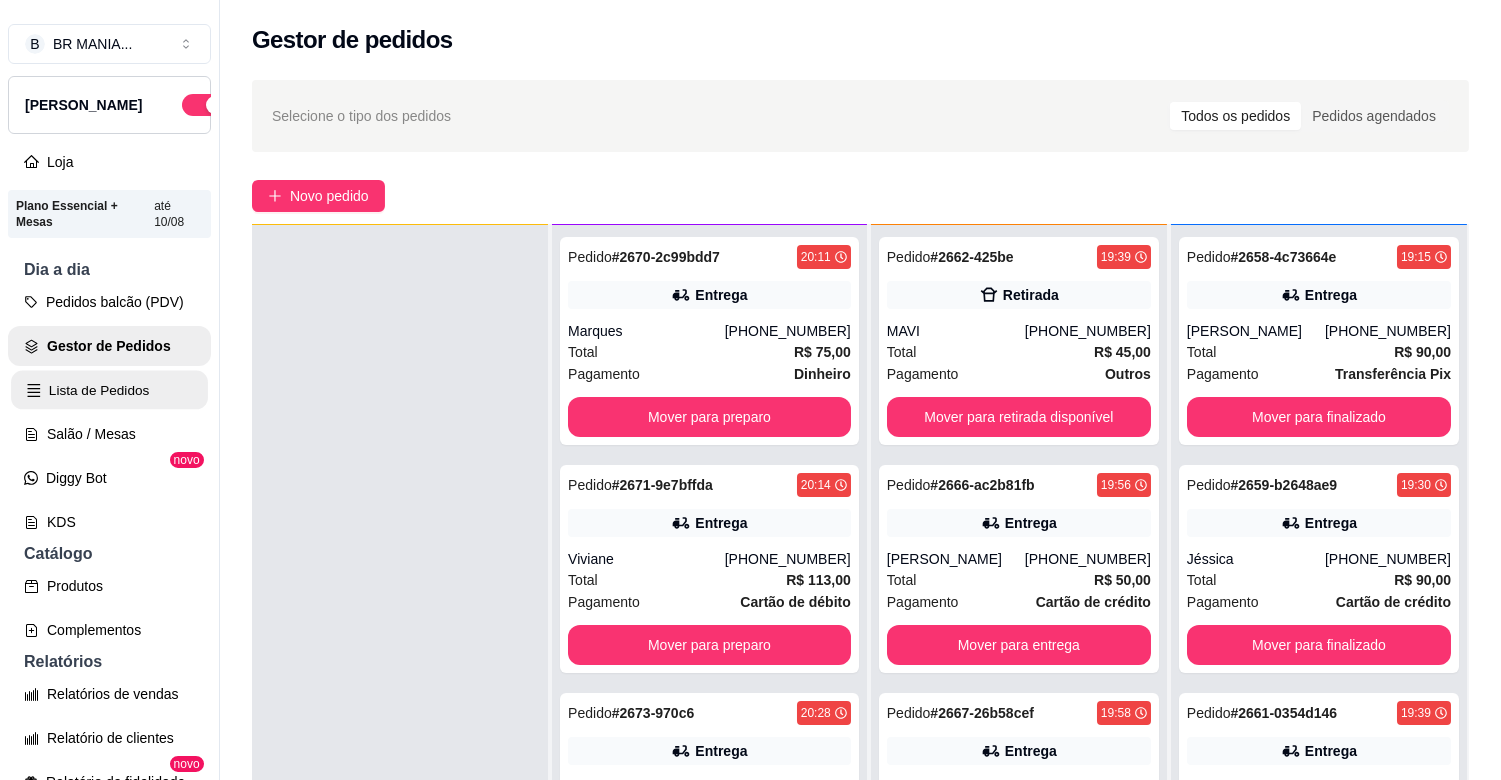 click on "Lista de Pedidos" at bounding box center (109, 390) 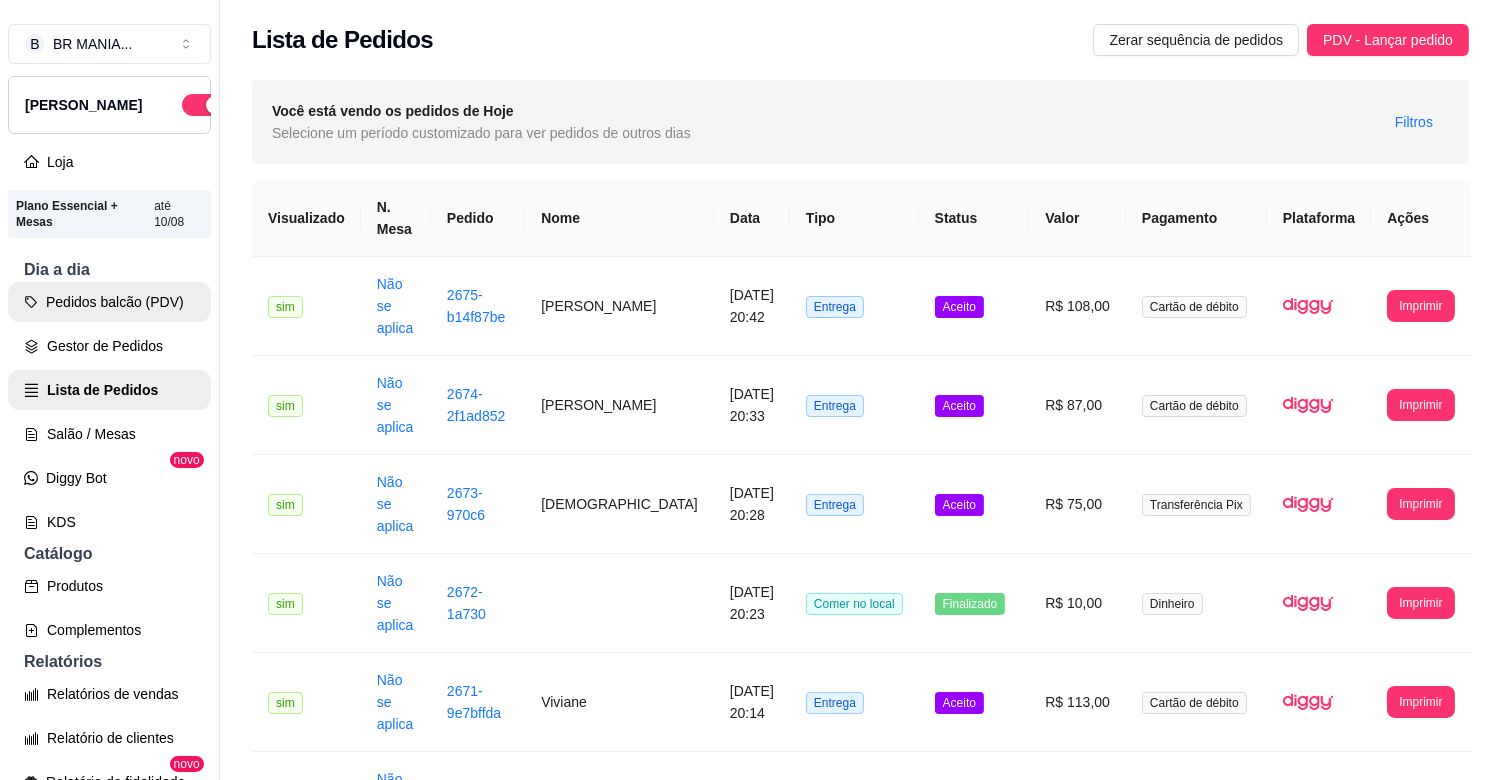 click on "Pedidos balcão (PDV)" at bounding box center [109, 302] 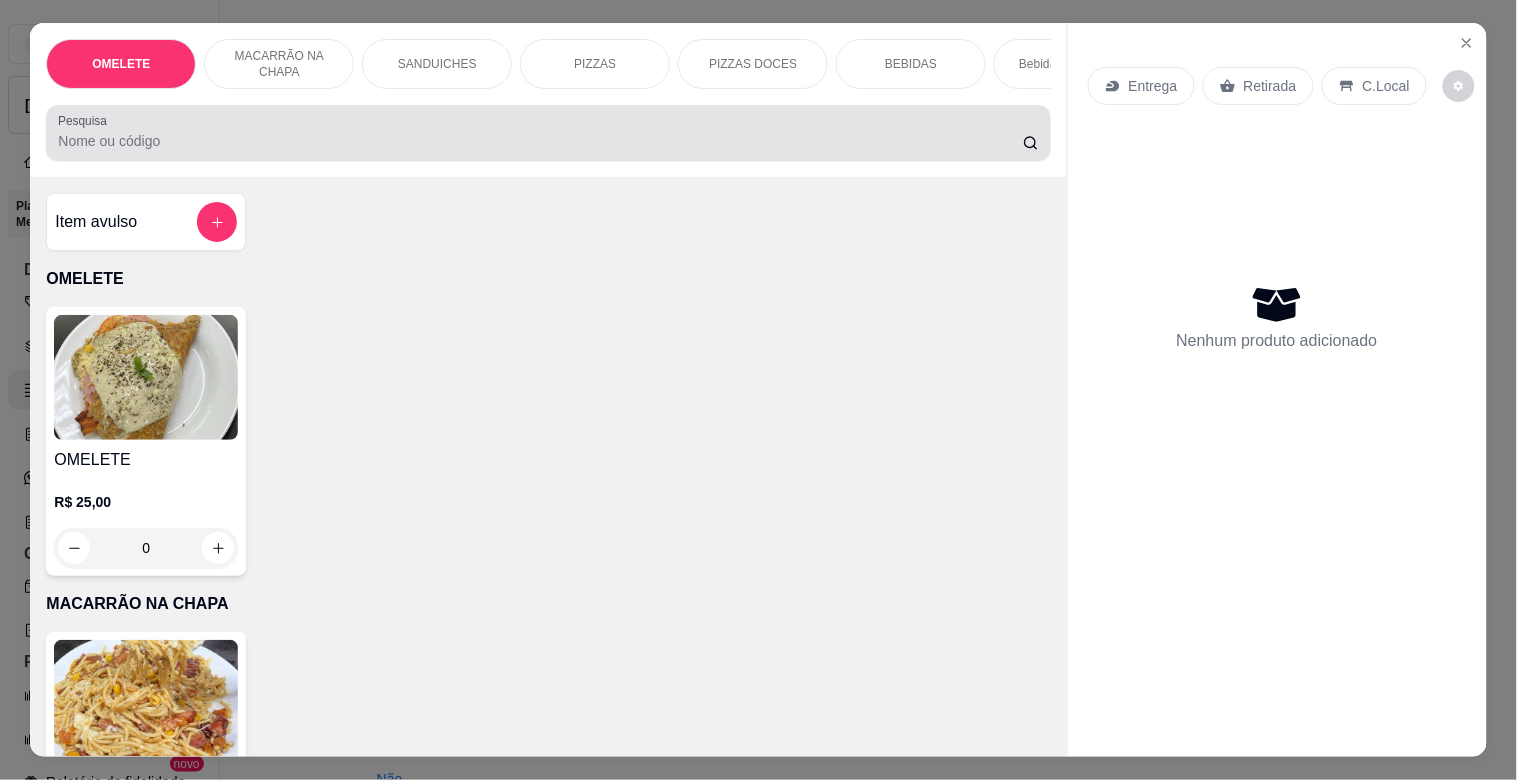 click on "Pesquisa" at bounding box center [548, 133] 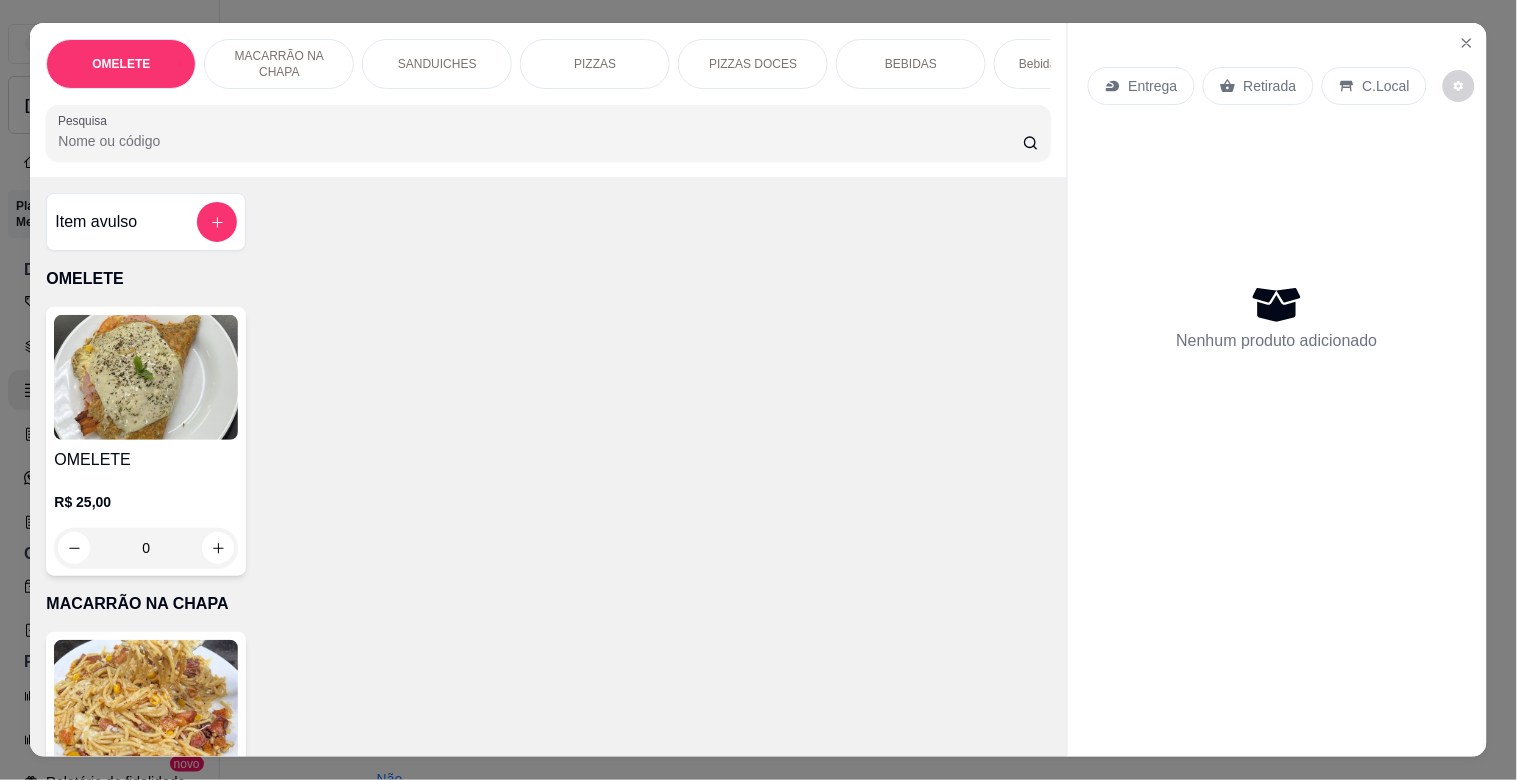 type on "Ç" 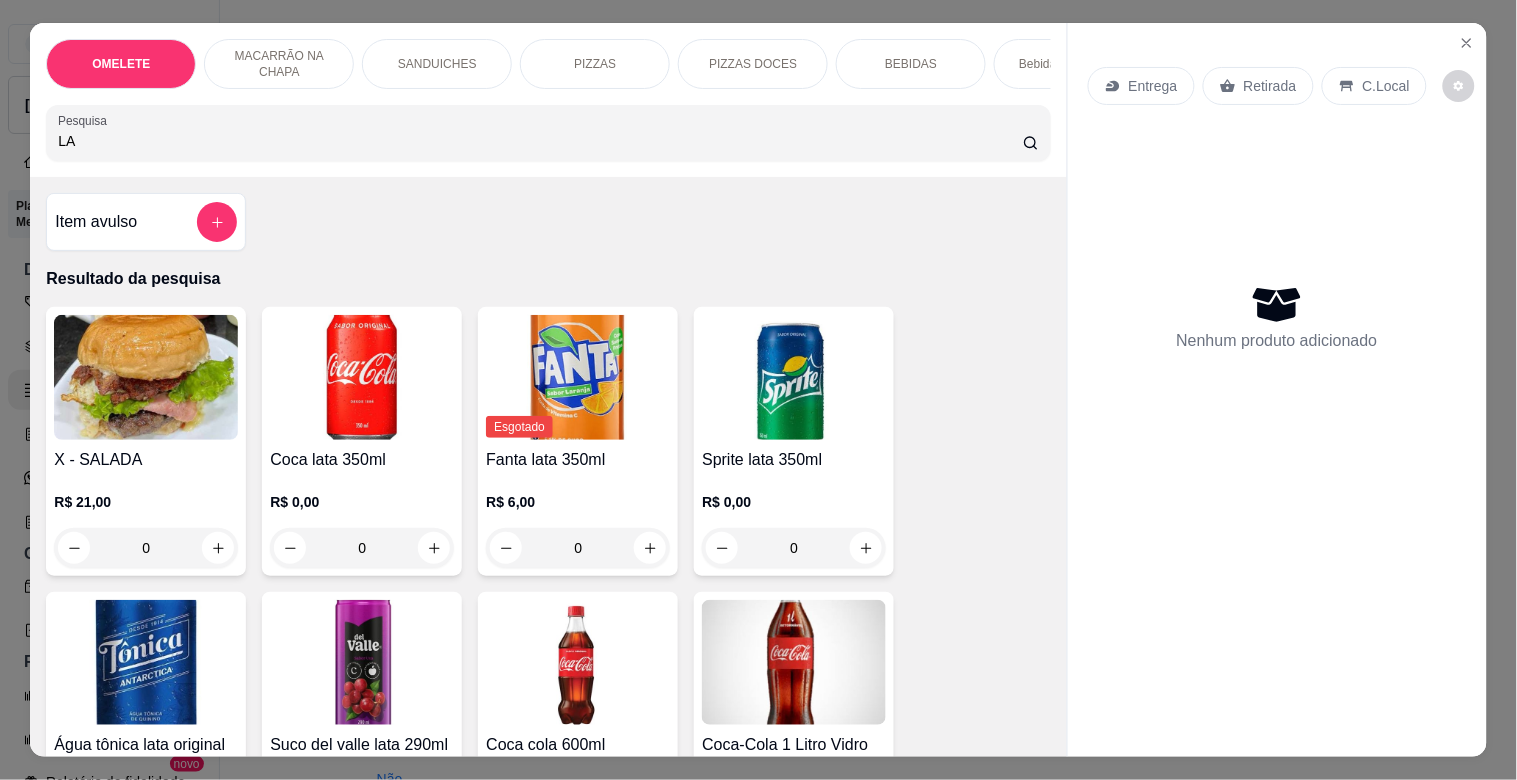 type on "L" 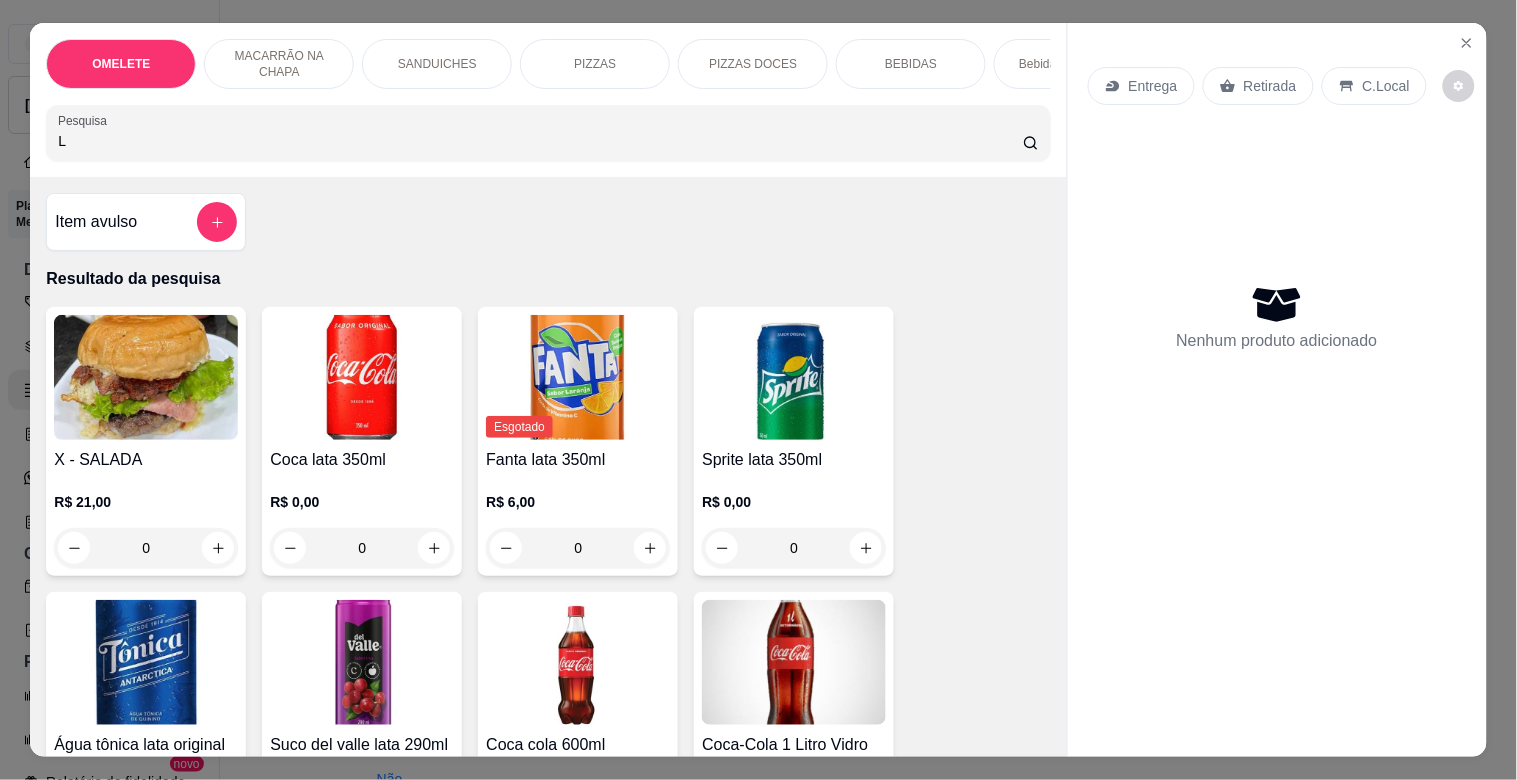 type 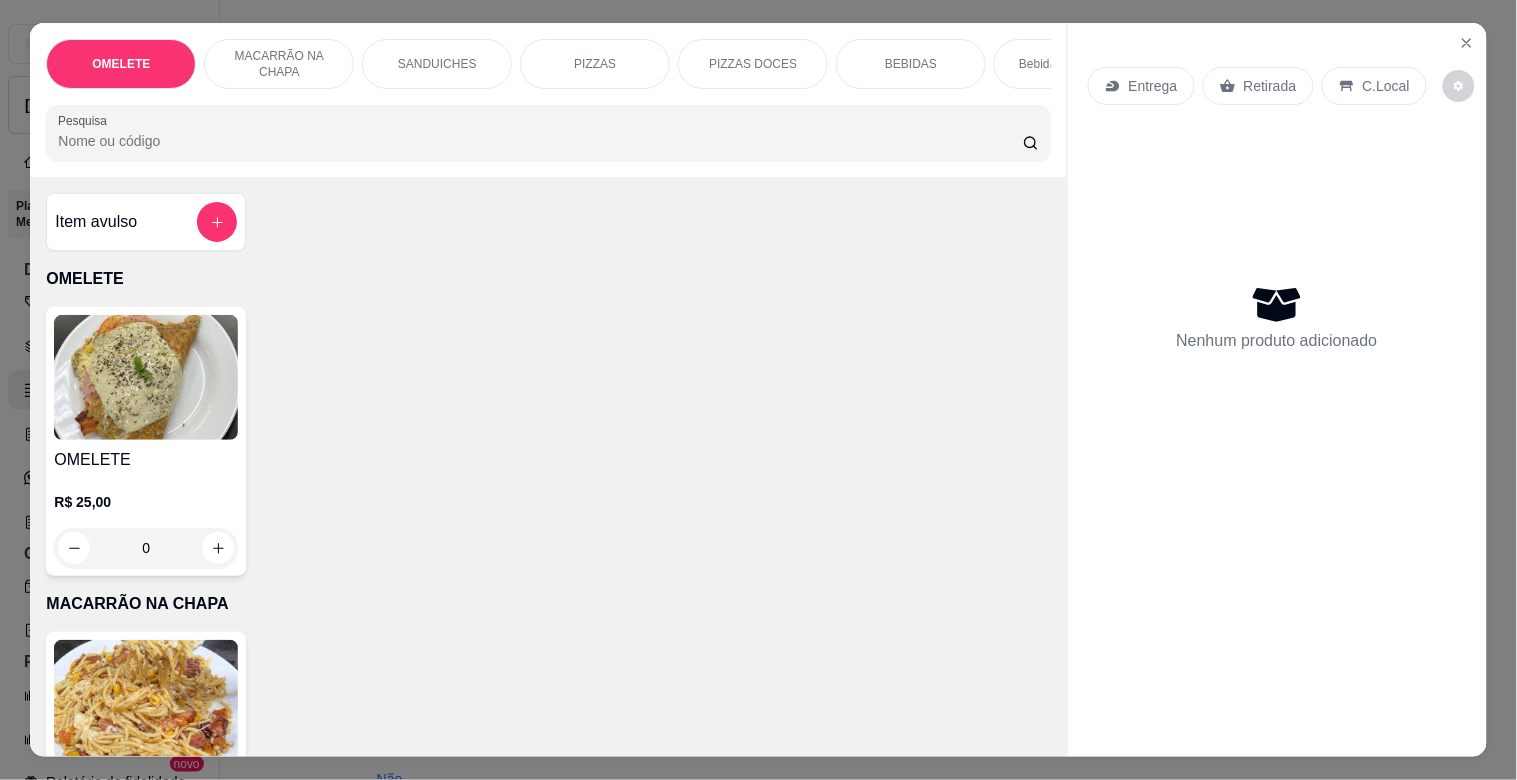 click on "BEBIDAS" at bounding box center [911, 64] 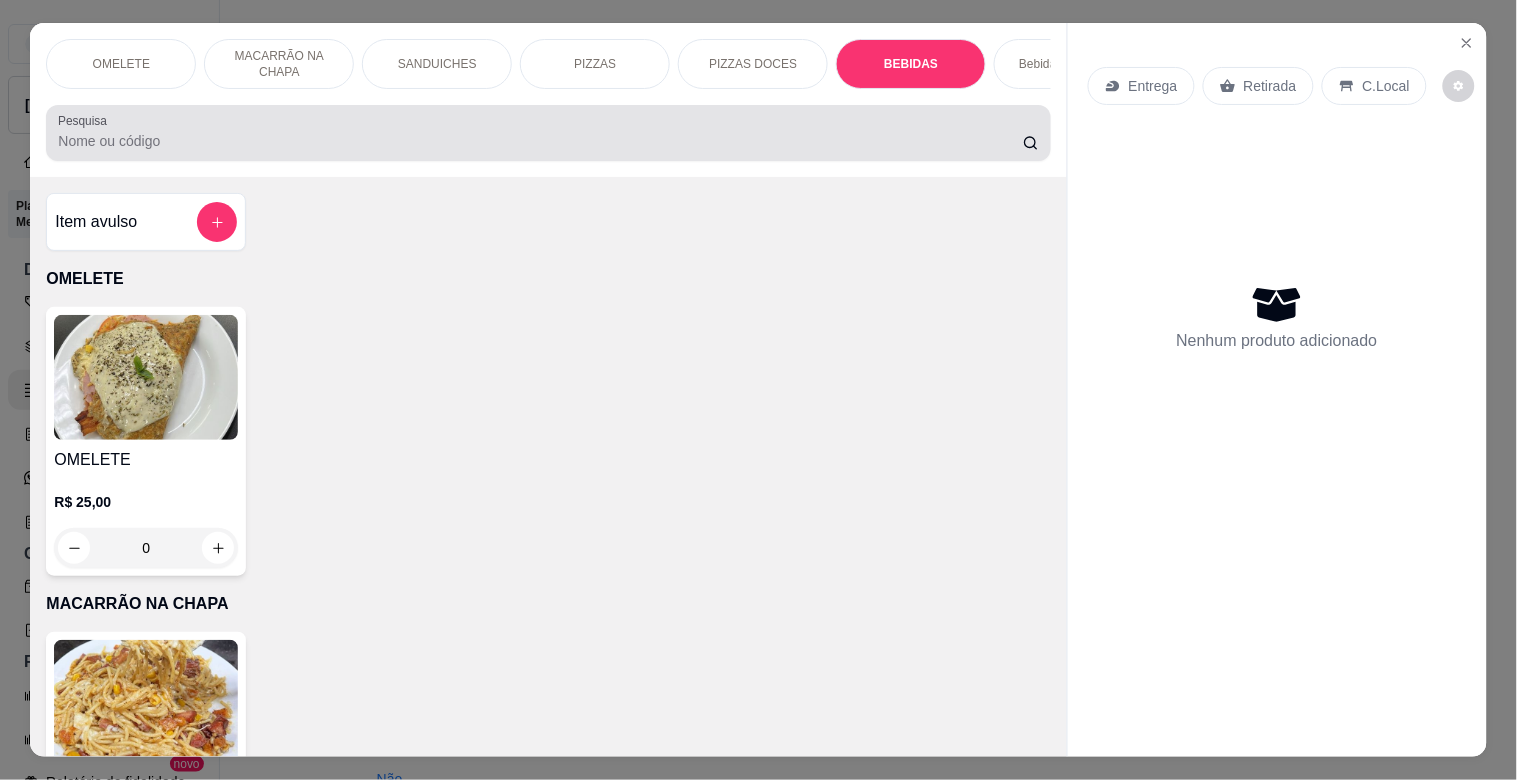scroll, scrollTop: 2261, scrollLeft: 0, axis: vertical 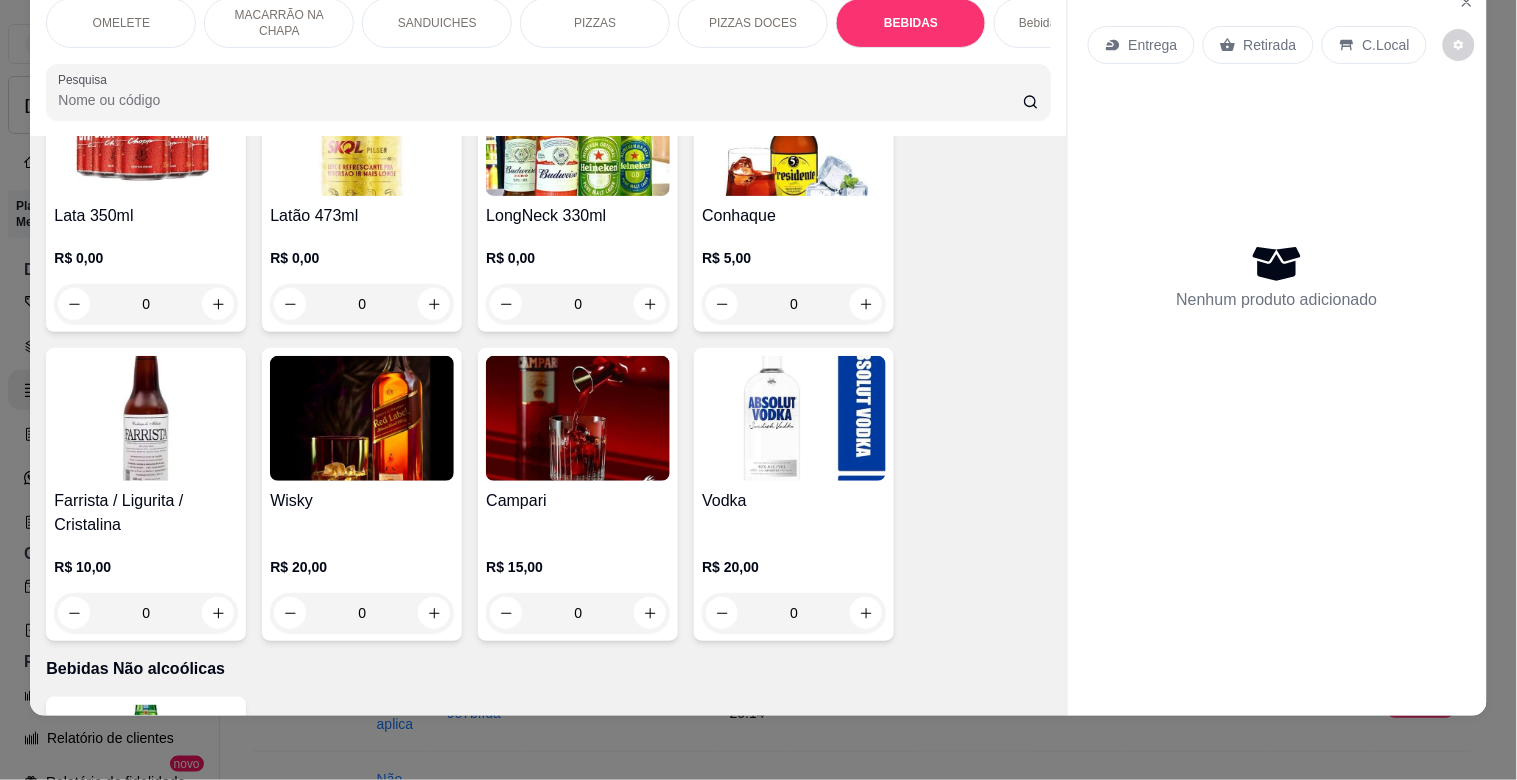 click on "R$ 0,00 0" at bounding box center [362, 276] 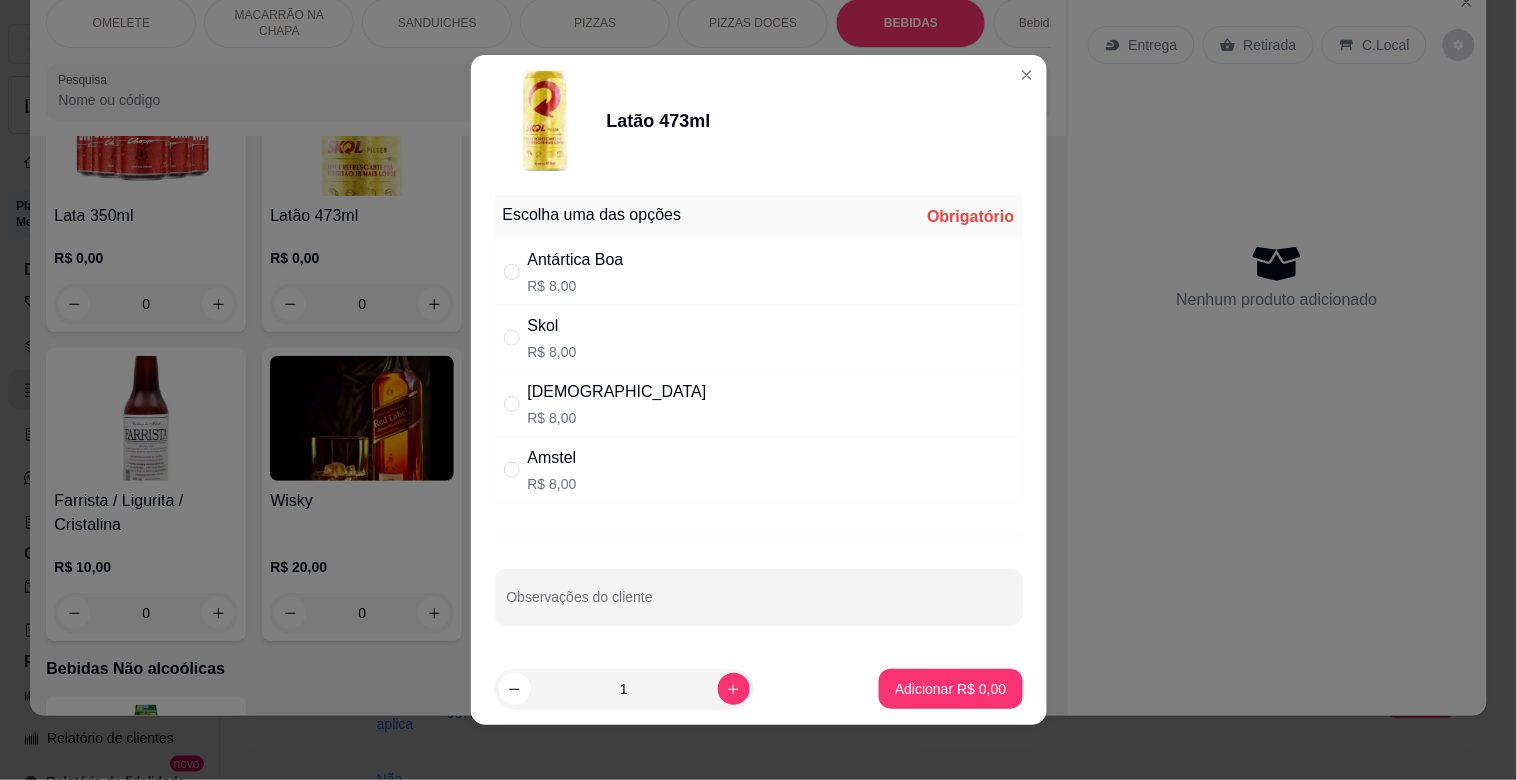 click on "[DEMOGRAPHIC_DATA]" at bounding box center (617, 392) 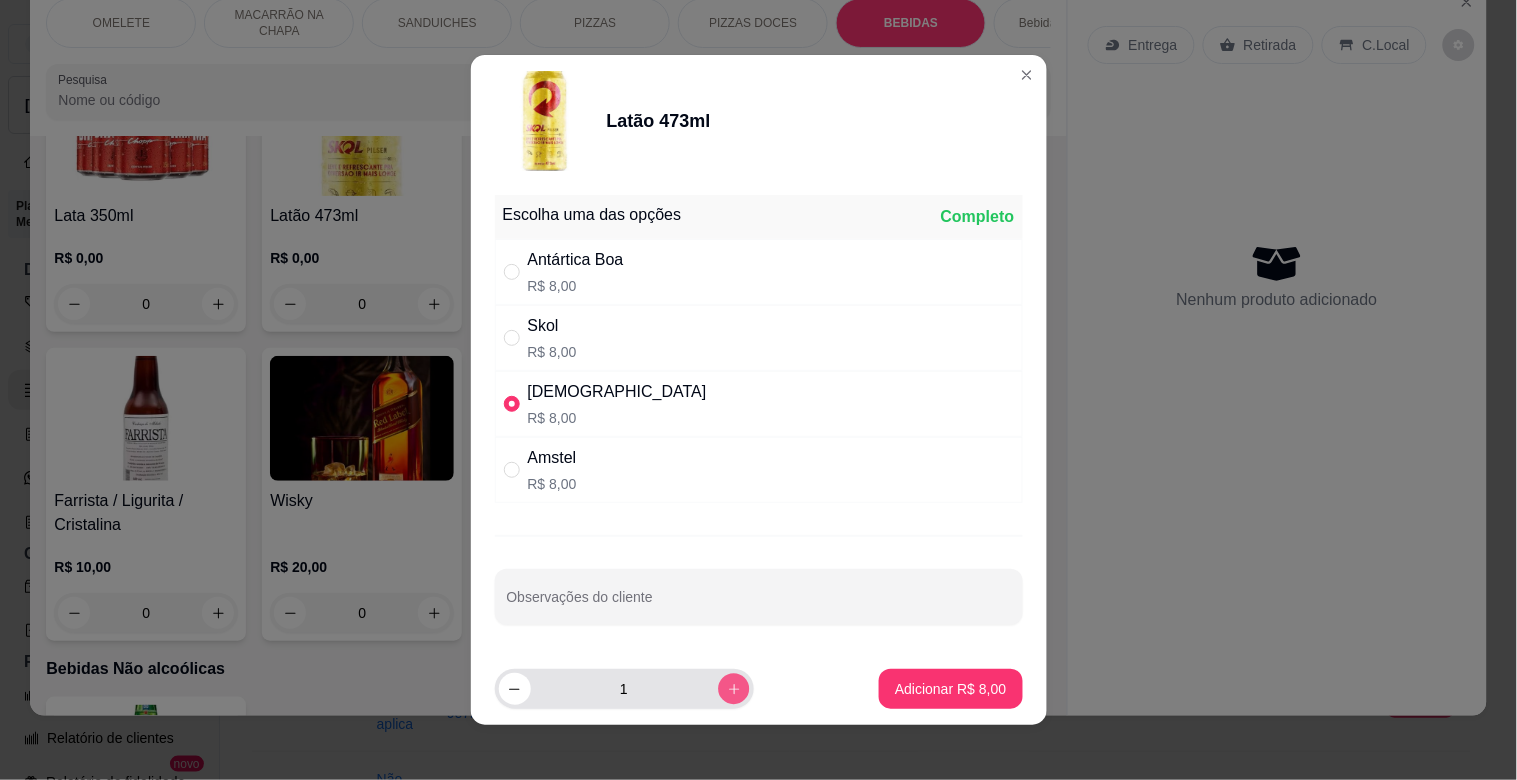 click 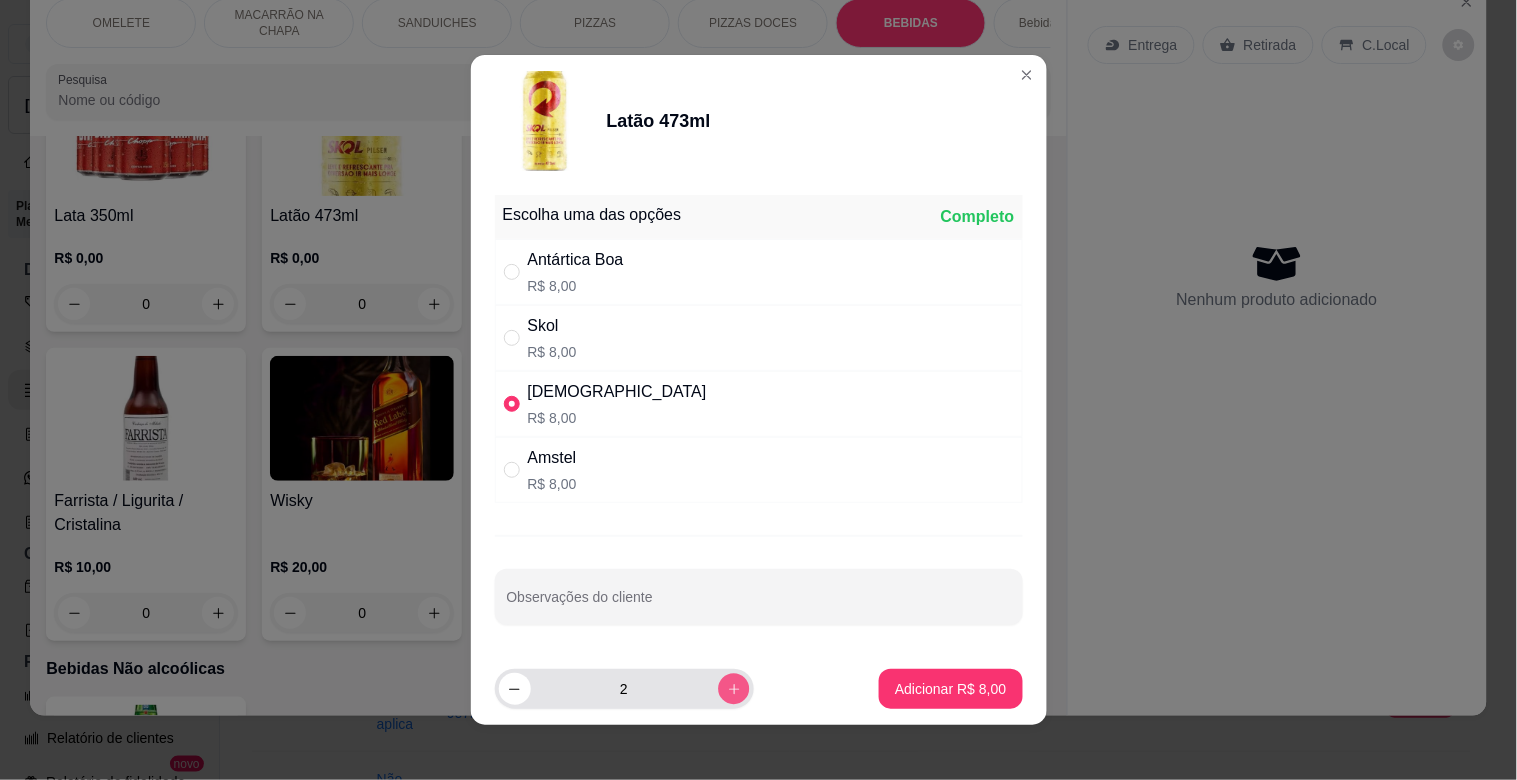 click 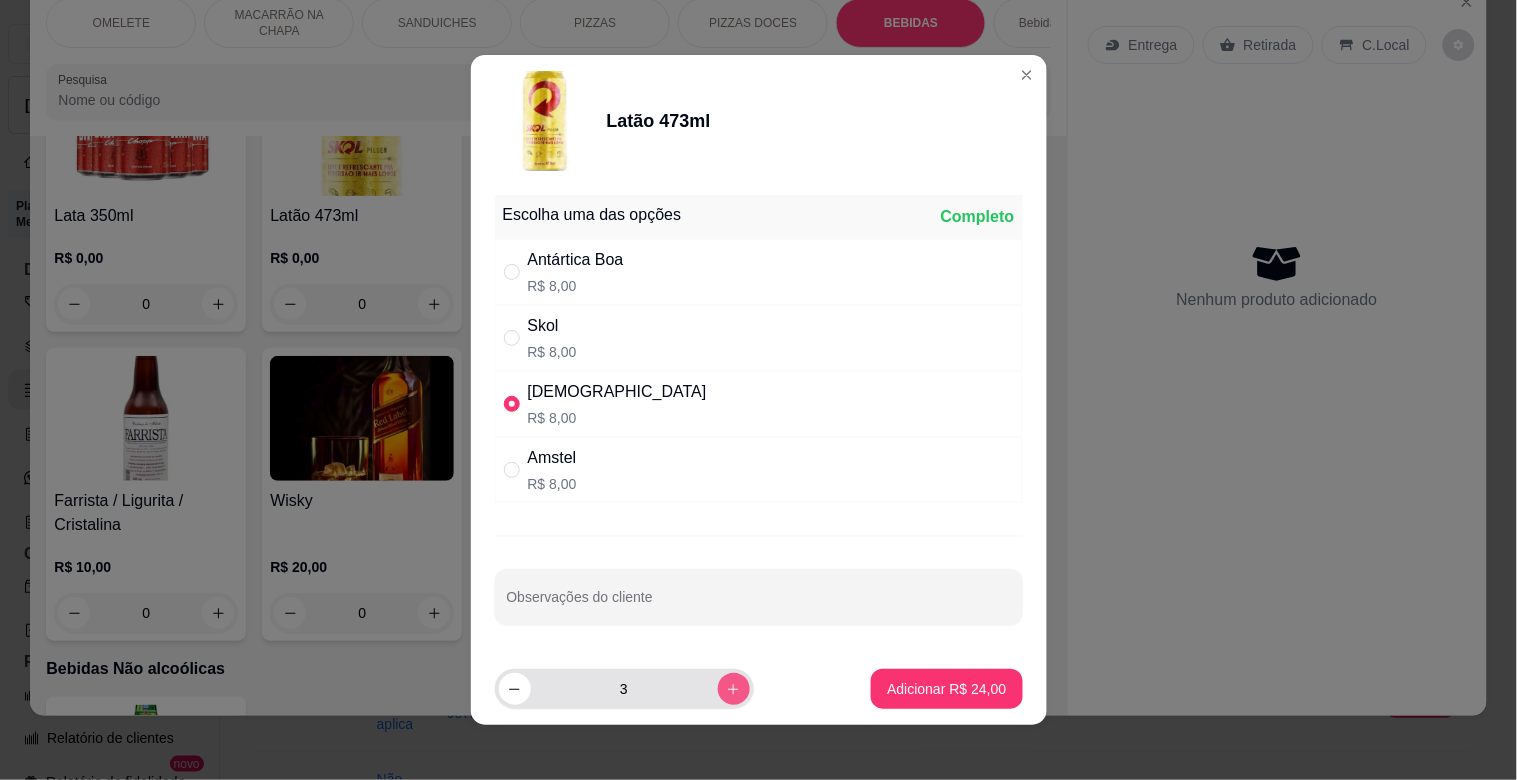 click 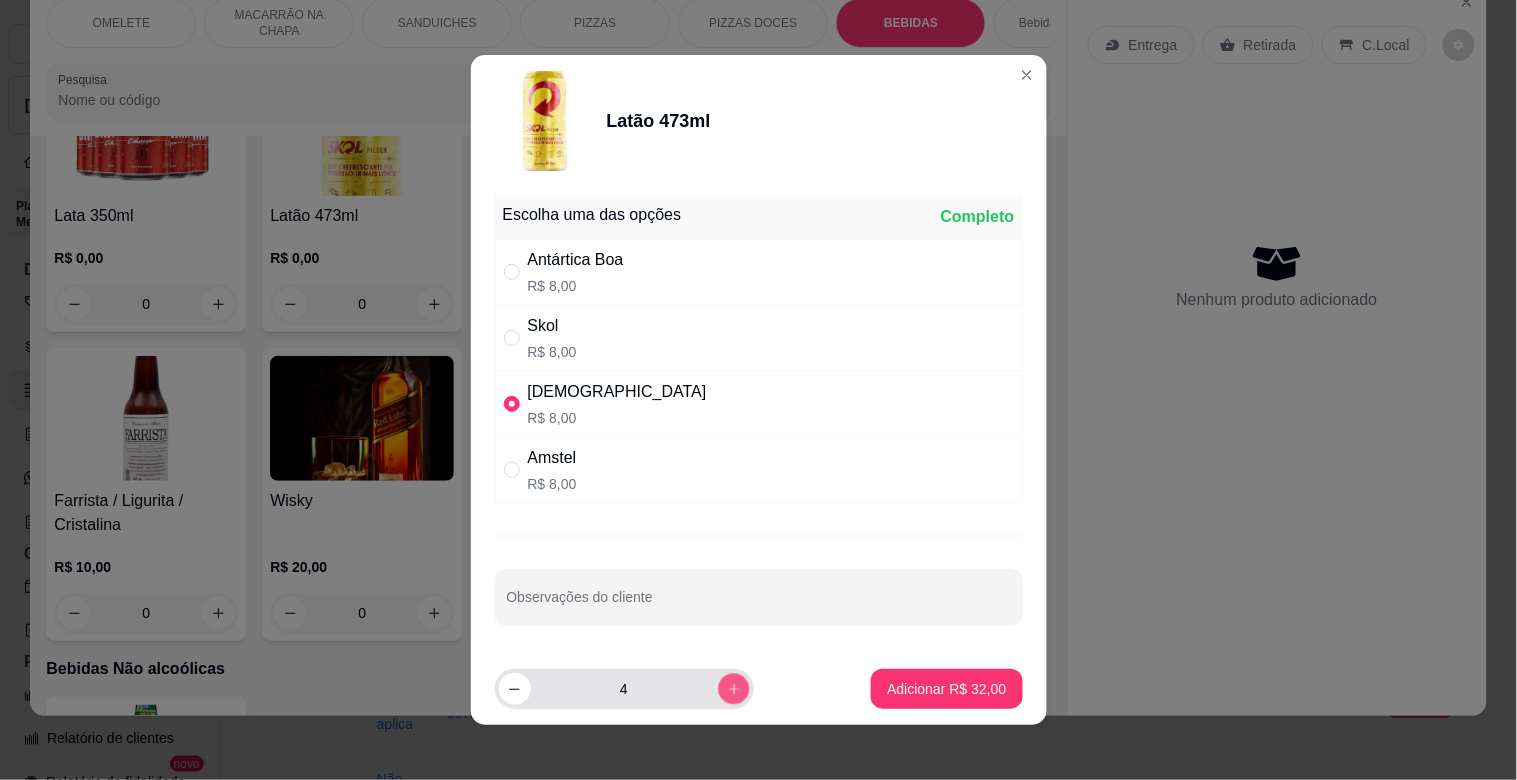 click 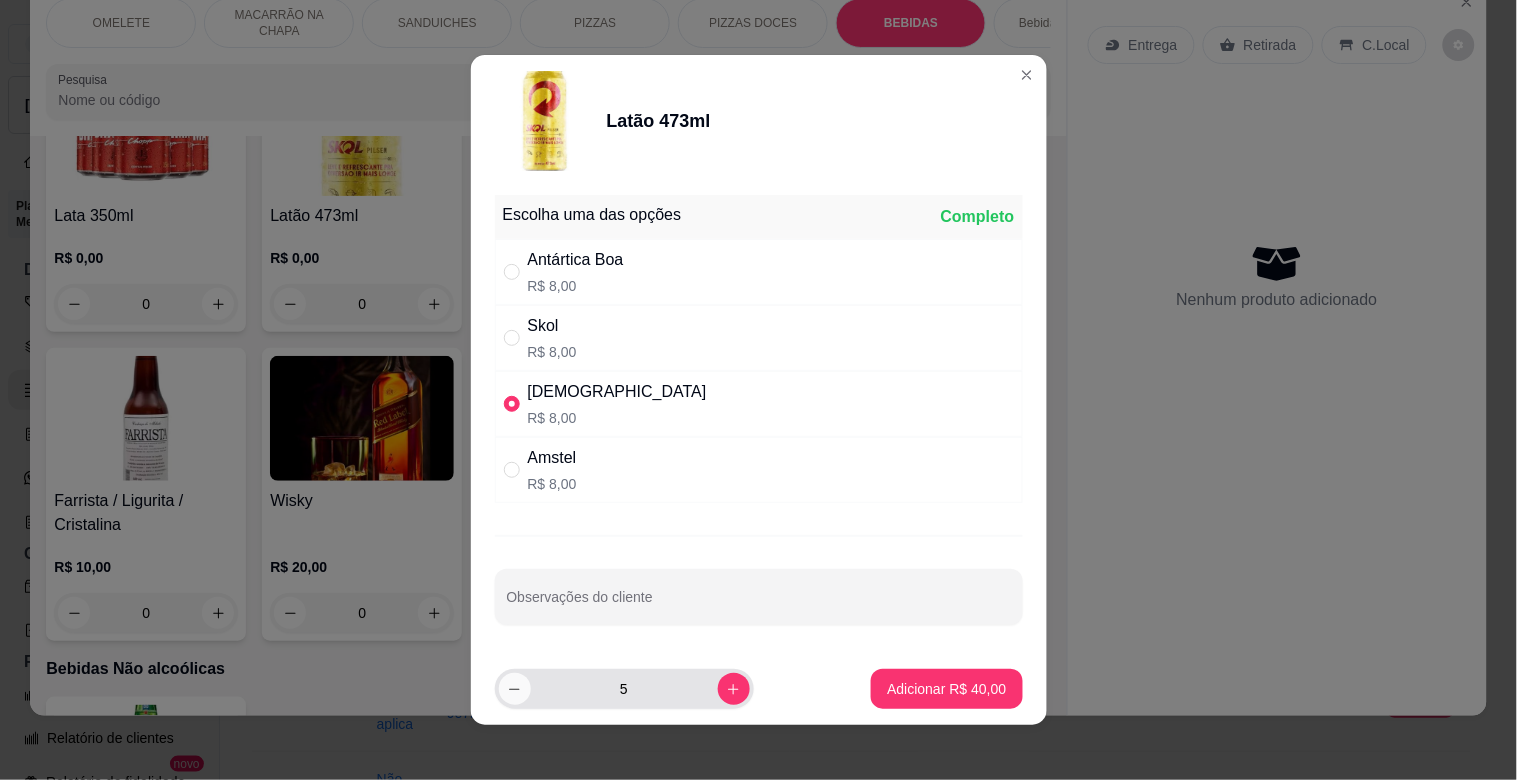 click at bounding box center [515, 689] 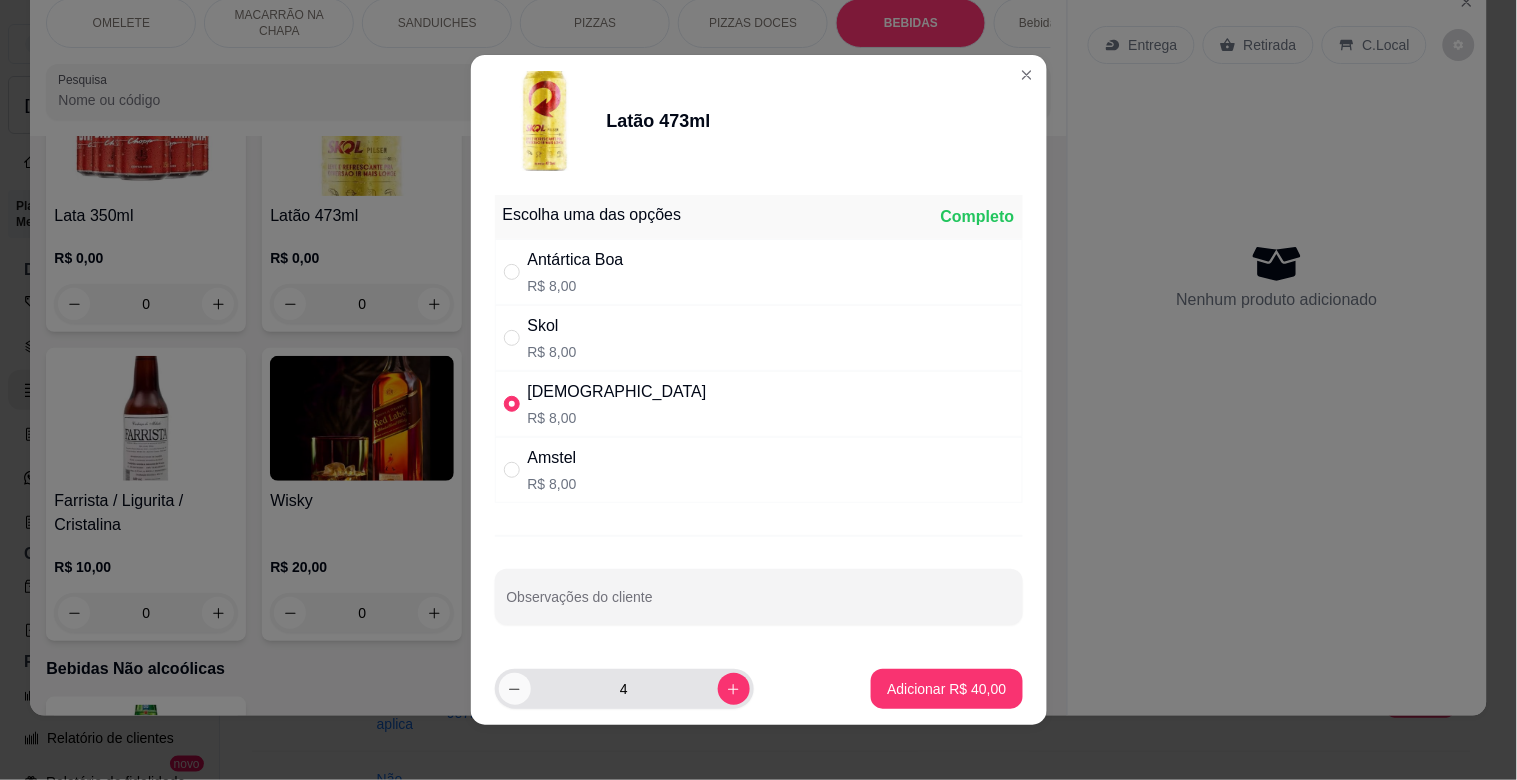 click at bounding box center [515, 689] 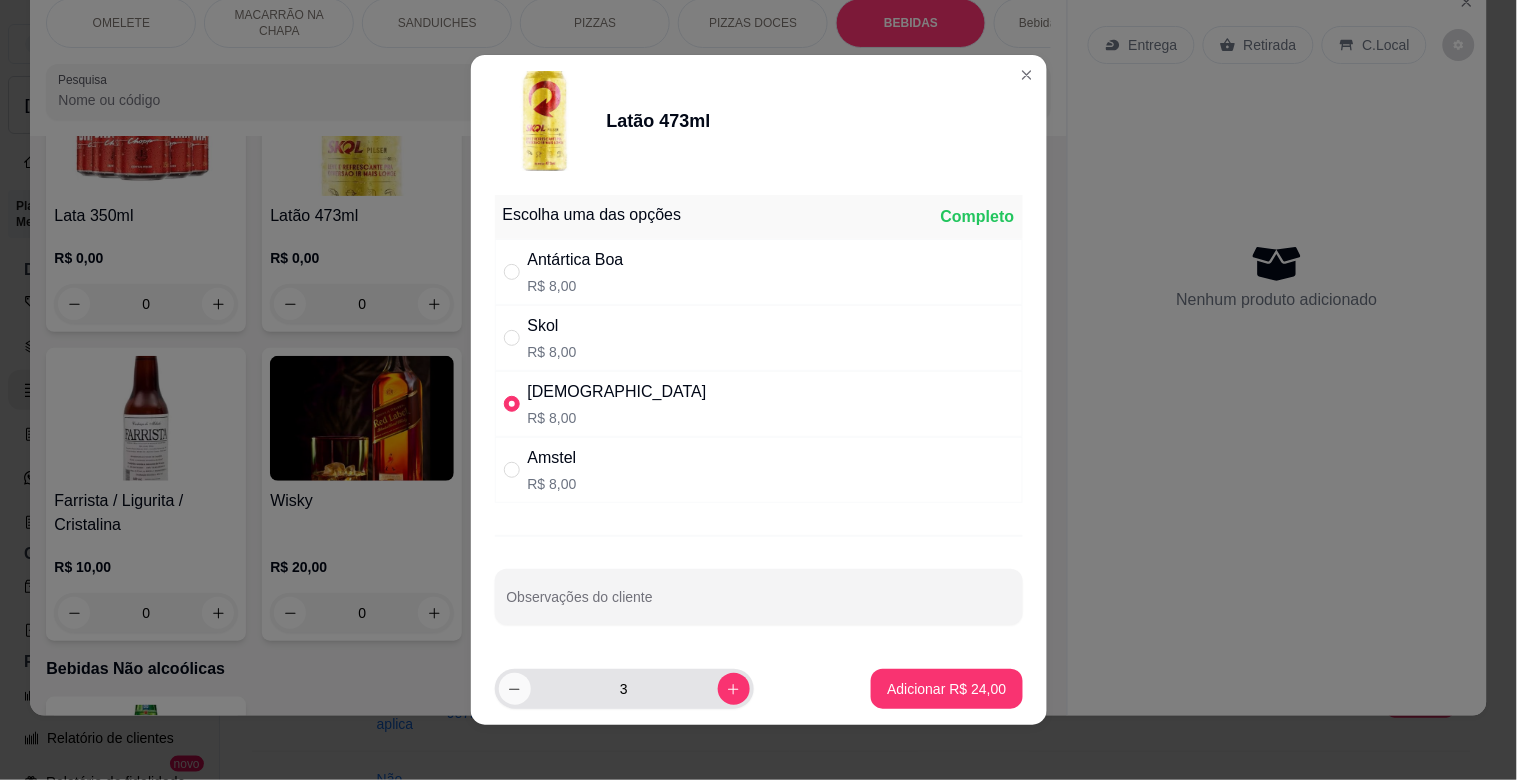 click 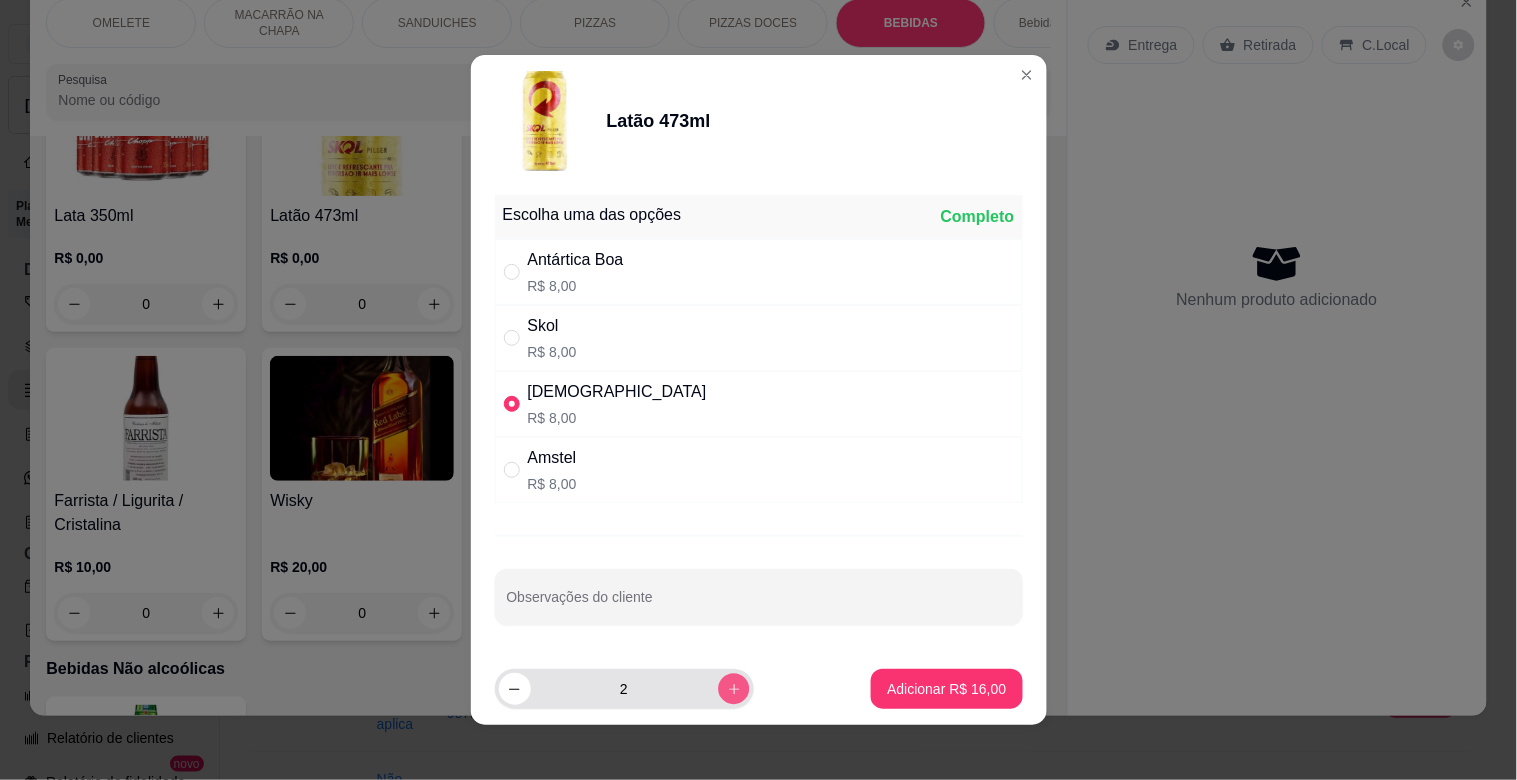 click 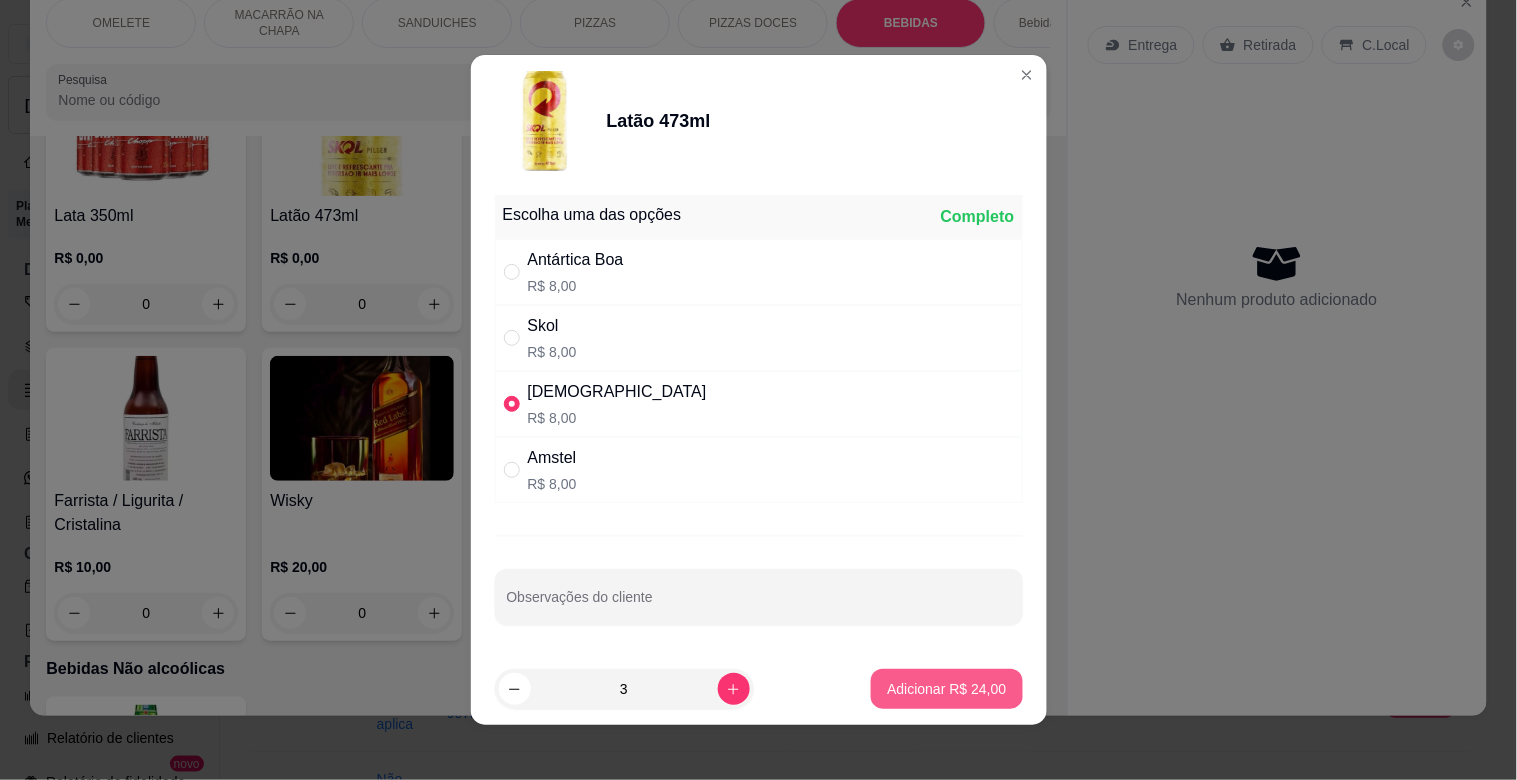 click on "Adicionar   R$ 24,00" at bounding box center [946, 689] 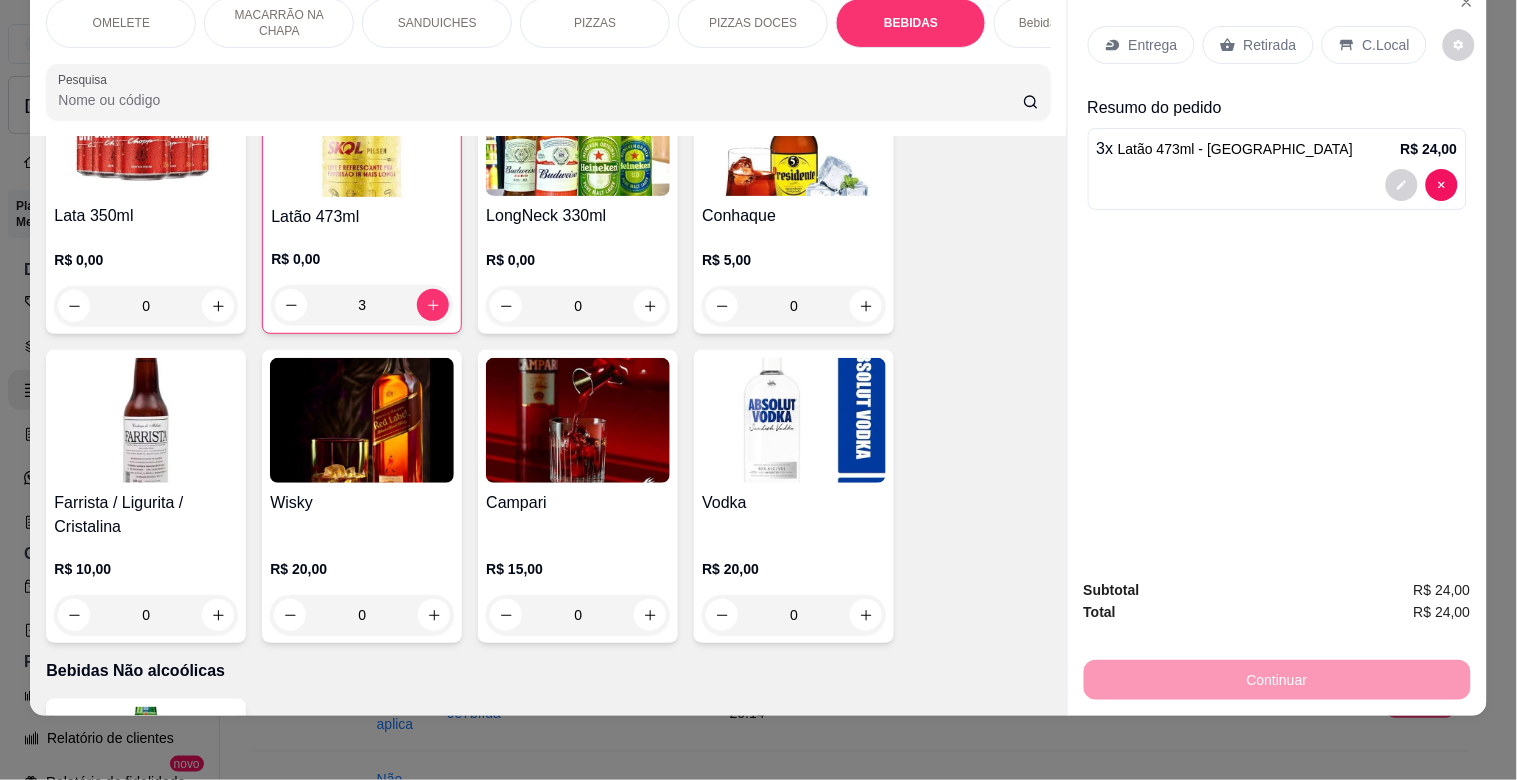 click on "C.Local" at bounding box center [1386, 45] 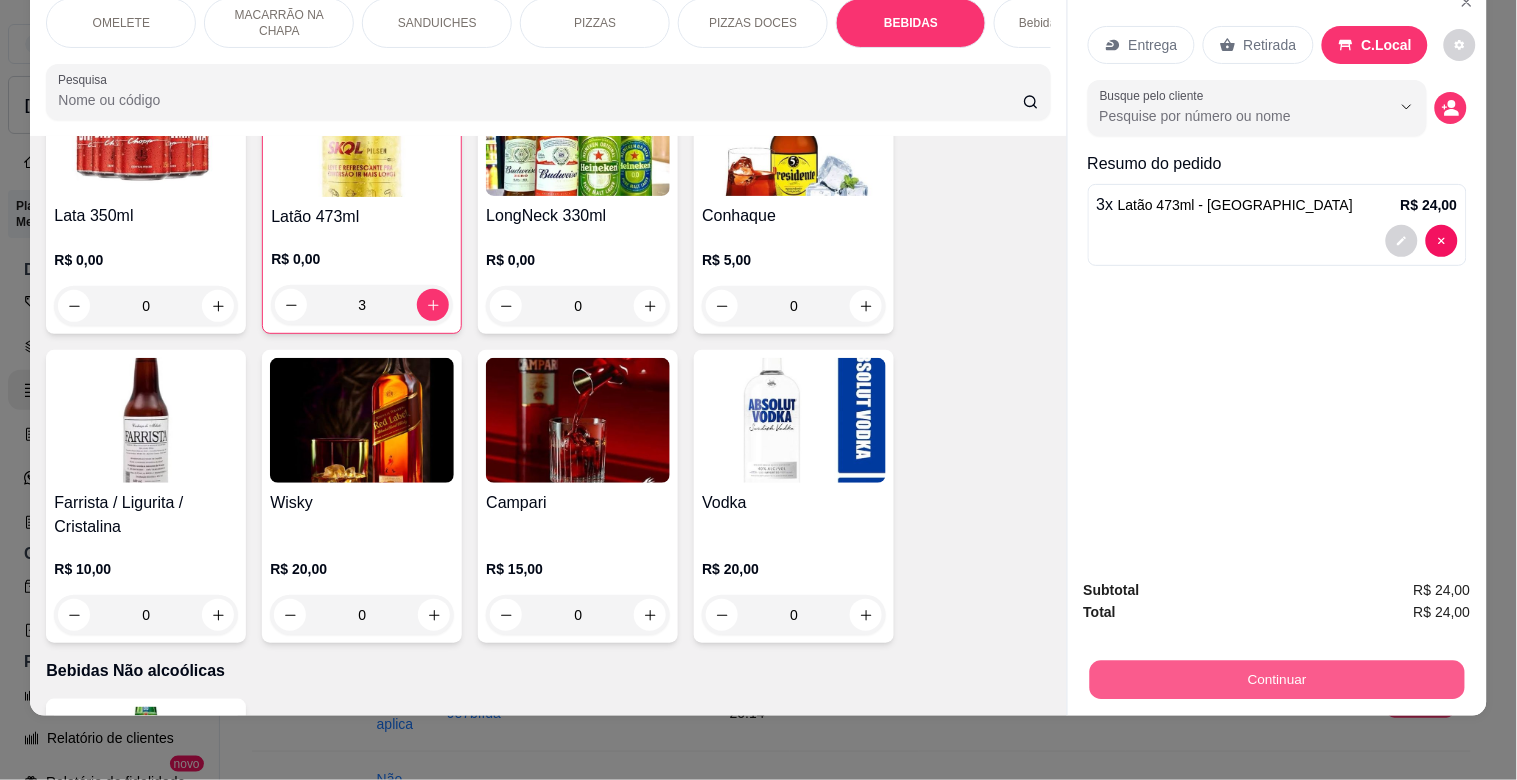 click on "Continuar" at bounding box center [1276, 679] 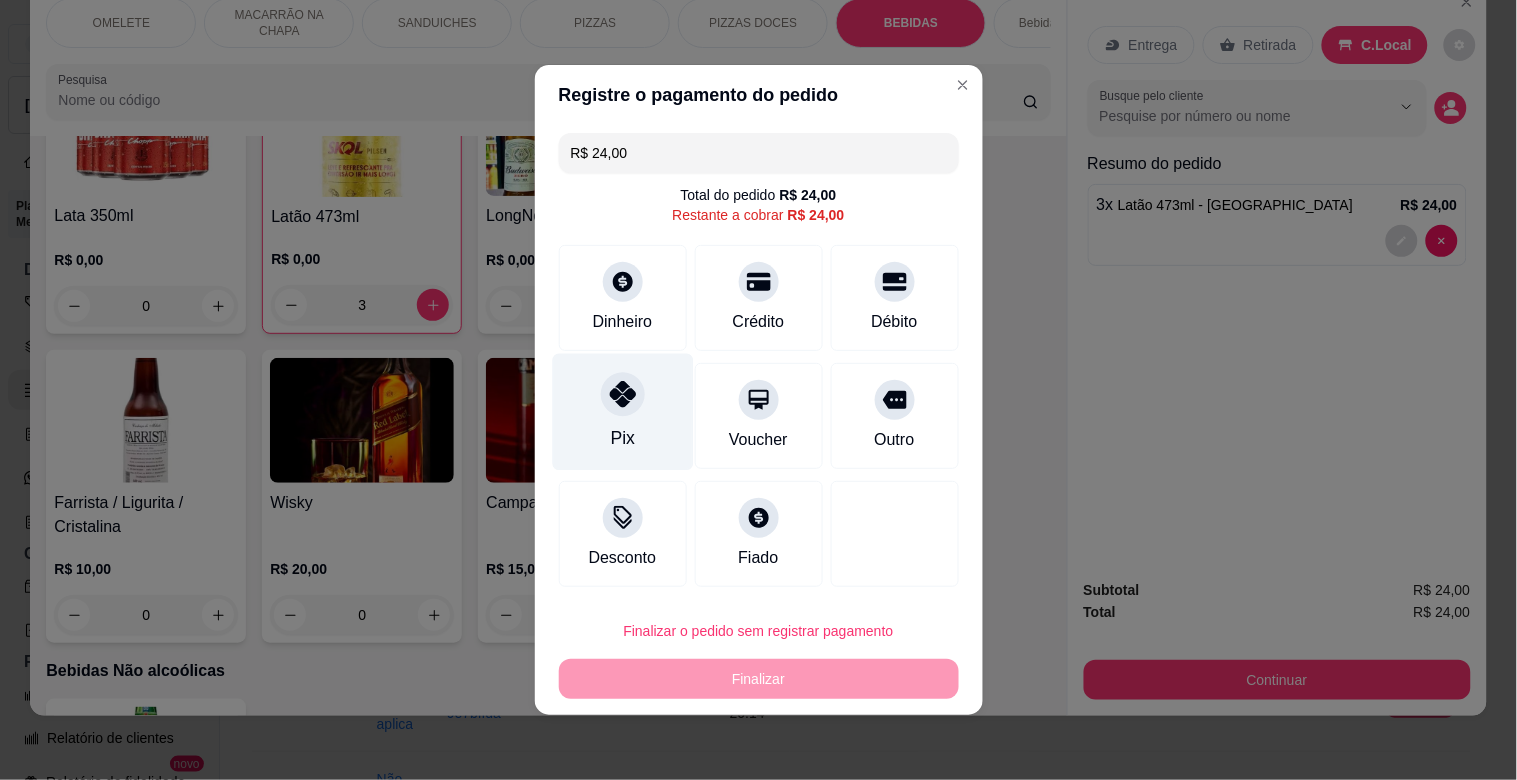 click on "Pix" at bounding box center (622, 412) 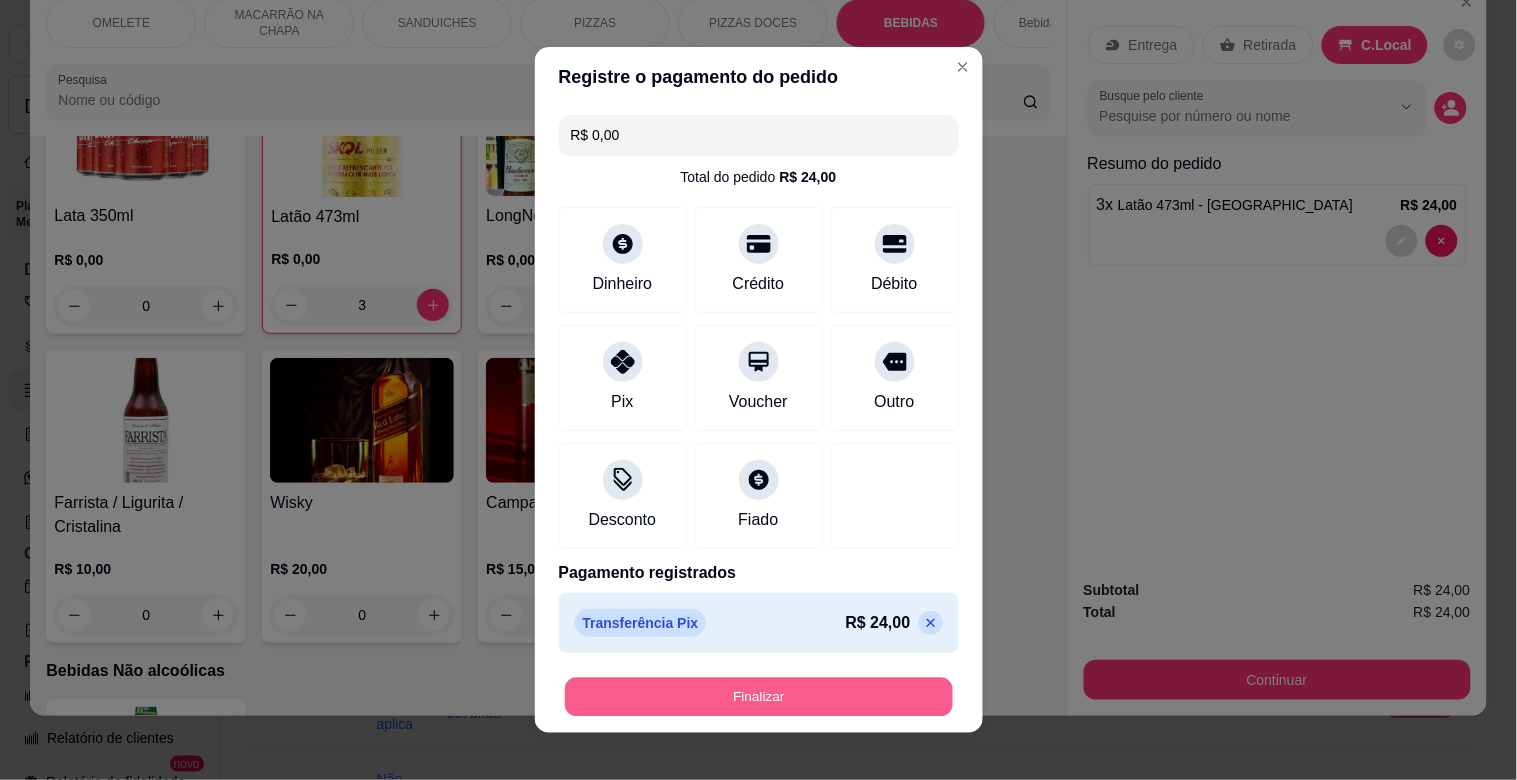 click on "Finalizar" at bounding box center (759, 697) 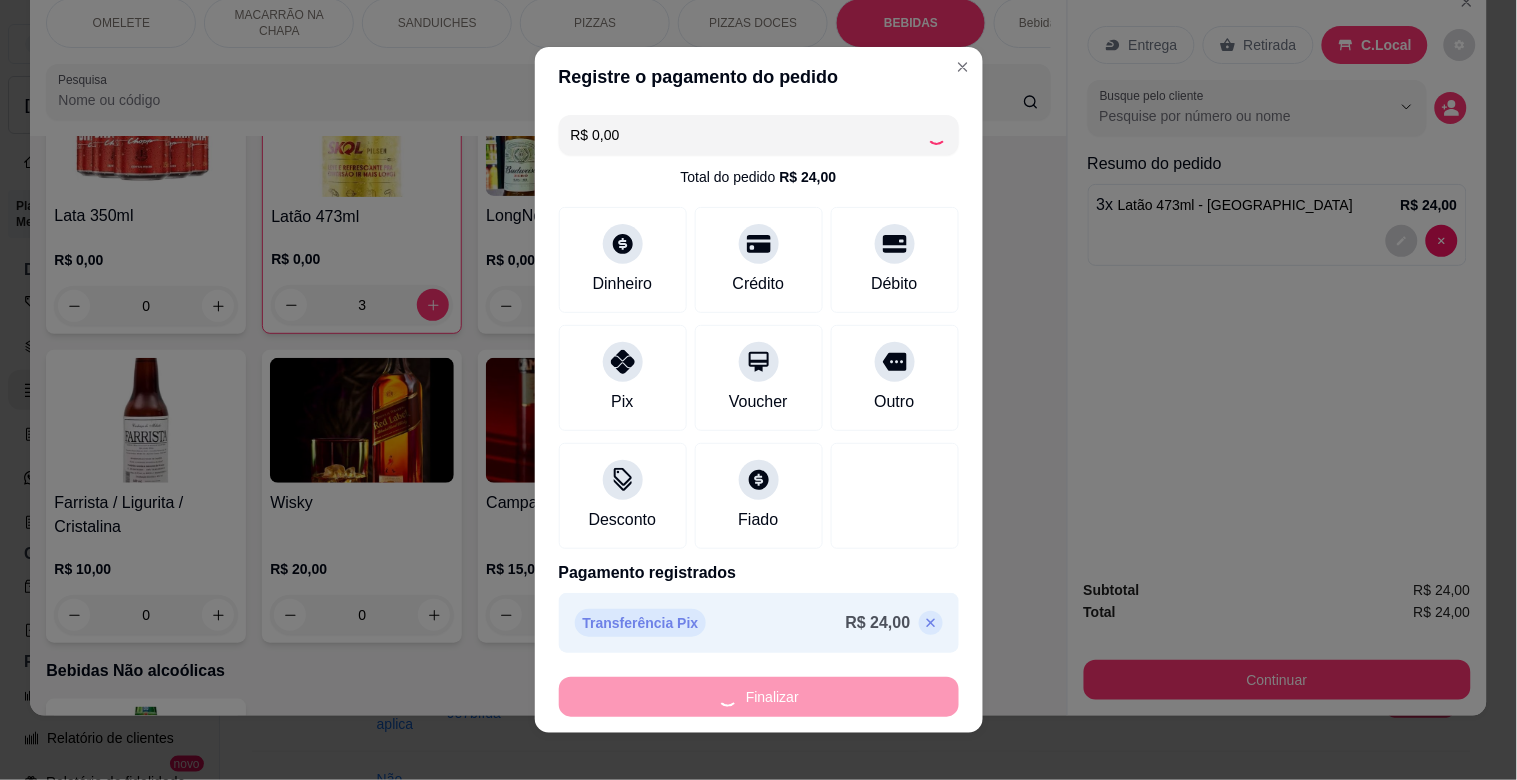 type on "0" 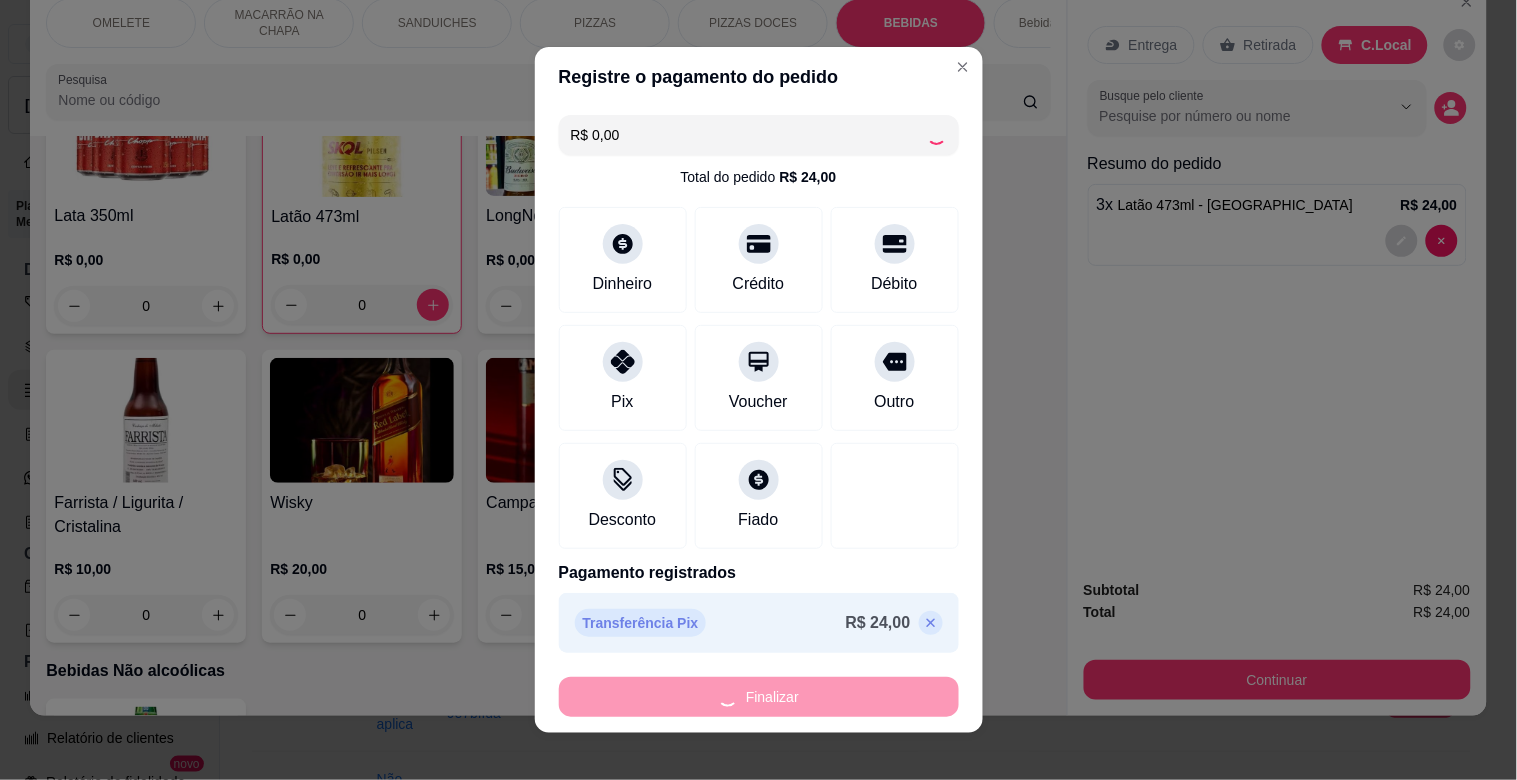 type on "-R$ 24,00" 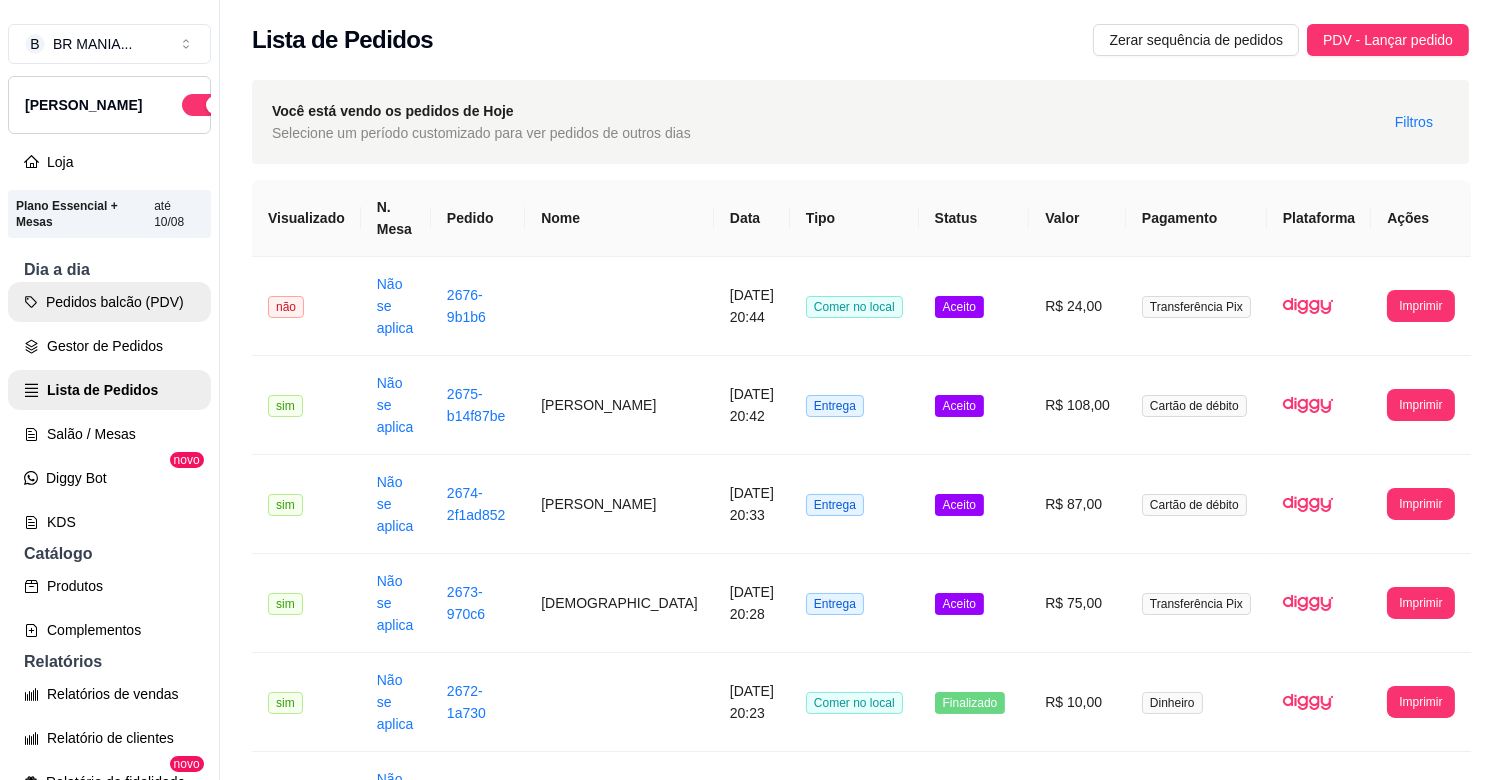click on "Pedidos balcão (PDV)" at bounding box center [109, 302] 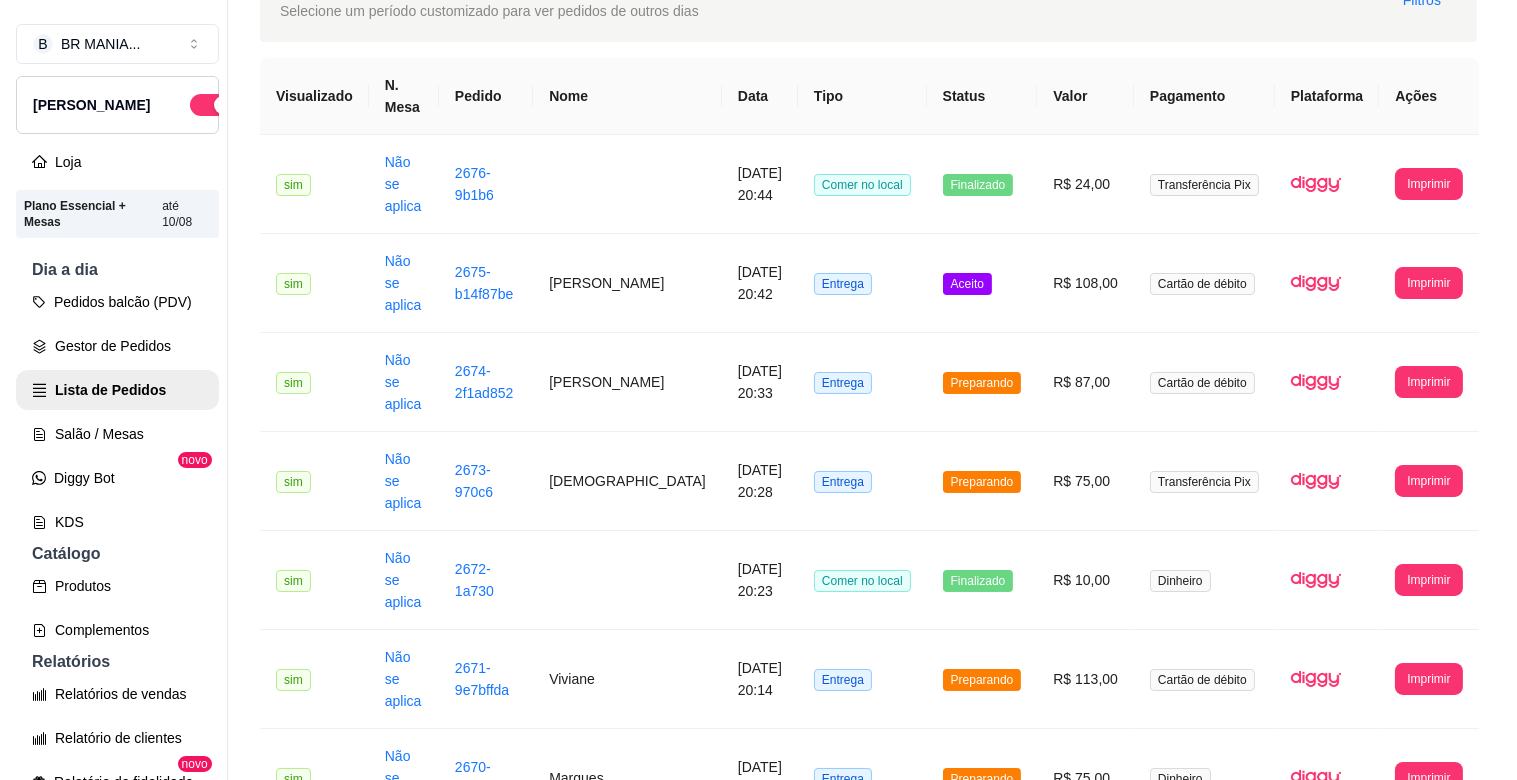 scroll, scrollTop: 177, scrollLeft: 0, axis: vertical 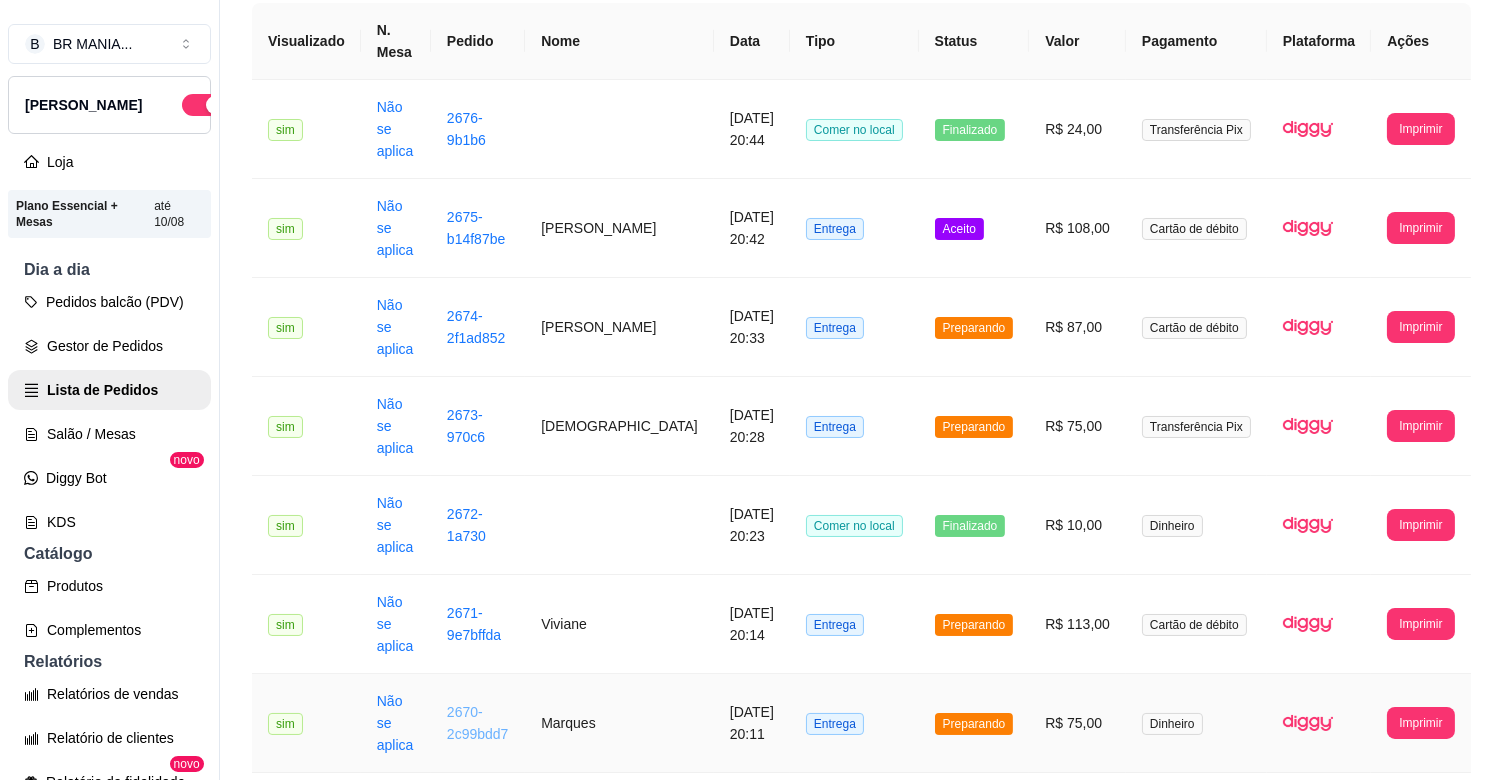 click on "2670-2c99bdd7" at bounding box center (478, 723) 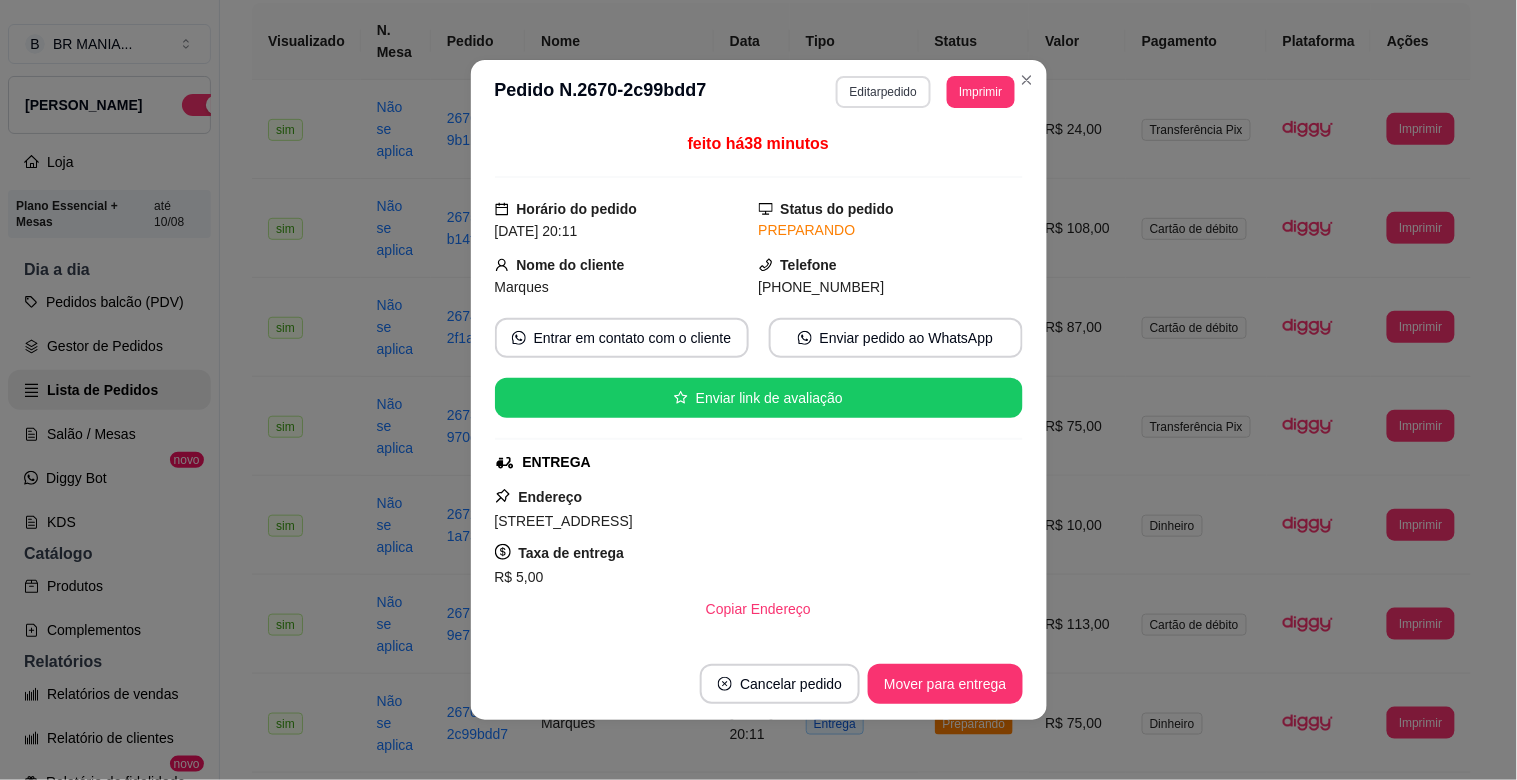 click on "Editar  pedido" at bounding box center [883, 92] 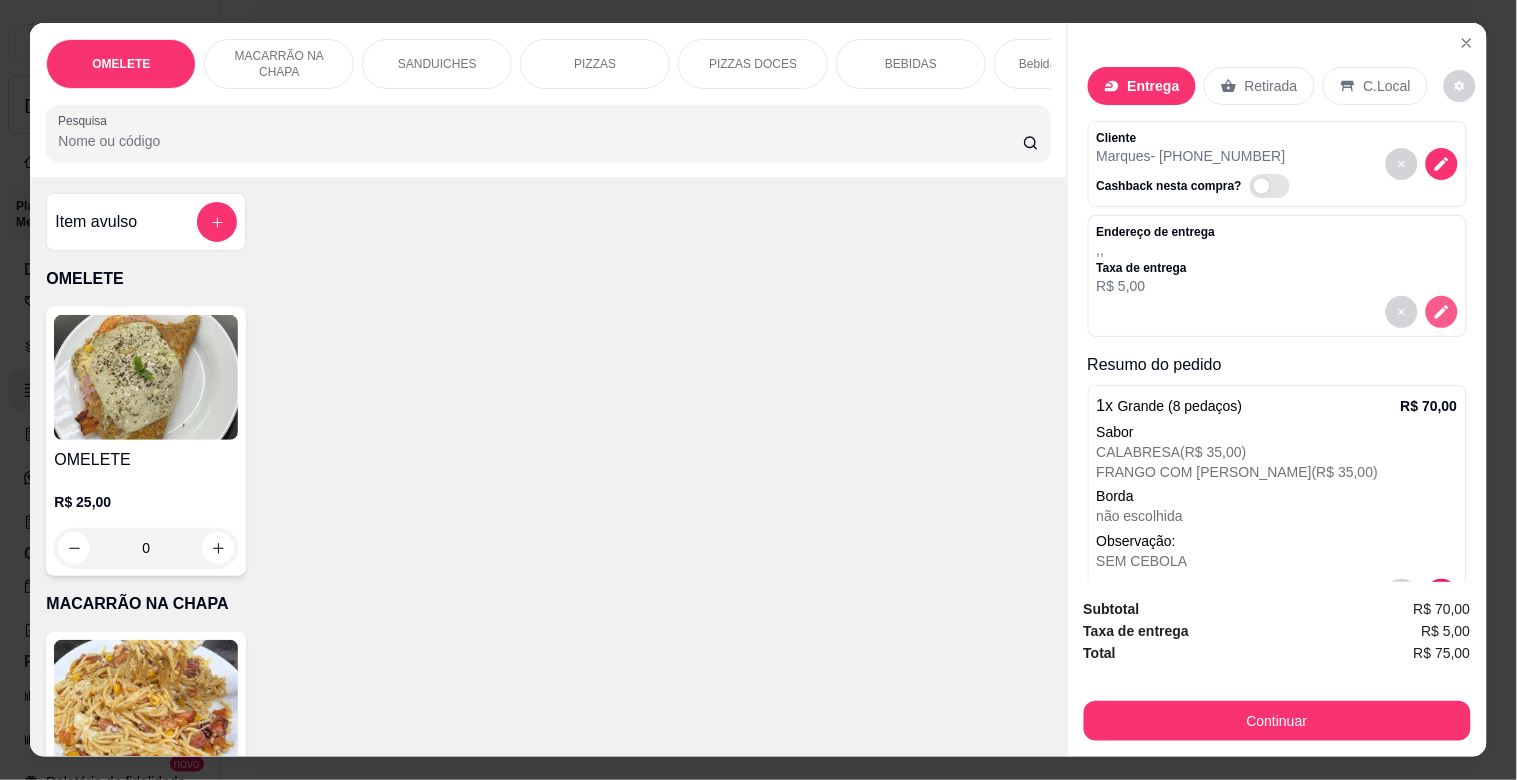 click at bounding box center (1442, 312) 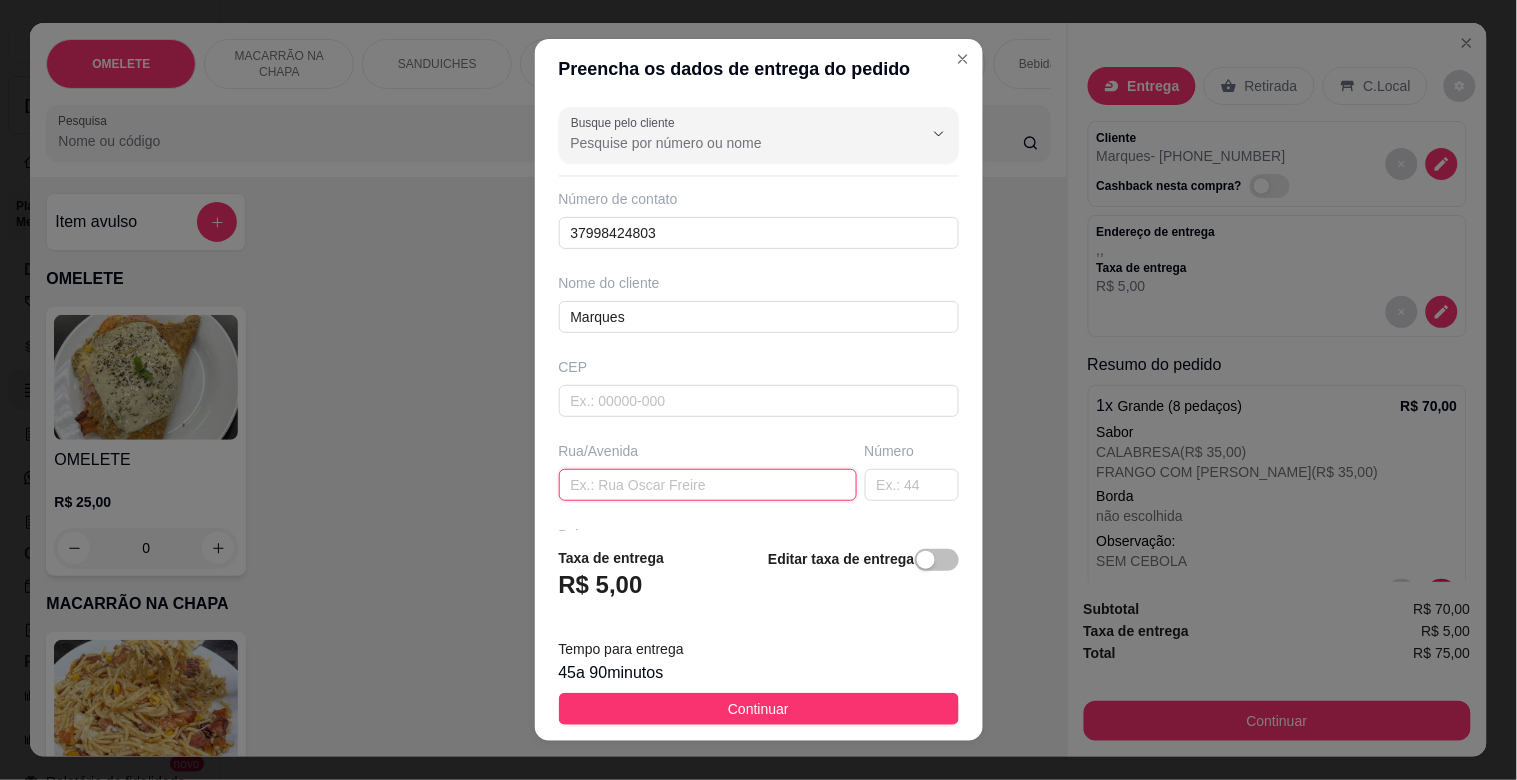 click at bounding box center [708, 485] 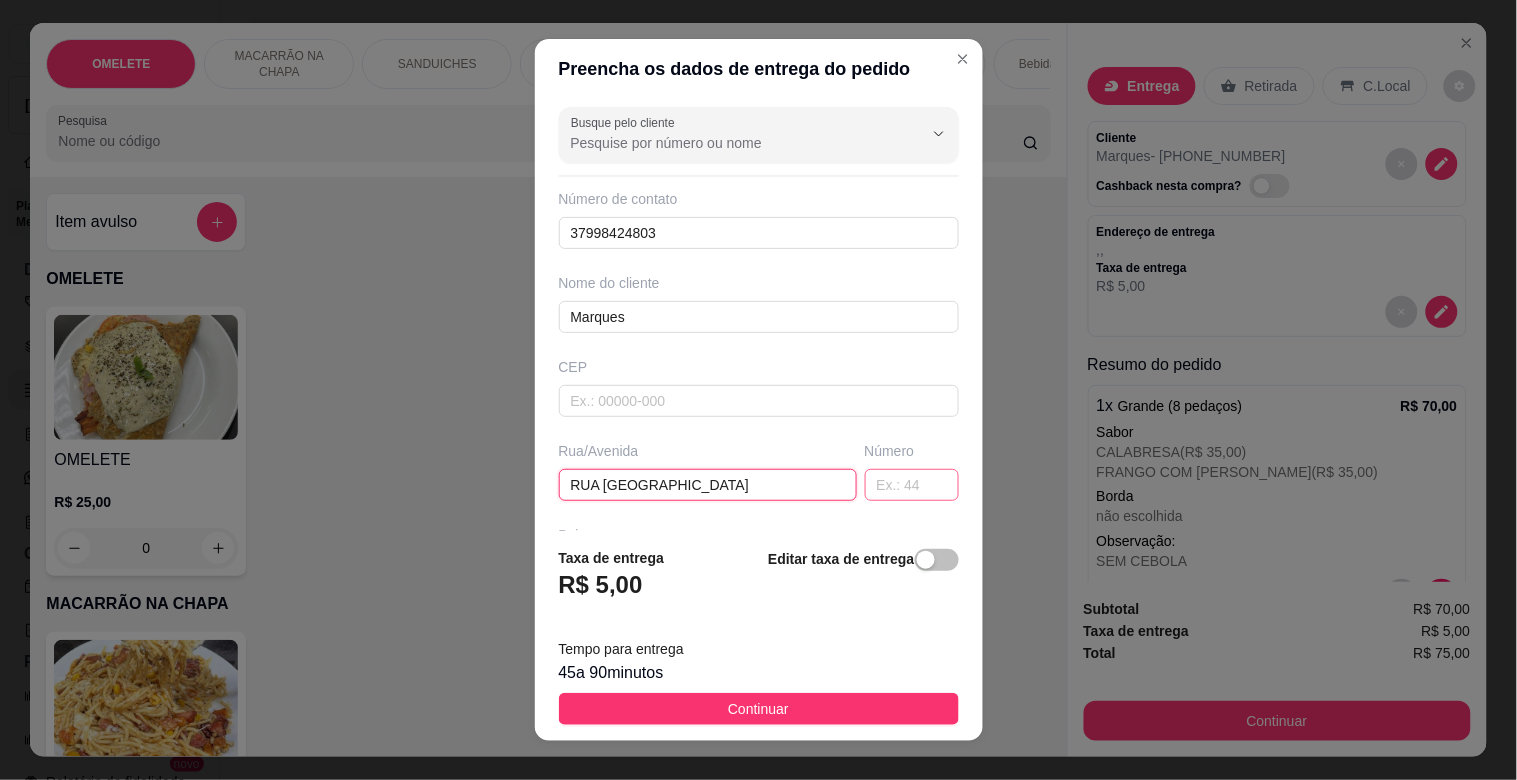type on "RUA [GEOGRAPHIC_DATA]" 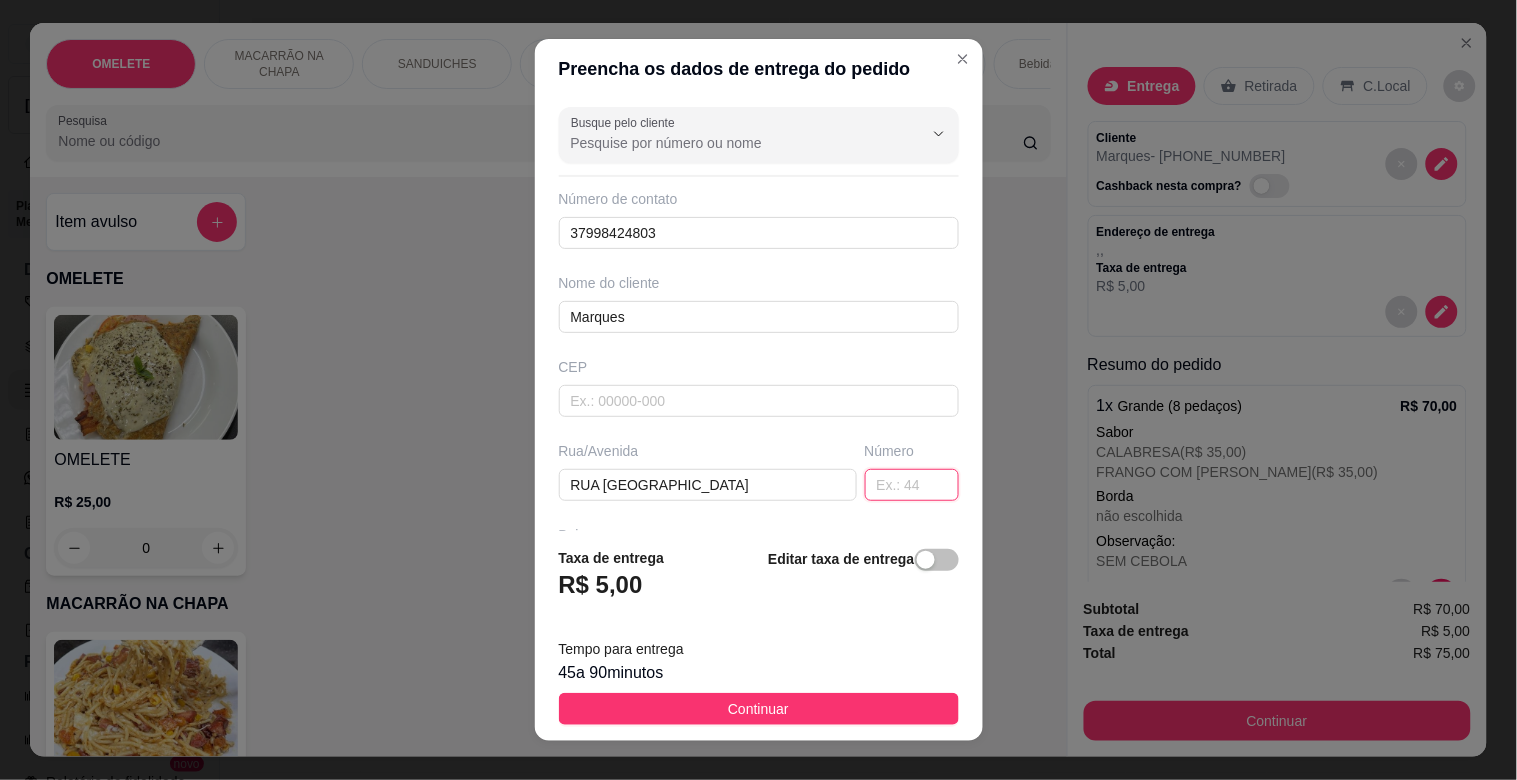 click at bounding box center (912, 485) 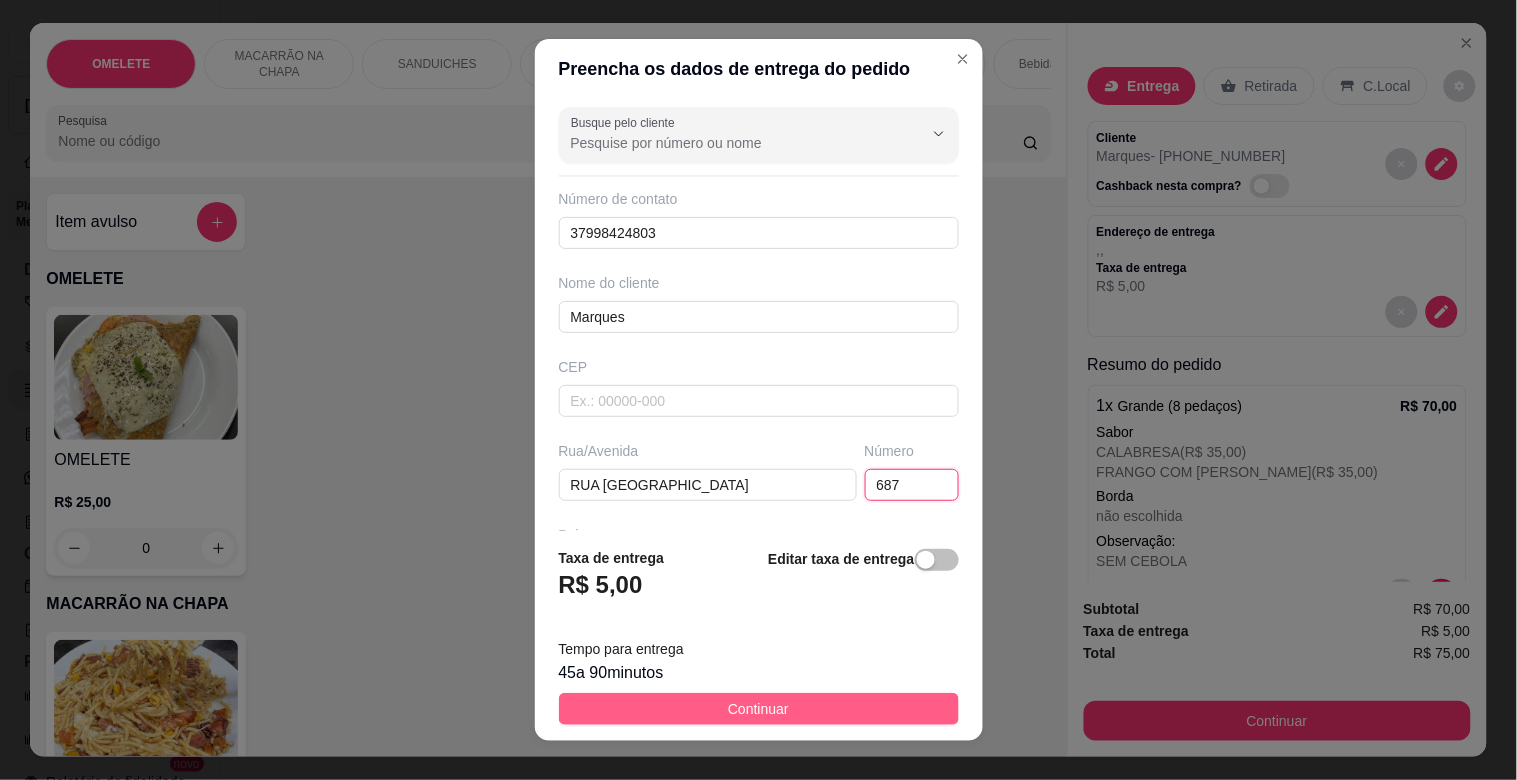 type on "687" 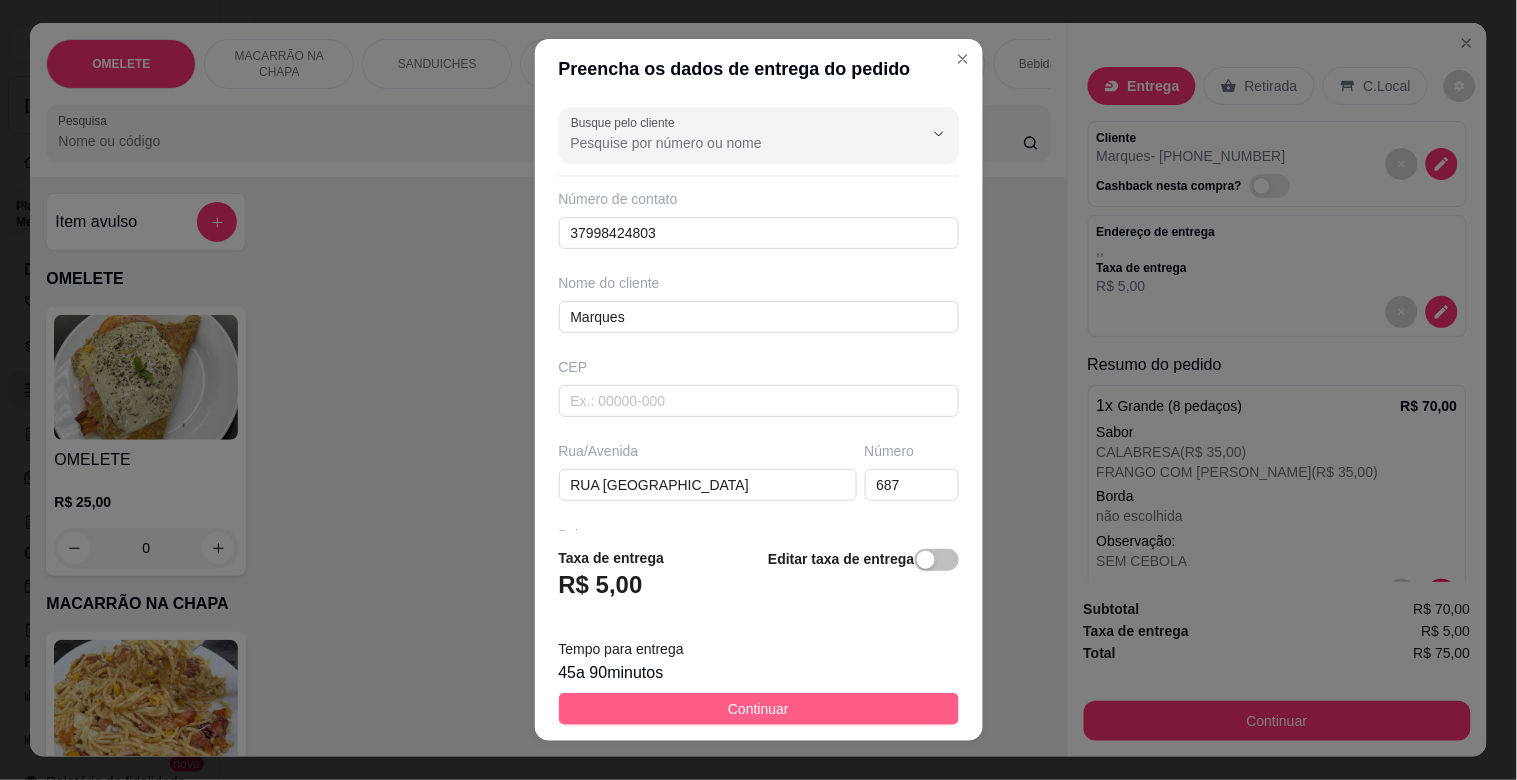 click on "Continuar" at bounding box center (758, 709) 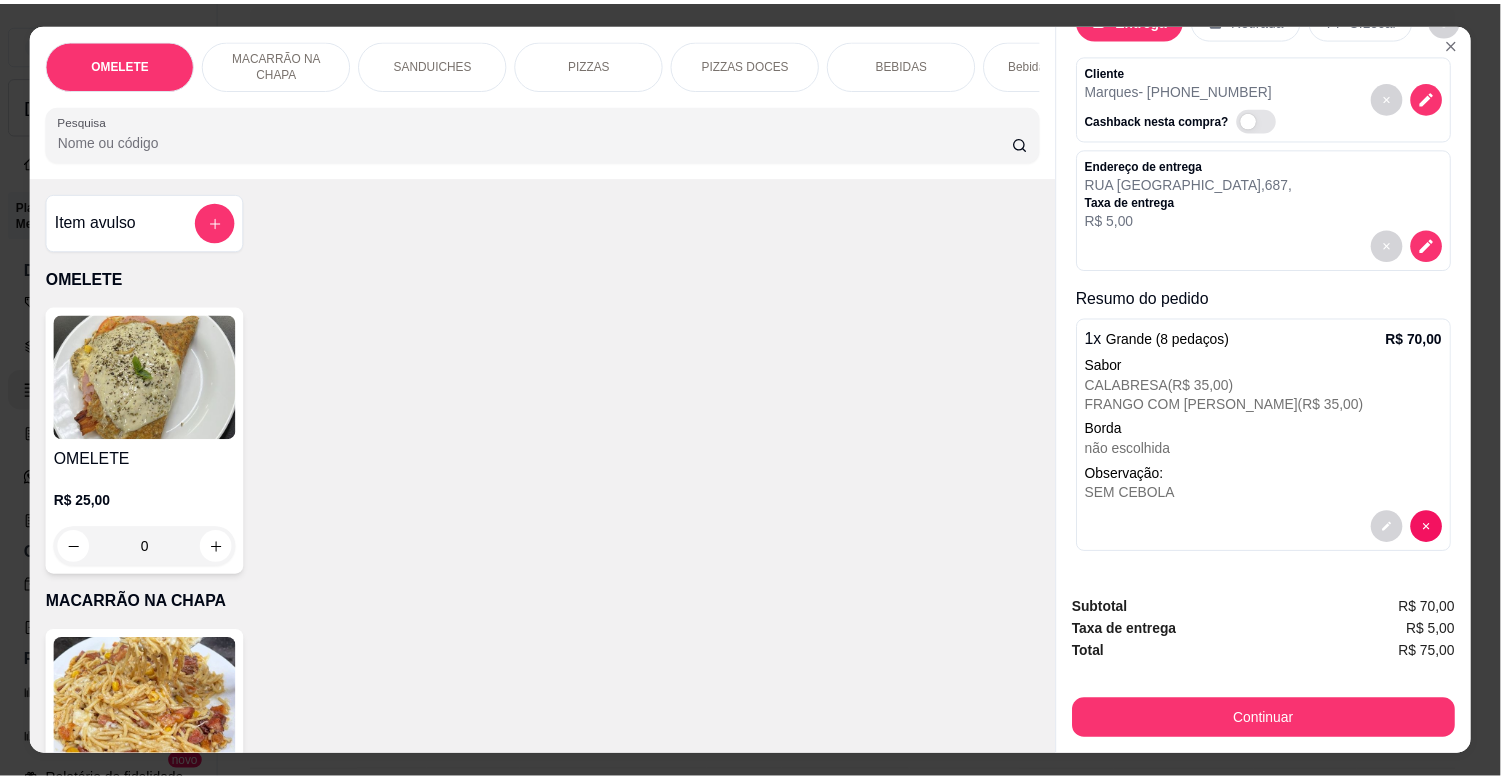 scroll, scrollTop: 0, scrollLeft: 0, axis: both 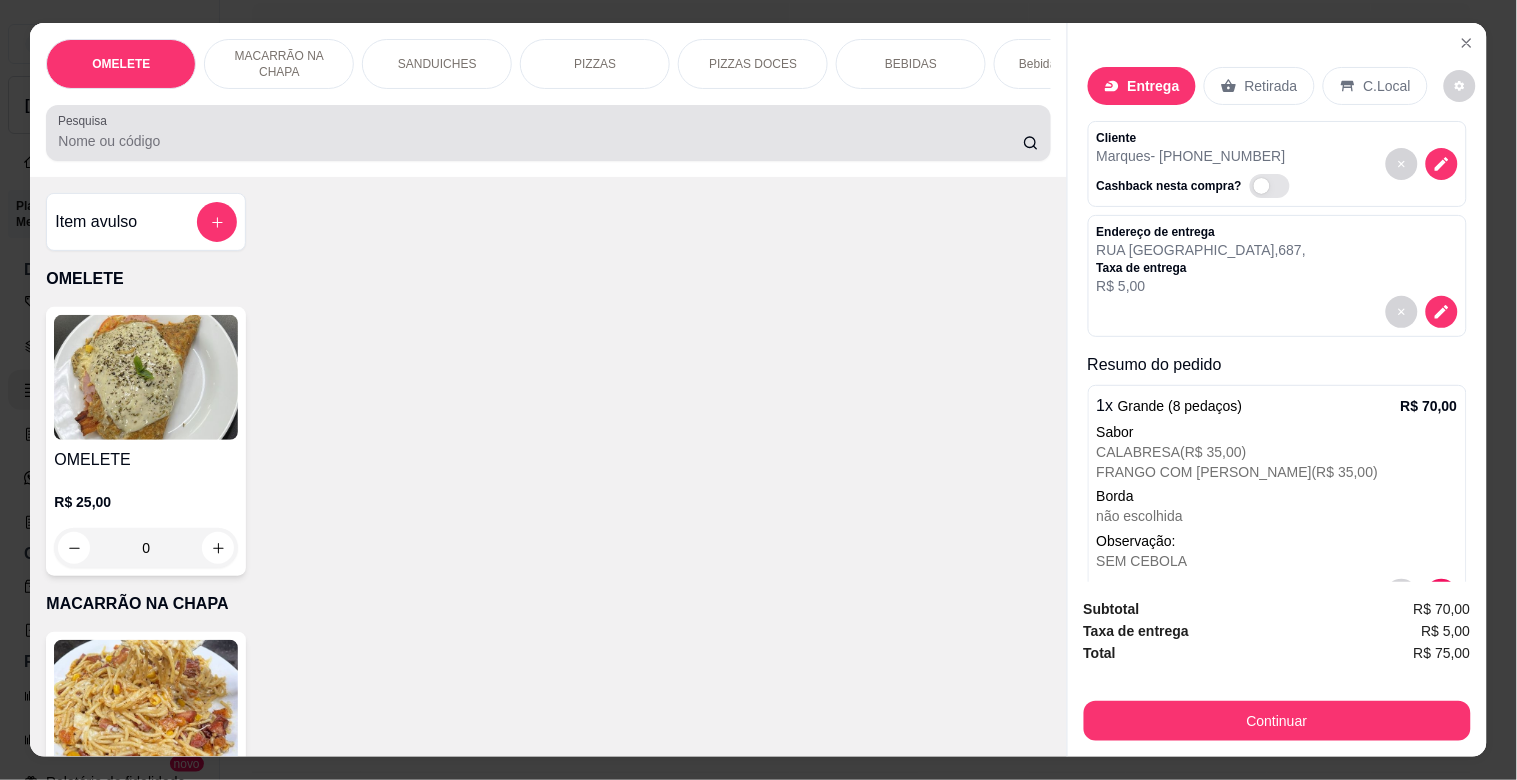 click on "Pesquisa" at bounding box center [540, 141] 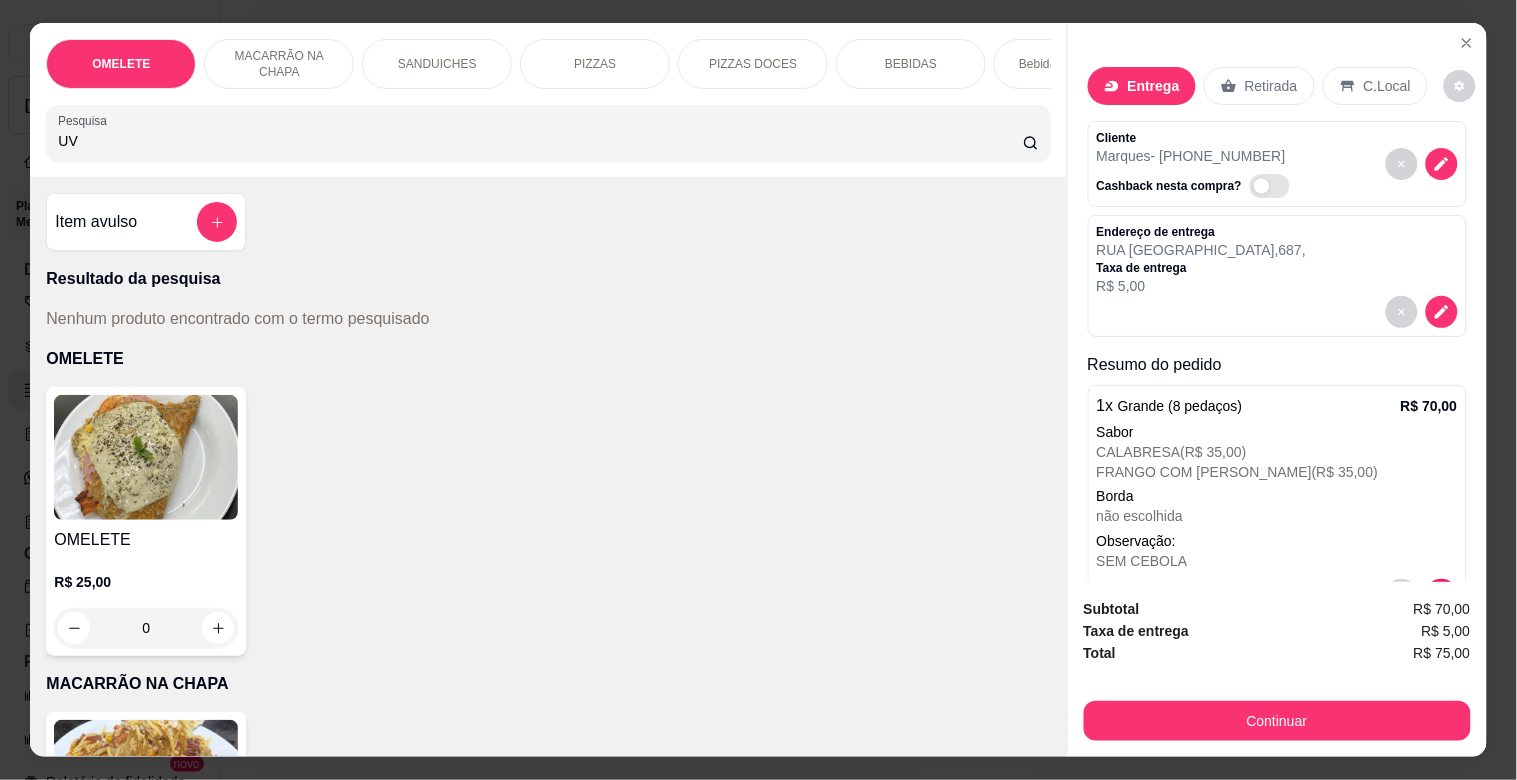type on "U" 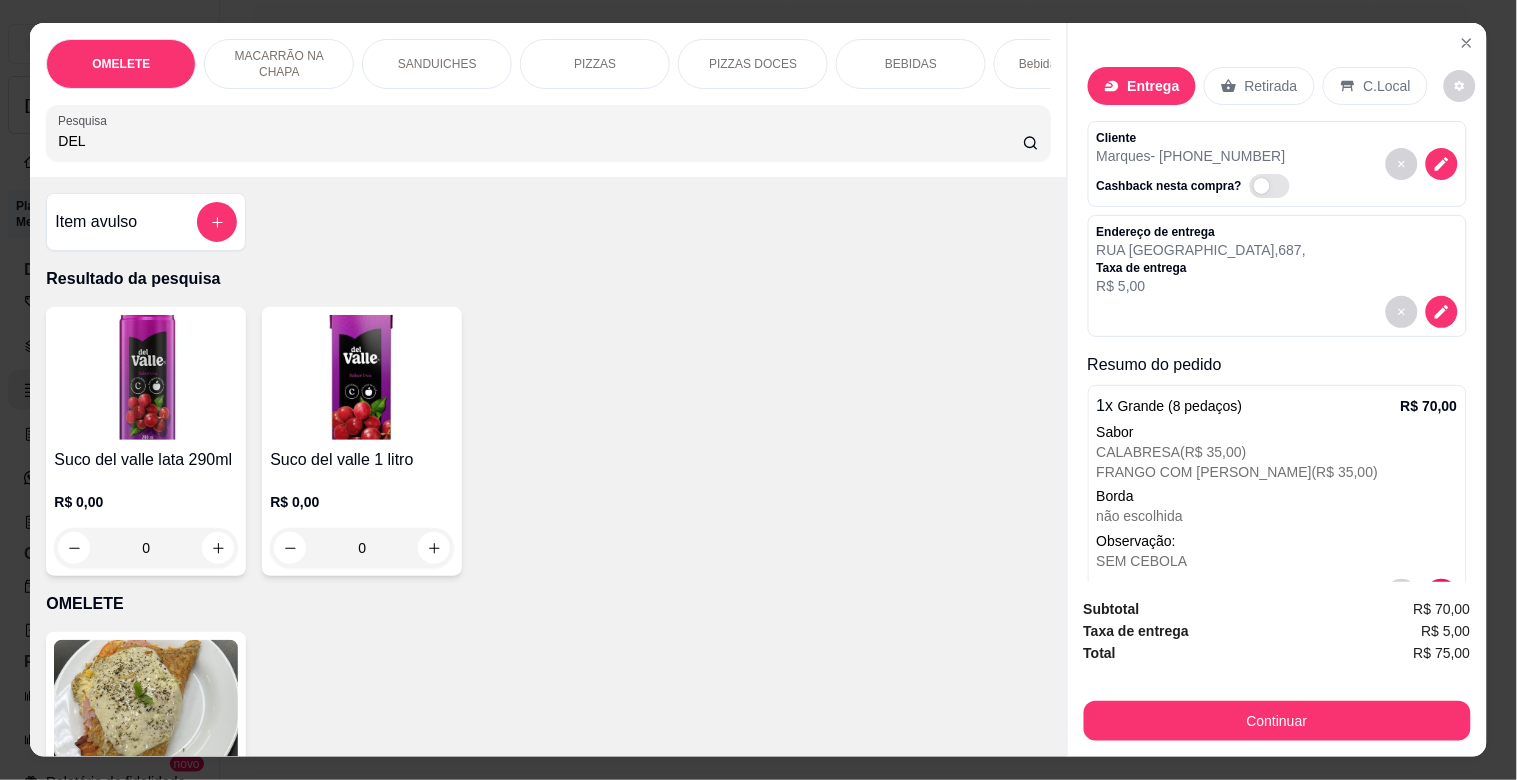 type on "DEL" 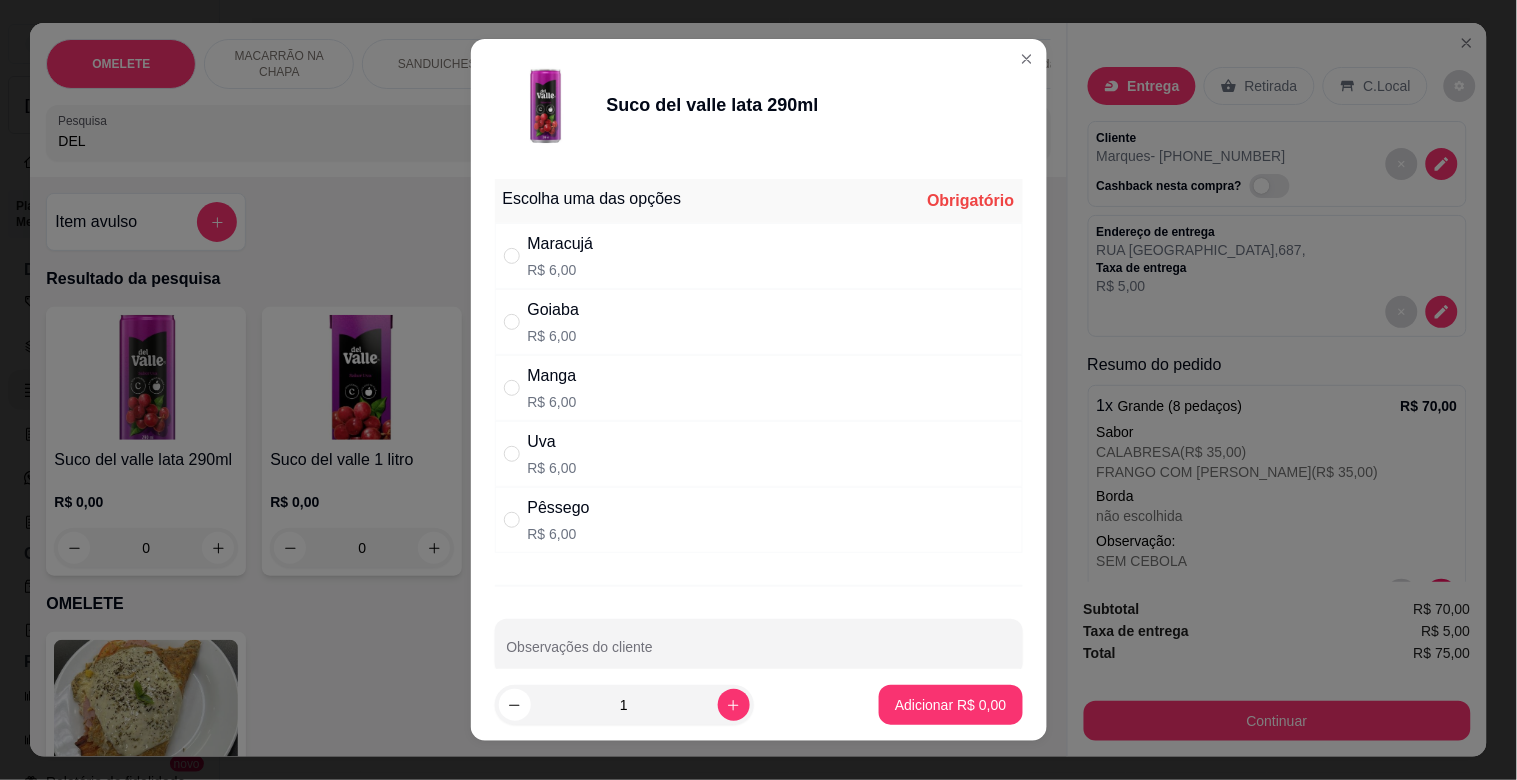 click on "Uva" at bounding box center [552, 442] 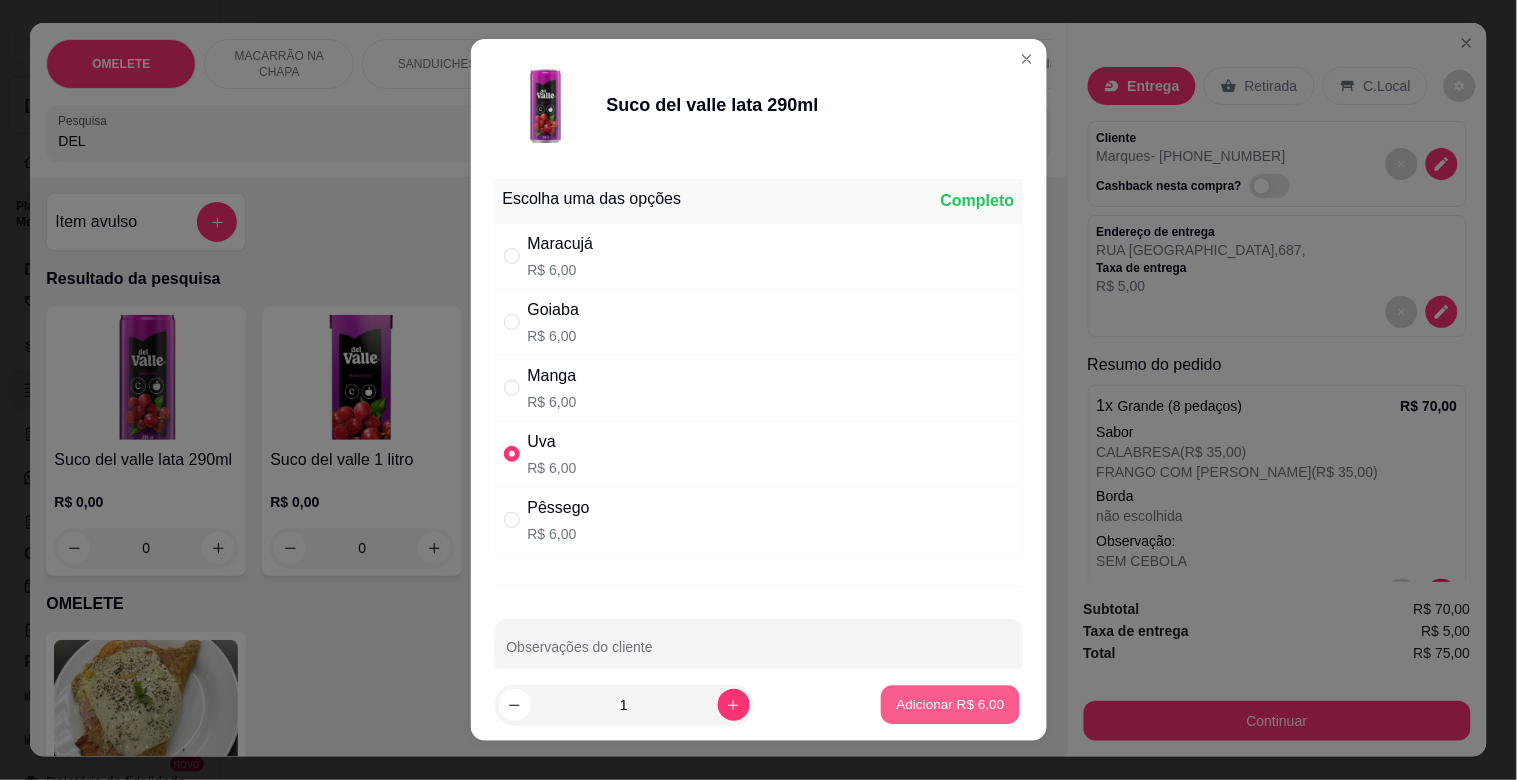 click on "Adicionar   R$ 6,00" at bounding box center [951, 704] 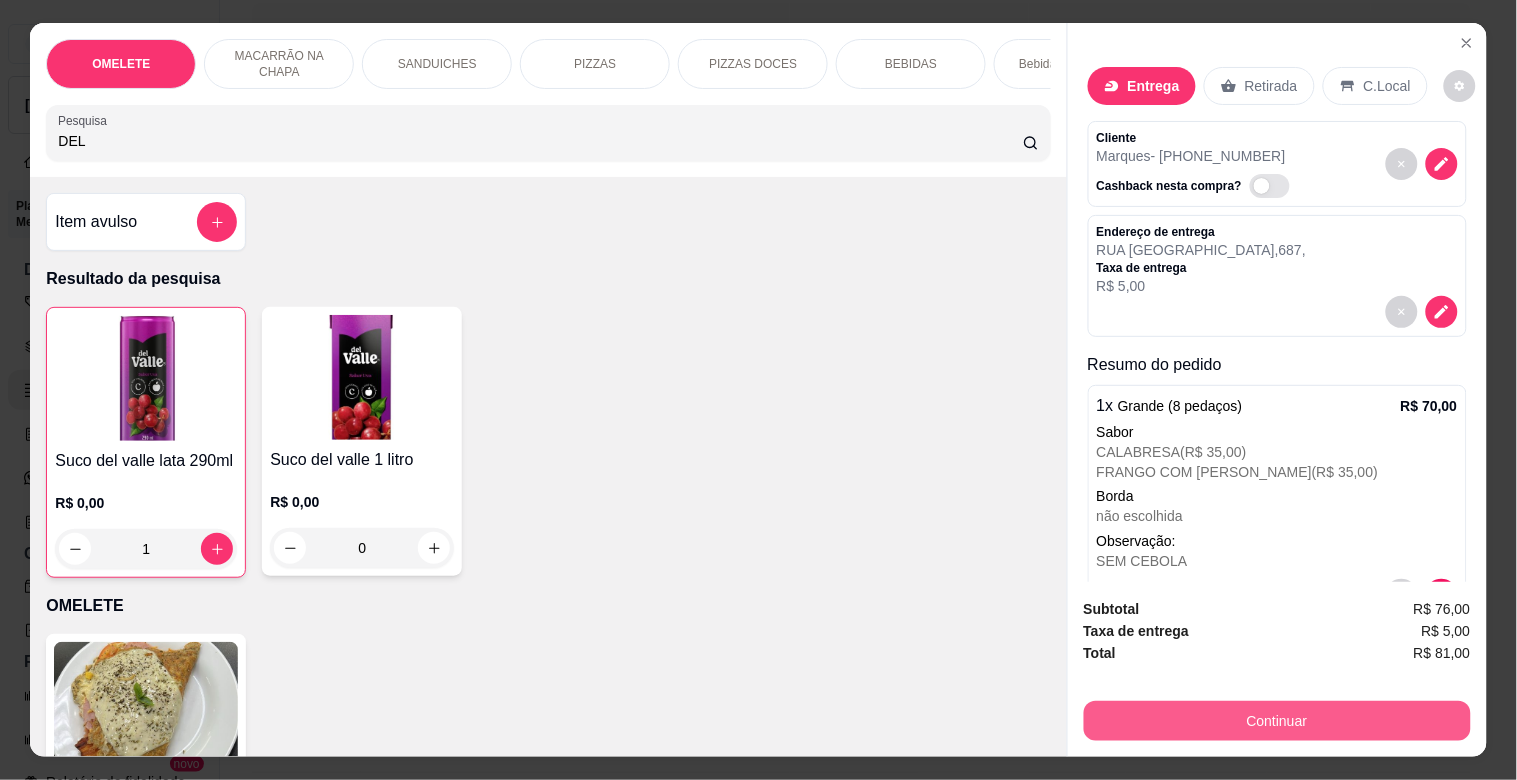 click on "Continuar" at bounding box center [1277, 721] 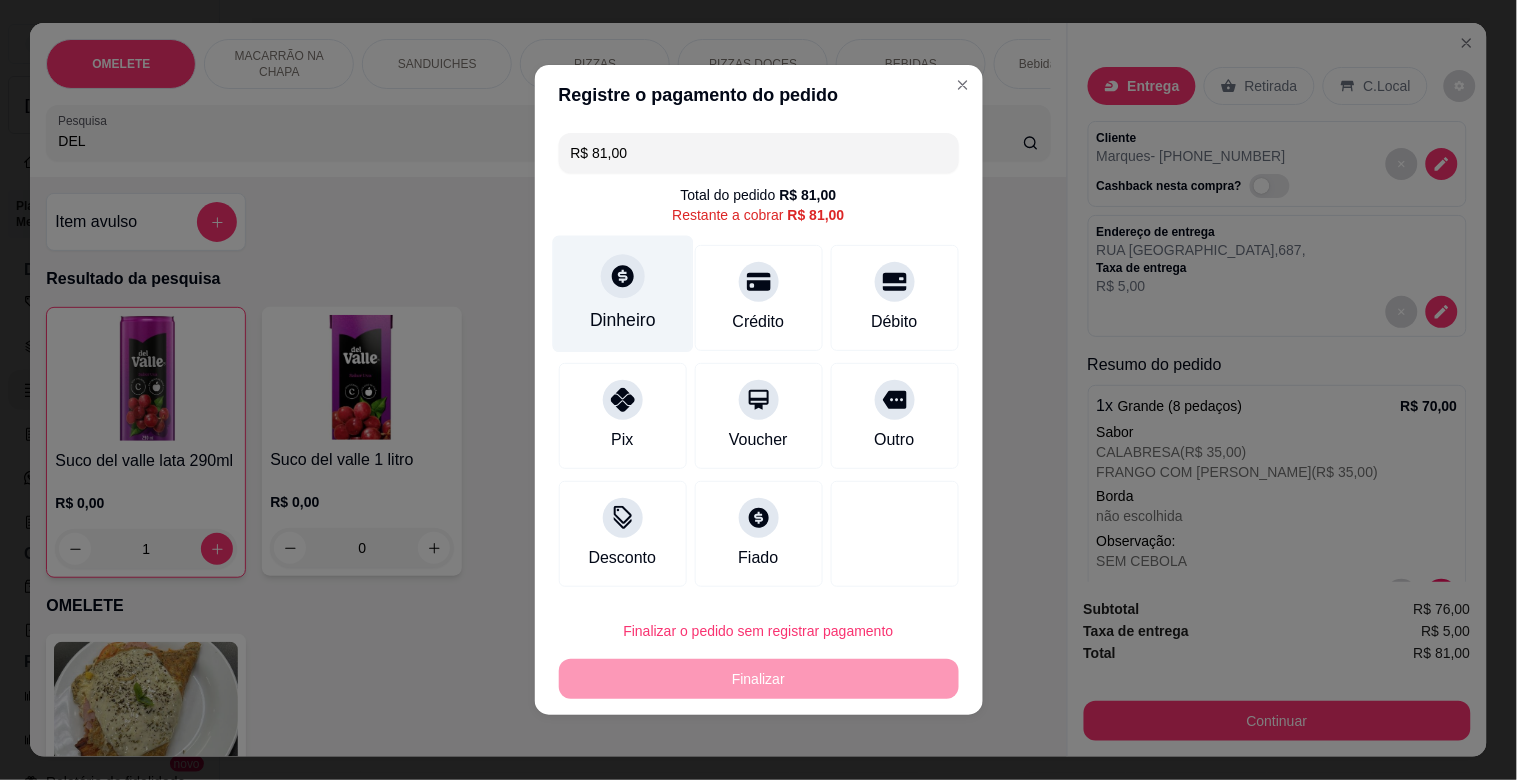 click on "Dinheiro" at bounding box center [622, 294] 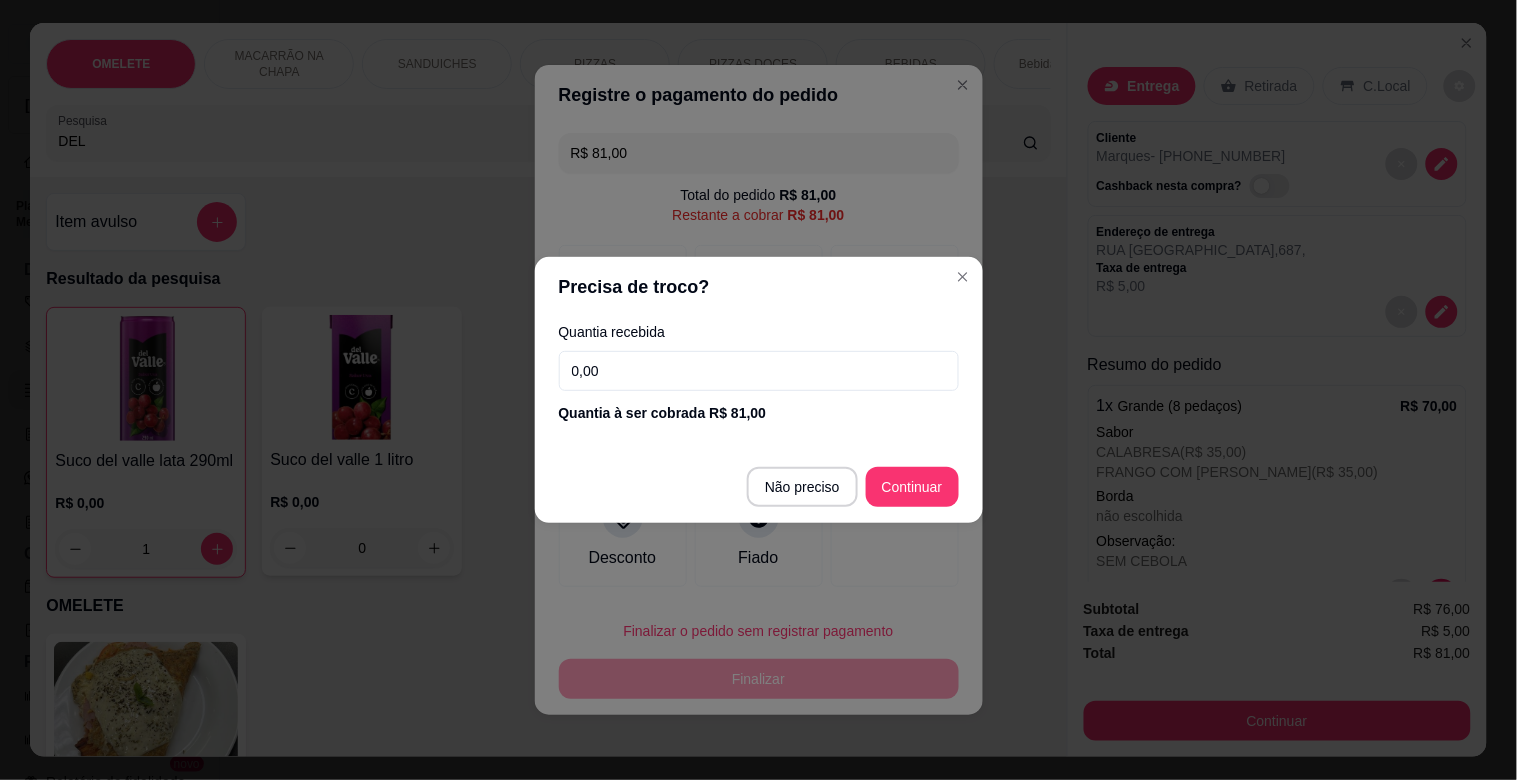 click on "0,00" at bounding box center [759, 371] 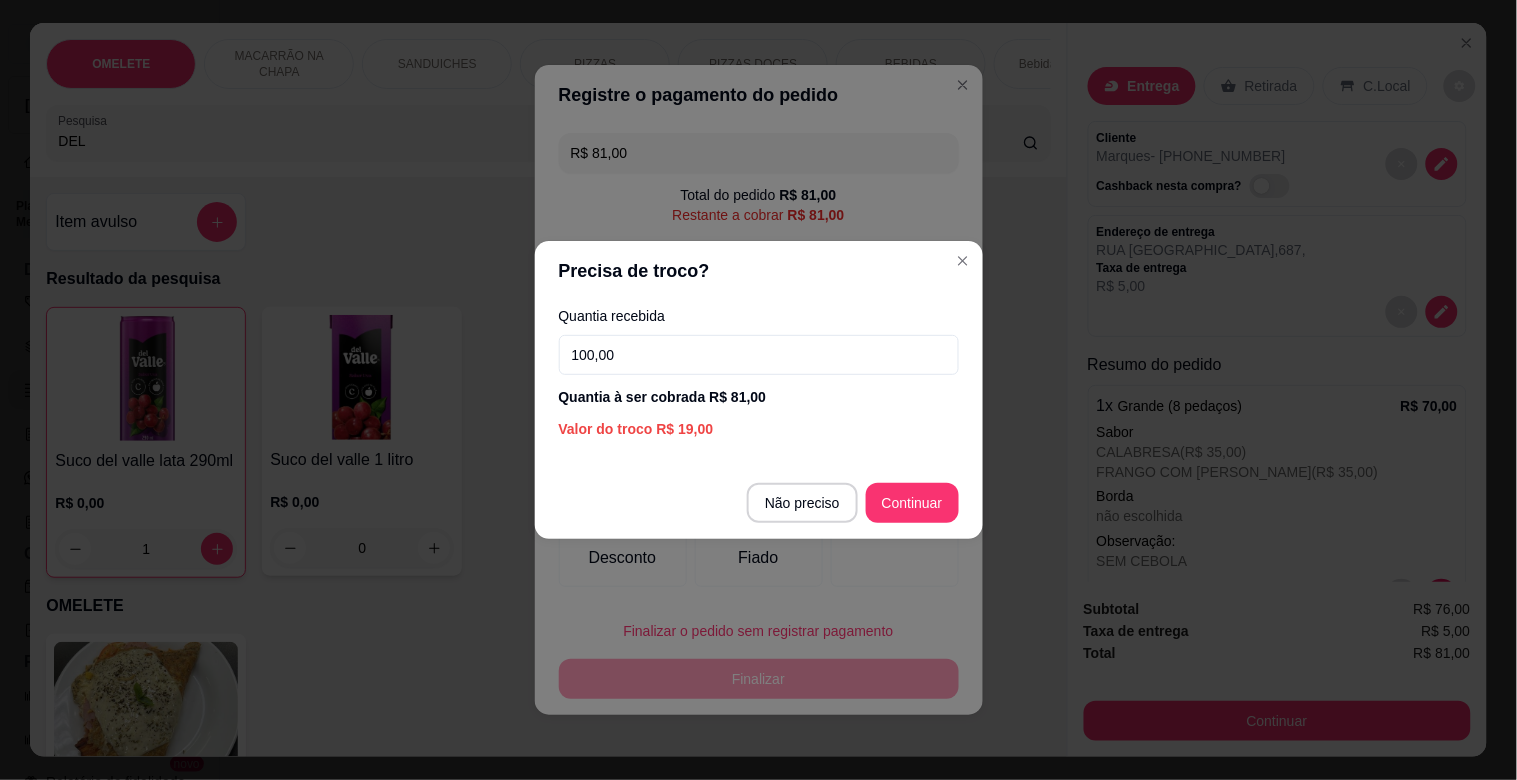 type on "100,00" 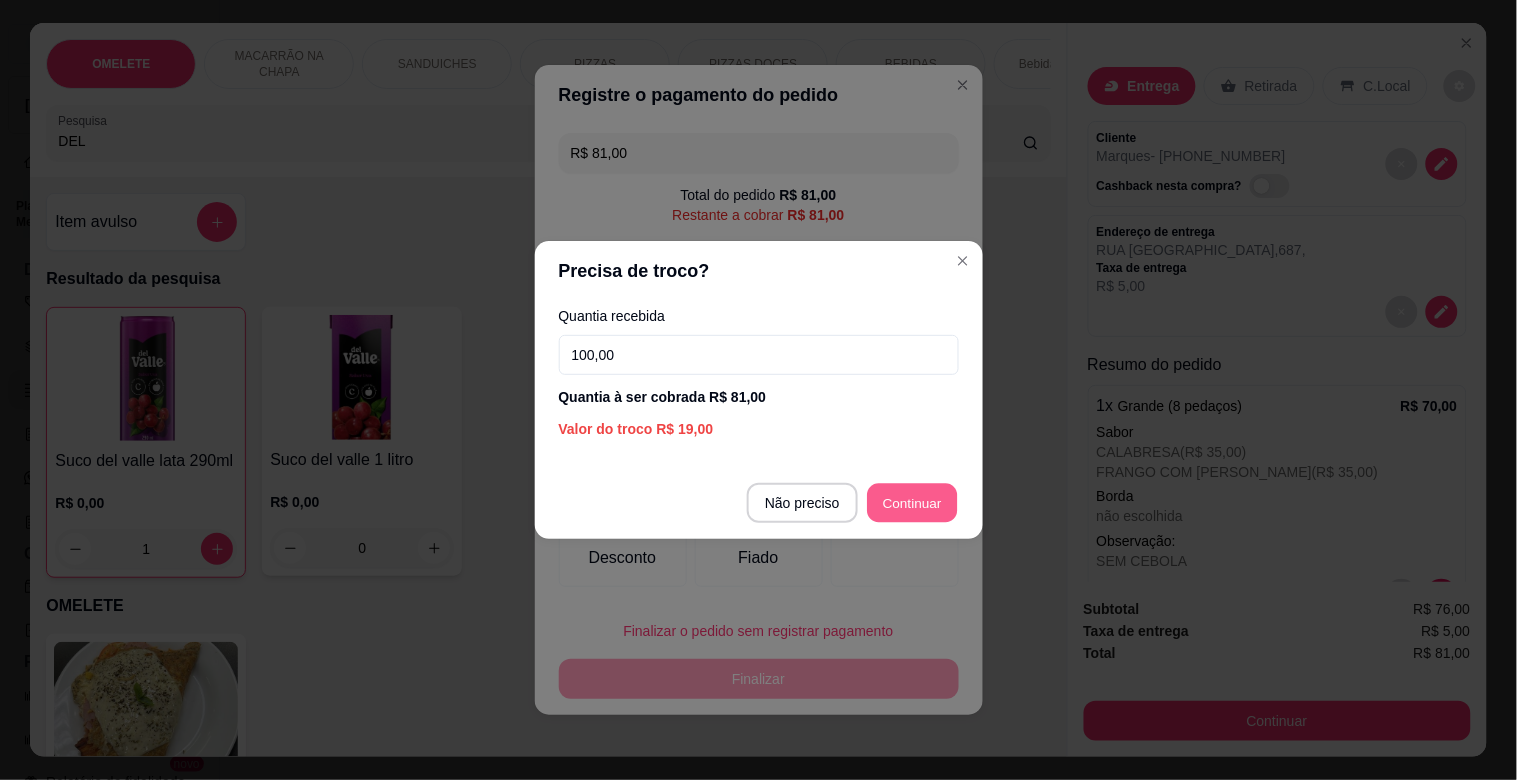 type on "R$ 0,00" 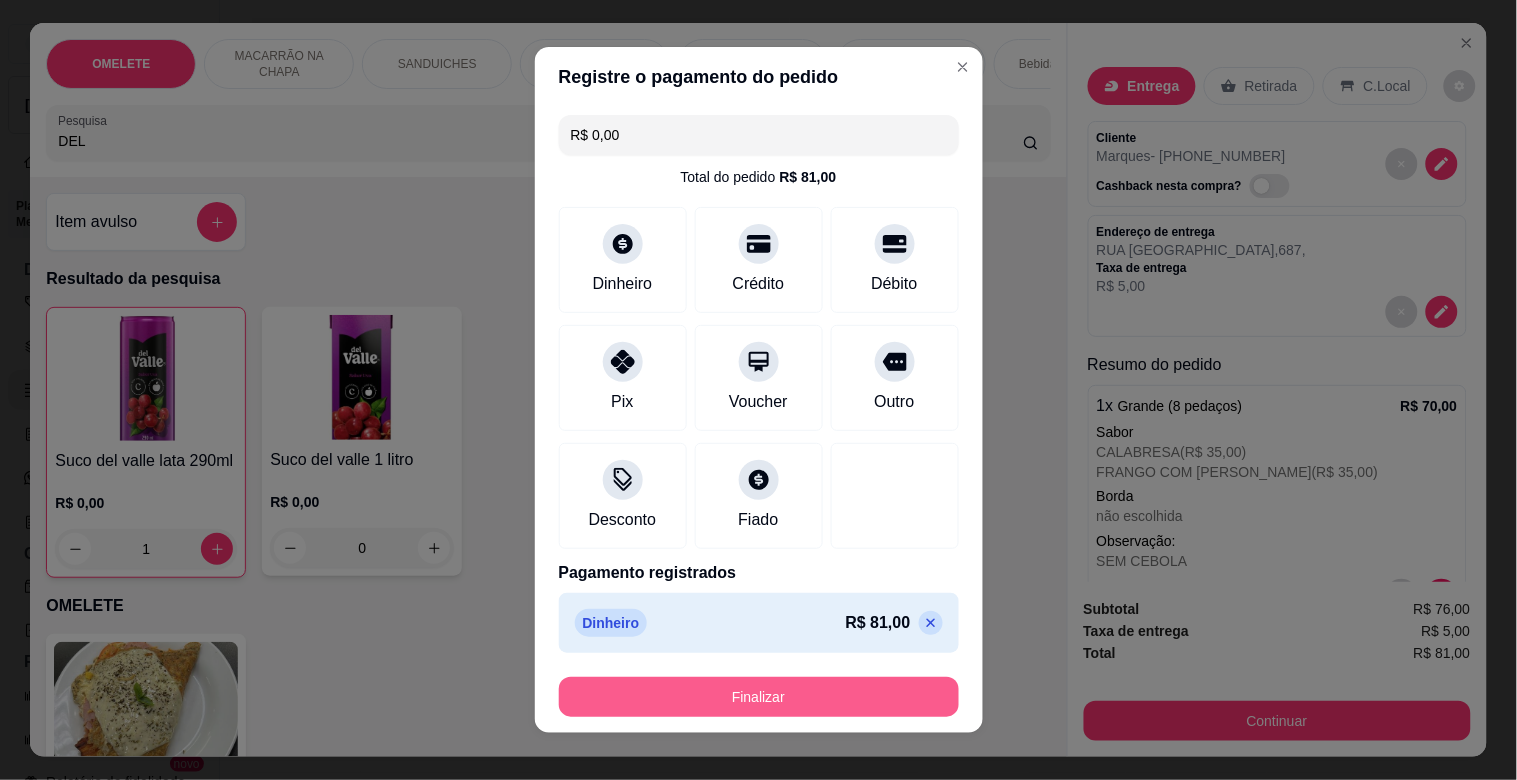 click on "Finalizar" at bounding box center [759, 697] 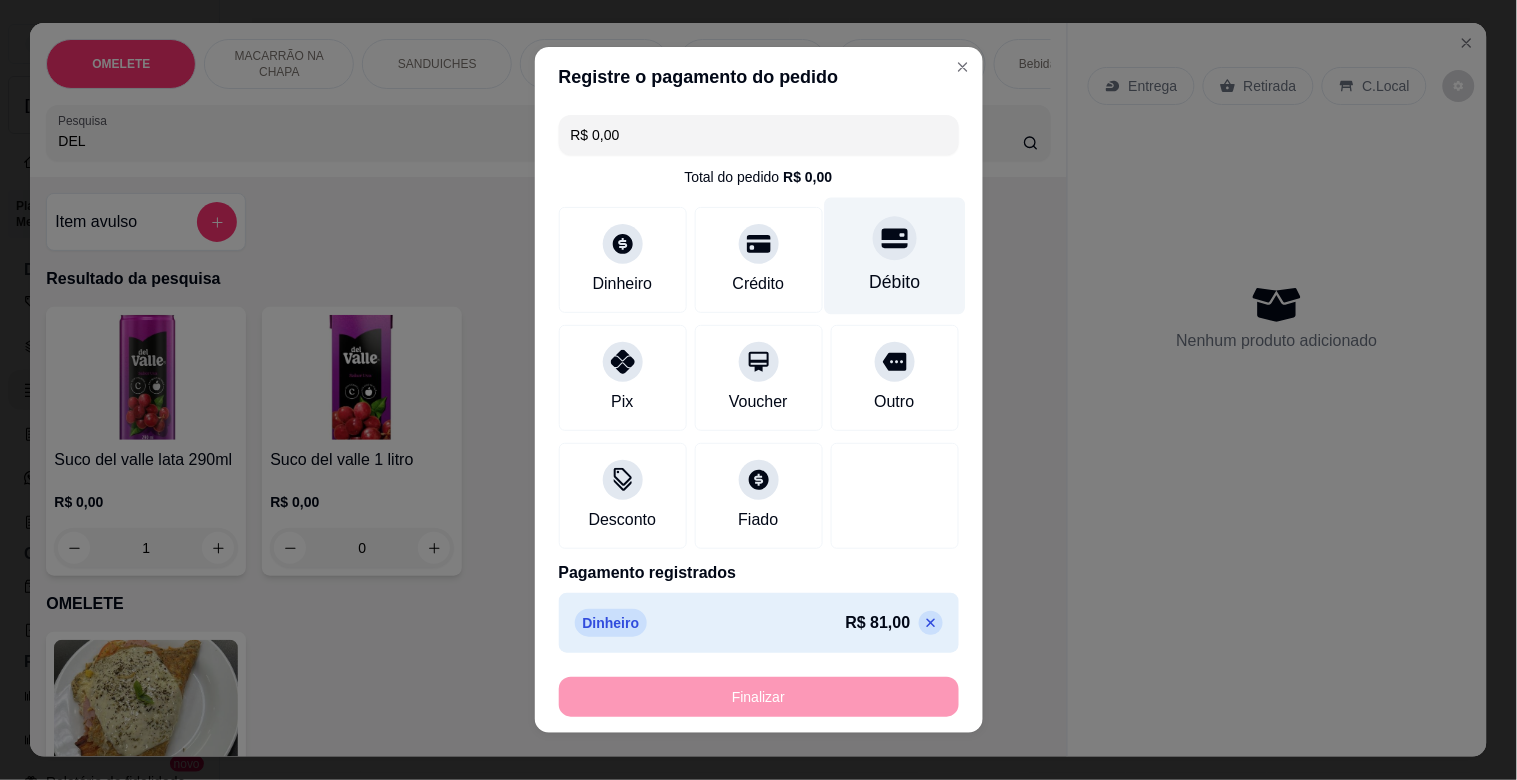 type on "0" 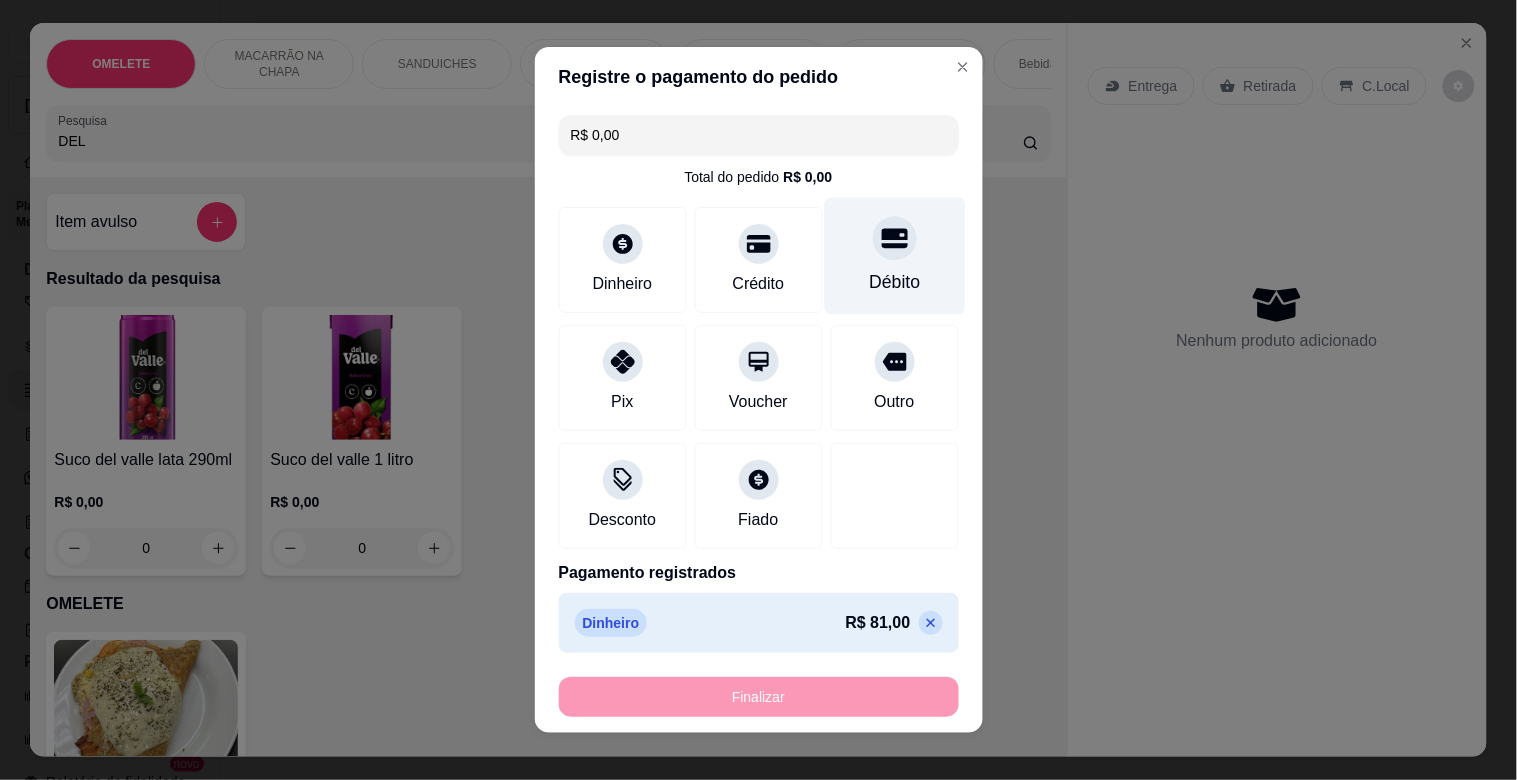 type on "-R$ 81,00" 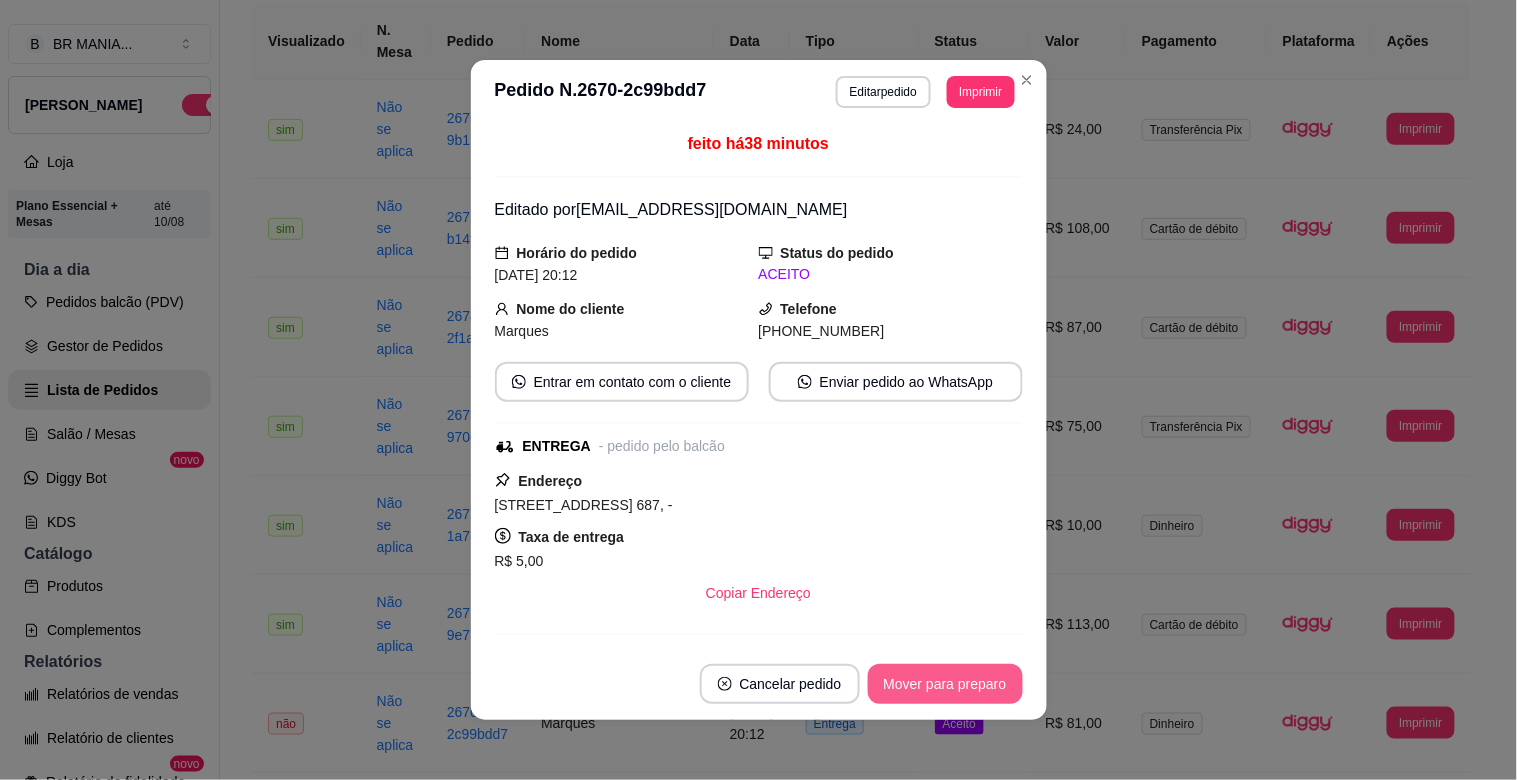 click on "Mover para preparo" at bounding box center (945, 684) 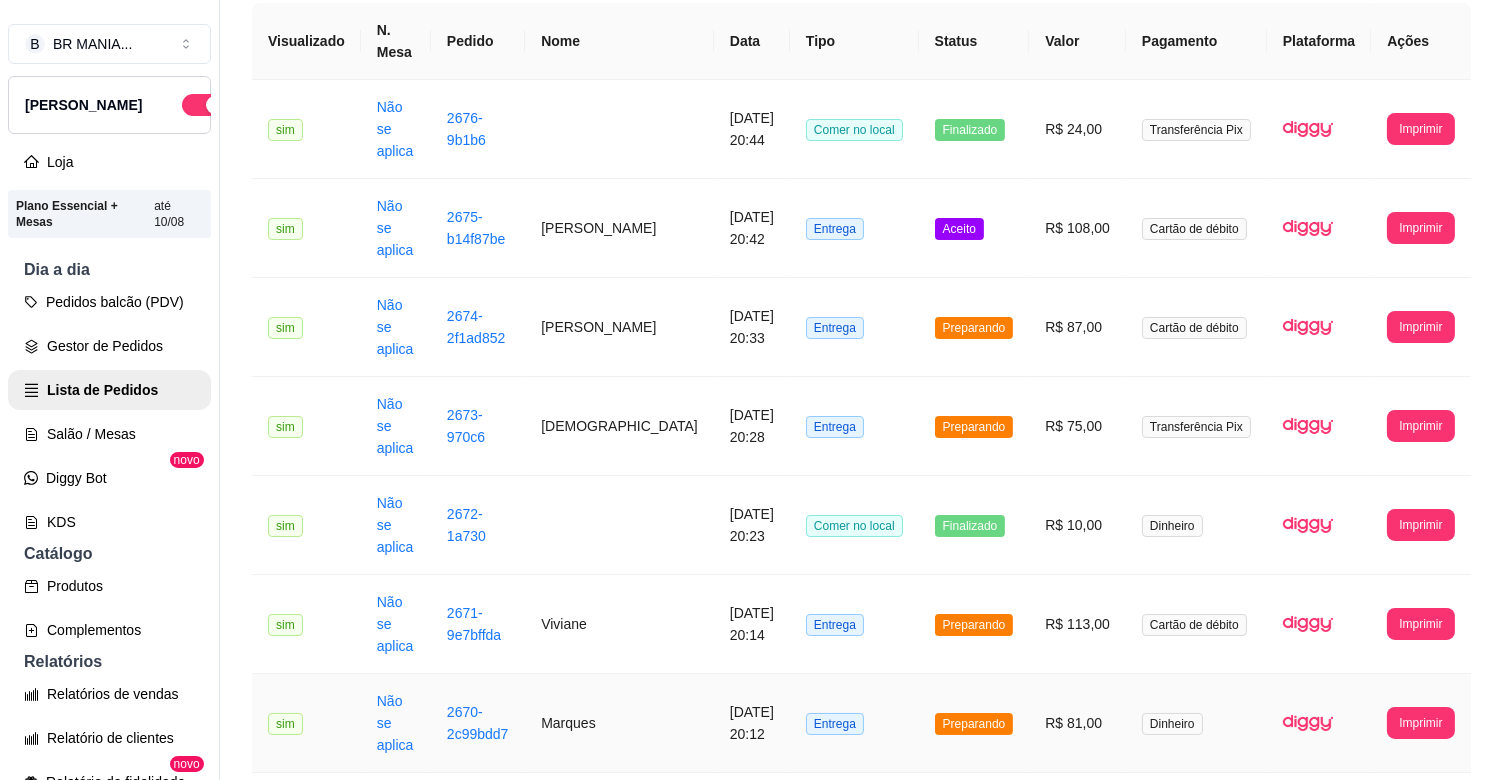 click on "Marques" at bounding box center [619, 723] 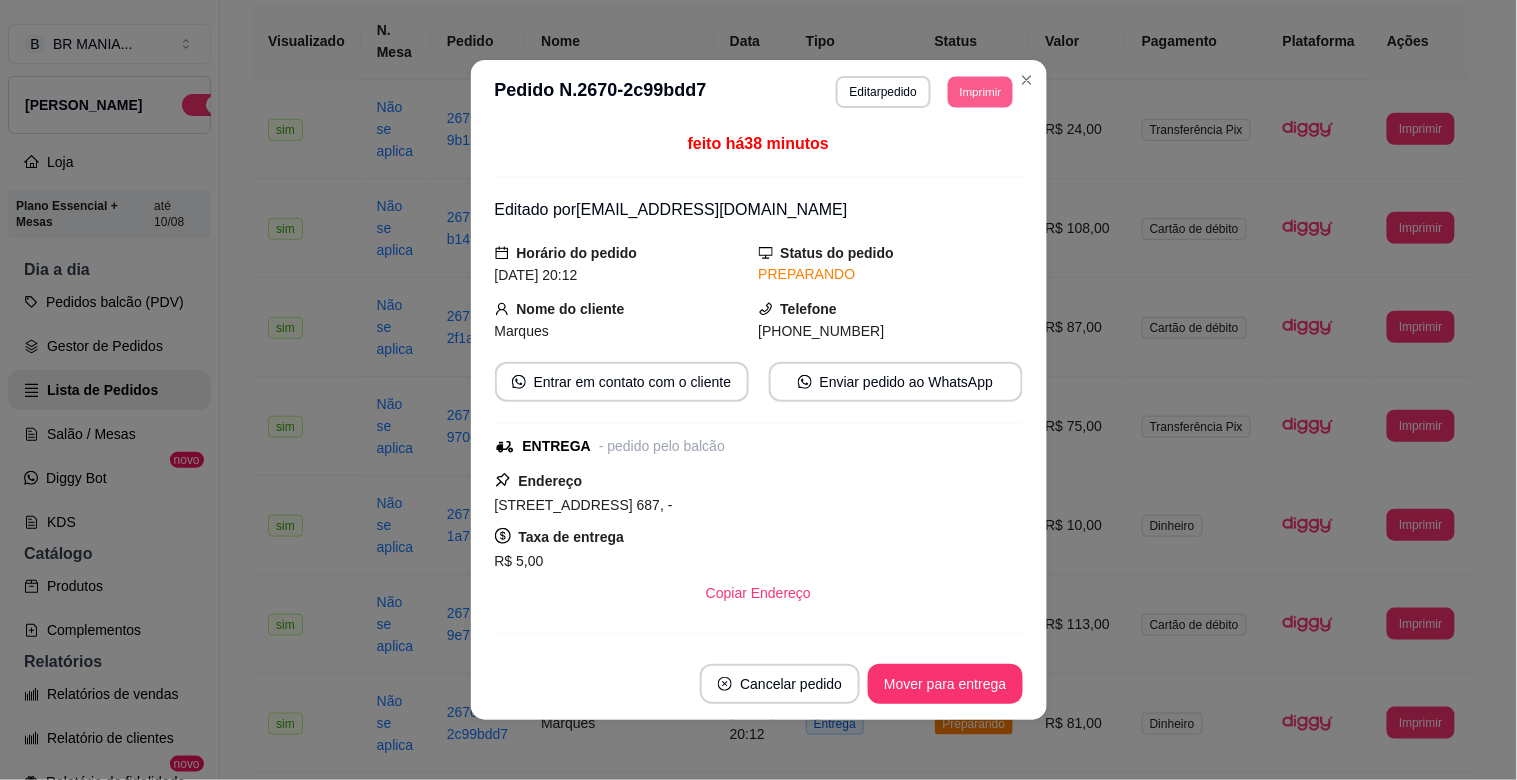 click on "Imprimir" at bounding box center [980, 91] 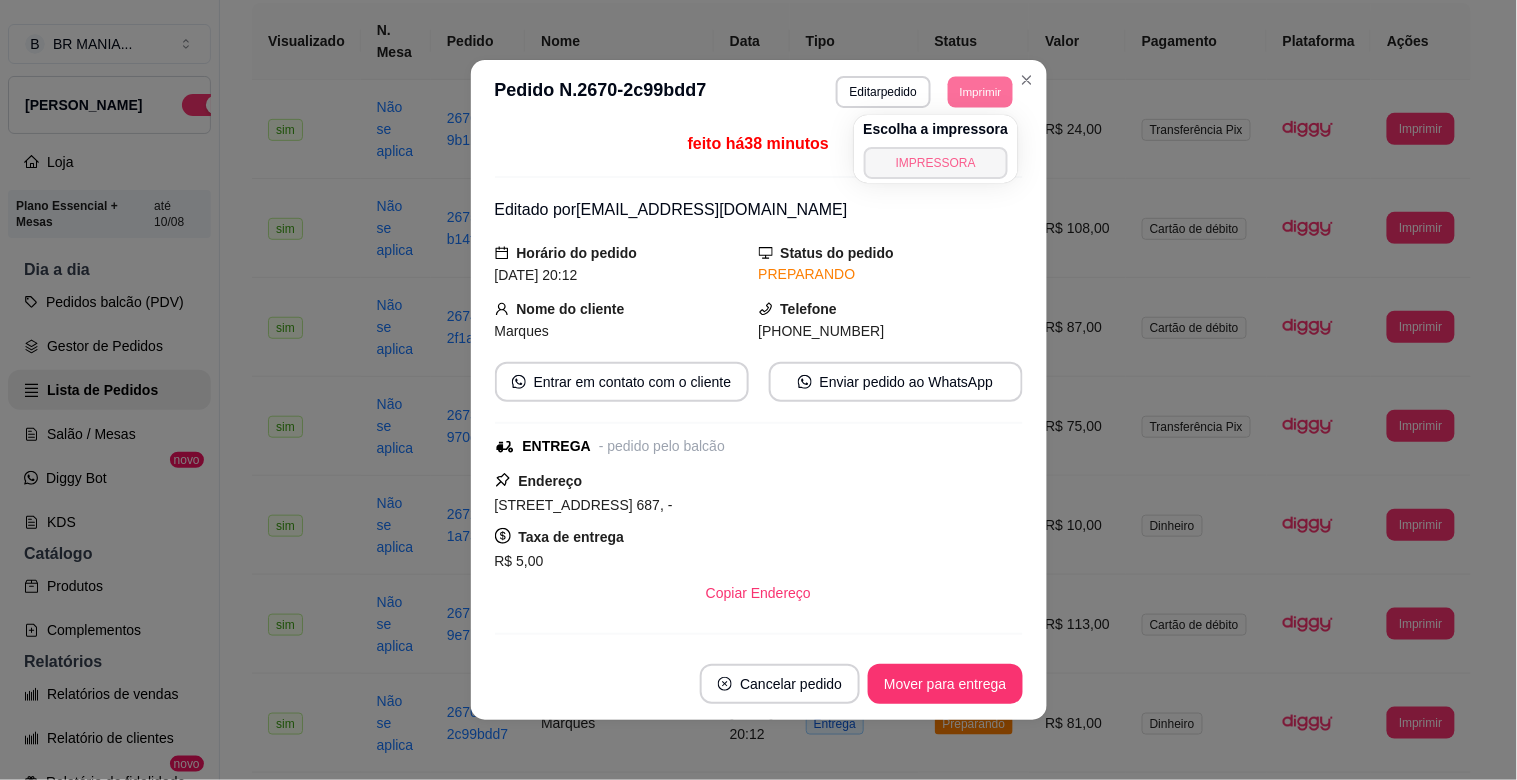 click on "IMPRESSORA" at bounding box center (936, 163) 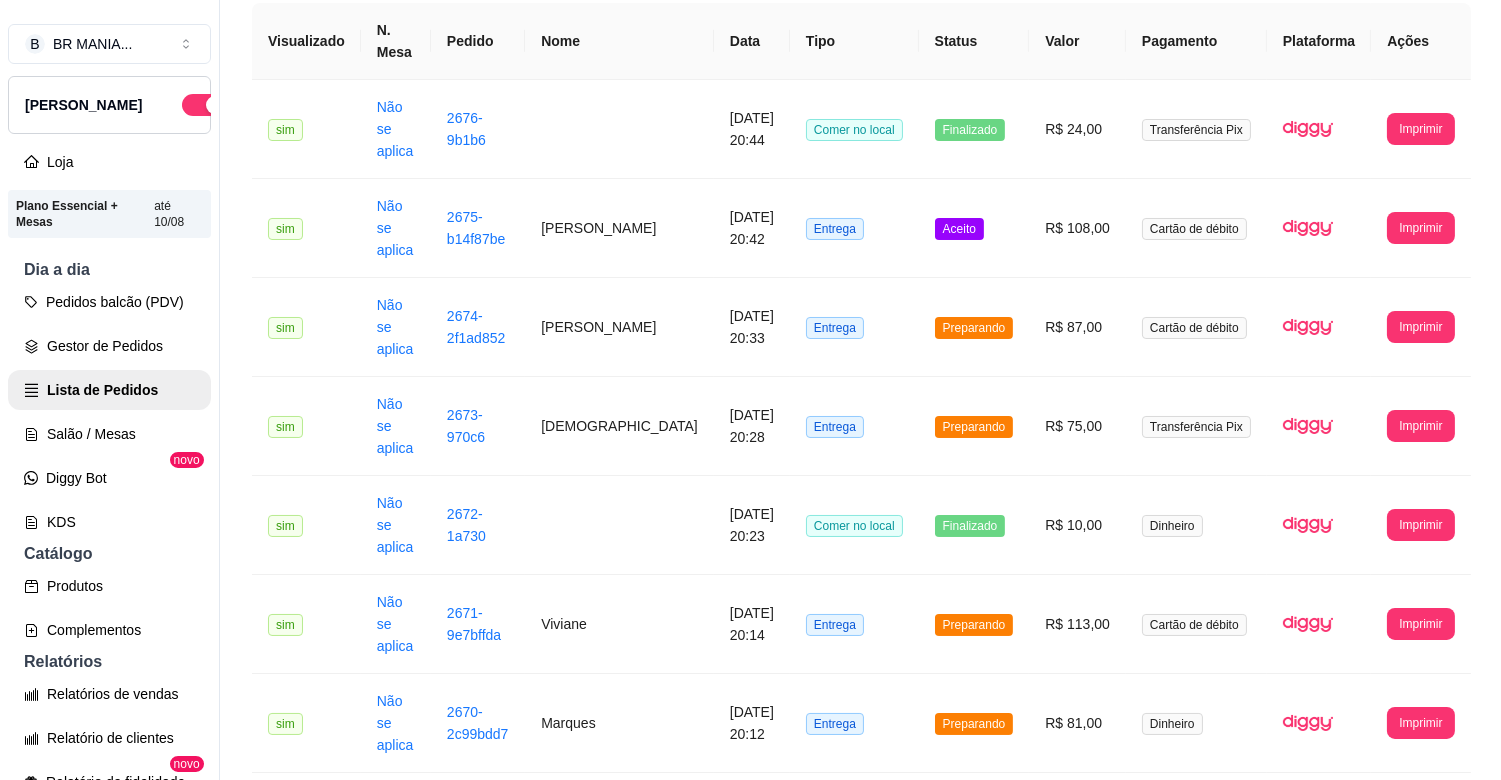 scroll, scrollTop: 0, scrollLeft: 0, axis: both 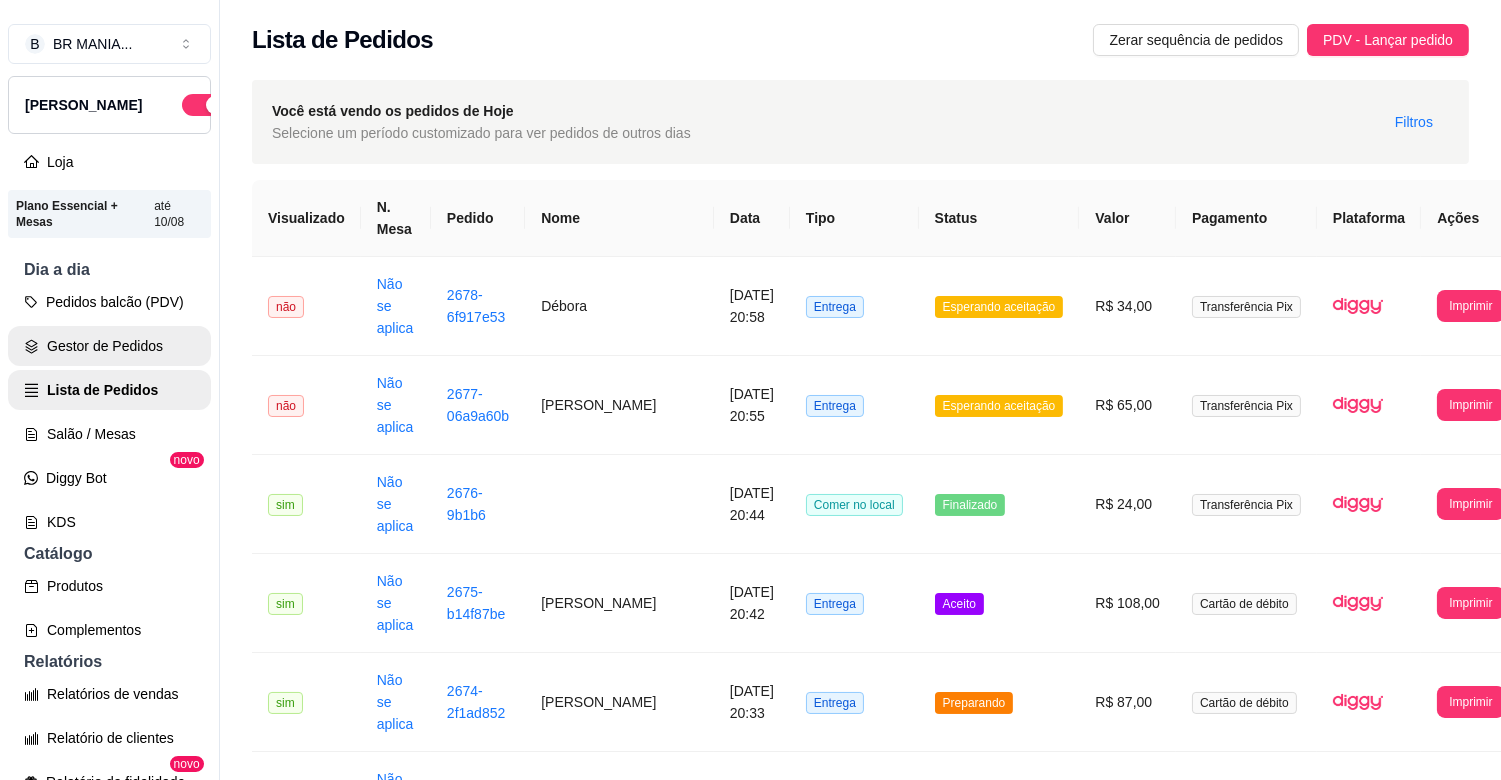click on "Gestor de Pedidos" at bounding box center [109, 346] 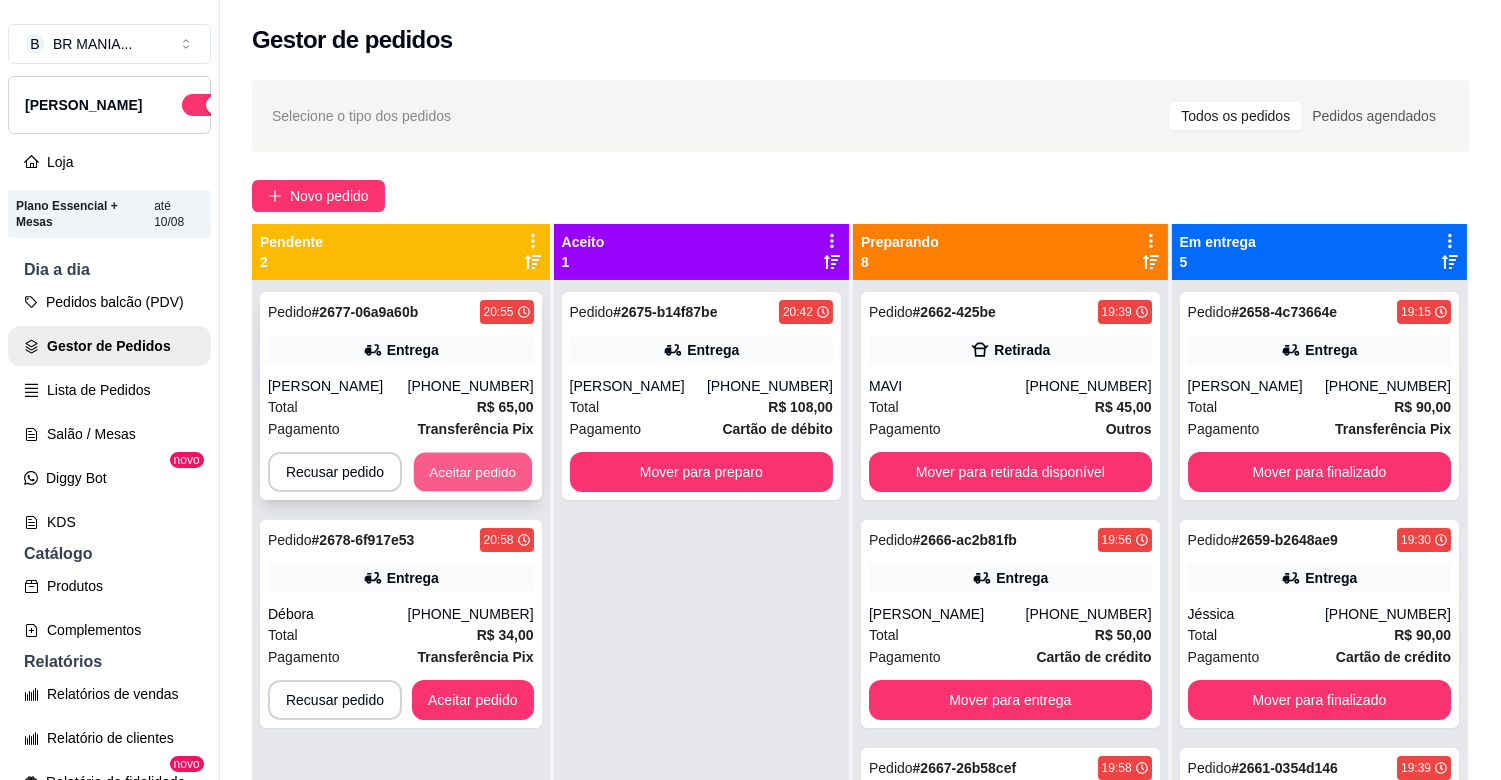 click on "Aceitar pedido" at bounding box center [473, 472] 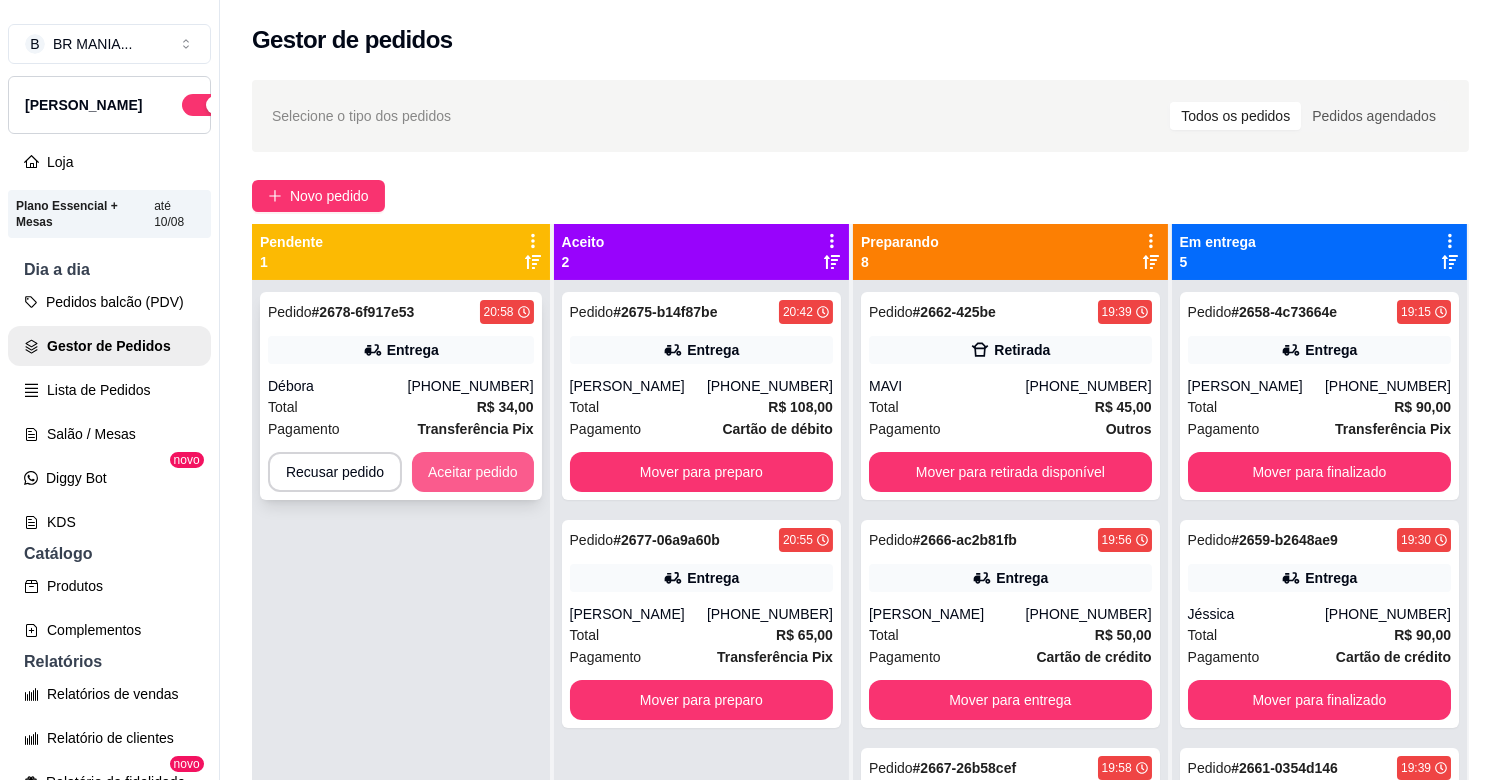 click on "Aceitar pedido" at bounding box center [473, 472] 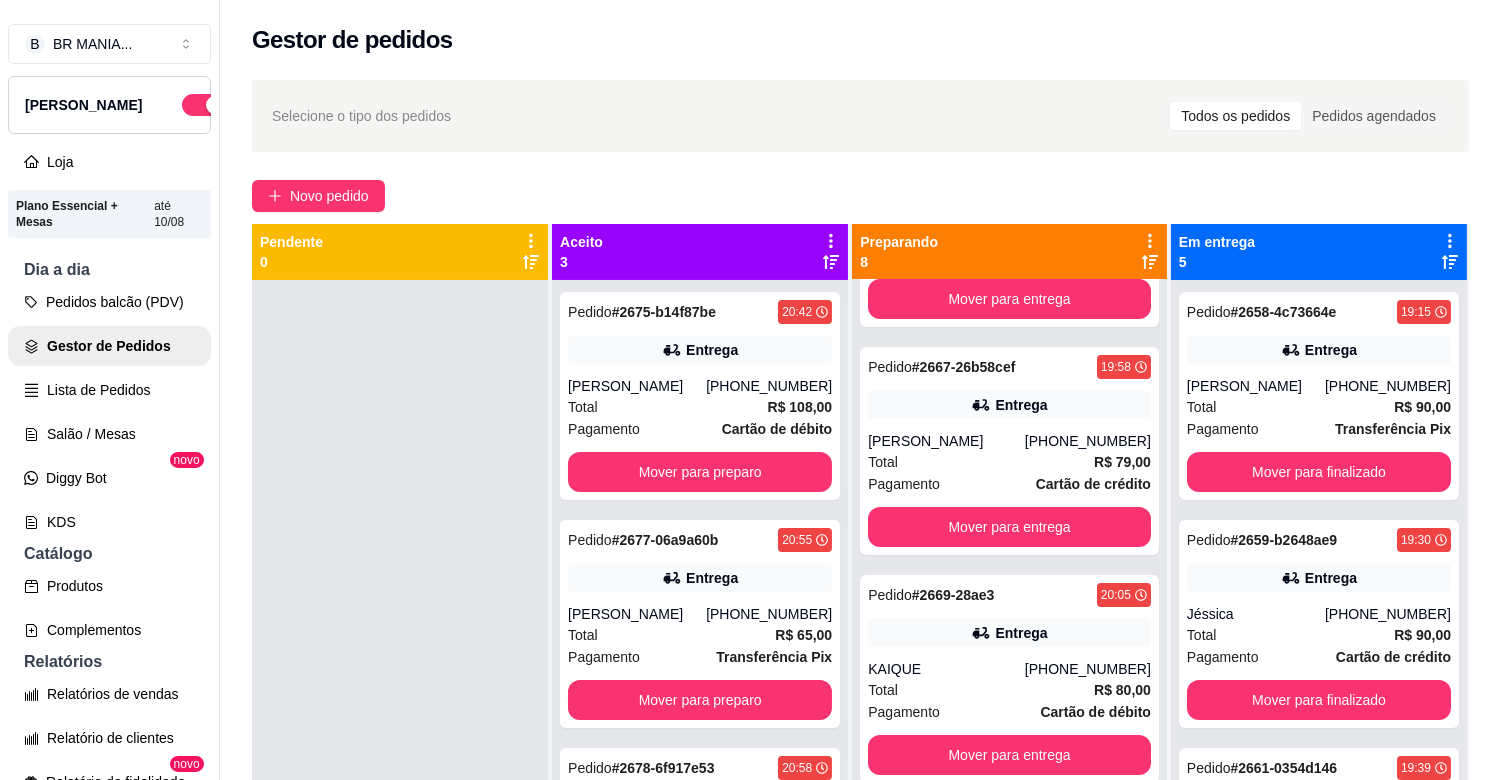 scroll, scrollTop: 412, scrollLeft: 0, axis: vertical 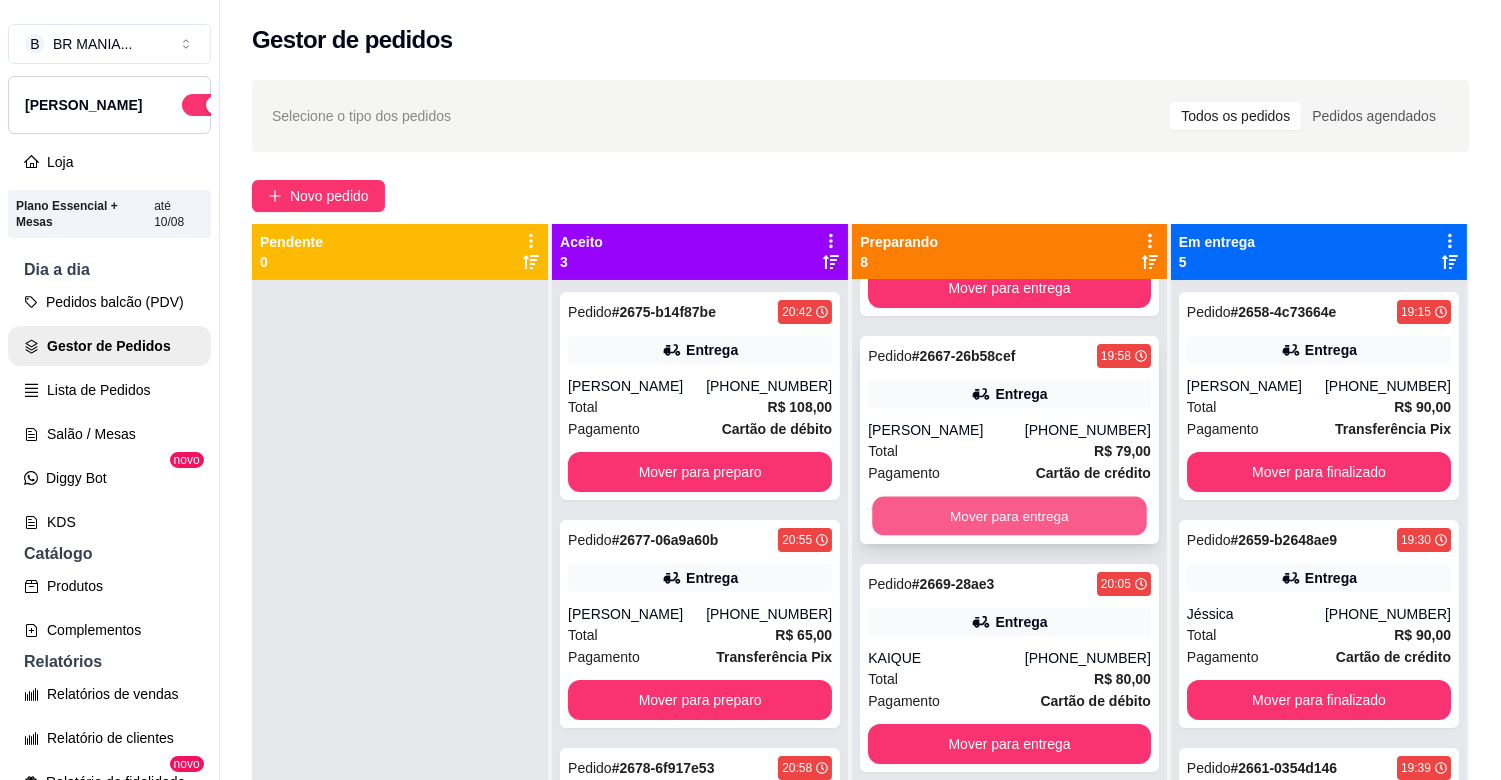 click on "Mover para entrega" at bounding box center (1009, 516) 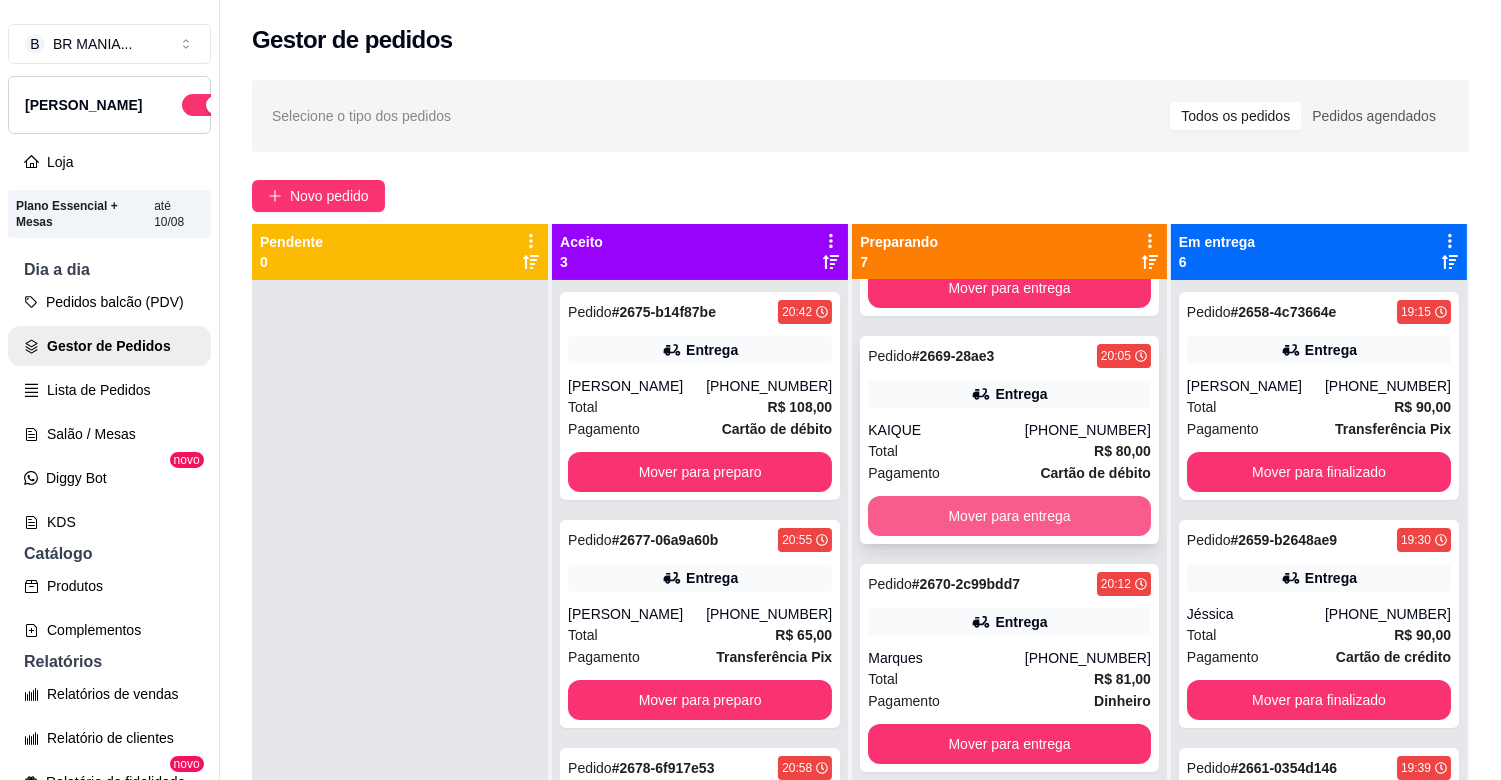 click on "Mover para entrega" at bounding box center [1009, 516] 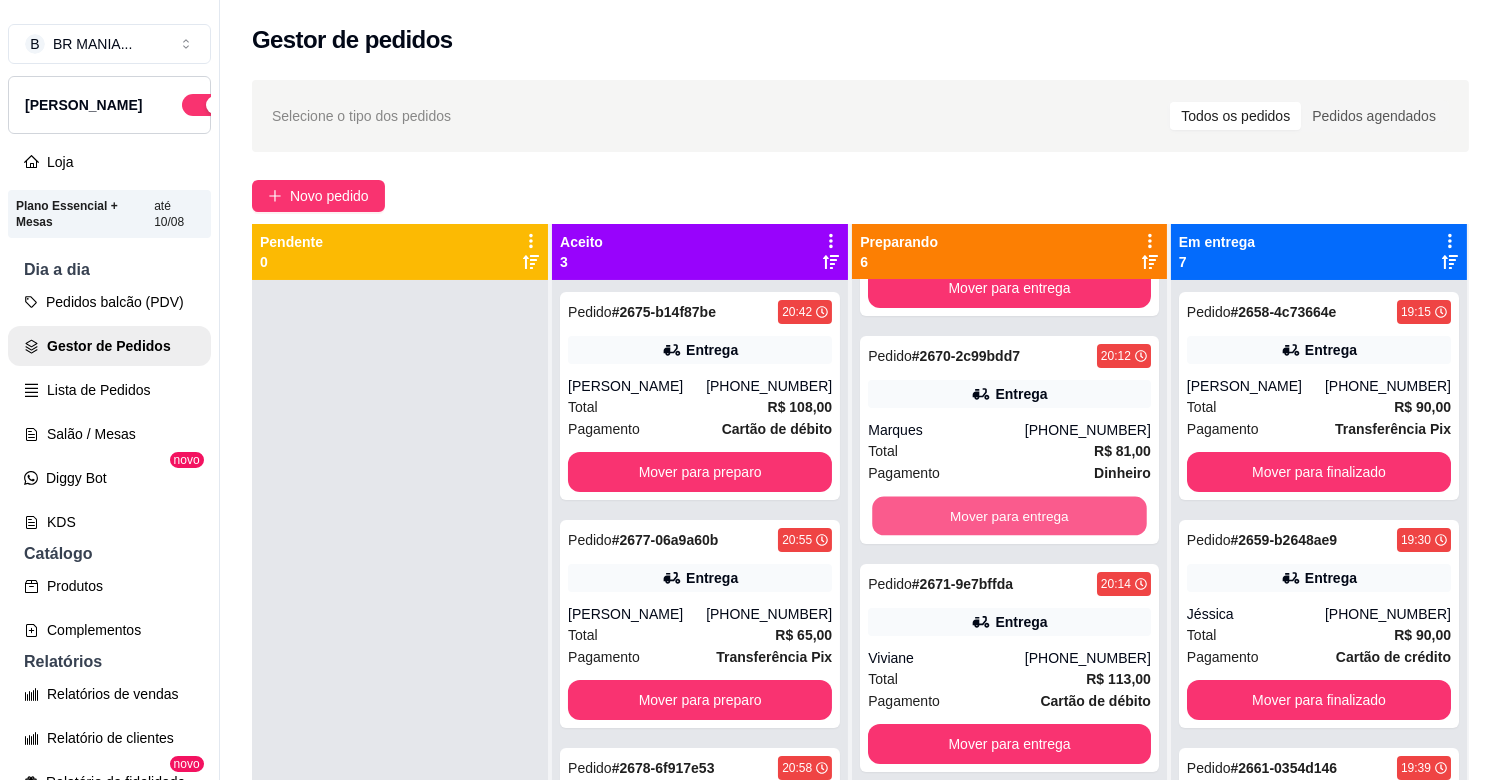 click on "Mover para entrega" at bounding box center (1009, 516) 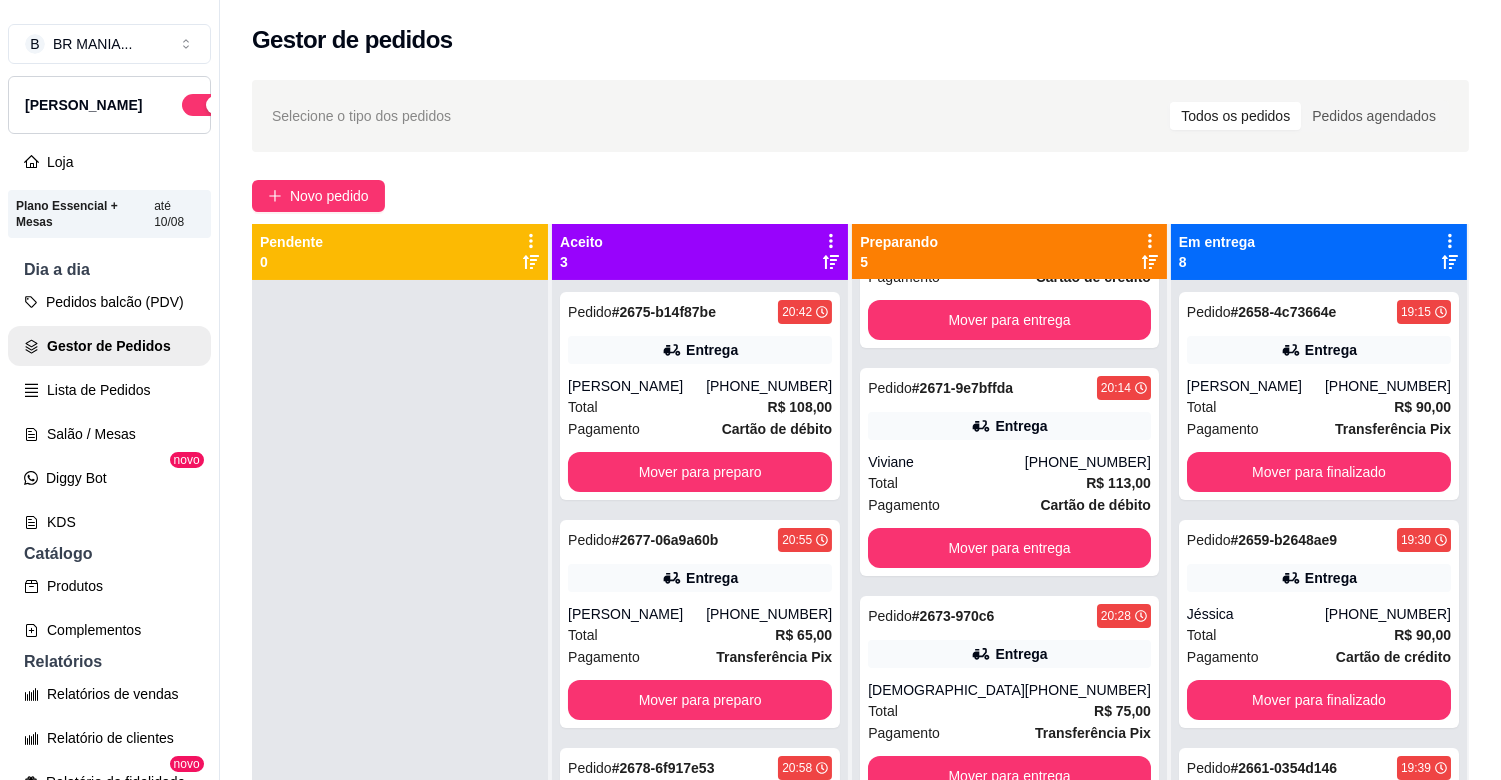 scroll, scrollTop: 380, scrollLeft: 0, axis: vertical 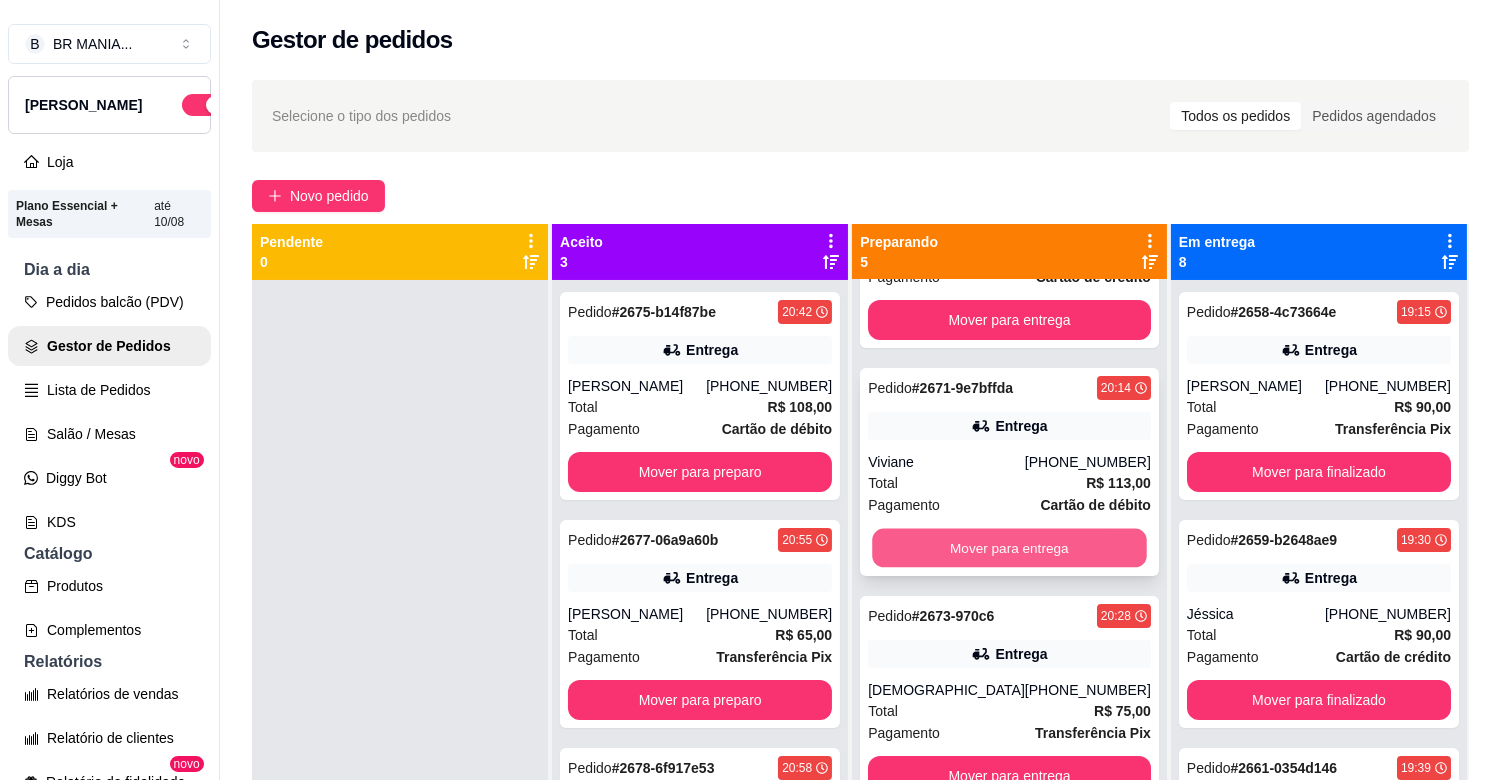 click on "Mover para entrega" at bounding box center [1009, 548] 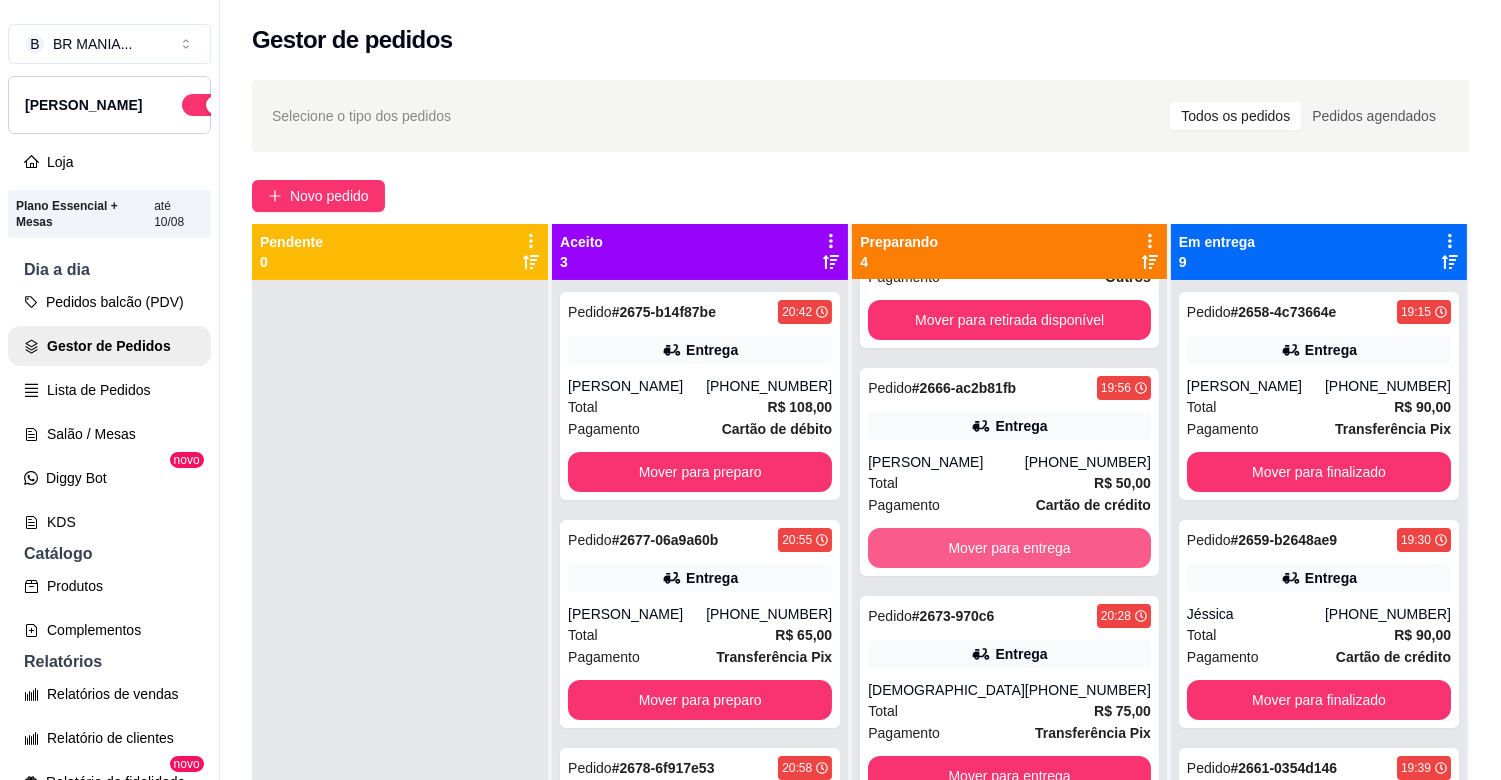 scroll, scrollTop: 151, scrollLeft: 0, axis: vertical 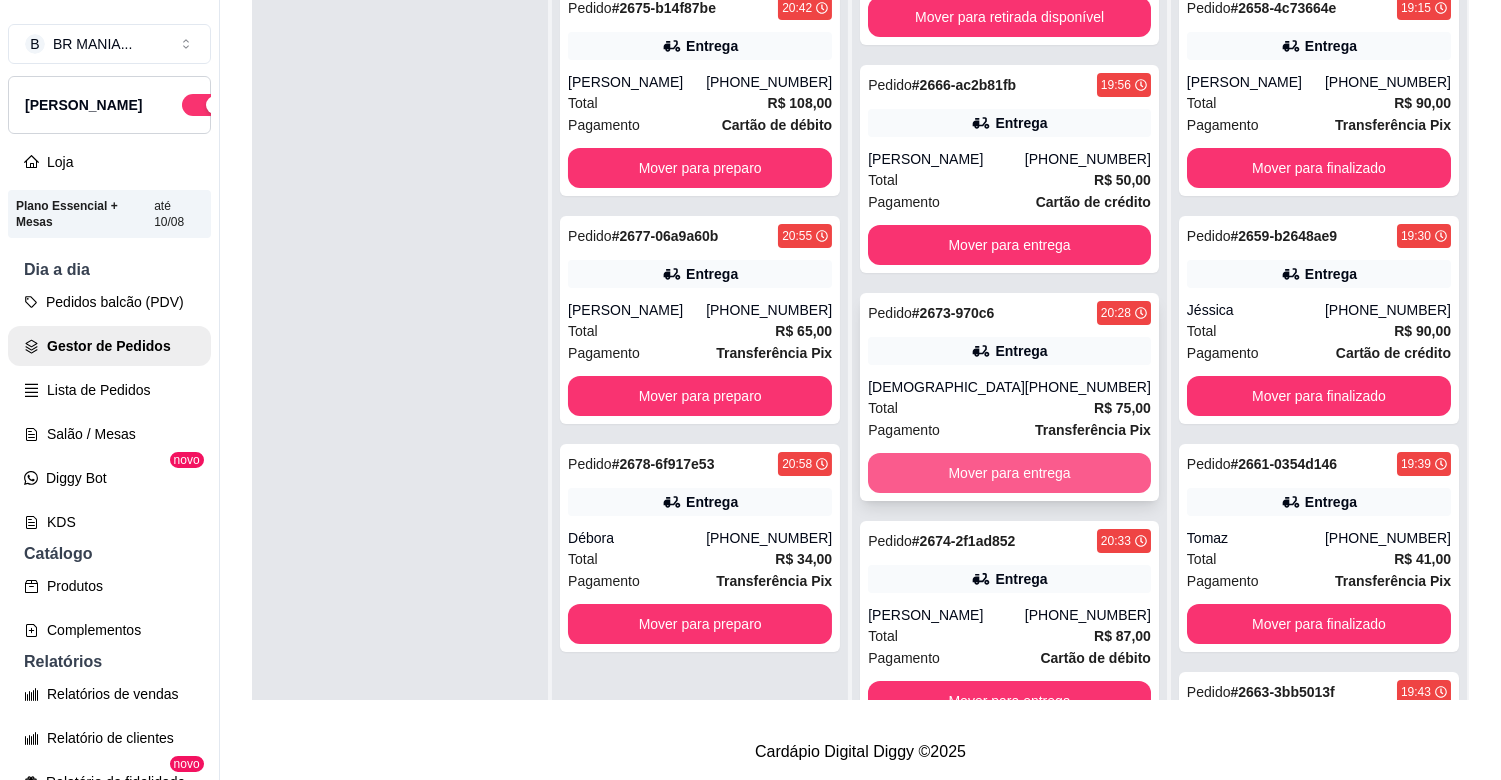 click on "Mover para entrega" at bounding box center (1009, 473) 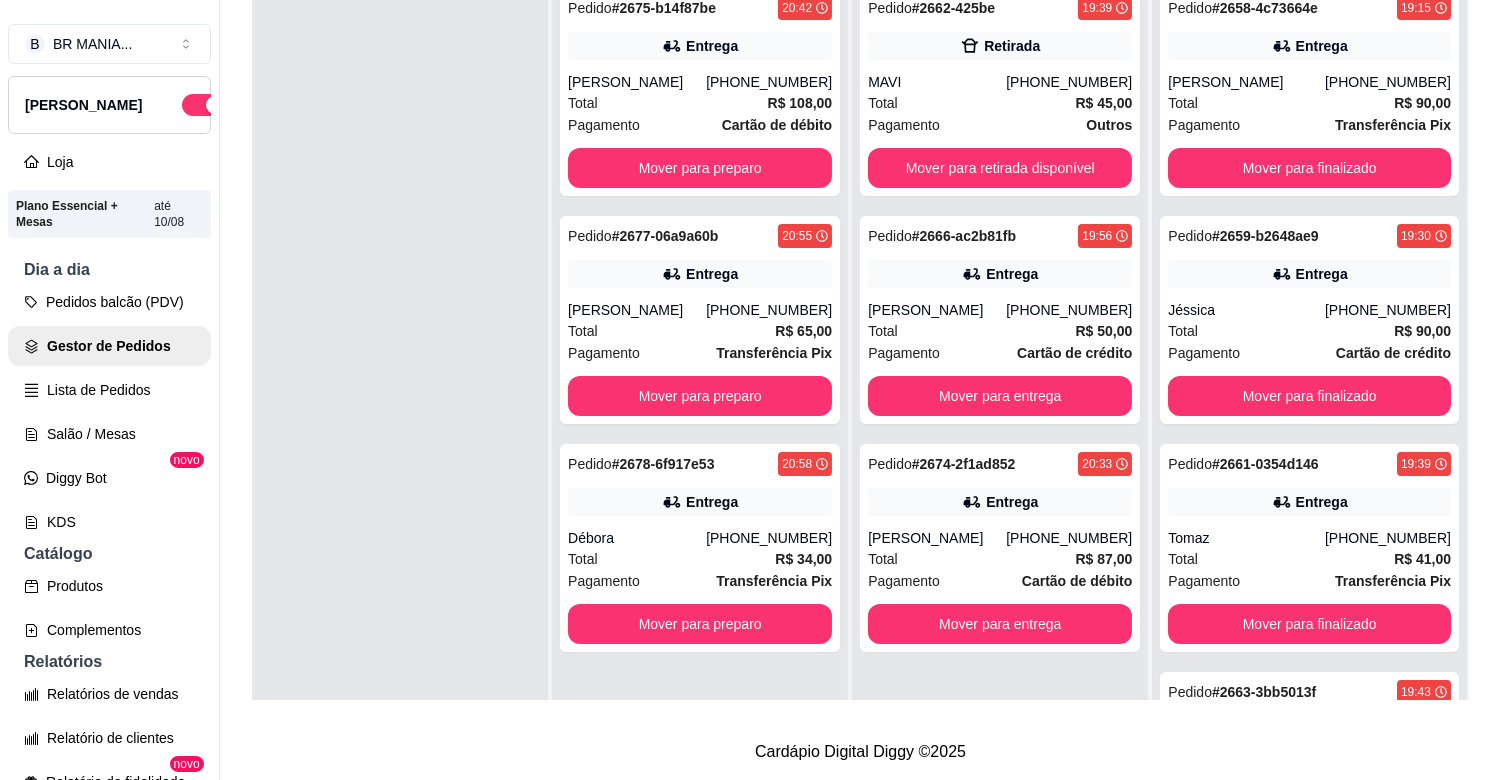 scroll, scrollTop: 0, scrollLeft: 0, axis: both 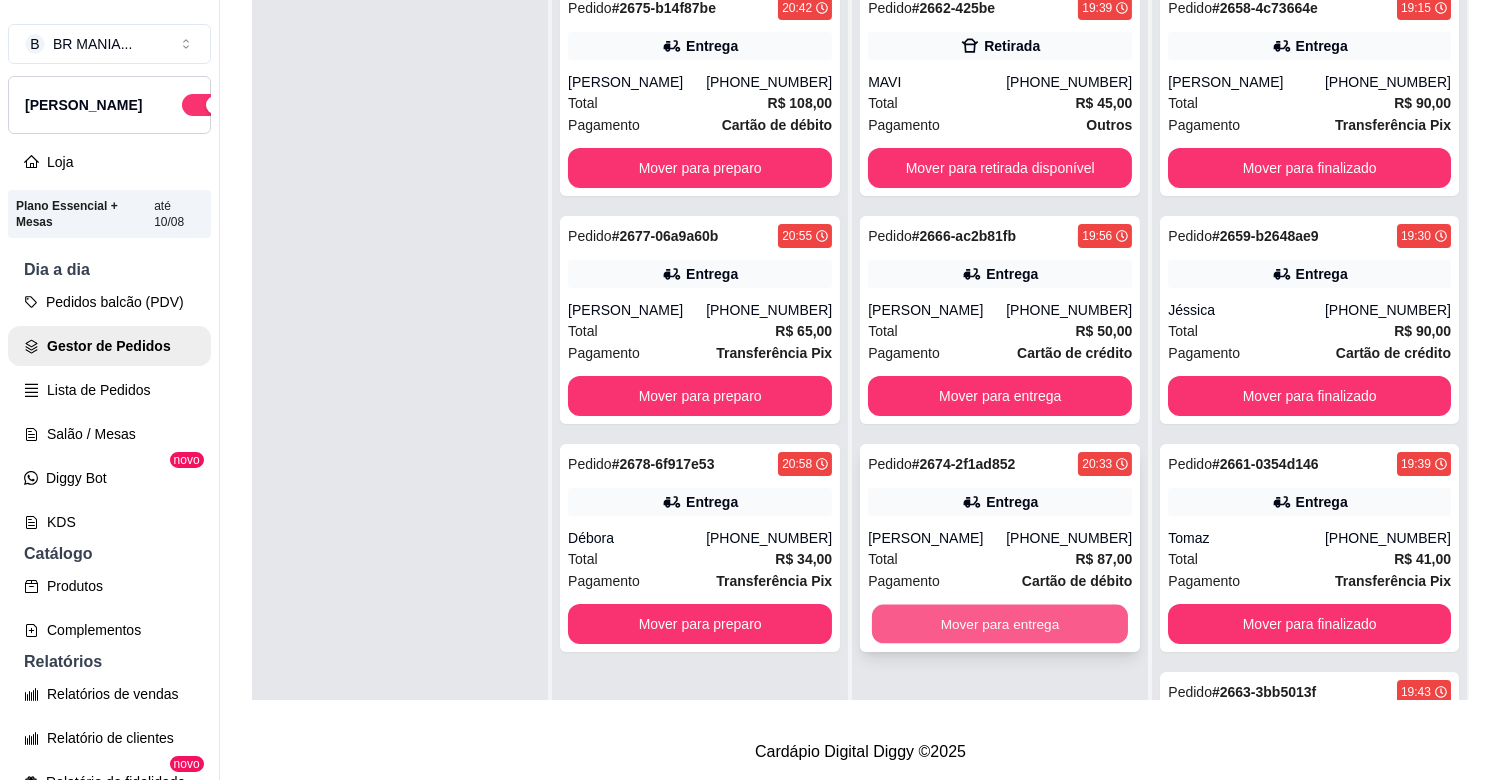 click on "Mover para entrega" at bounding box center (1000, 624) 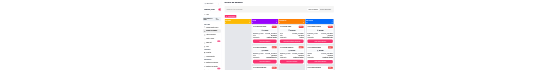 scroll, scrollTop: 0, scrollLeft: 0, axis: both 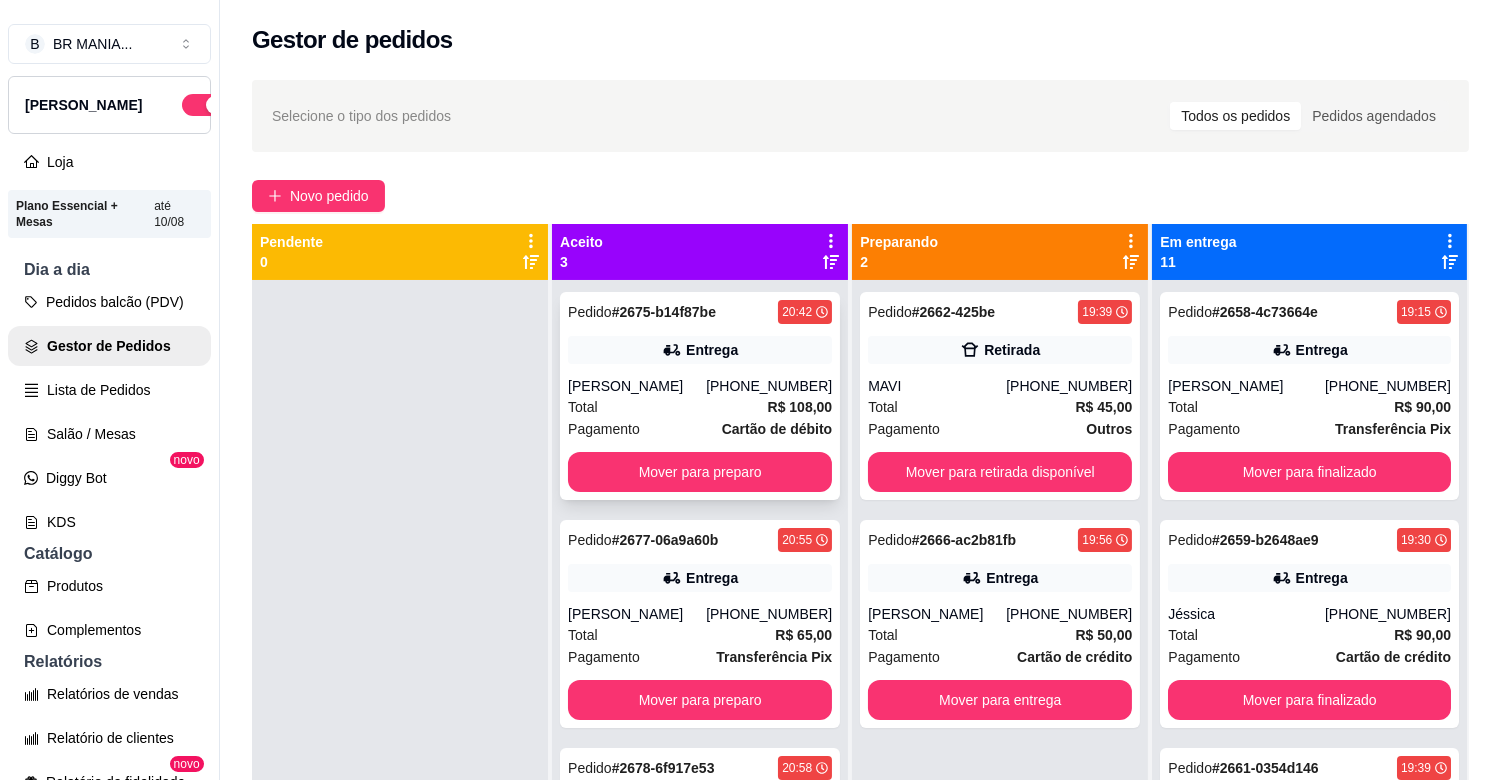 click on "Pedido  # 2675-b14f87be 20:42 Entrega [PERSON_NAME]  [PHONE_NUMBER] Total R$ 108,00 Pagamento Cartão de débito Mover para preparo" at bounding box center [700, 396] 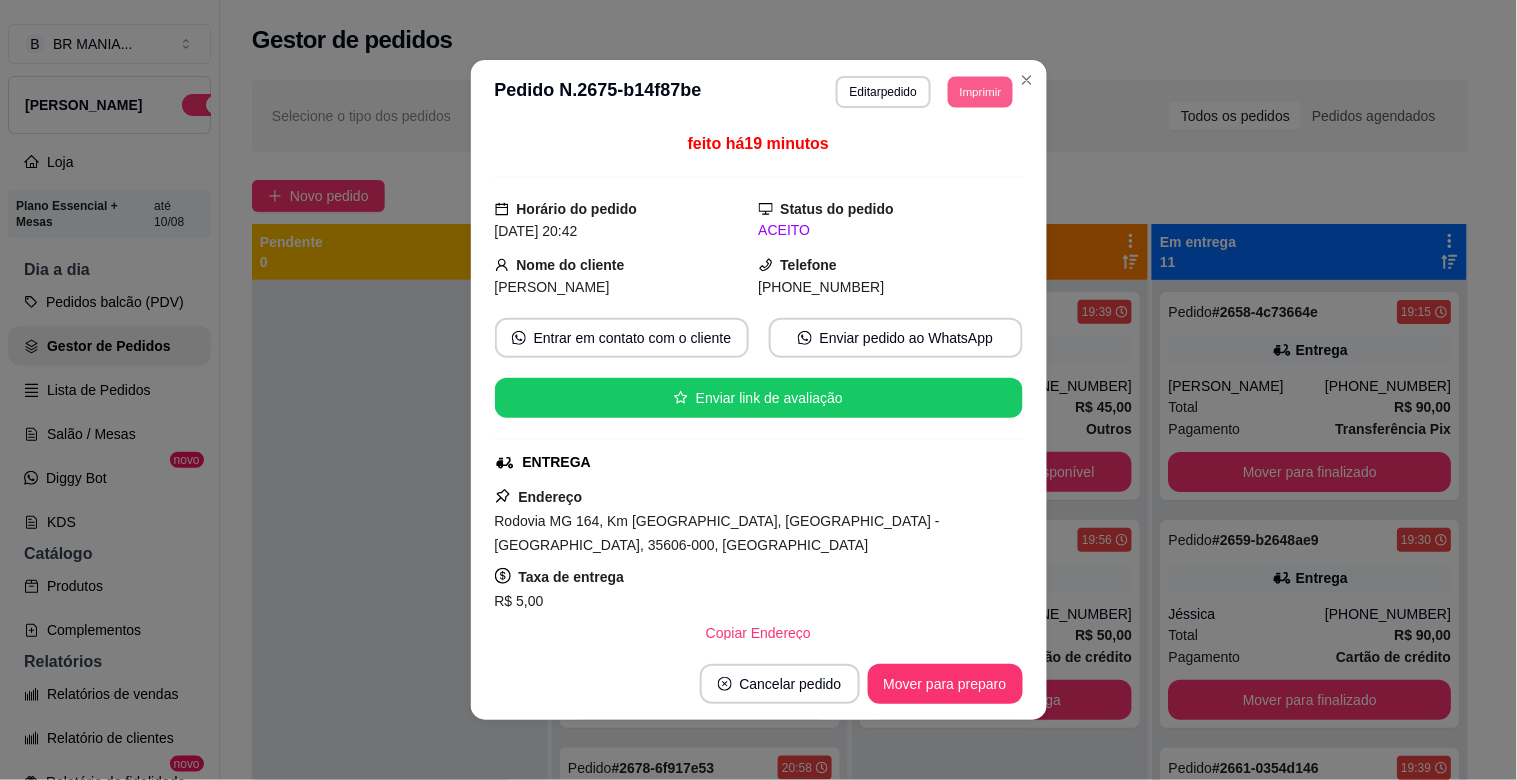 click on "Imprimir" at bounding box center (980, 91) 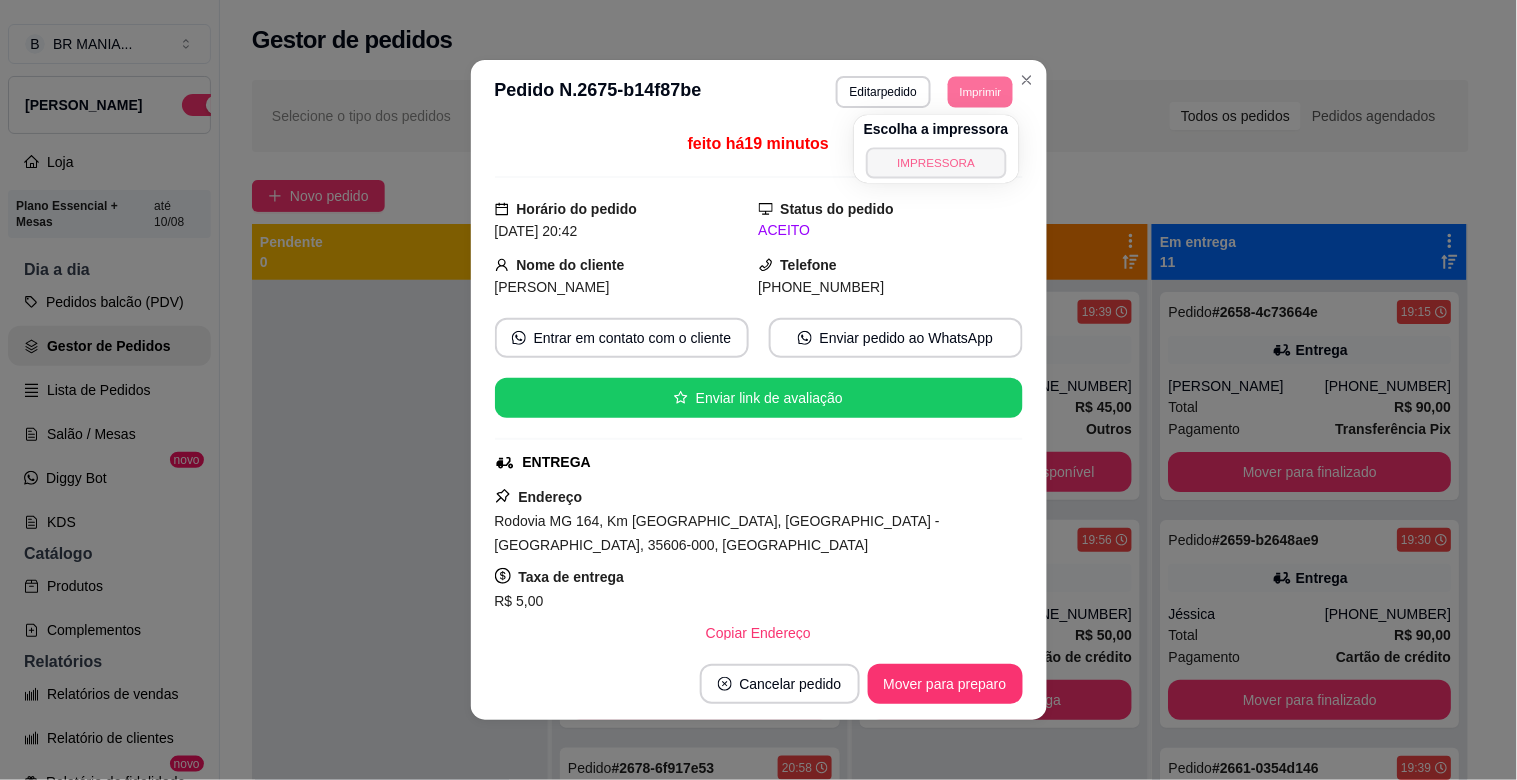 click on "IMPRESSORA" at bounding box center (936, 162) 